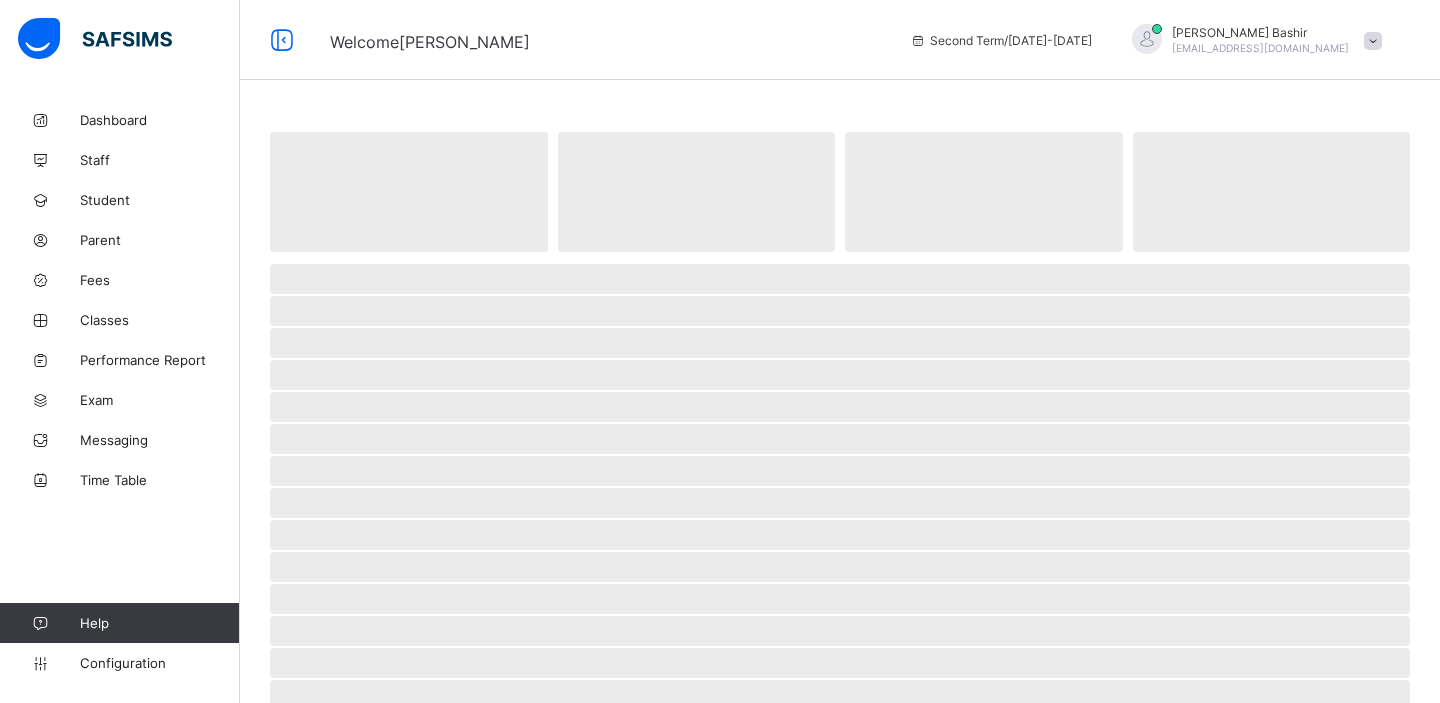 scroll, scrollTop: 0, scrollLeft: 0, axis: both 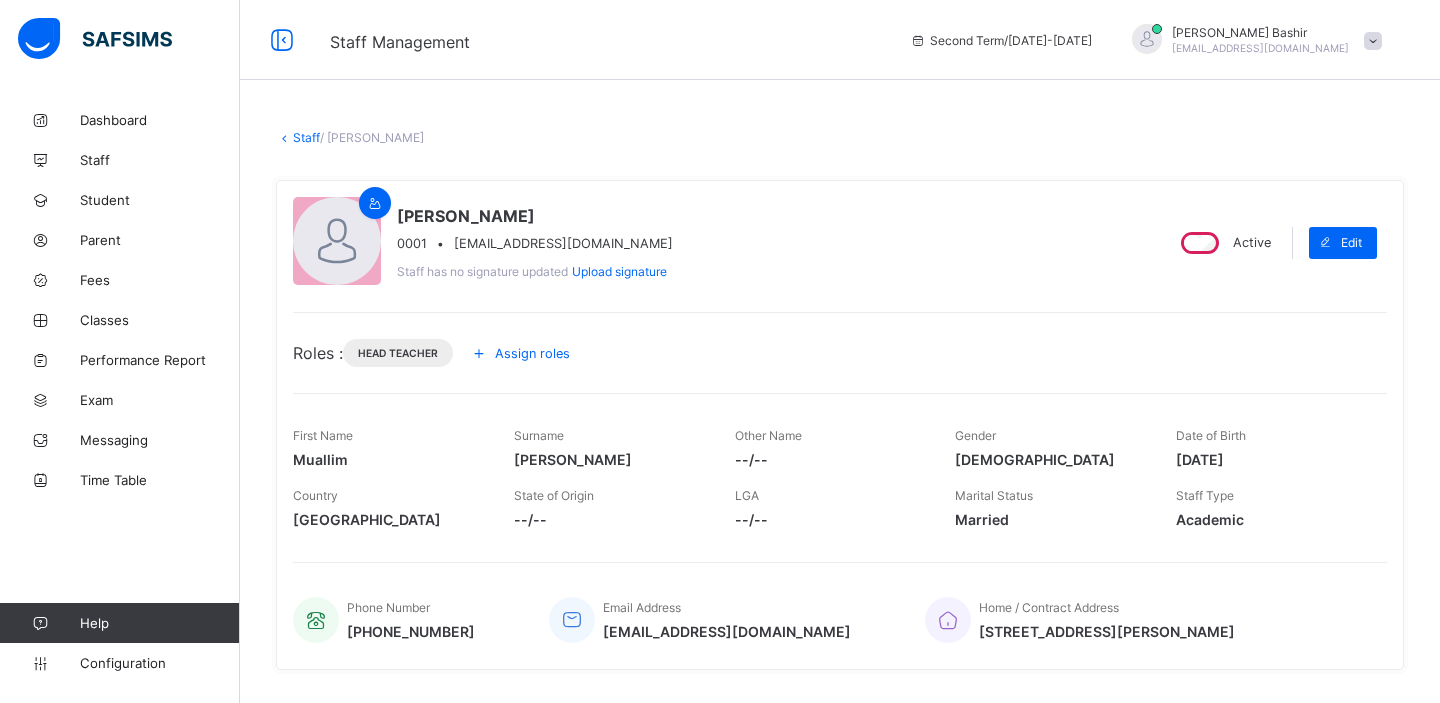 click on "Assign roles" at bounding box center [524, 353] 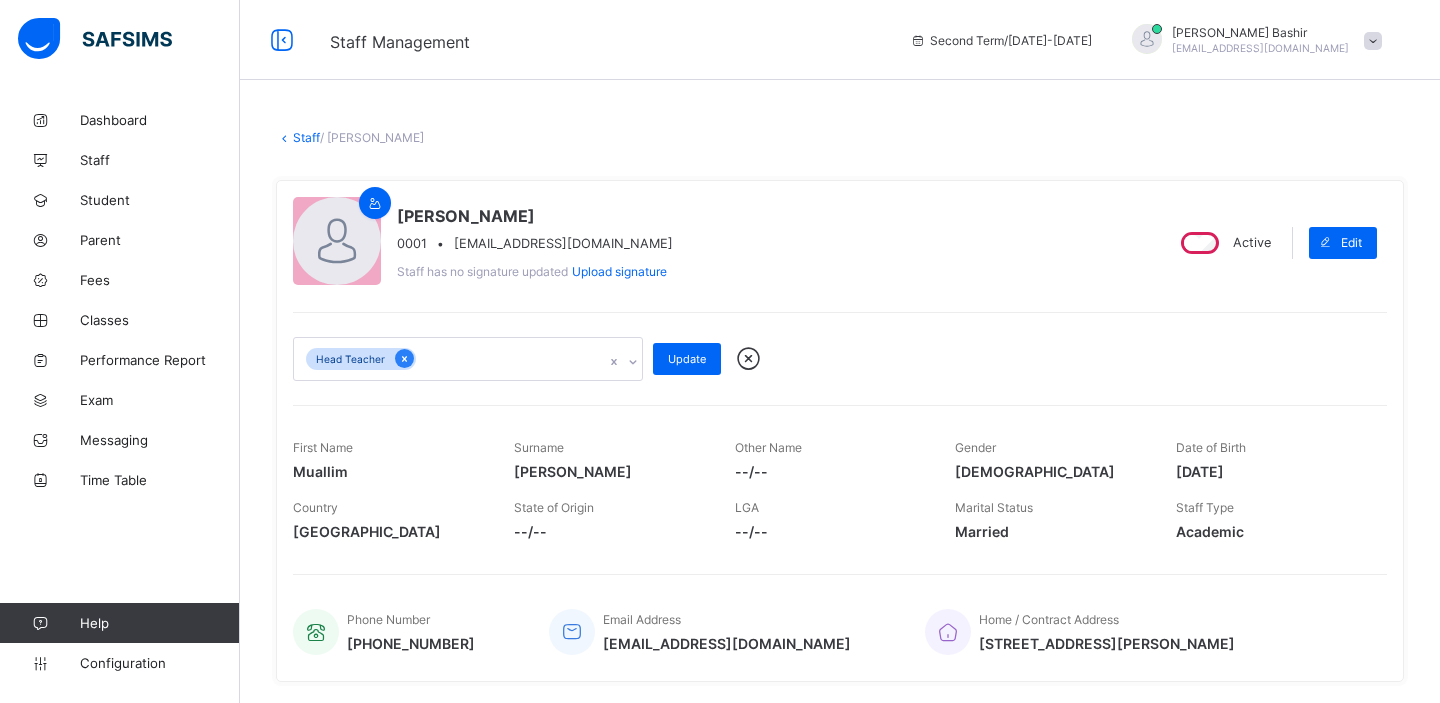 click 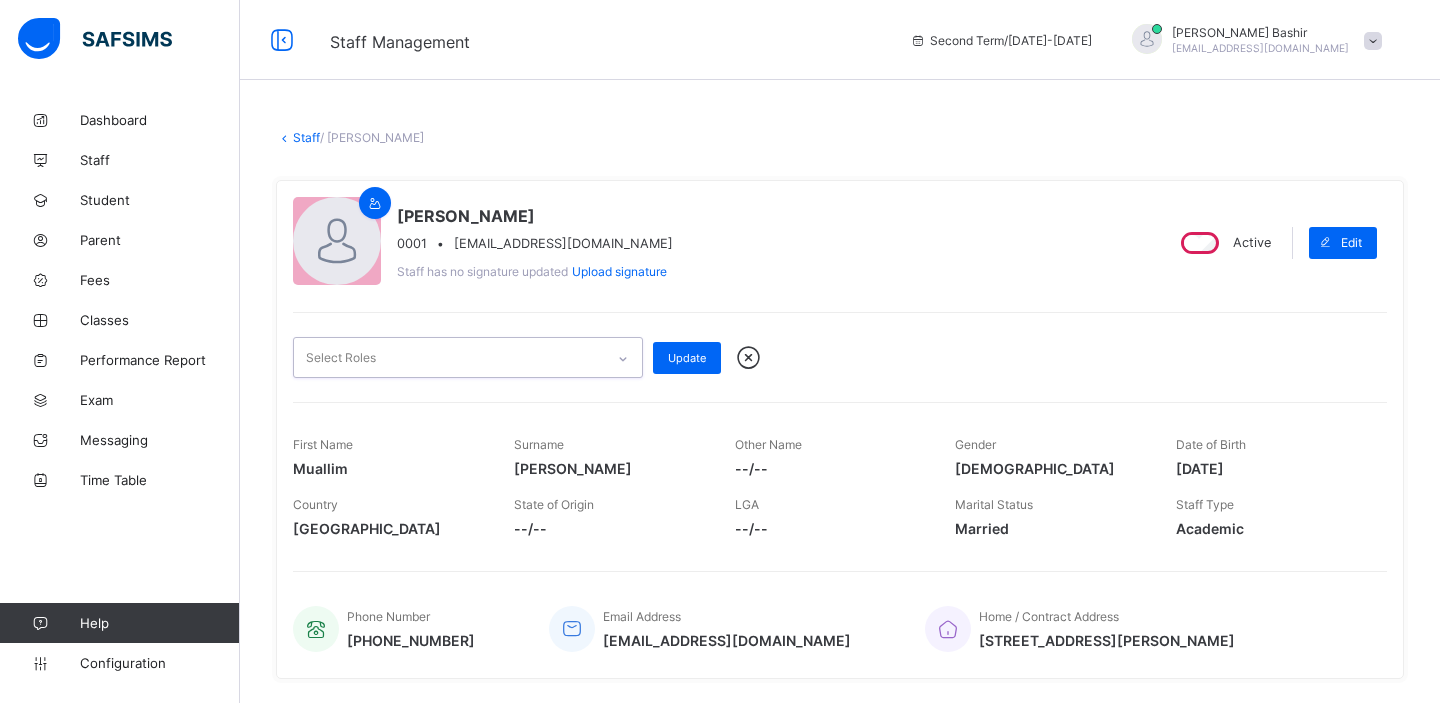 click on "Select Roles" at bounding box center [449, 357] 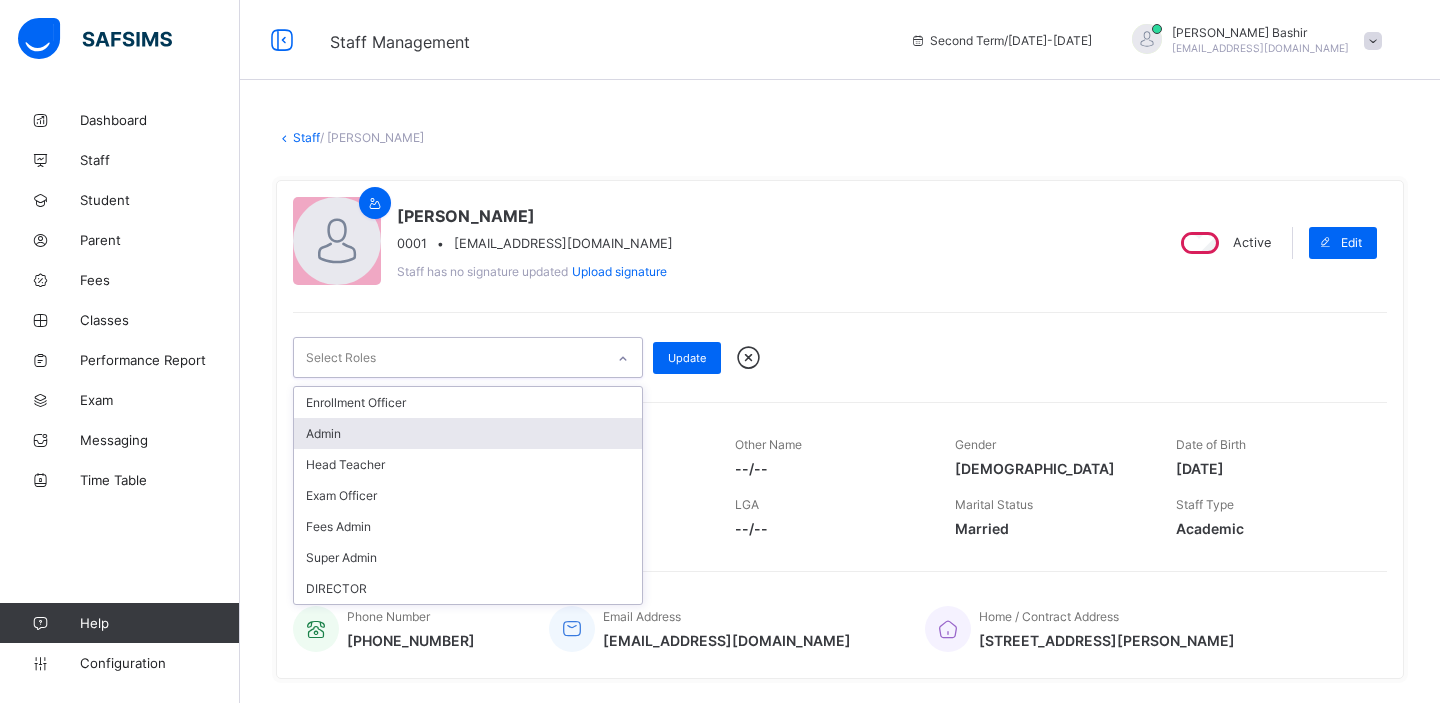 click on "Admin" at bounding box center [468, 433] 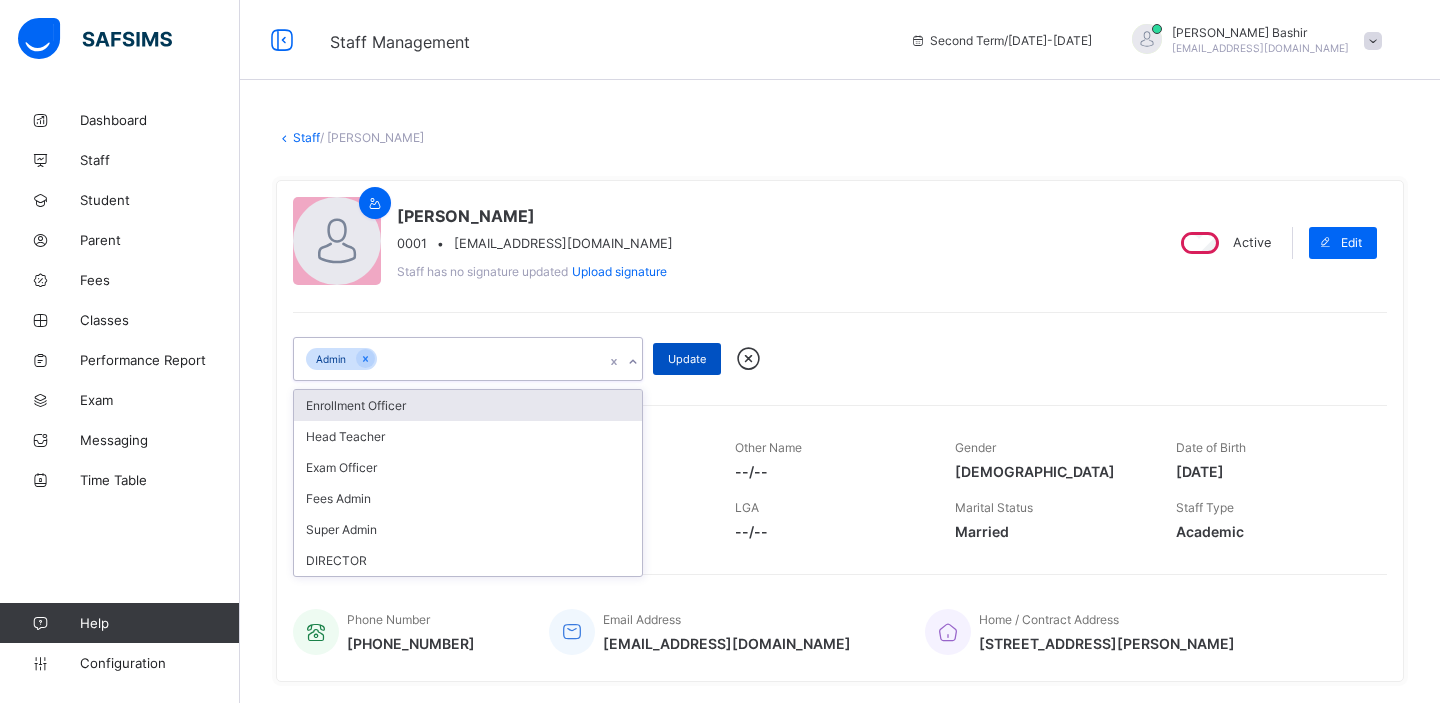 click on "Update" at bounding box center (687, 359) 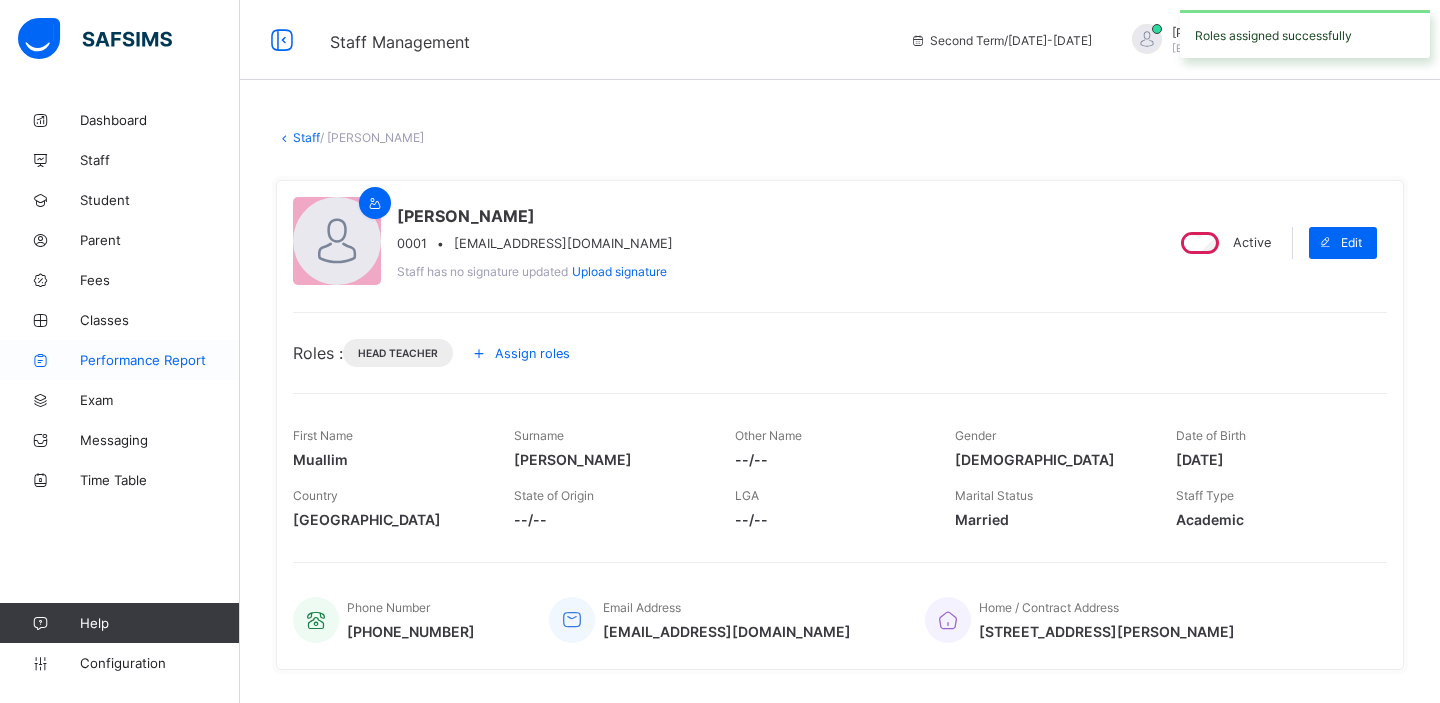 click on "Performance Report" at bounding box center [160, 360] 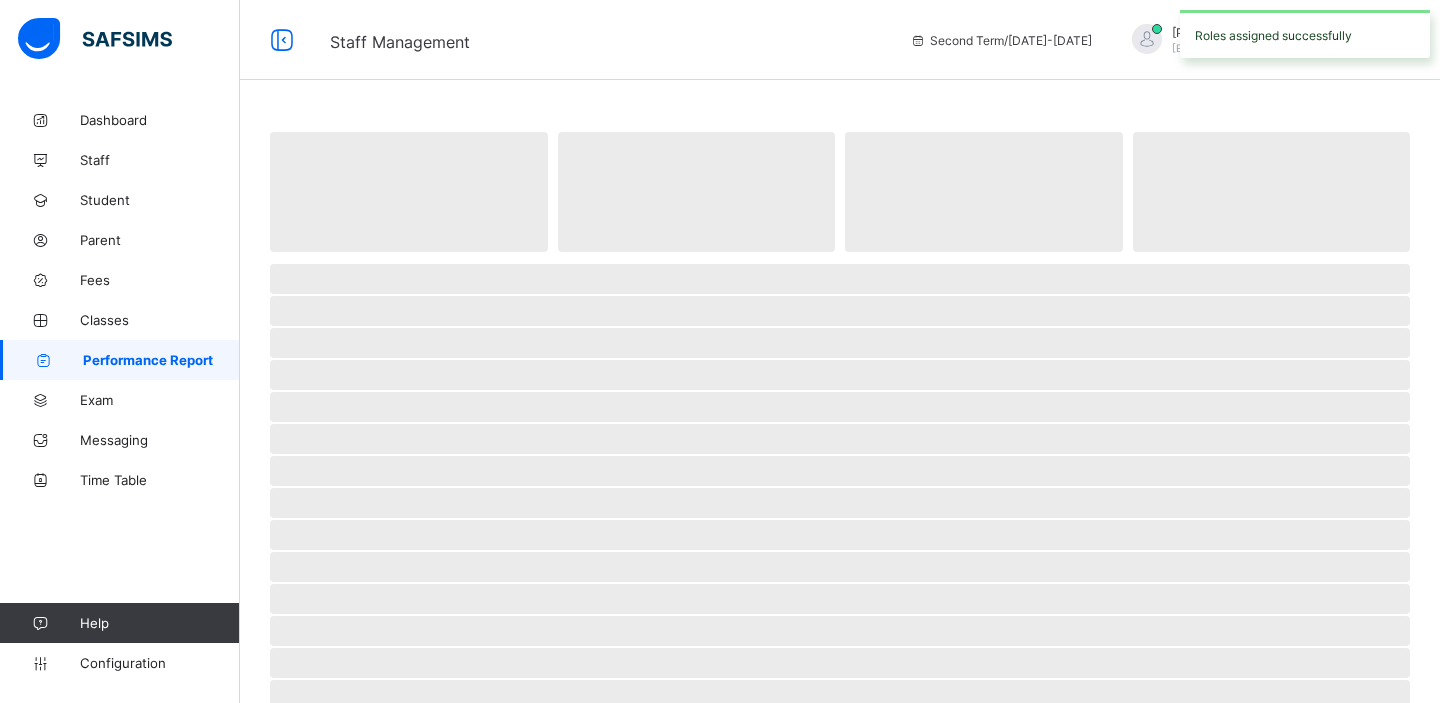 select on "****" 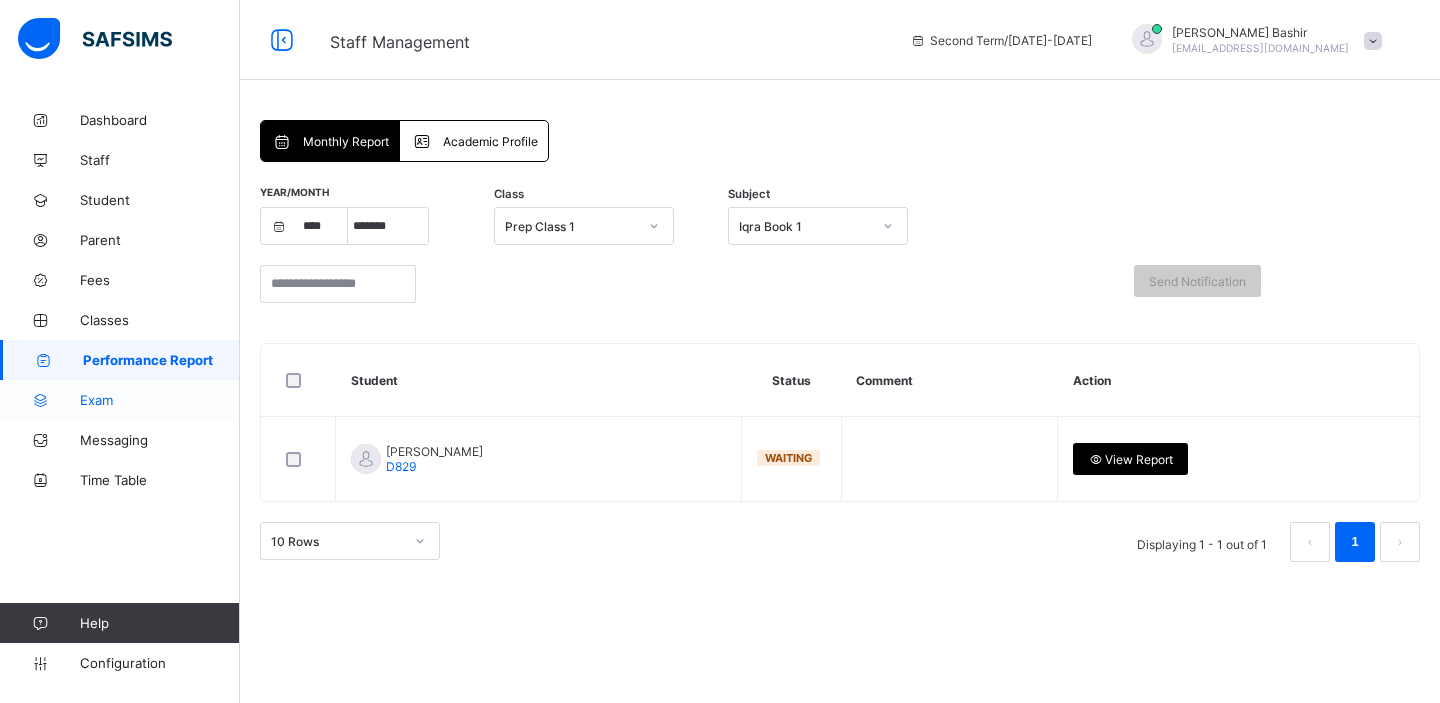 click on "Exam" at bounding box center (160, 400) 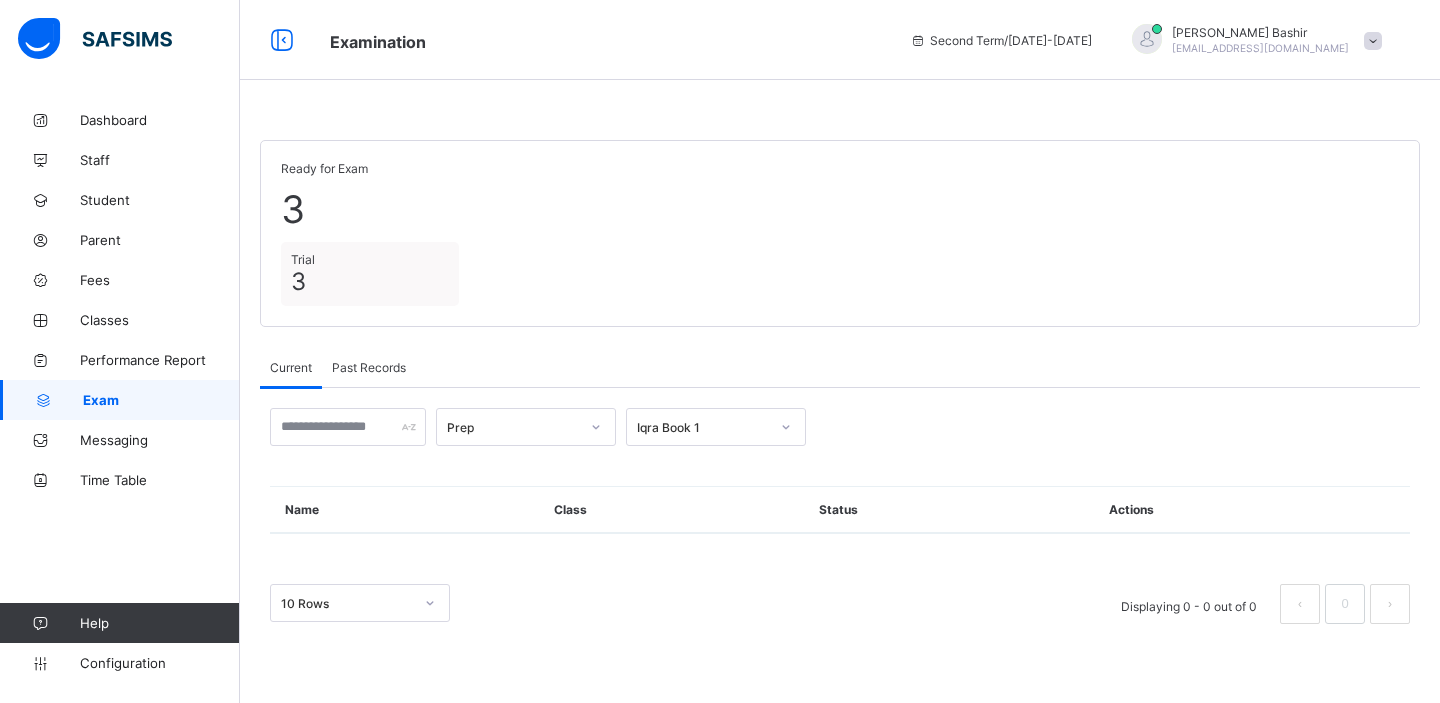click on "Iqra Book 1" at bounding box center [703, 427] 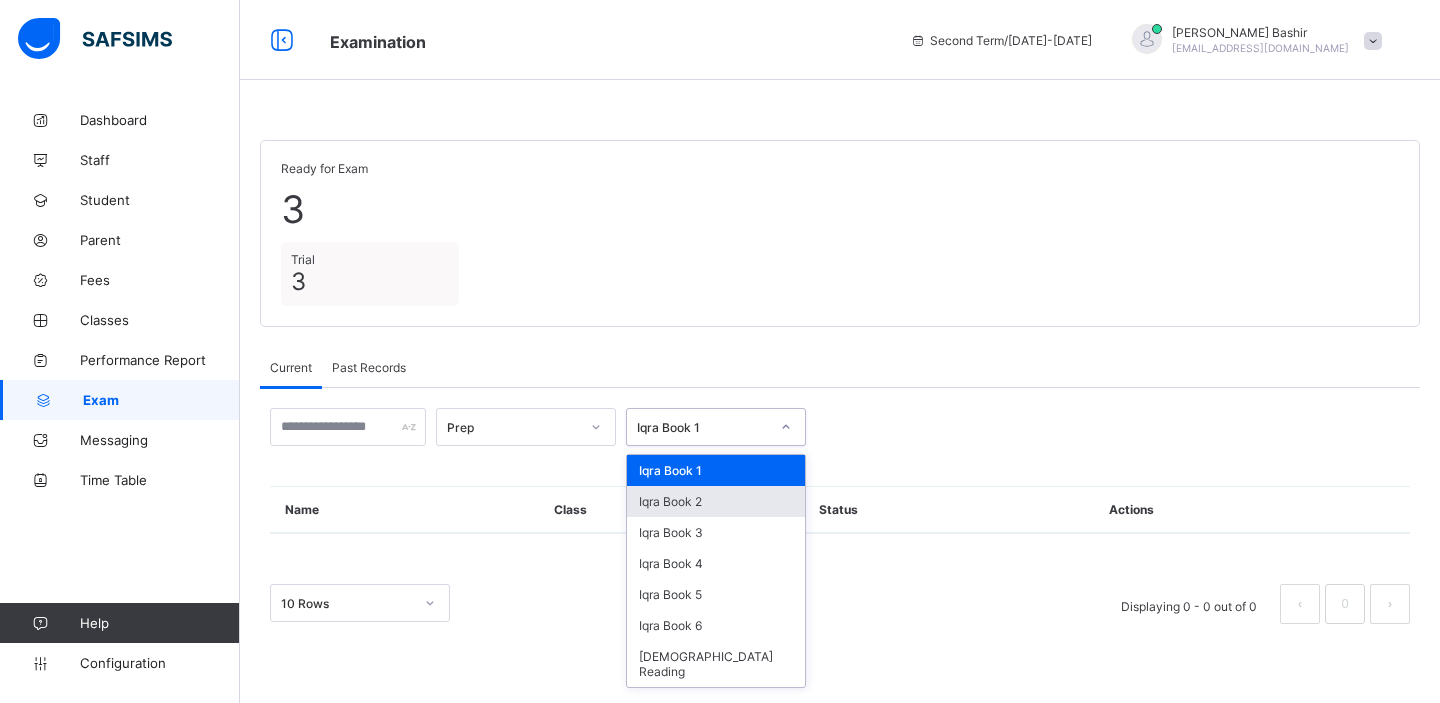 click on "Name Class Status Actions" at bounding box center [840, 510] 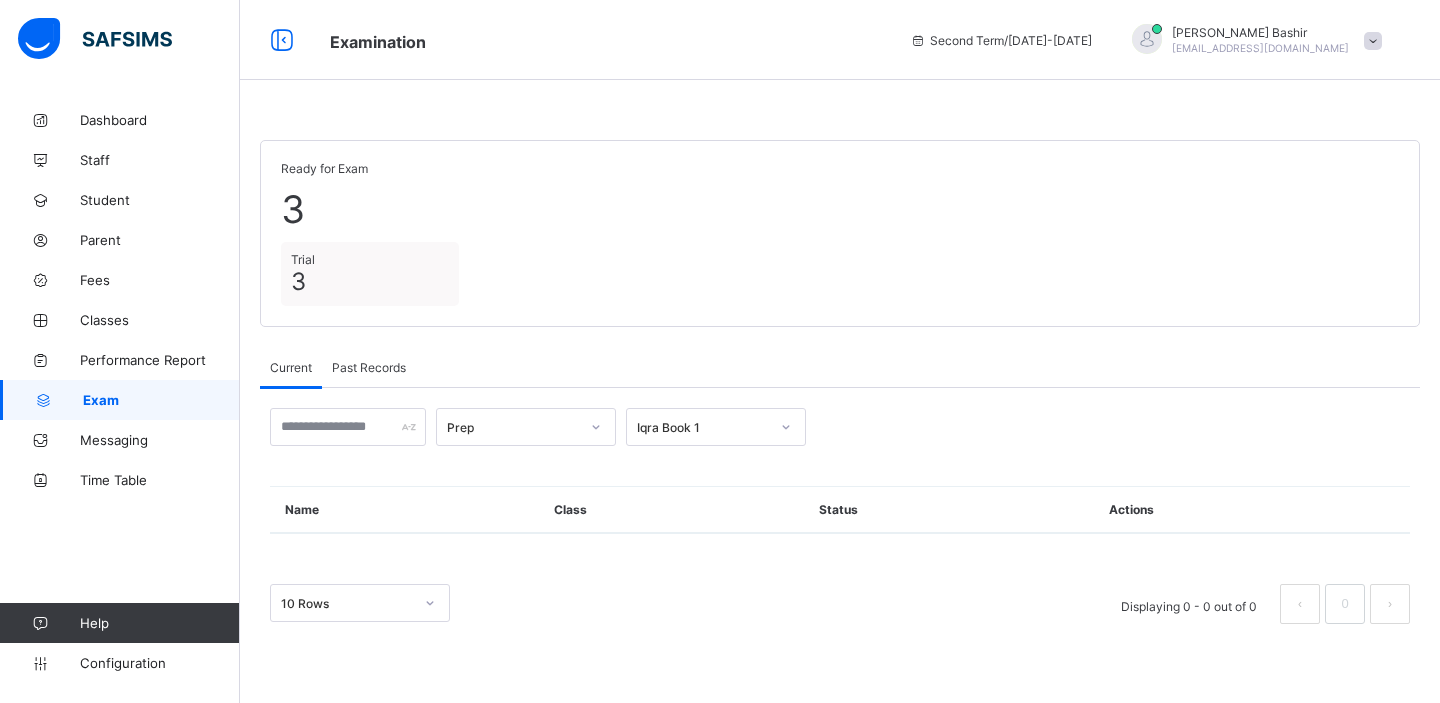 click on "Prep" at bounding box center [507, 427] 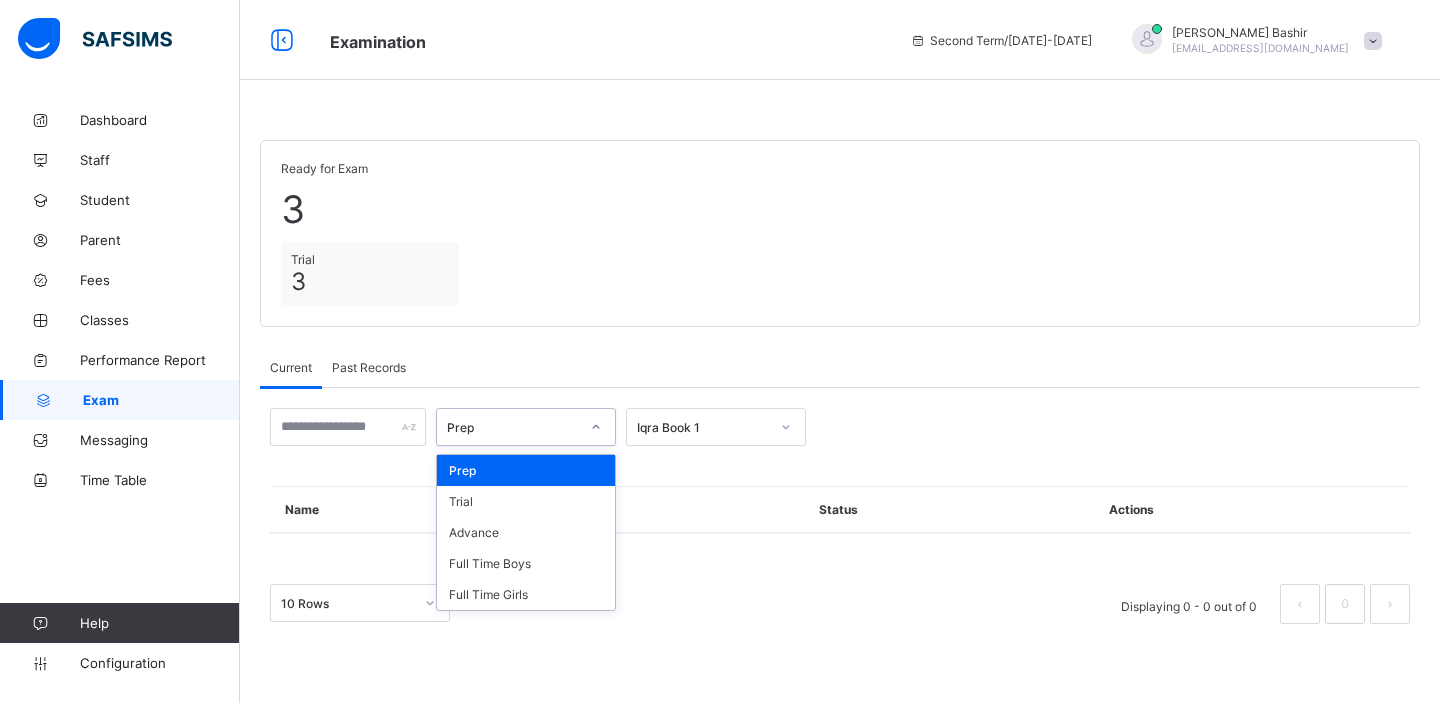 click on "3" at bounding box center (840, 209) 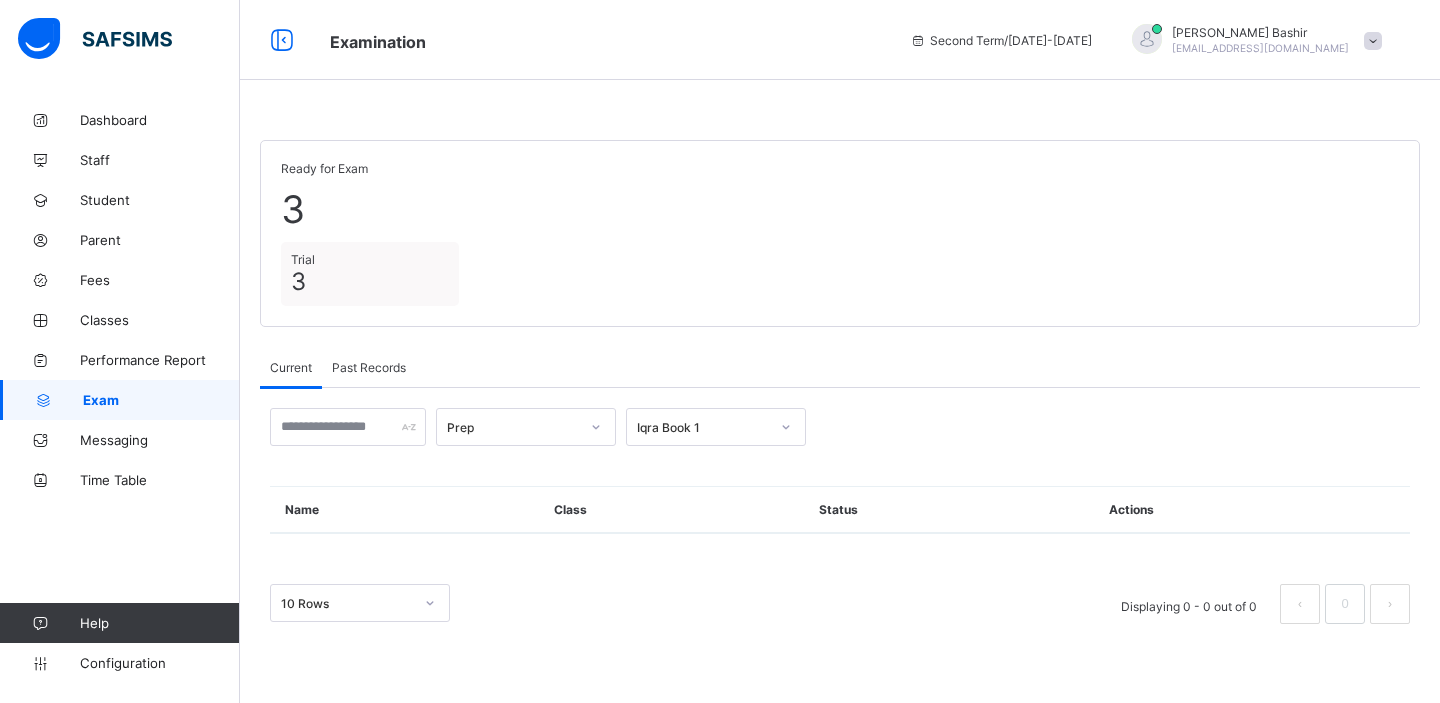 click on "Iqra Book 1" at bounding box center (697, 427) 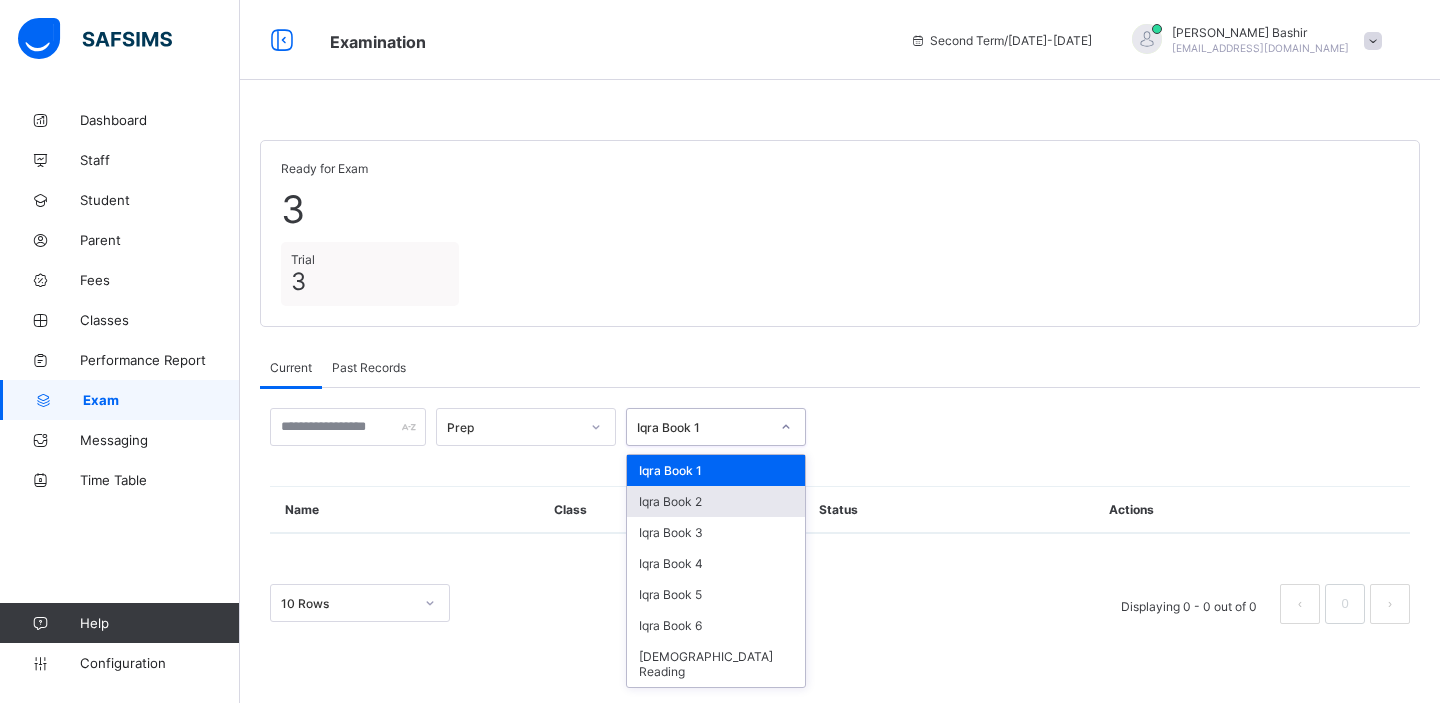click on "Prep      option Iqra Book 2 focused, 2 of 7. 7 results available. Use Up and Down to choose options, press Enter to select the currently focused option, press Escape to exit the menu, press Tab to select the option and exit the menu. Iqra Book 1 Iqra Book 1 Iqra Book 2 Iqra Book 3 Iqra Book 4 Iqra Book 5 Iqra Book 6 Quran Reading Name Class Status Actions 10 Rows Displaying 0 - 0 out of 0 0" at bounding box center [840, 511] 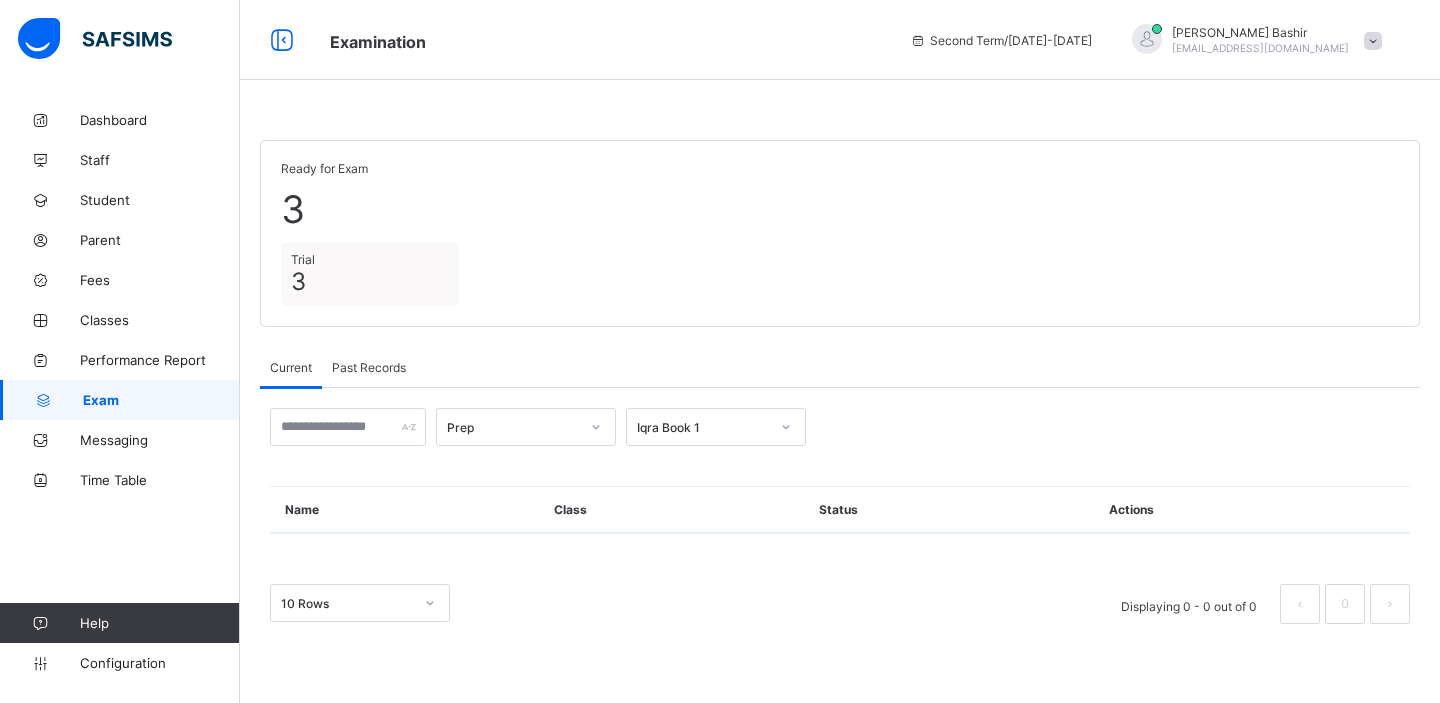 click on "Past Records" at bounding box center (369, 367) 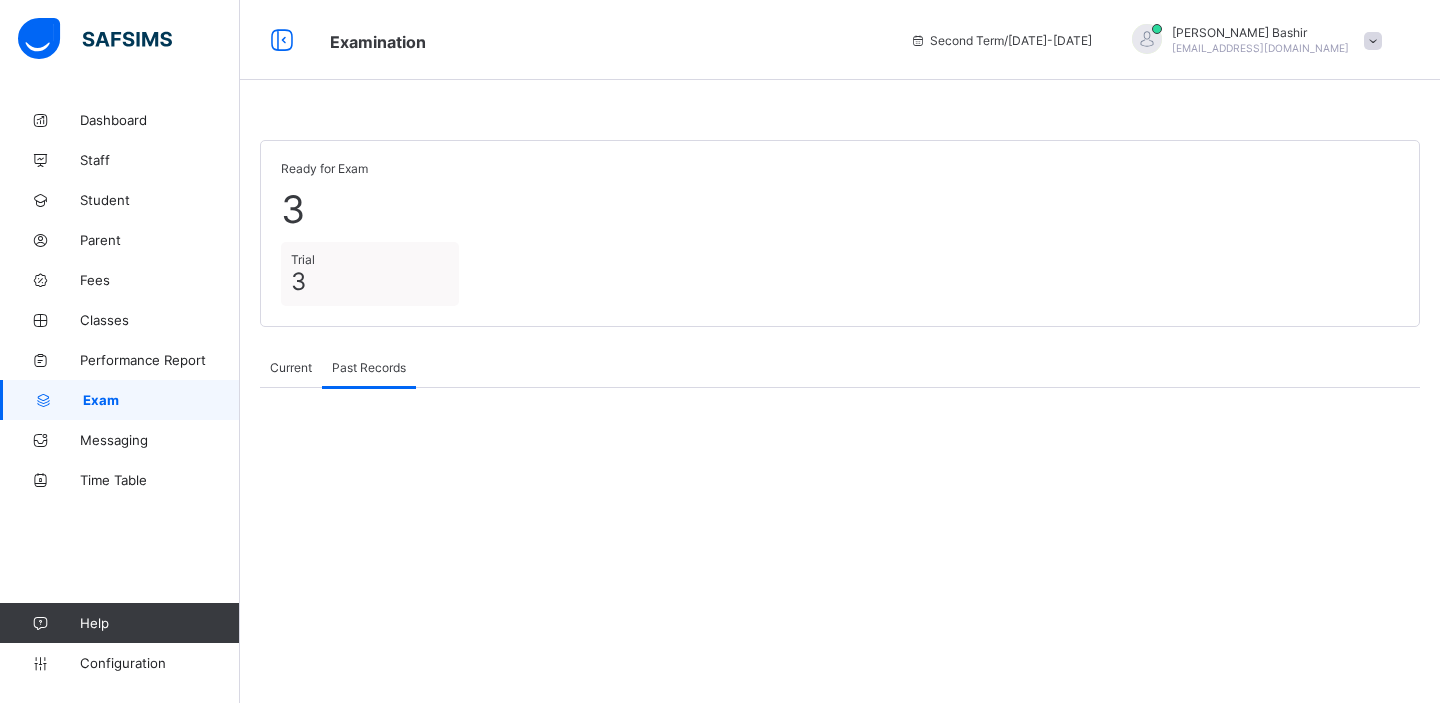 click on "Ready for Exam  3 Trial 3 Current Past Records Current Past Records Prep Iqra Book 1 Name Class Status Actions 10 Rows Displaying 0 - 0 out of 0 0" at bounding box center (840, 351) 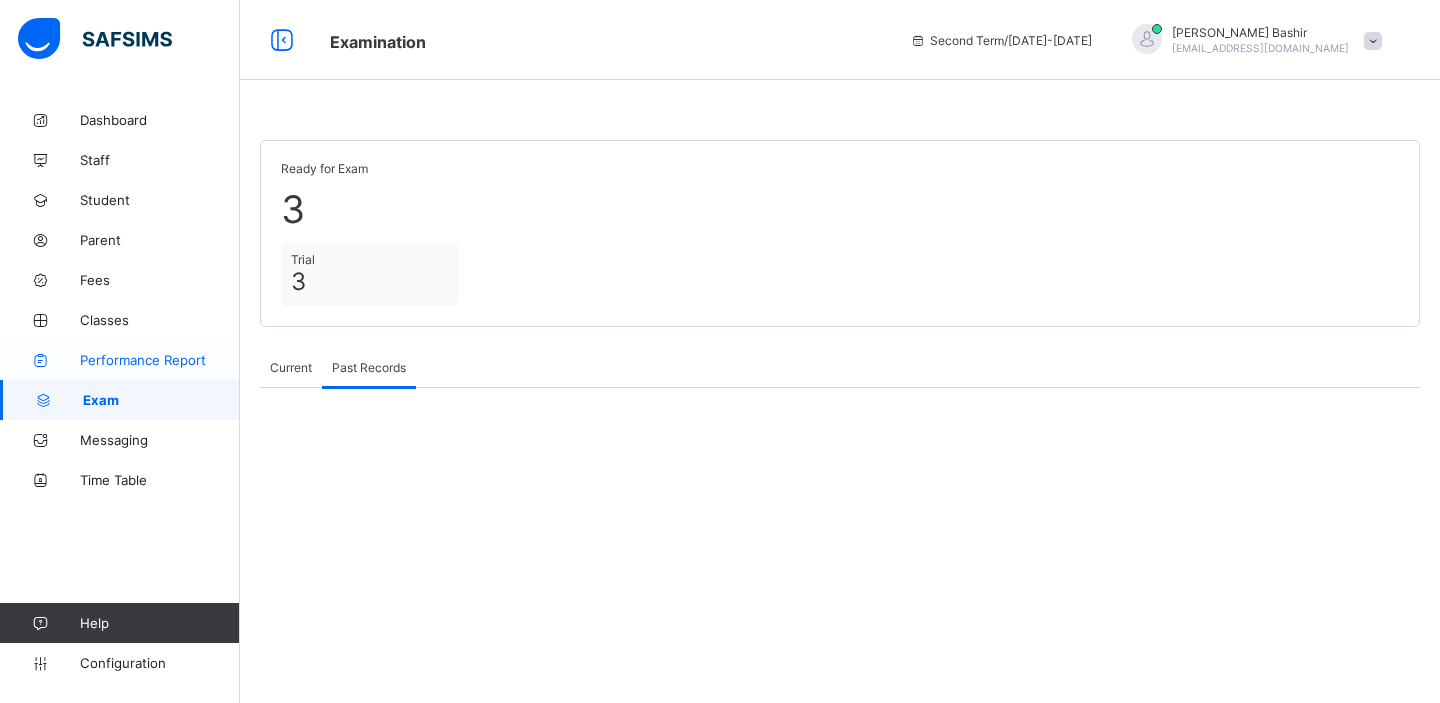 click on "Performance Report" at bounding box center [160, 360] 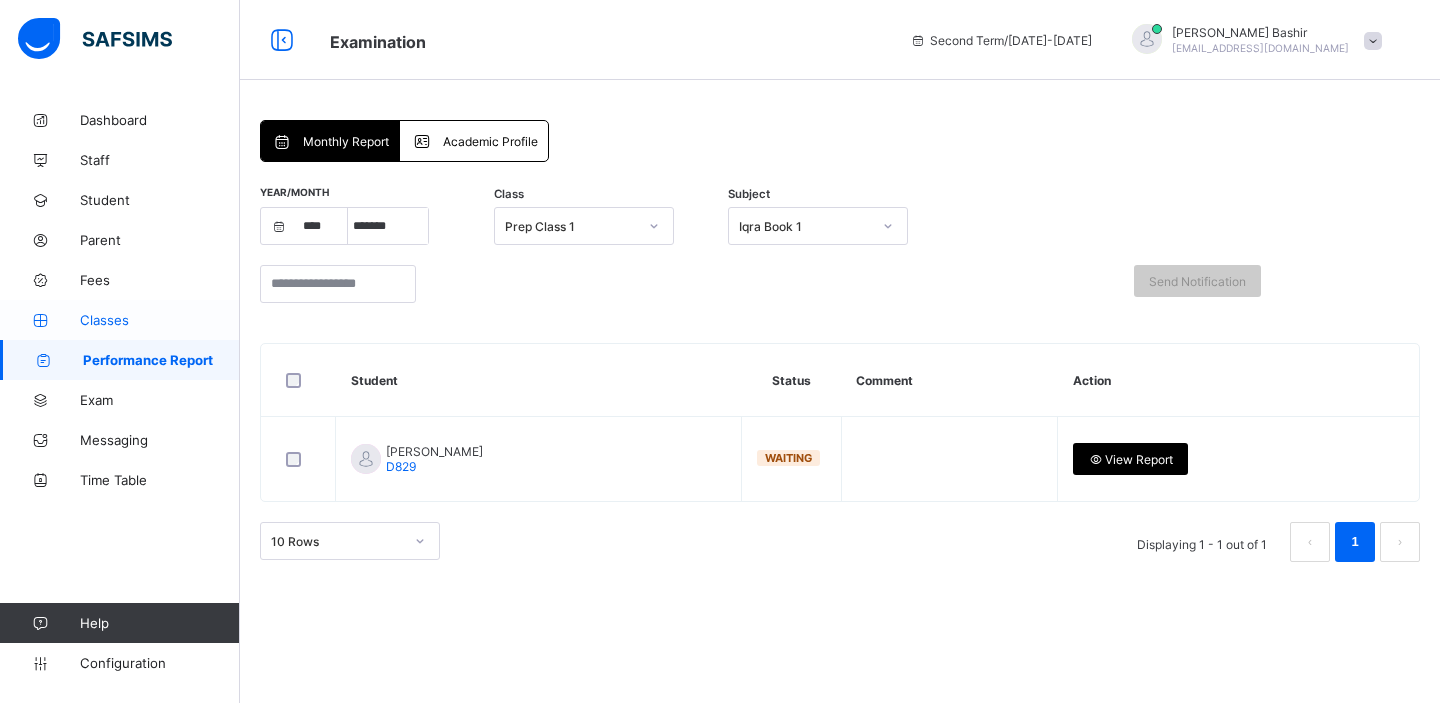click on "Classes" at bounding box center [160, 320] 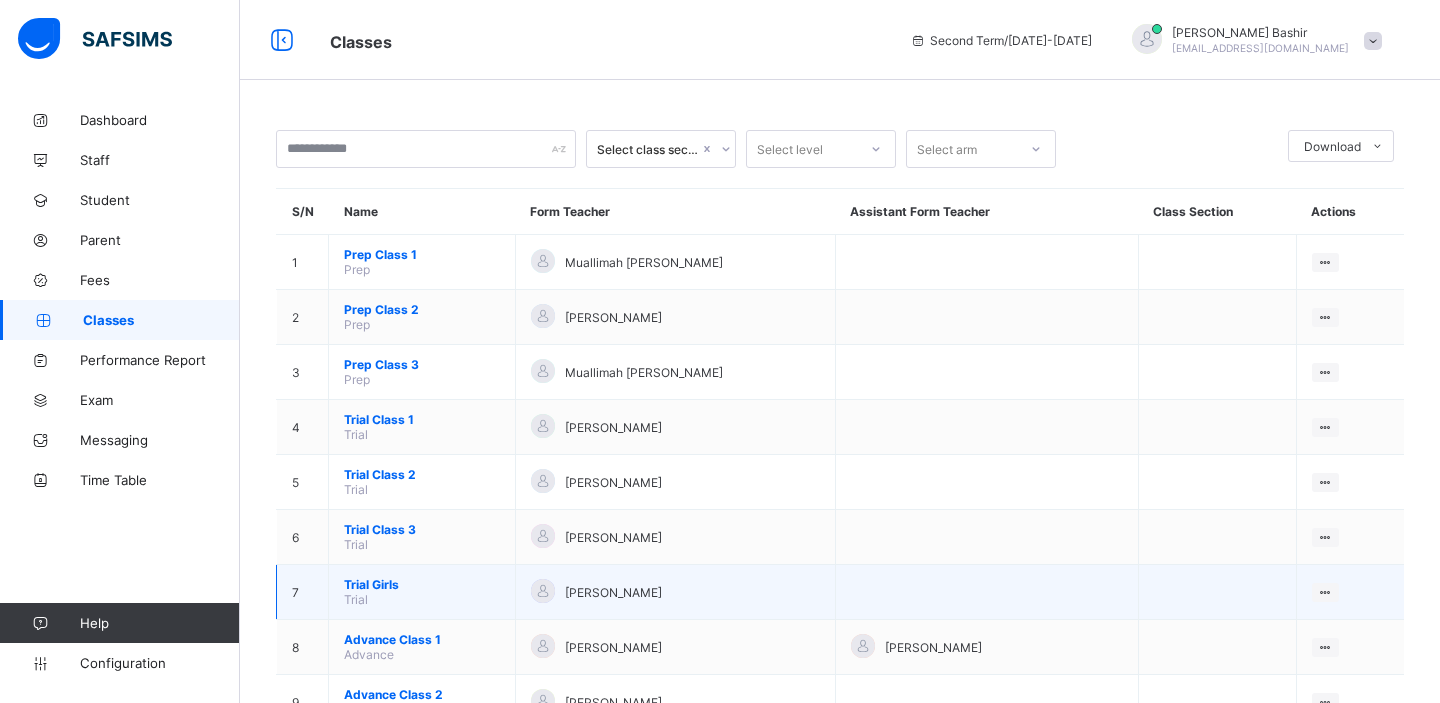 scroll, scrollTop: 445, scrollLeft: 0, axis: vertical 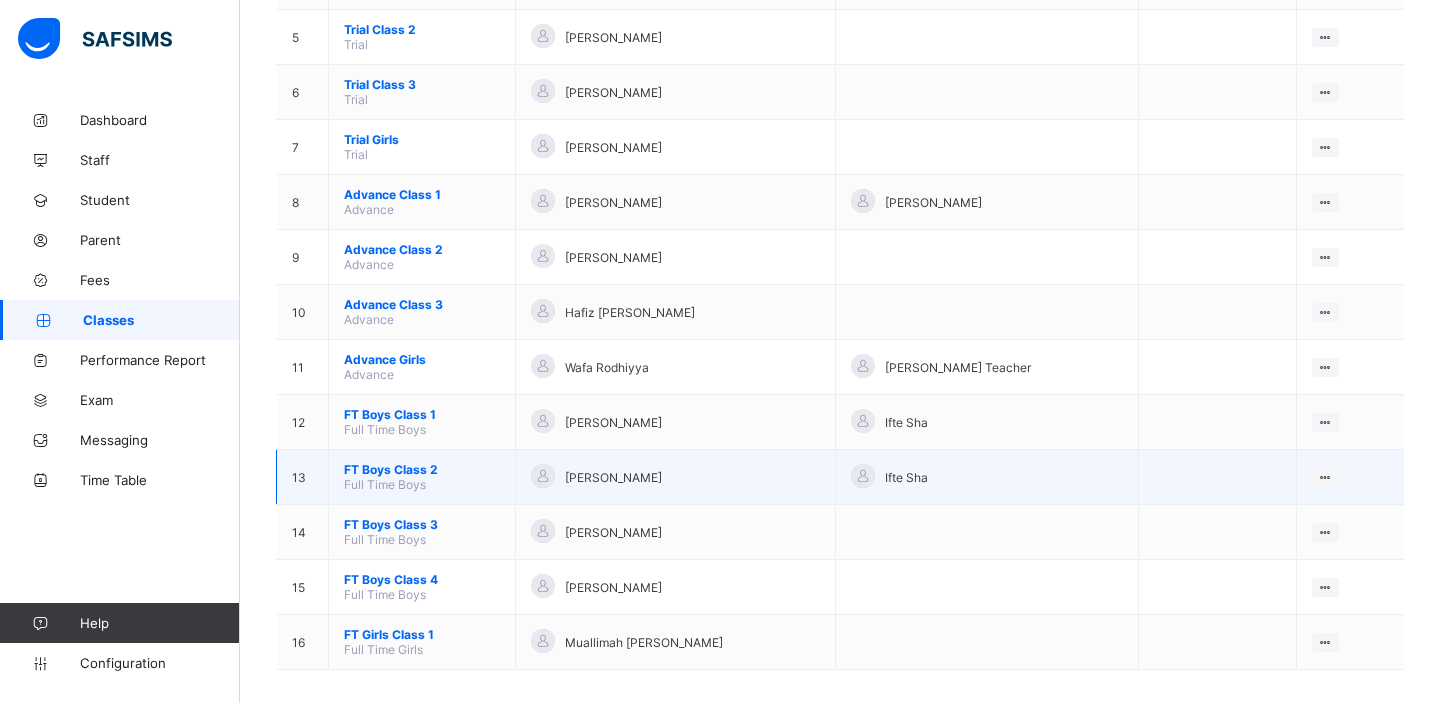 click on "FT Boys   Class 2" at bounding box center [422, 469] 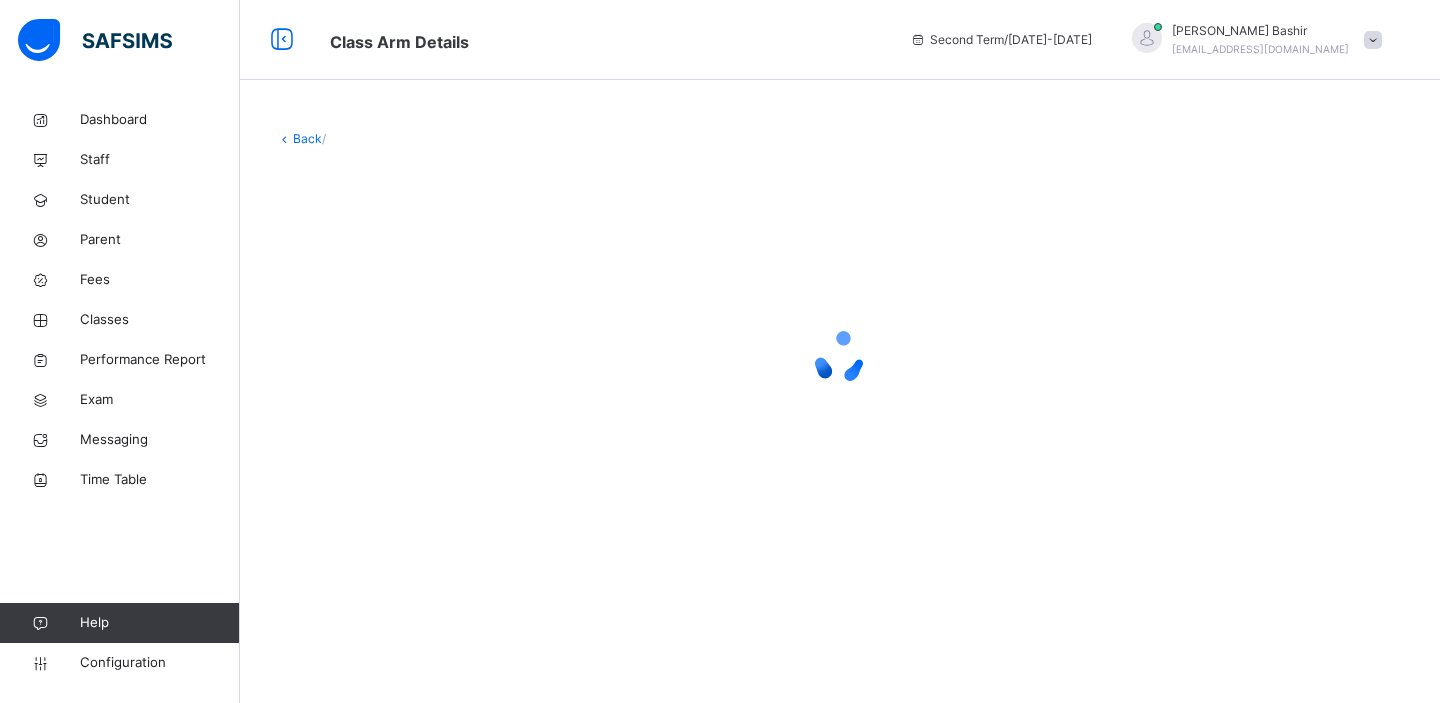scroll, scrollTop: 0, scrollLeft: 0, axis: both 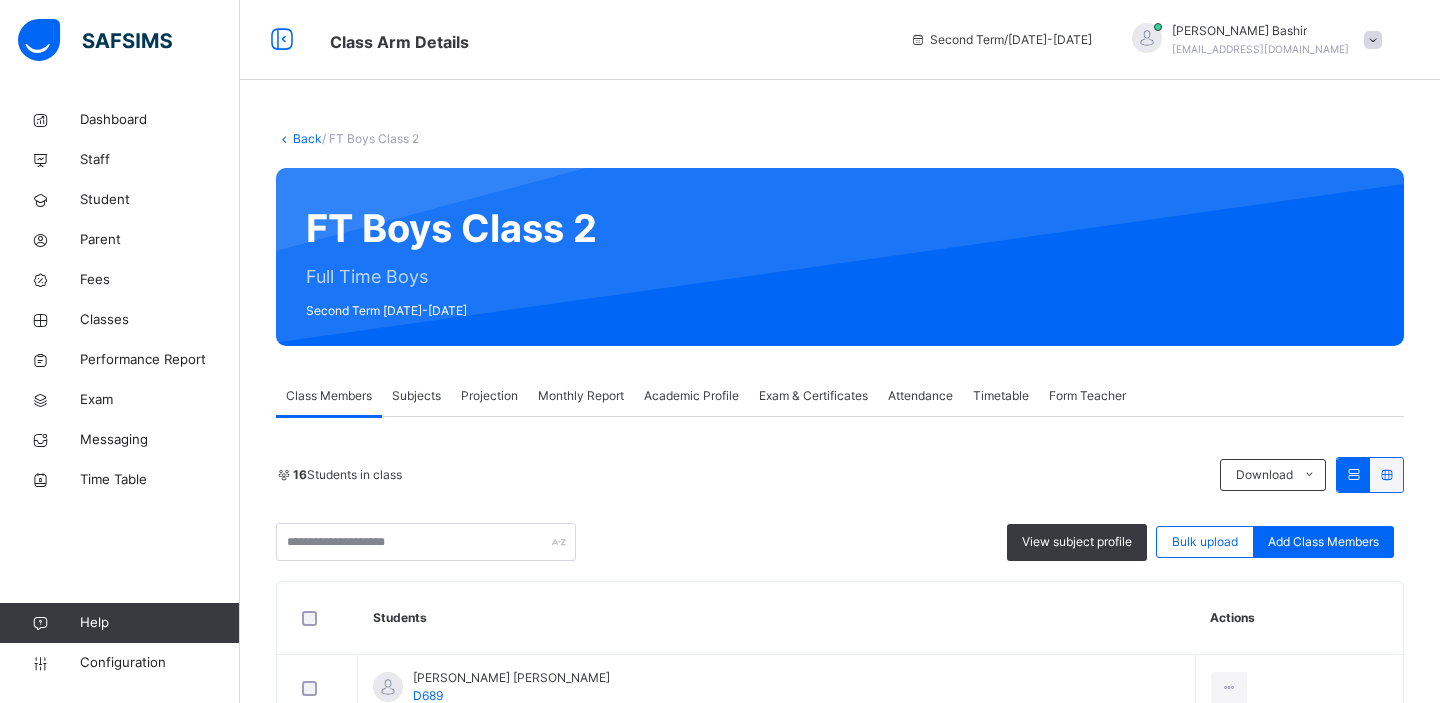click on "Exam & Certificates" at bounding box center [813, 396] 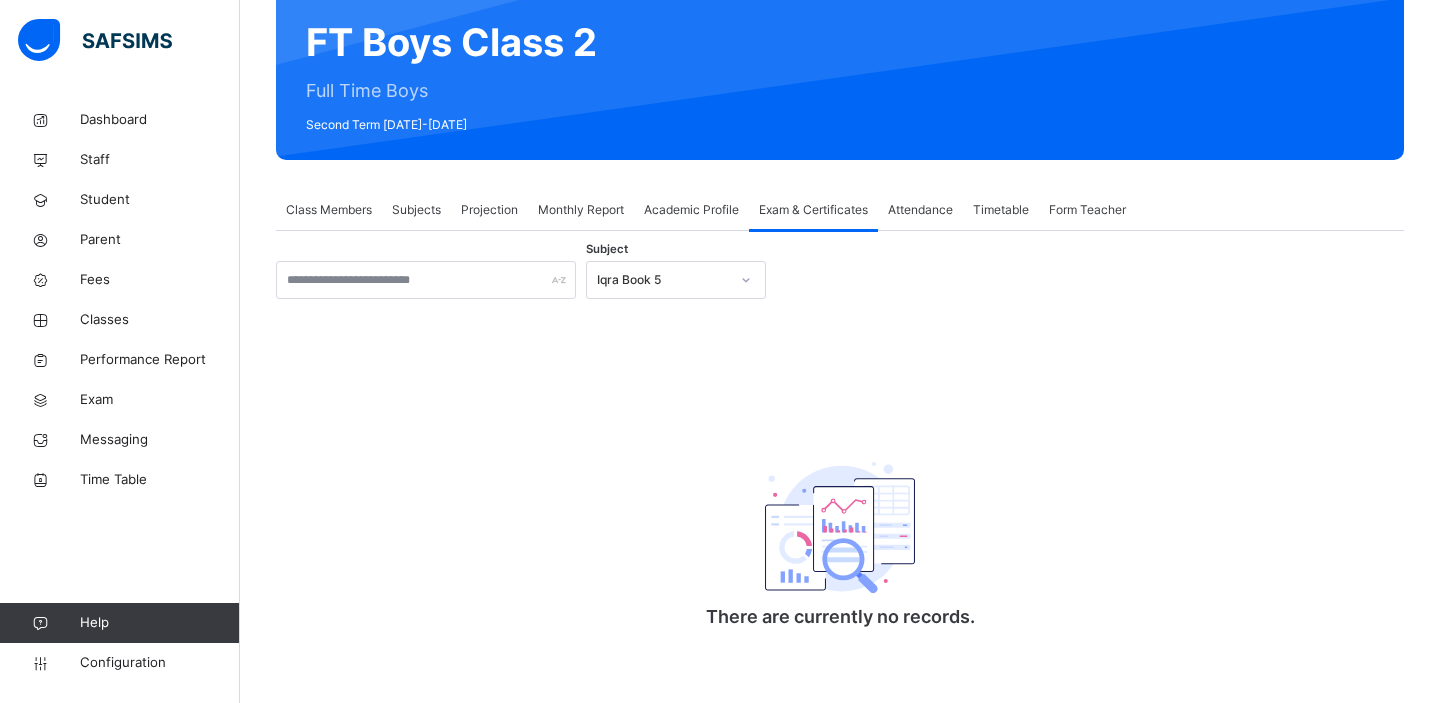 scroll, scrollTop: 193, scrollLeft: 0, axis: vertical 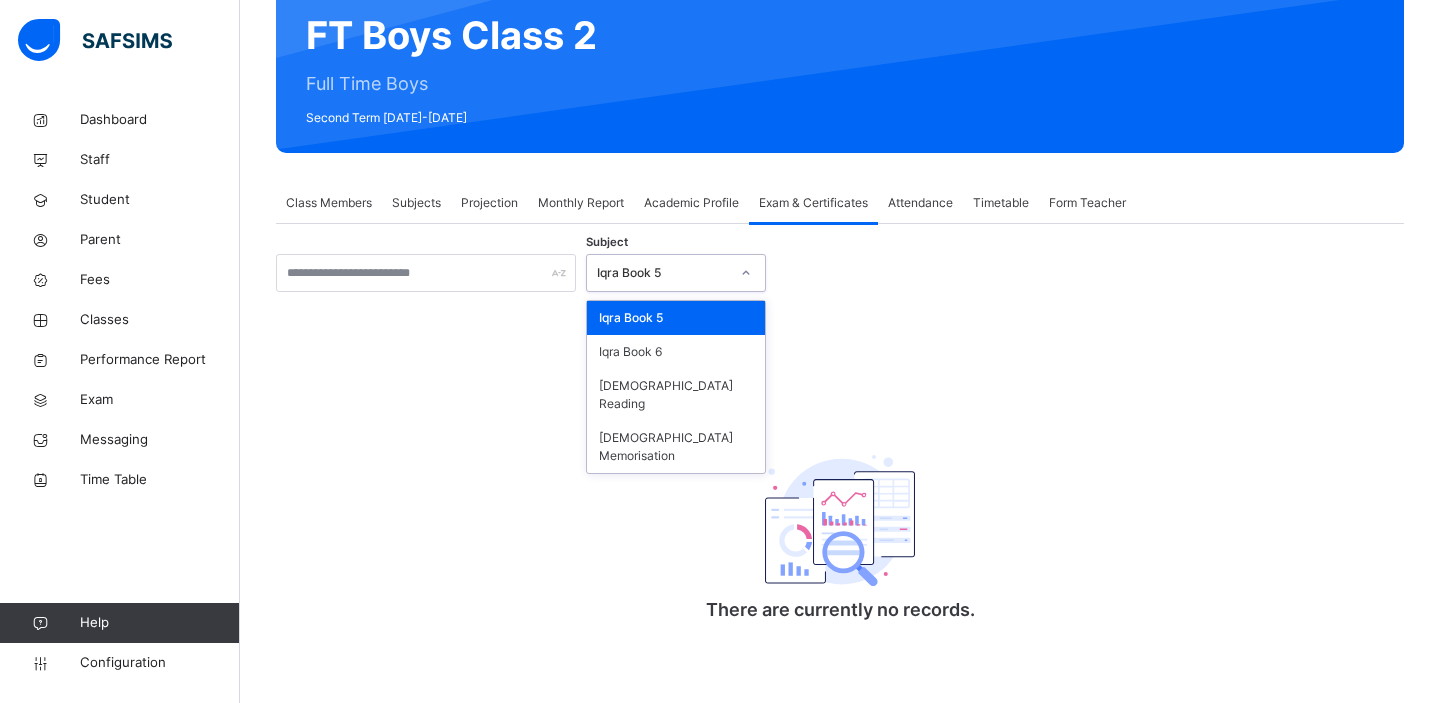click on "Iqra Book 5" at bounding box center [663, 273] 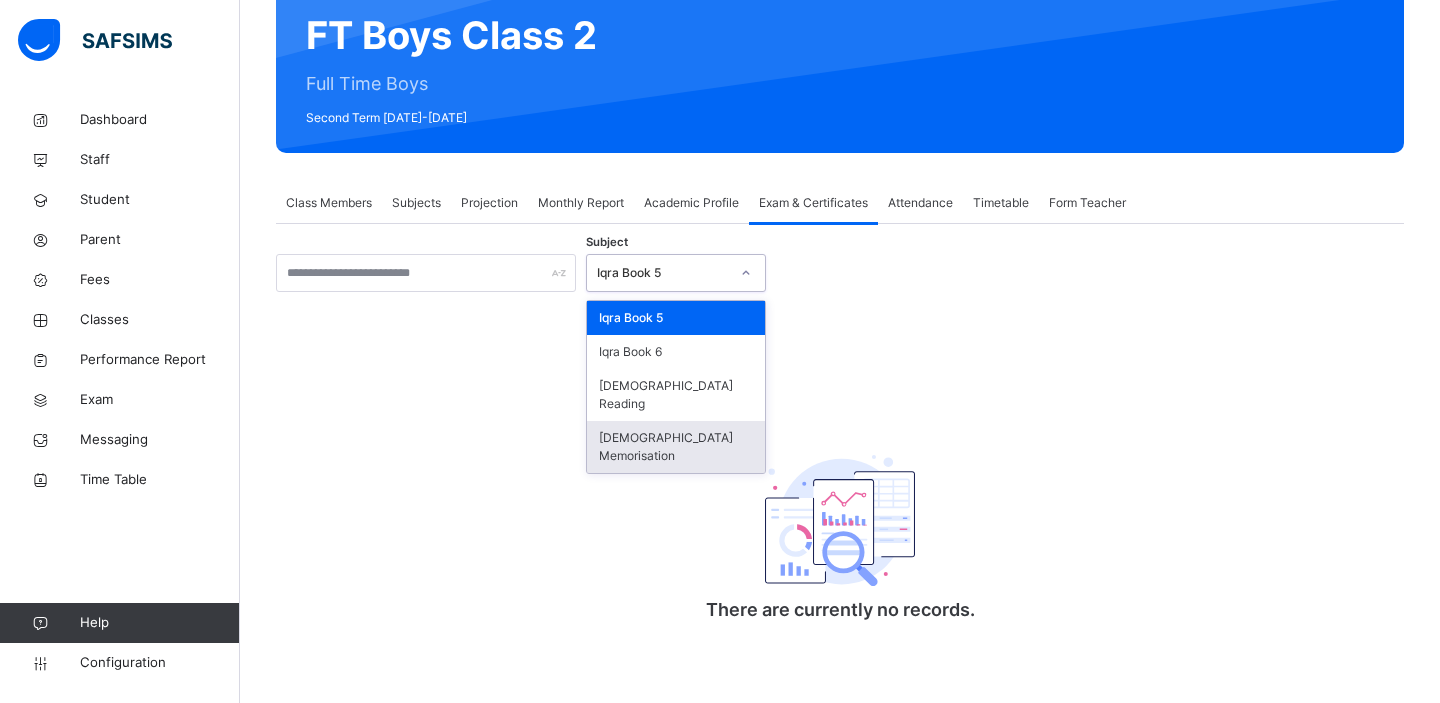 click on "Quran Memorisation" at bounding box center (676, 447) 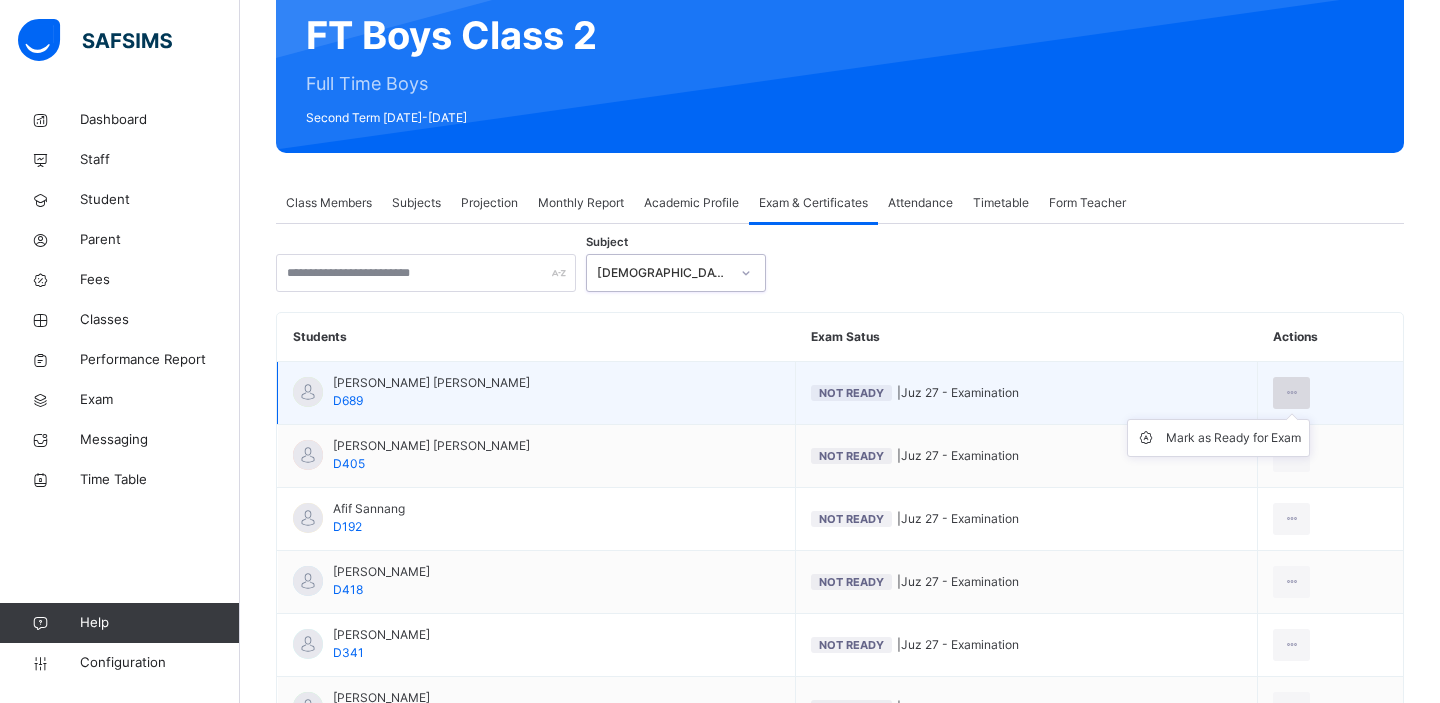 click at bounding box center [1291, 393] 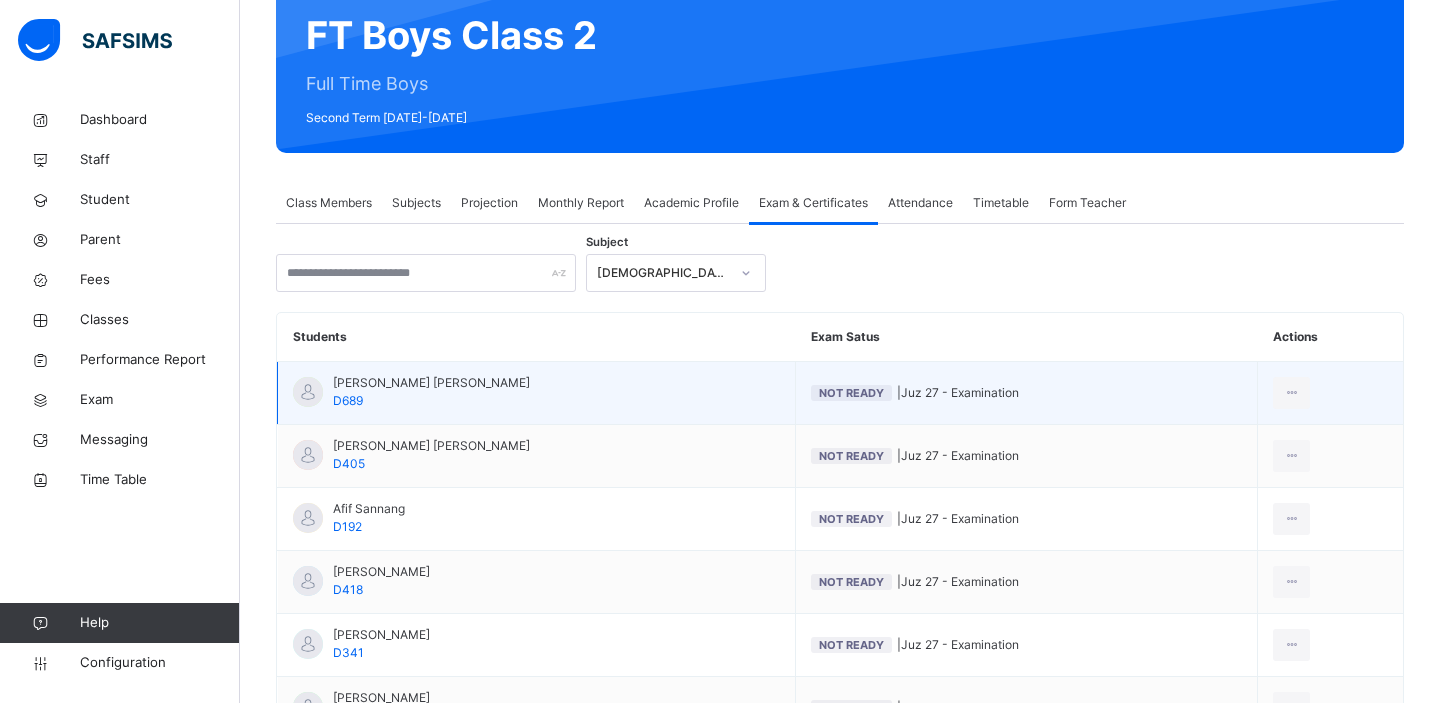 click on "Abdul Ghani  Nabulsi" at bounding box center (431, 383) 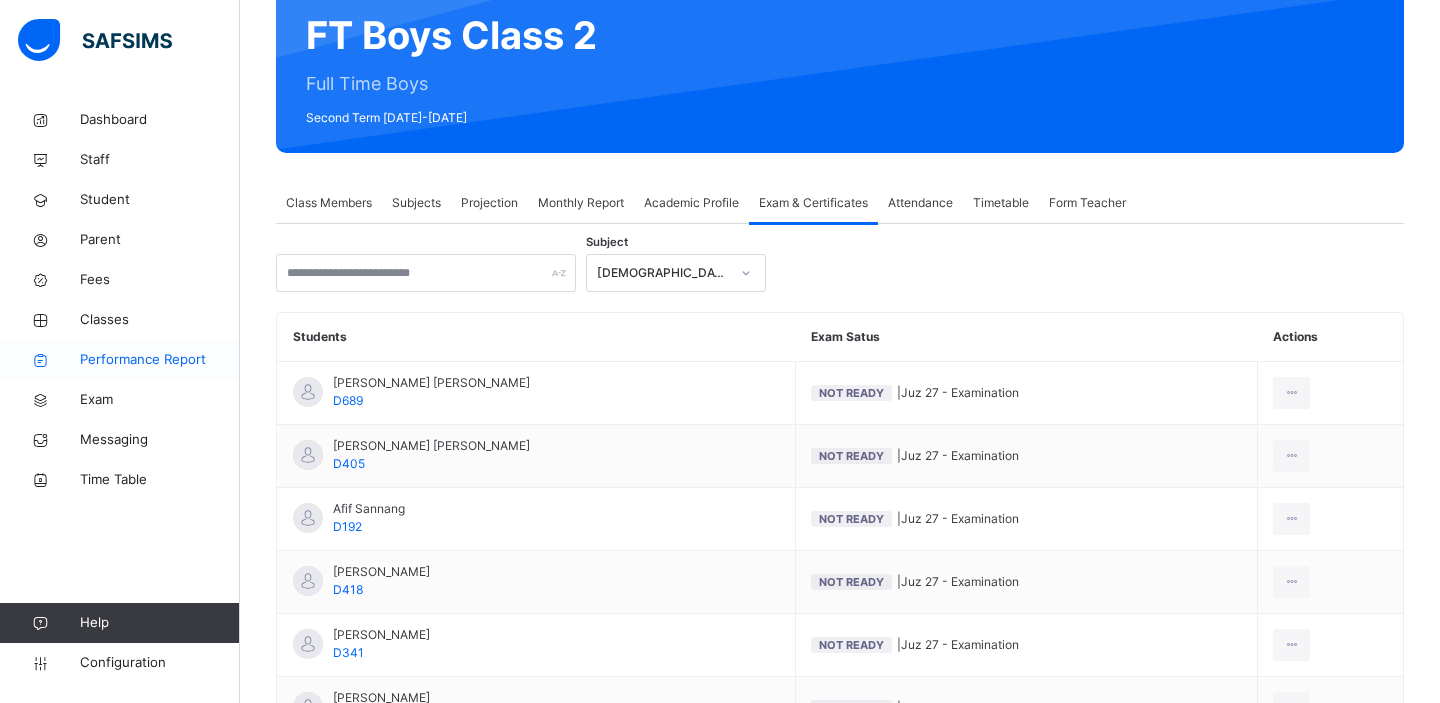 click on "Performance Report" at bounding box center (120, 360) 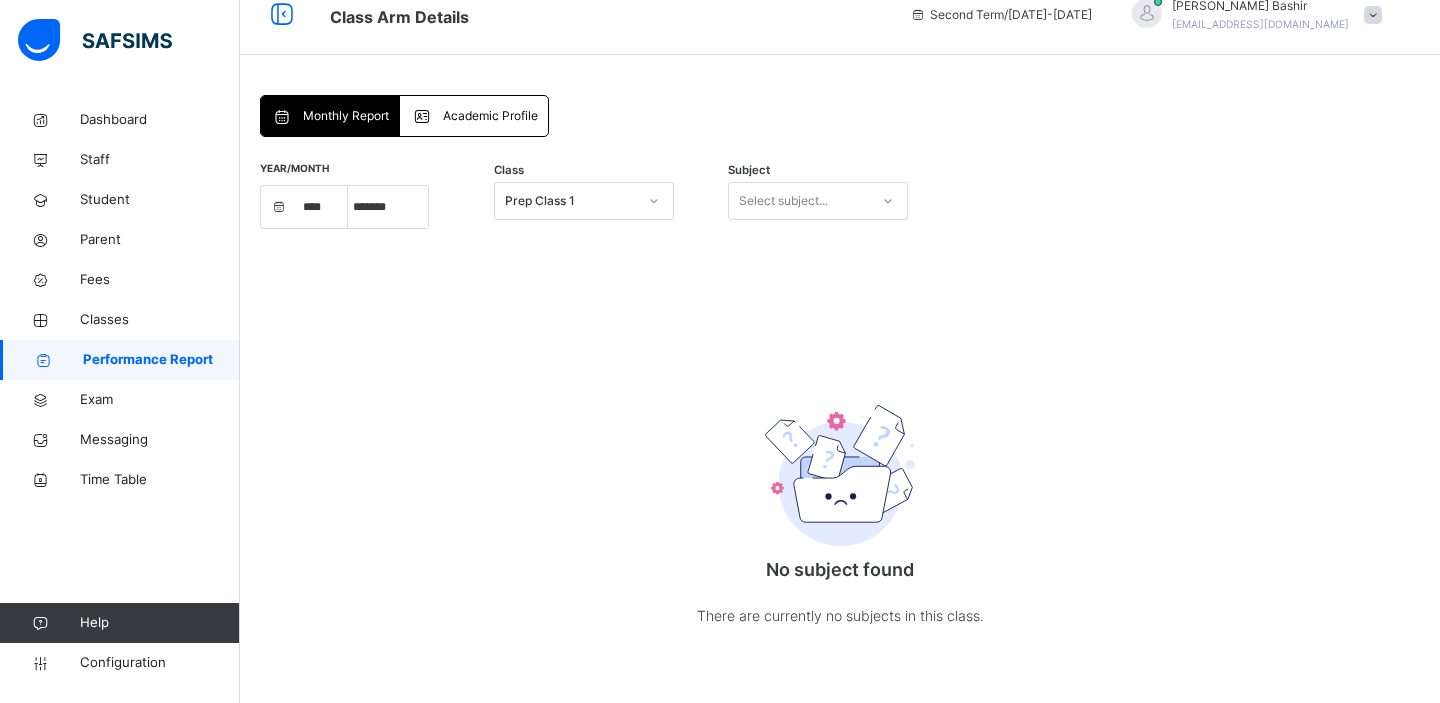 scroll, scrollTop: 0, scrollLeft: 0, axis: both 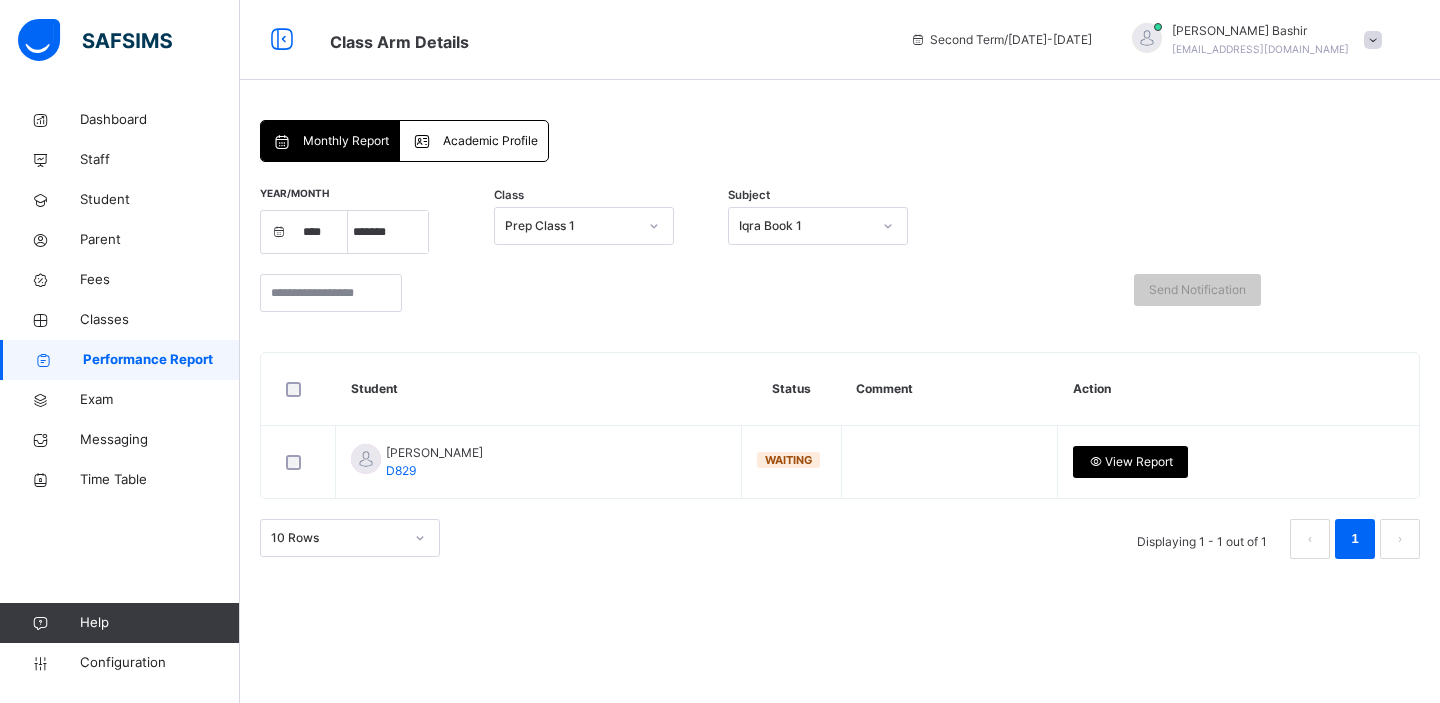 click on "Prep Class 1" at bounding box center (571, 226) 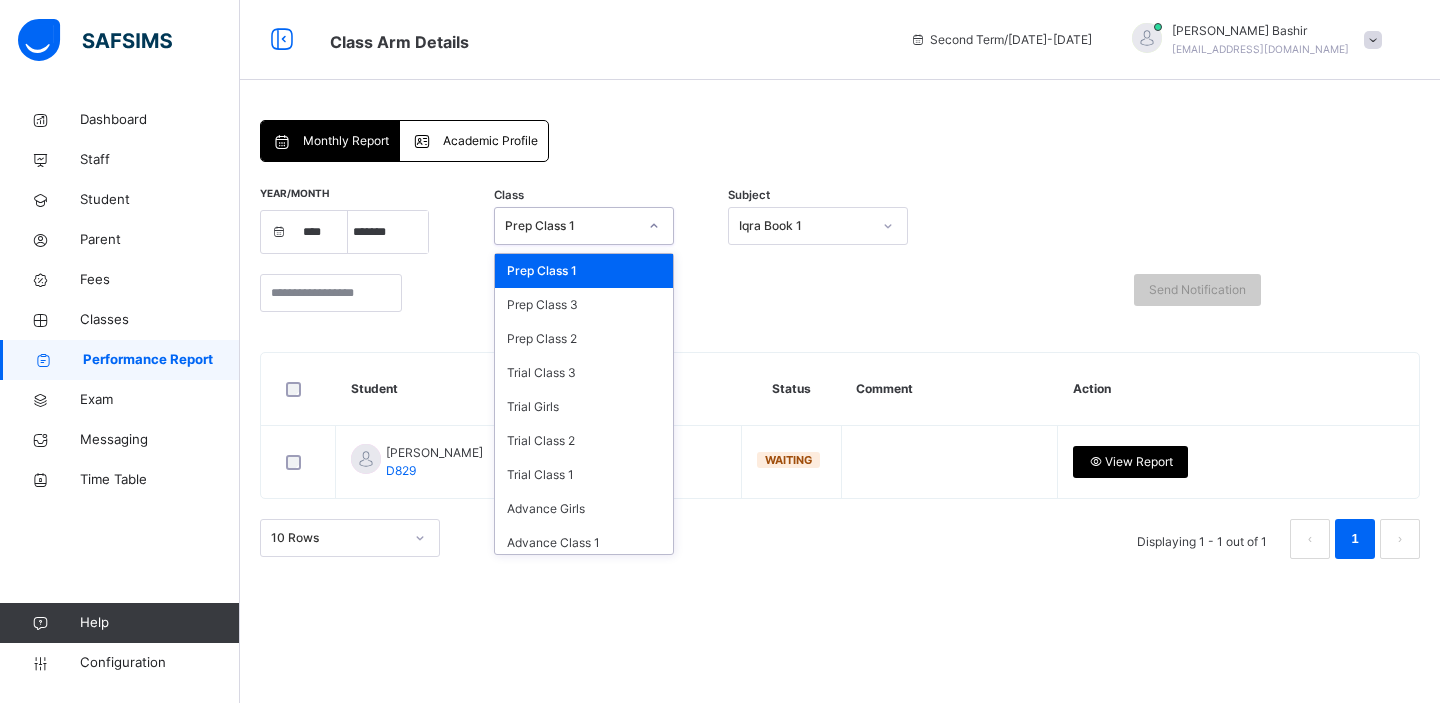 click on "Subject Iqra Book 1" at bounding box center [840, 230] 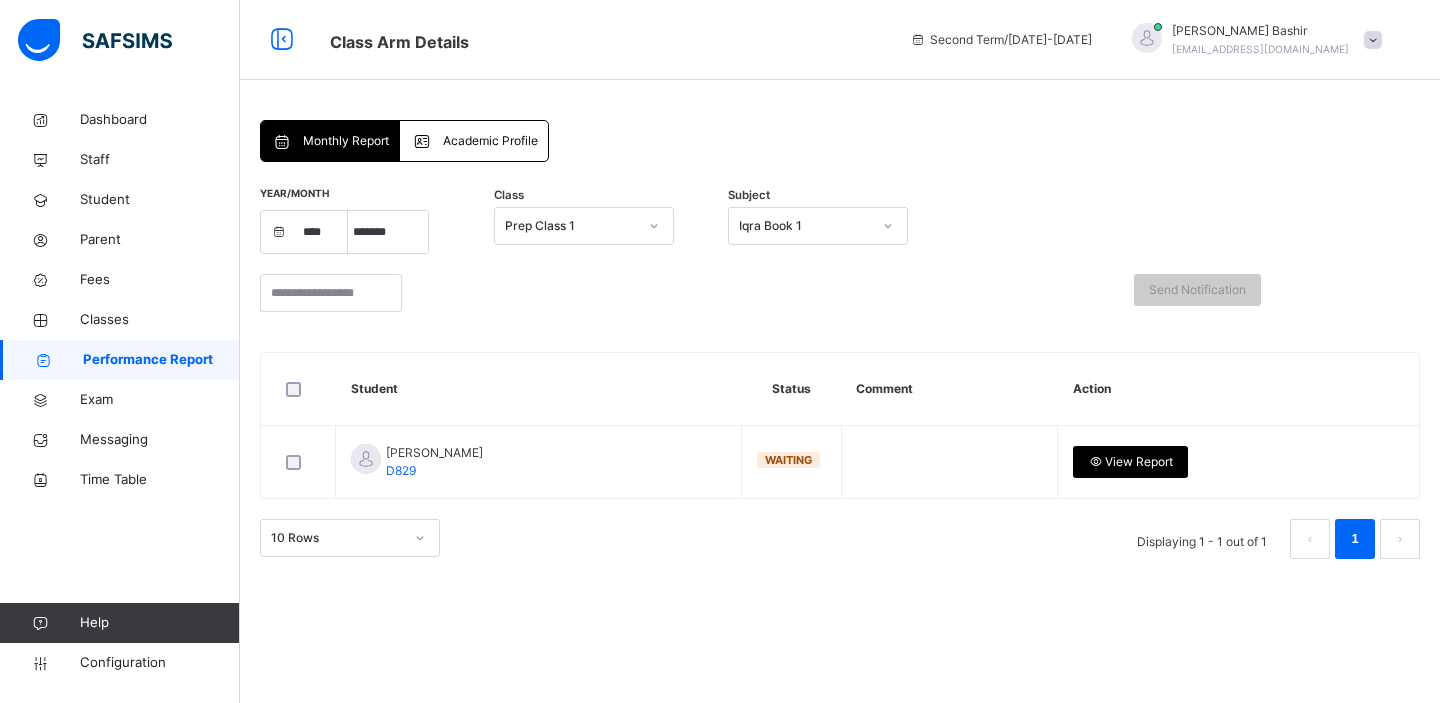 click on "Iqra Book 1" at bounding box center (805, 226) 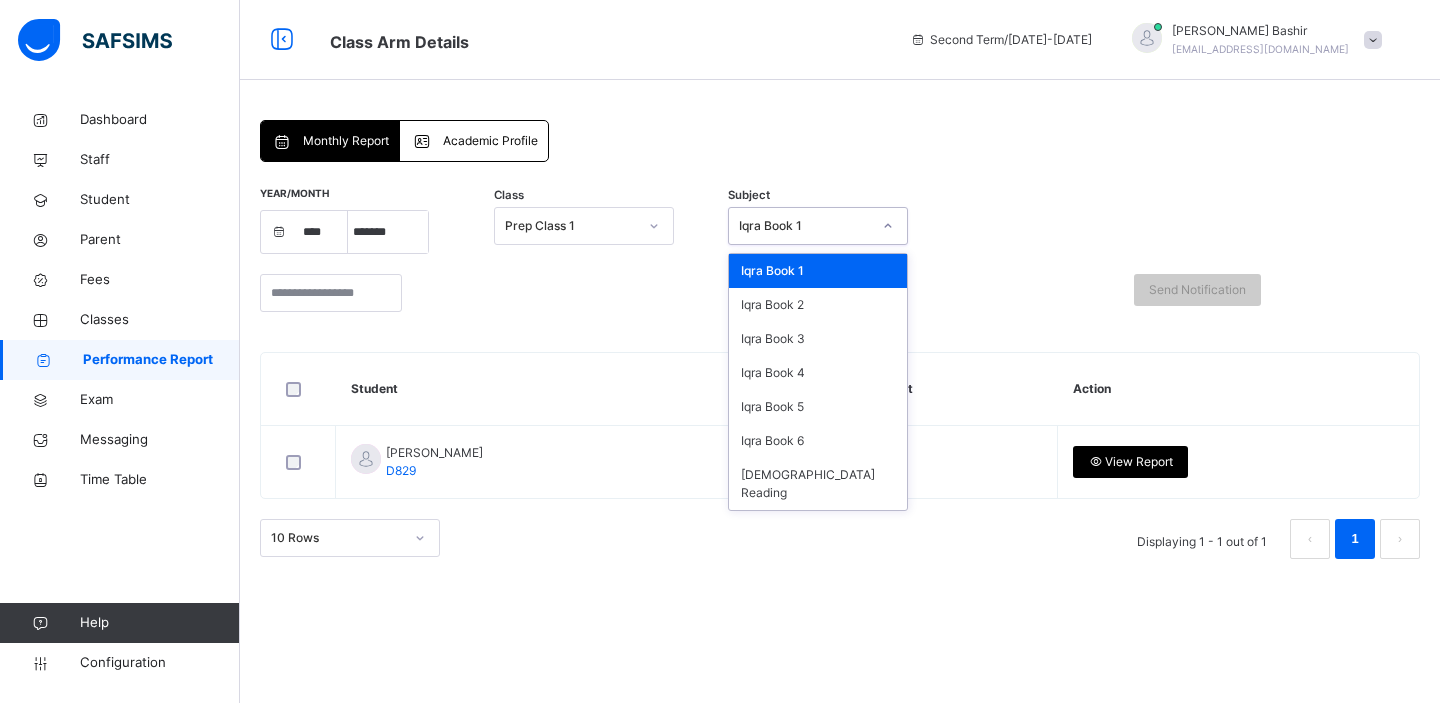 click on "Prep Class 1" at bounding box center [571, 226] 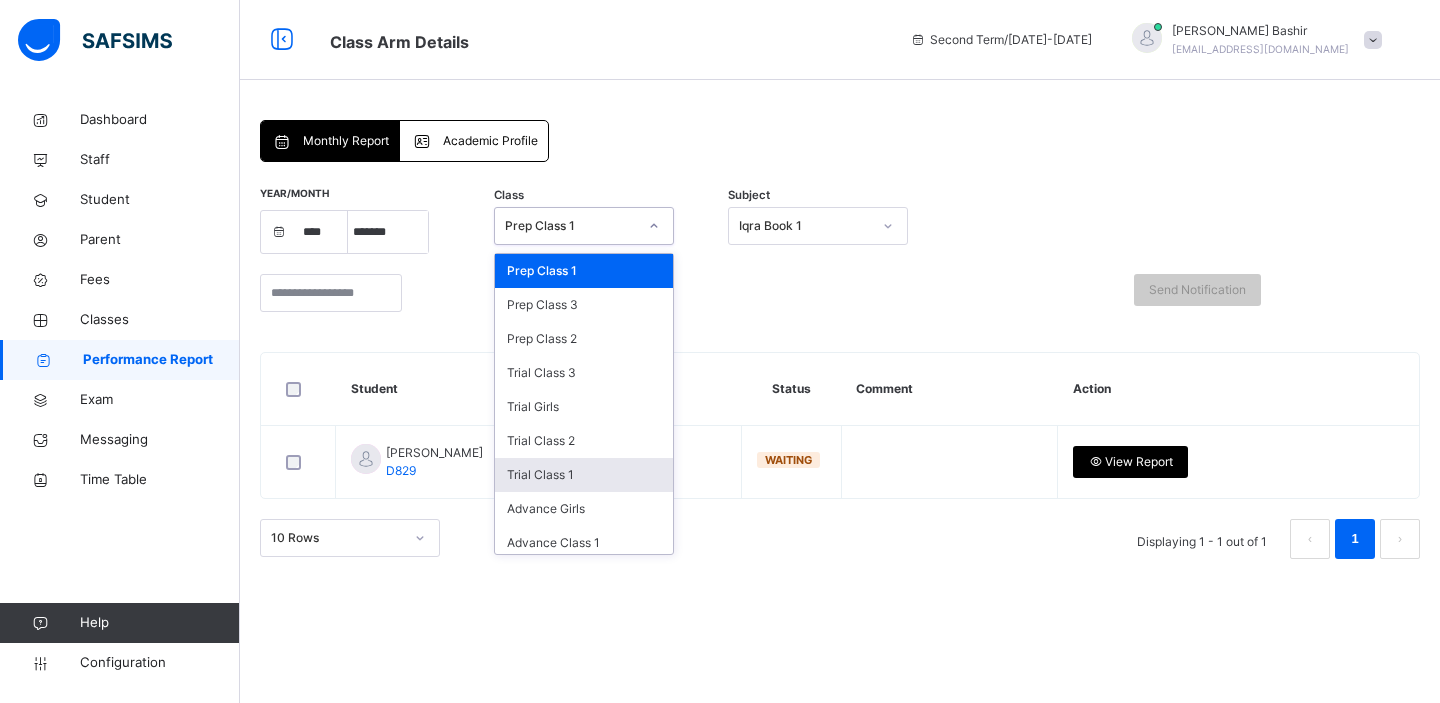 scroll, scrollTop: 244, scrollLeft: 0, axis: vertical 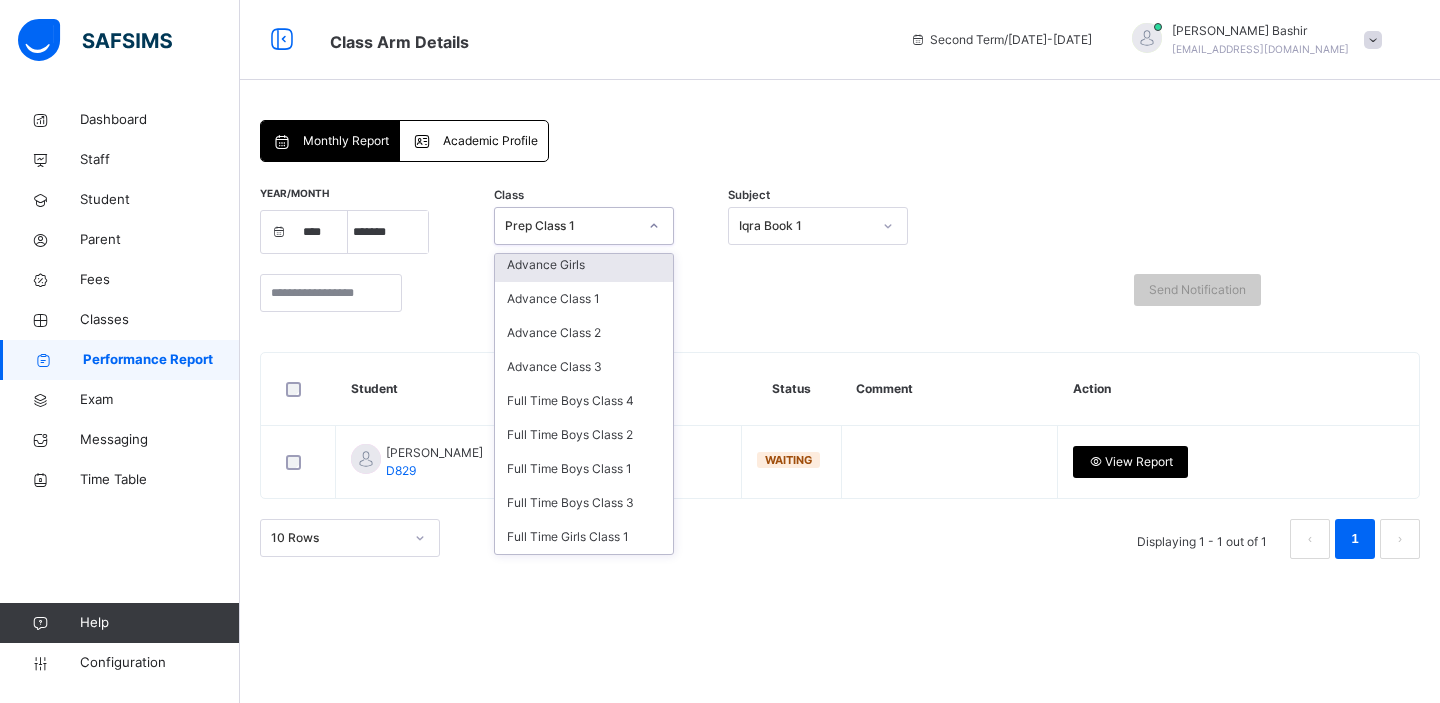 click 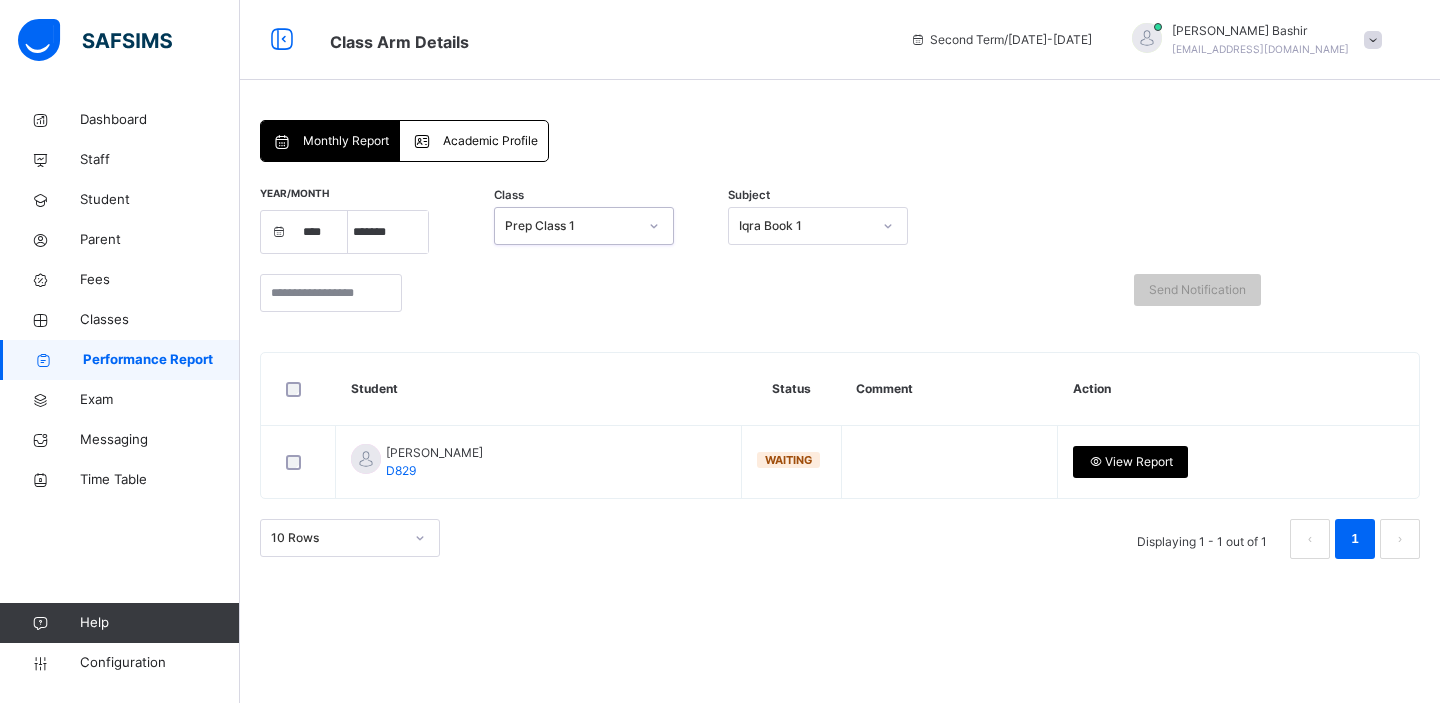 click on "Prep Class 1" at bounding box center [565, 226] 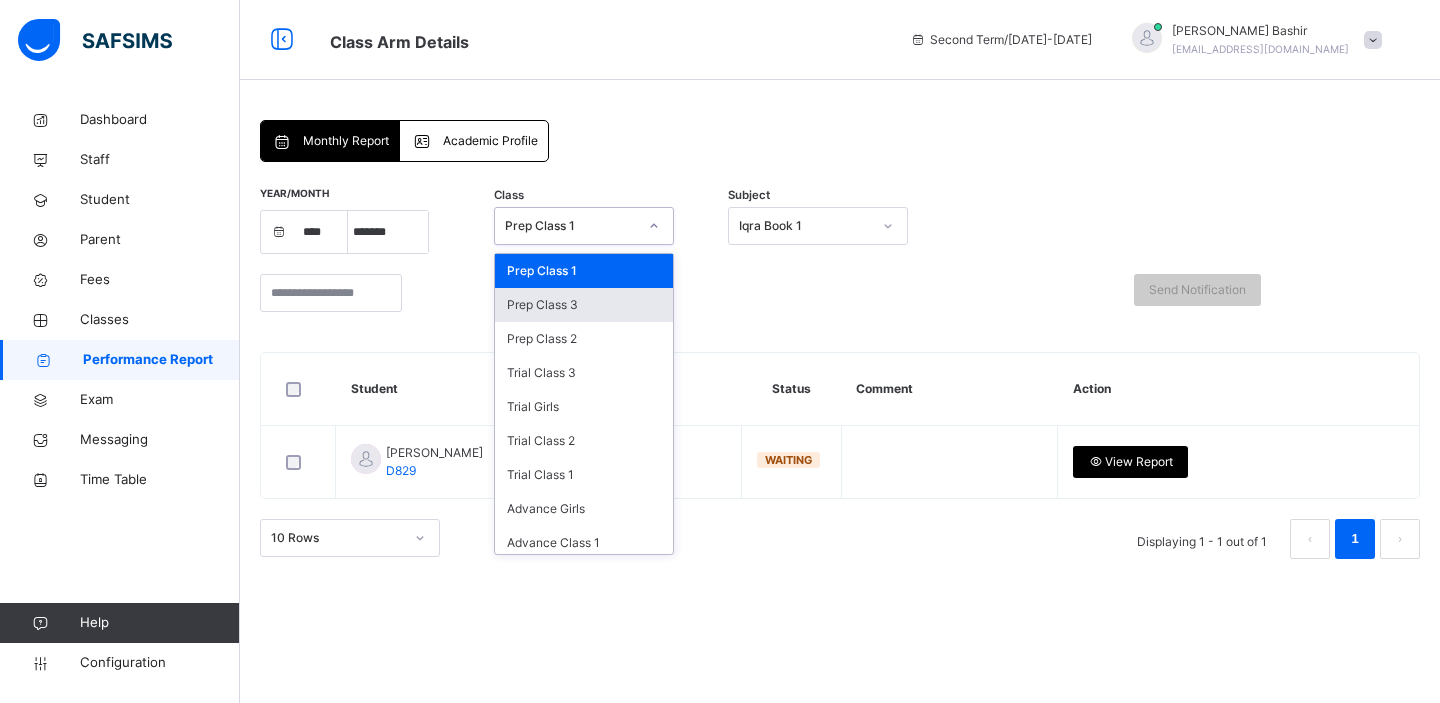 click on "Prep Class 3" at bounding box center [584, 305] 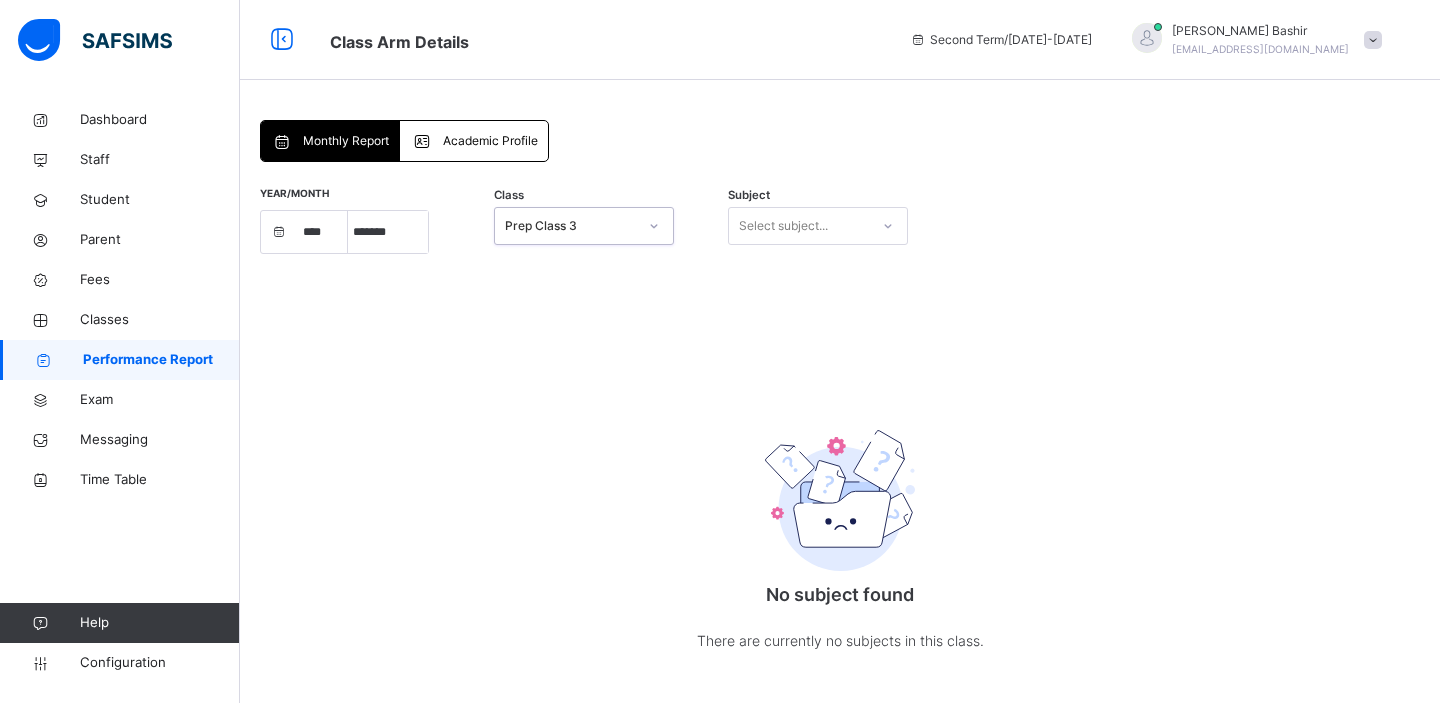 click on "Select subject..." at bounding box center [783, 226] 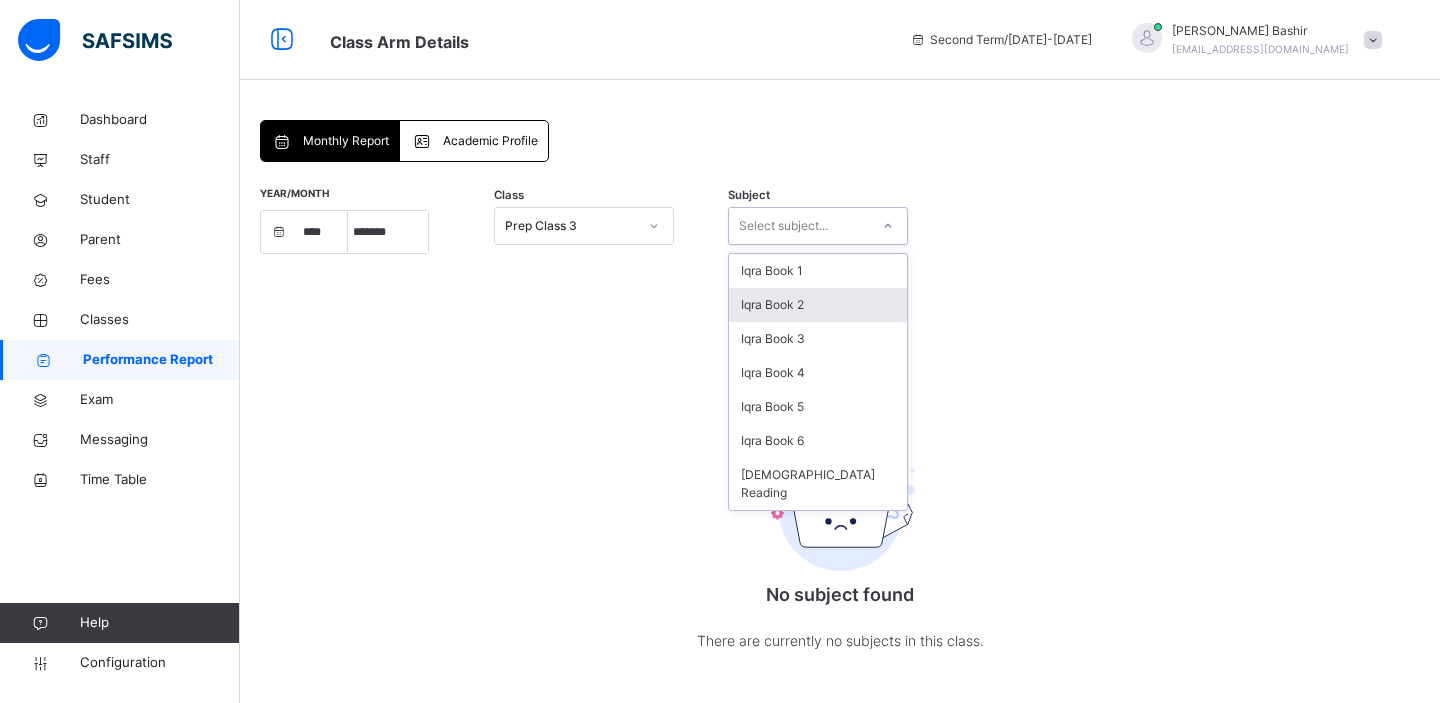 click on "Iqra Book 2" at bounding box center (818, 305) 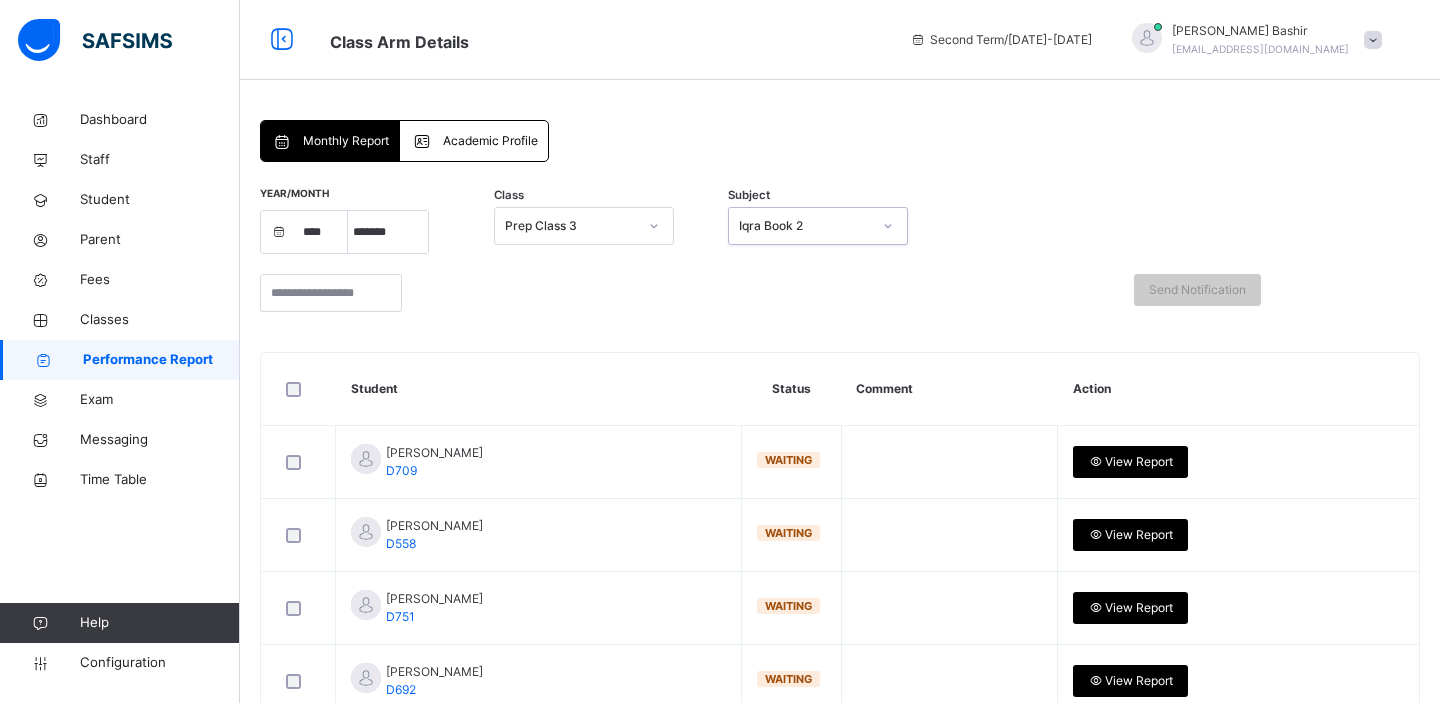 click on "Academic Profile" at bounding box center (490, 141) 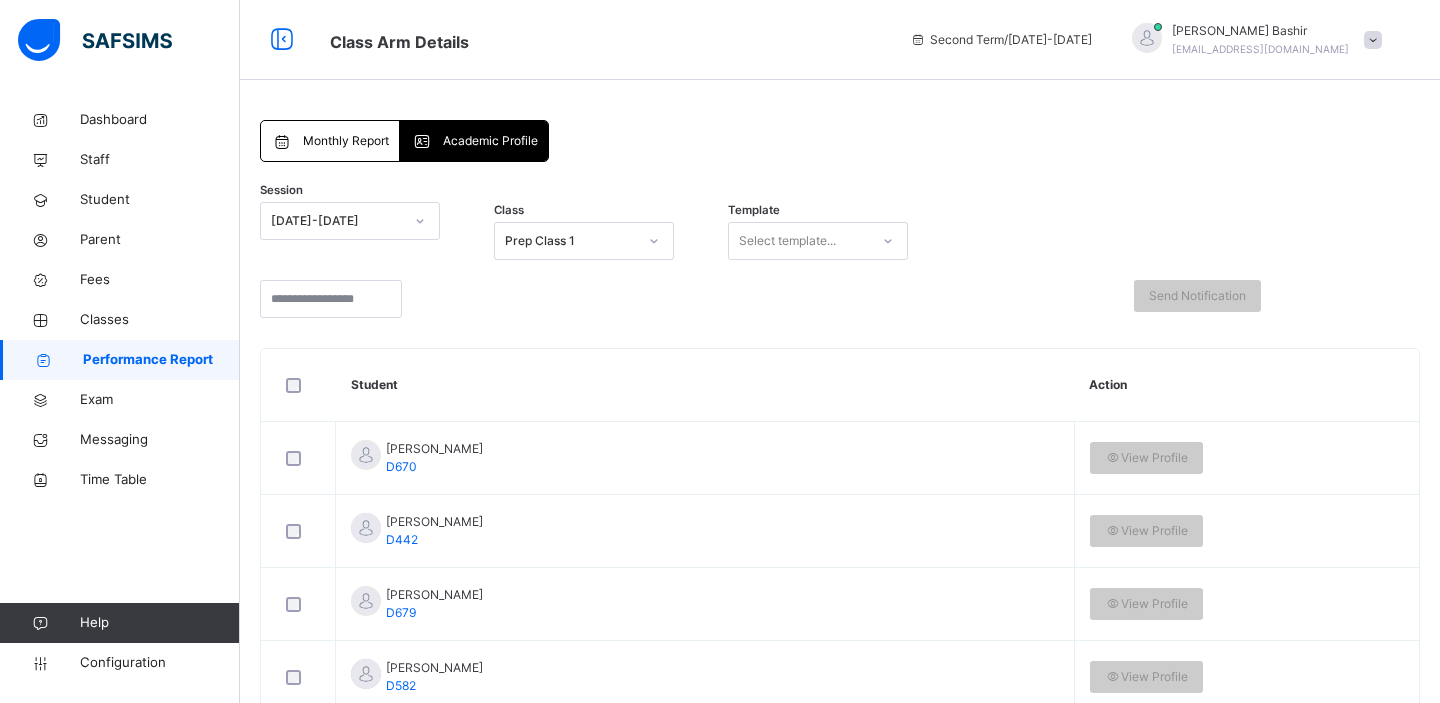 click on "Select template..." at bounding box center [799, 241] 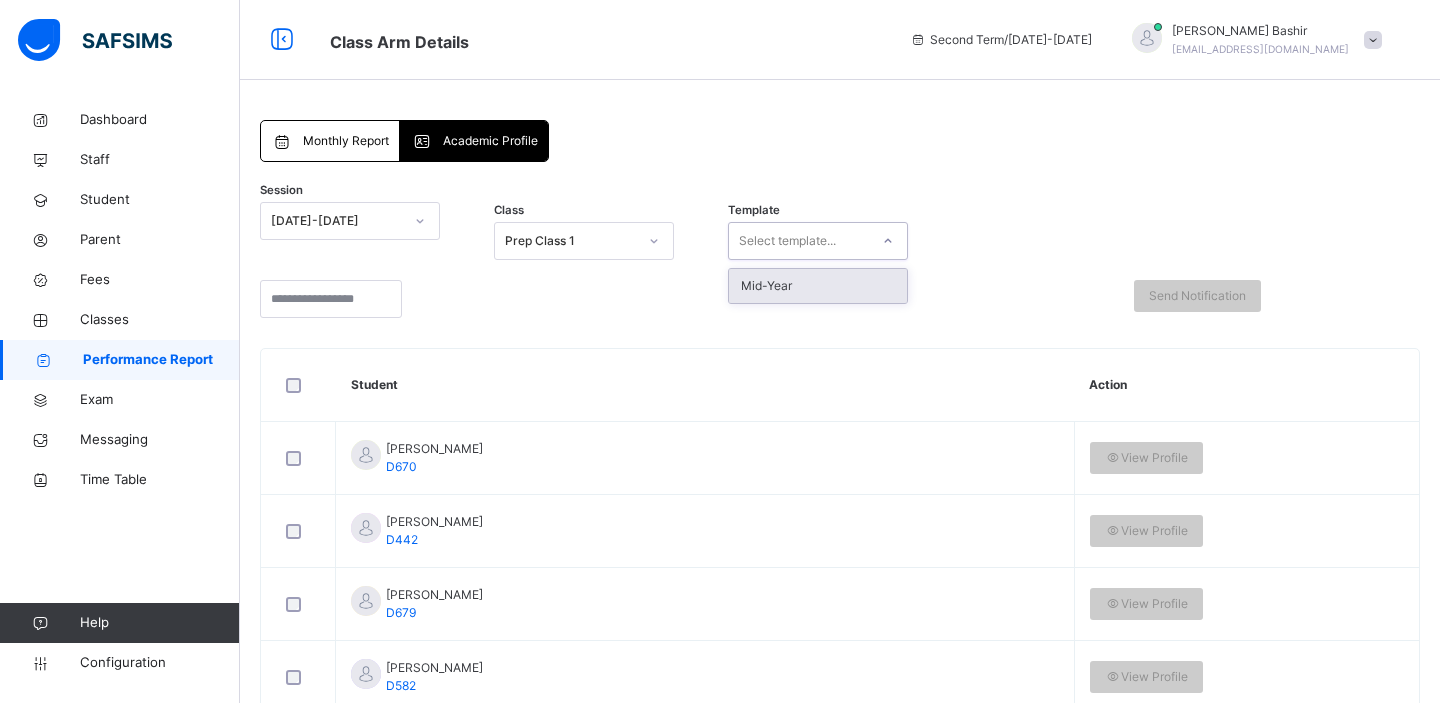 click on "Mid-Year" at bounding box center (818, 286) 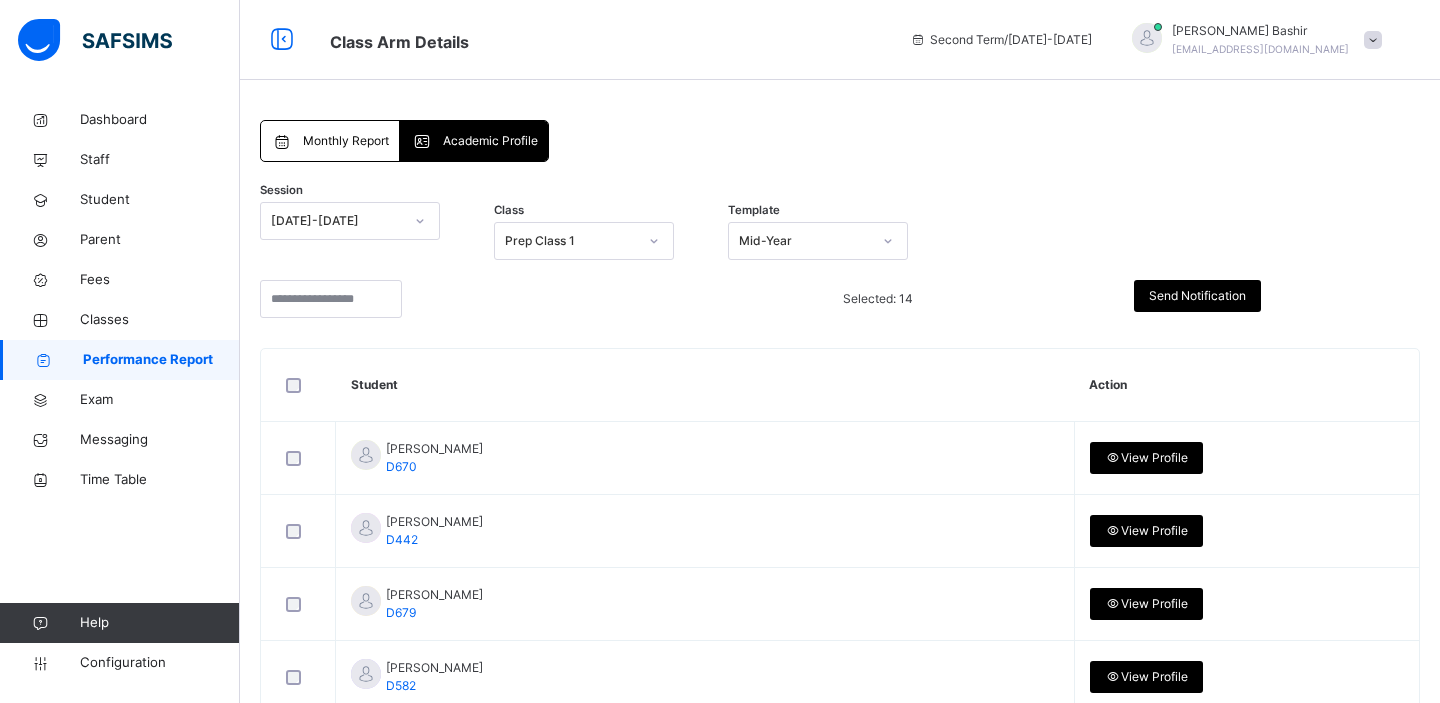 click on "Send Notification" at bounding box center (1197, 296) 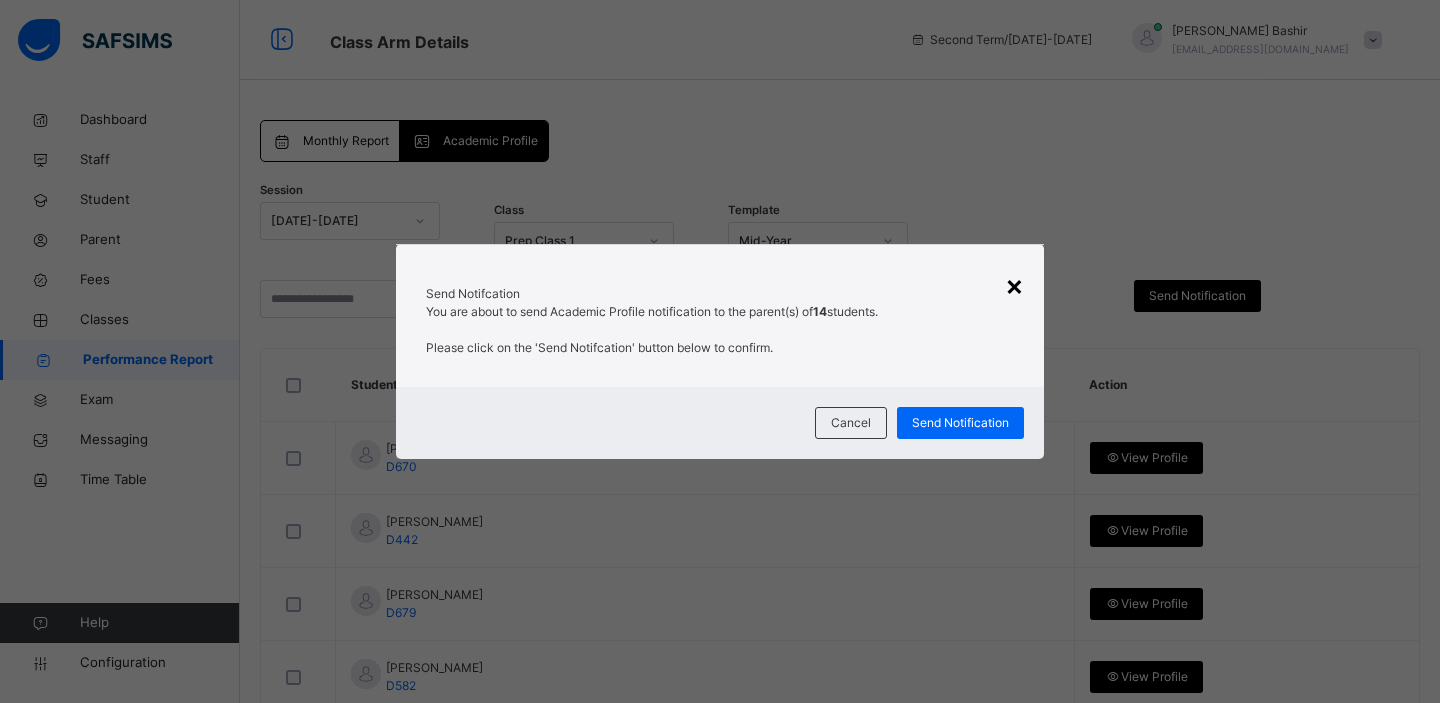 click on "×" at bounding box center [1014, 285] 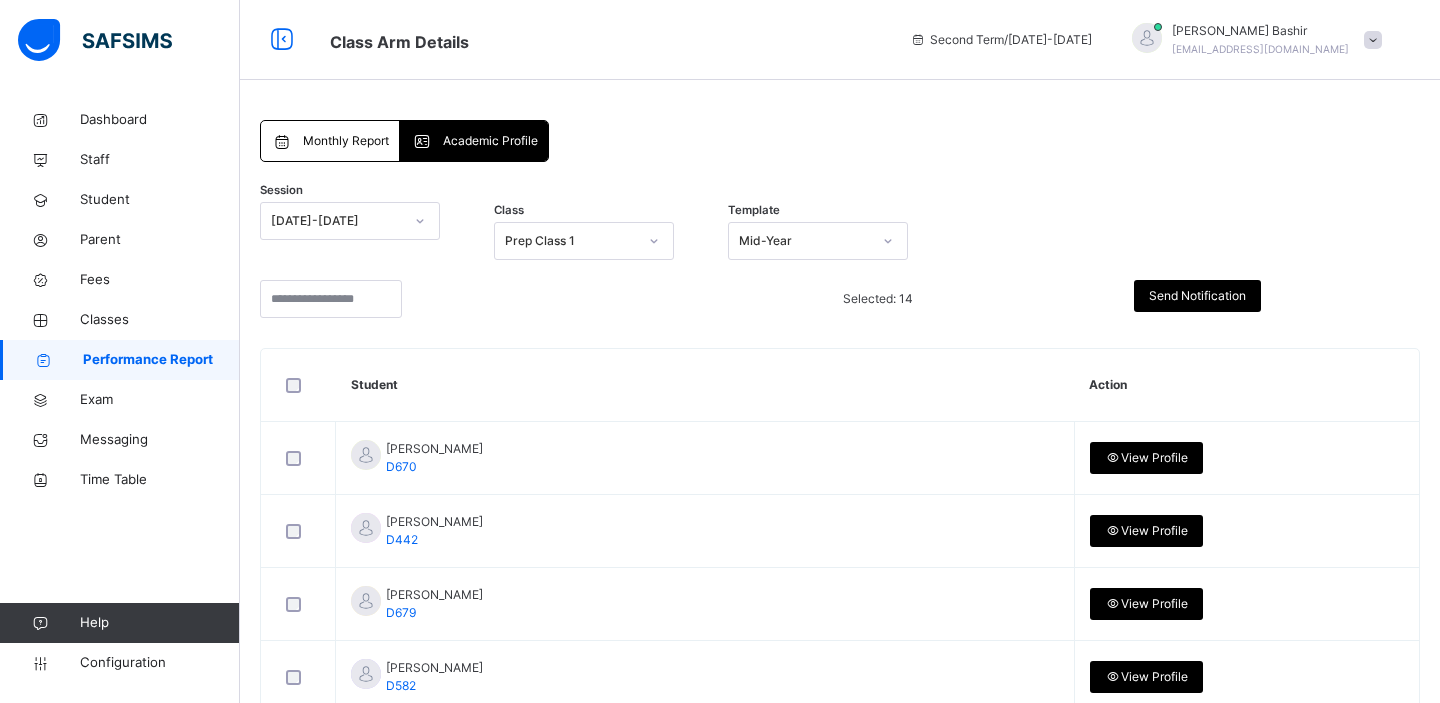click on "Prep Class 1" at bounding box center (571, 241) 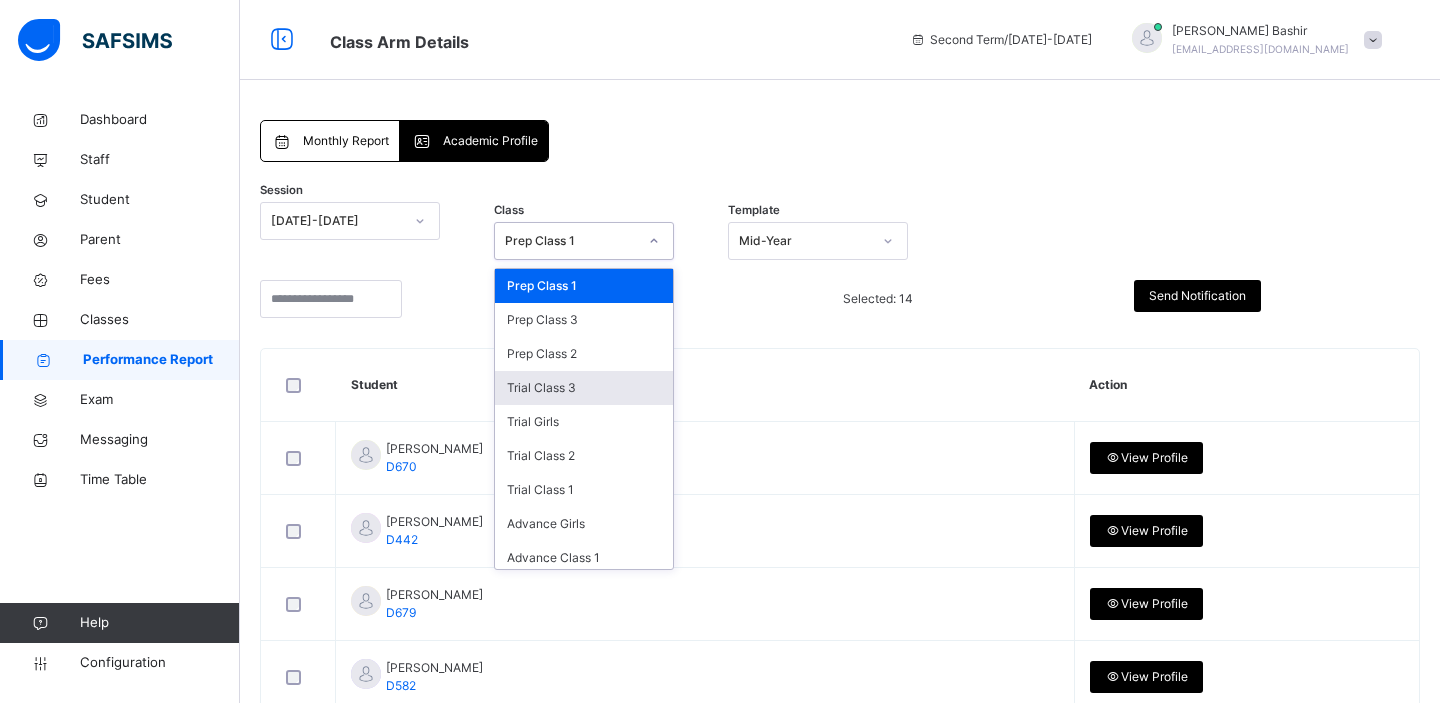 click on "Session 2024-2025 Class      option Trial Class 3 focused, 4 of 16. 16 results available. Use Up and Down to choose options, press Enter to select the currently focused option, press Escape to exit the menu, press Tab to select the option and exit the menu. Prep Class 1 Prep Class 1 Prep Class 3 Prep Class 2 Trial Class 3 Trial Girls Trial Class 2 Trial Class 1 Advance Girls Advance Class 1 Advance Class 2 Advance Class 3 Full Time Boys Class 4 Full Time Boys Class 2 Full Time Boys Class 1 Full Time Boys Class 3 Full Time Girls Class 1 Template Mid-Year Selected: 14 Send Notification Student Action Omari   Fernandez   D670  View Profile Hamza Rahat  Khan   D442  View Profile Zayan  Rahman   D679  View Profile Raheem  Syed Abdul   D582  View Profile Ilyas  Ali   D756  View Profile Azam Ali Khan  Mir   D525  View Profile Ahmed Nuh   Husny   D829  View Profile Samer  Kazimi   D512  View Profile Suleiman    Durani   D748  View Profile Rayyan Muhaimin   Muhammad shafran   D353  View Profile HASSAN  KHAN   D475" at bounding box center [840, 838] 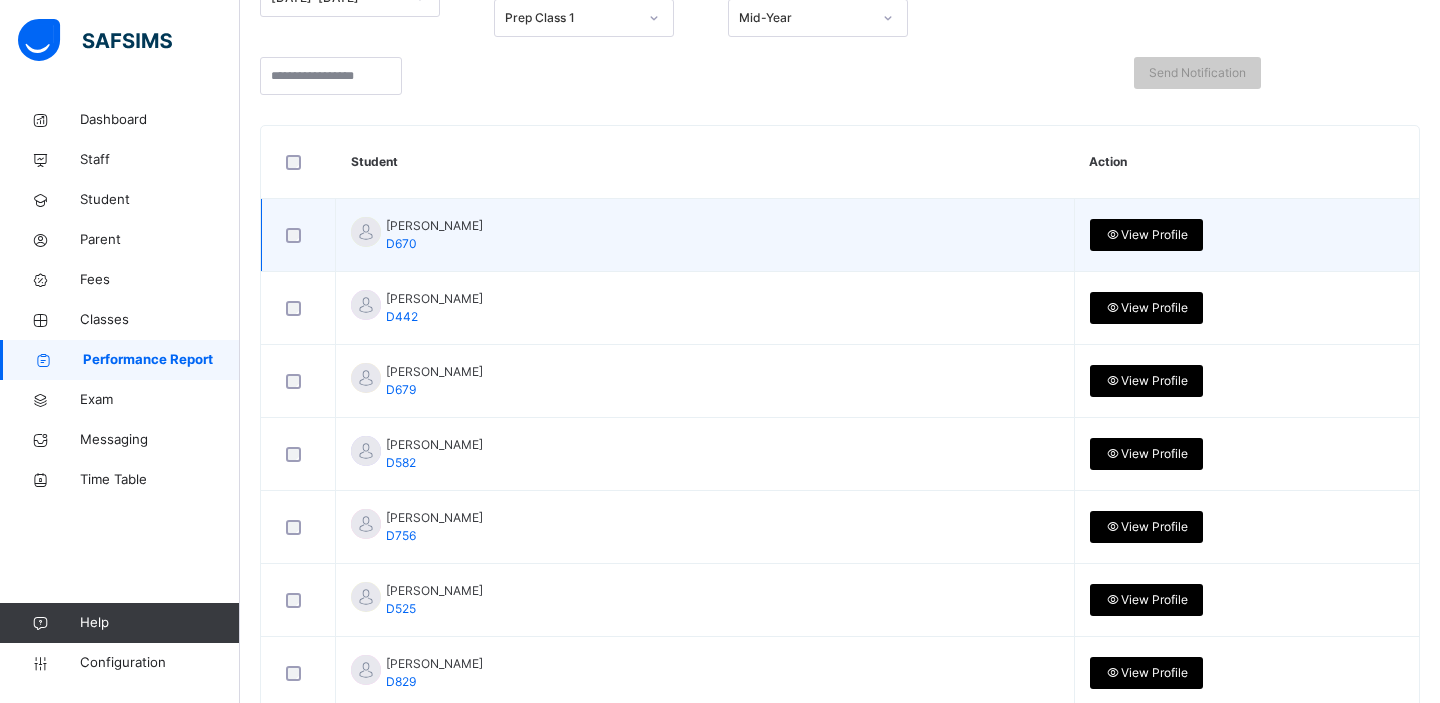 scroll, scrollTop: 242, scrollLeft: 0, axis: vertical 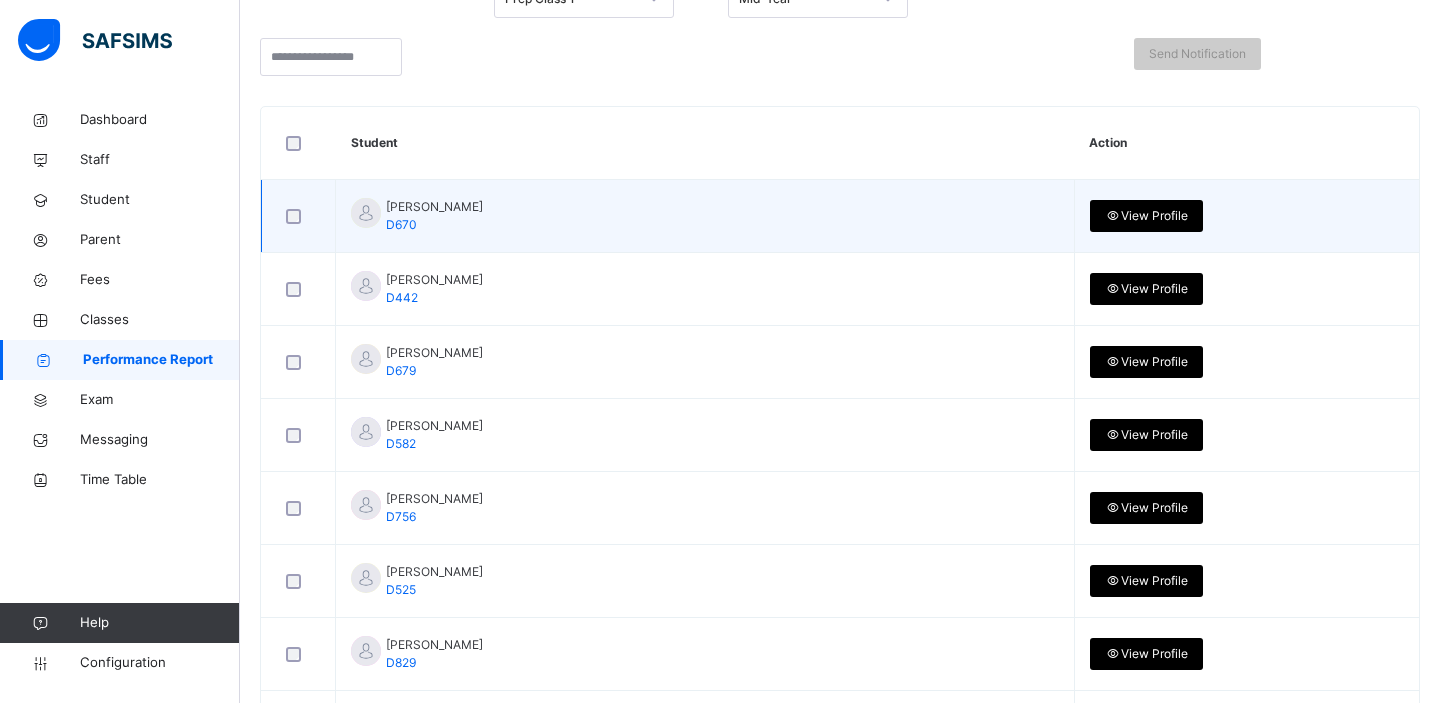 click at bounding box center (1113, 216) 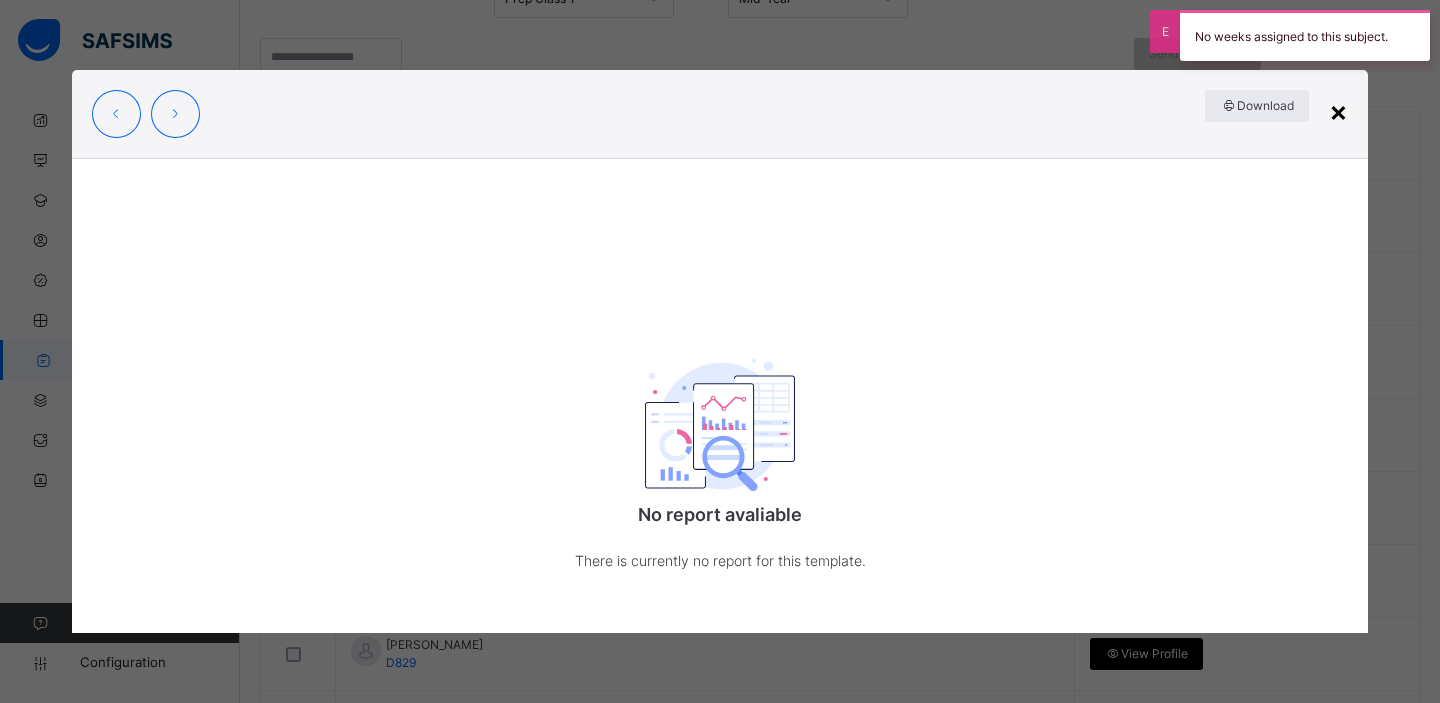 click on "×" at bounding box center (1338, 111) 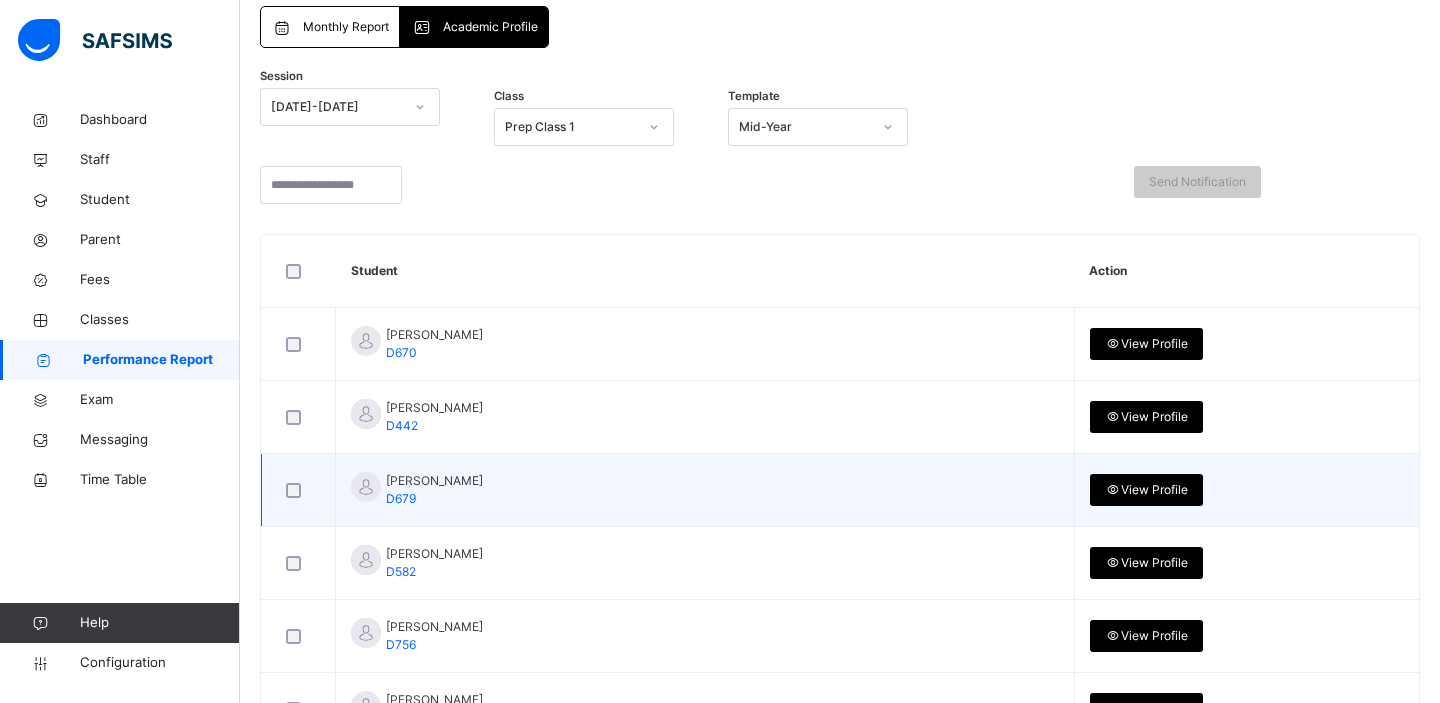 scroll, scrollTop: 0, scrollLeft: 0, axis: both 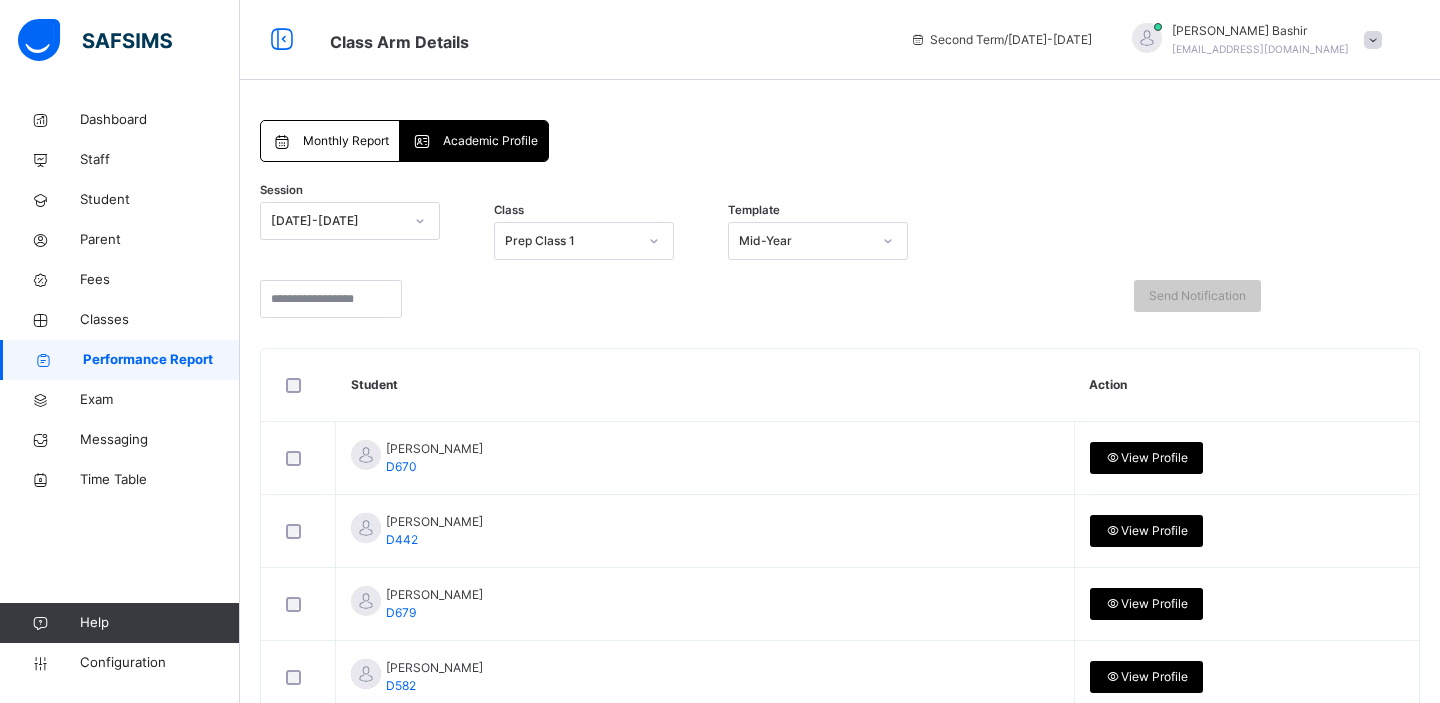 click 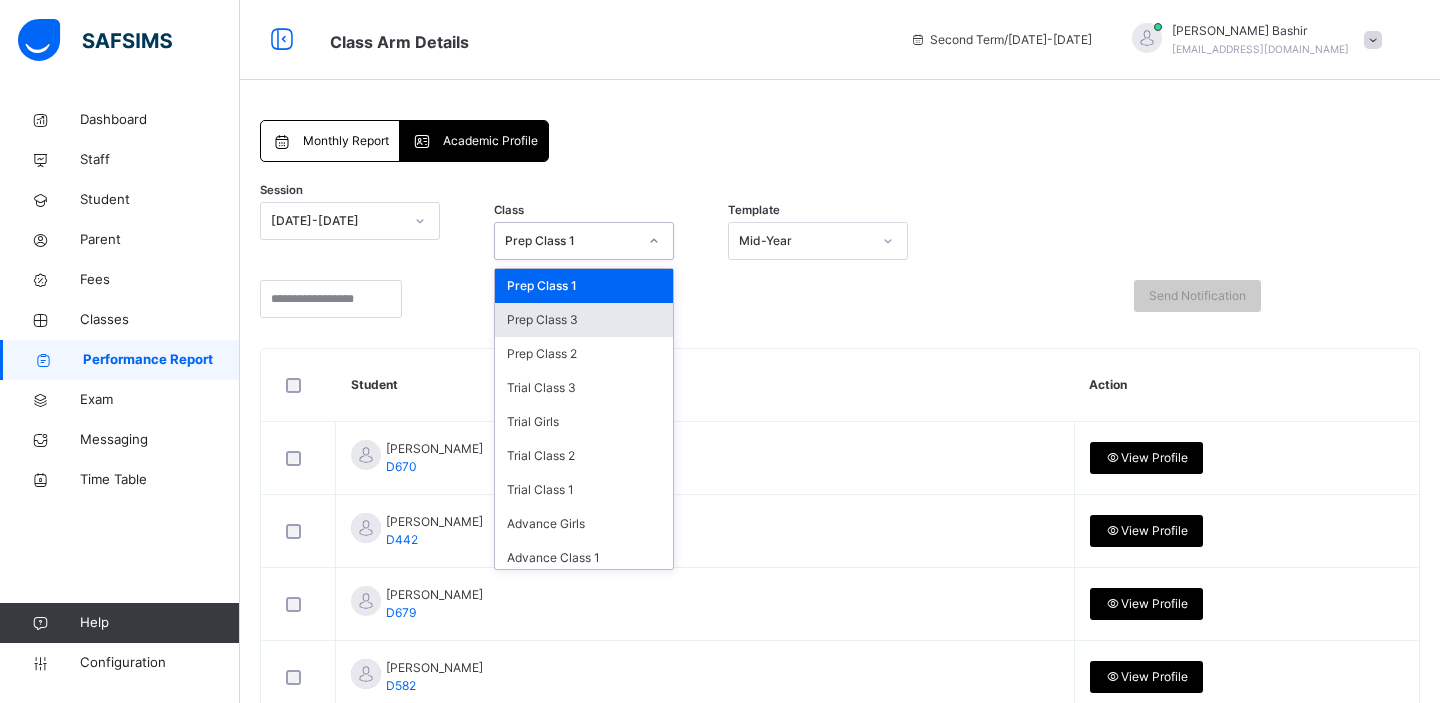 click on "Prep Class 3" at bounding box center (584, 320) 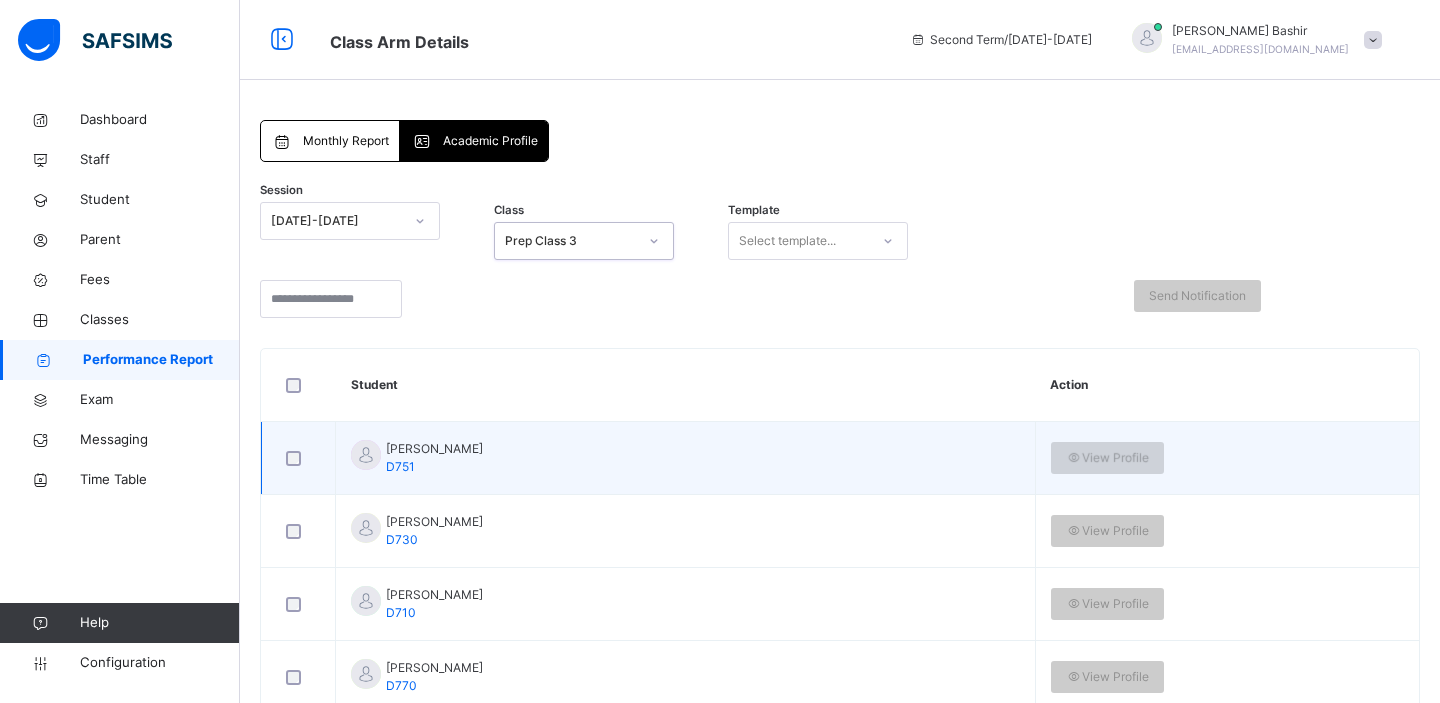 click on "View Profile" at bounding box center (1108, 458) 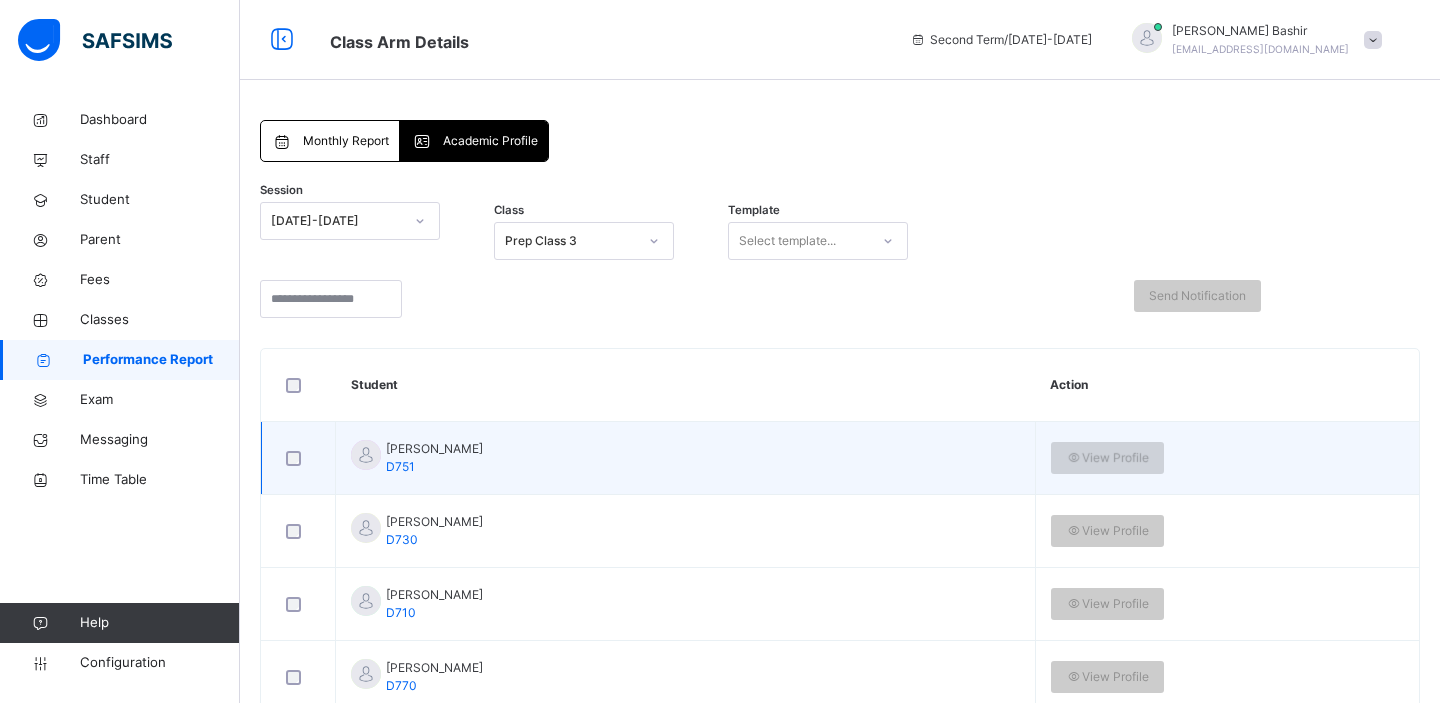 click on "View Profile" at bounding box center (1108, 458) 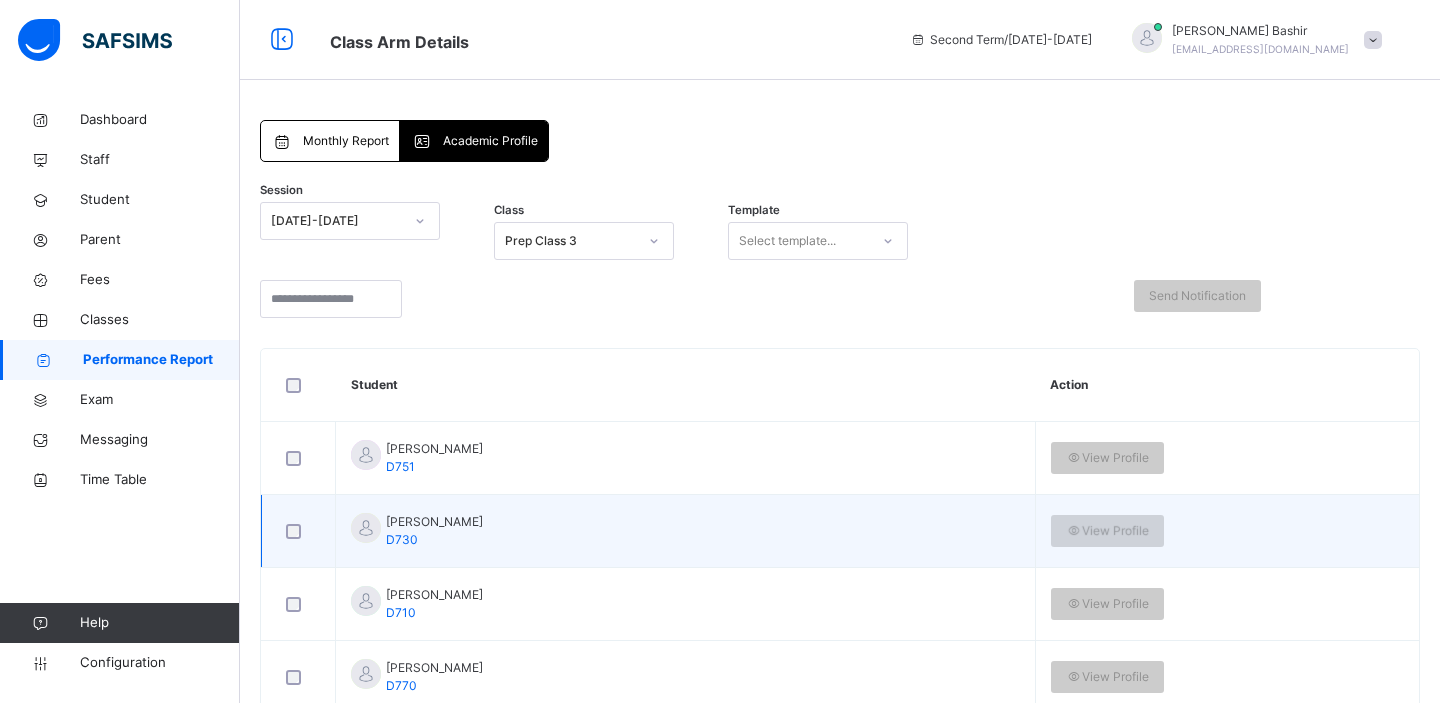 click on "View Profile" at bounding box center [1108, 531] 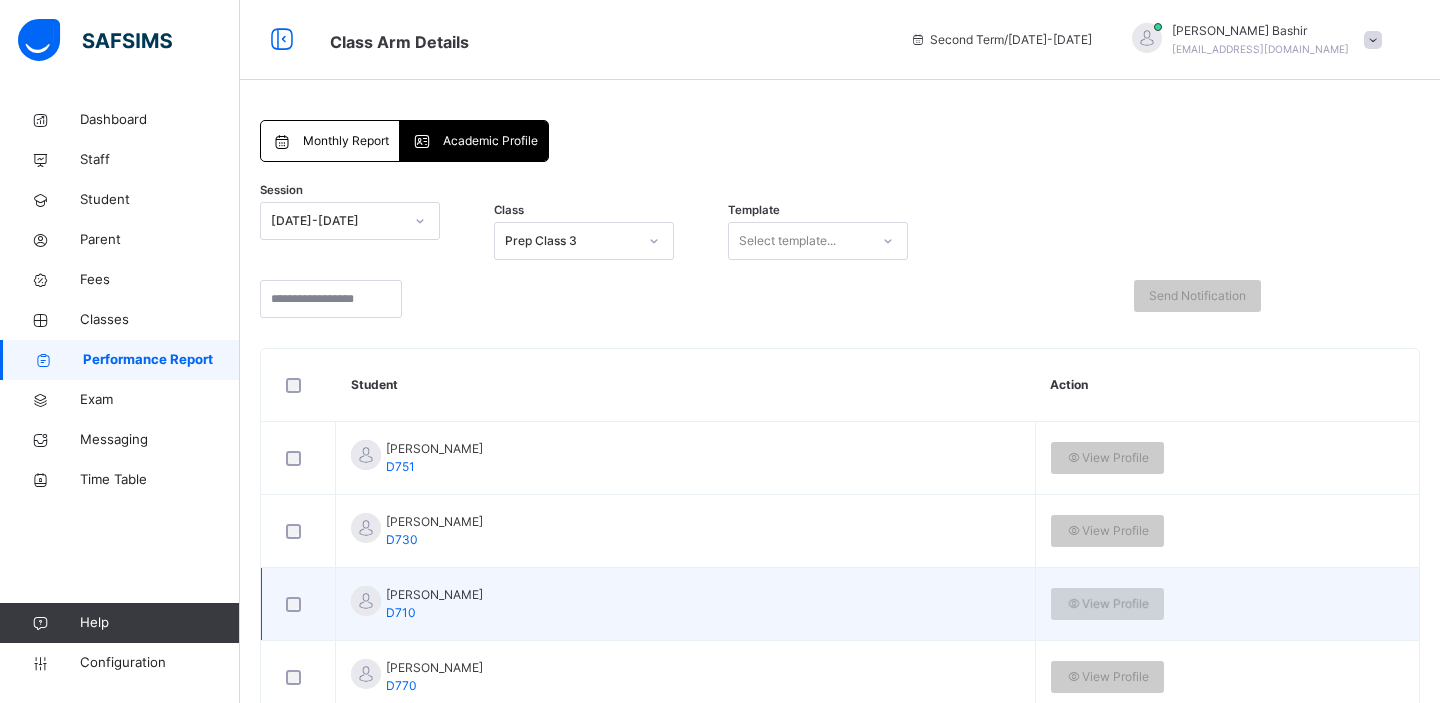 click on "View Profile" at bounding box center [1108, 604] 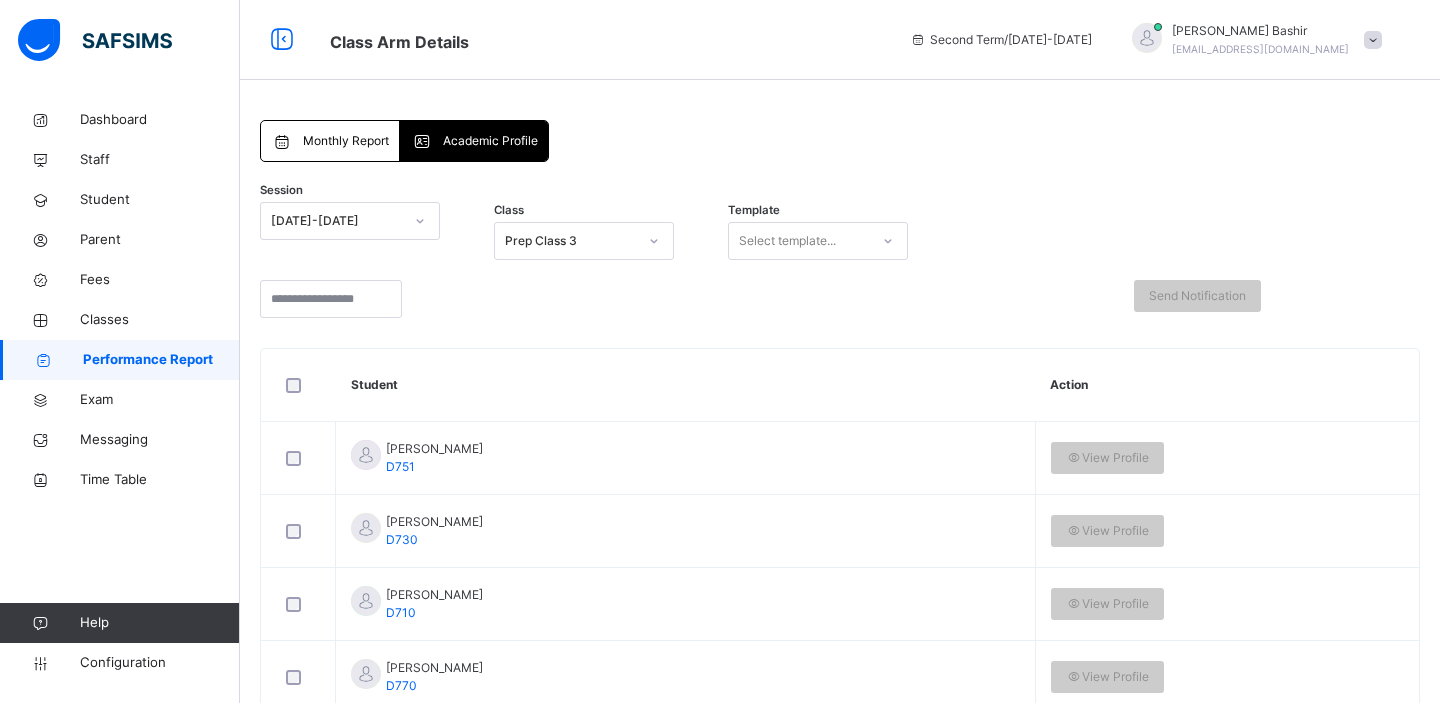click on "Select template..." at bounding box center [799, 241] 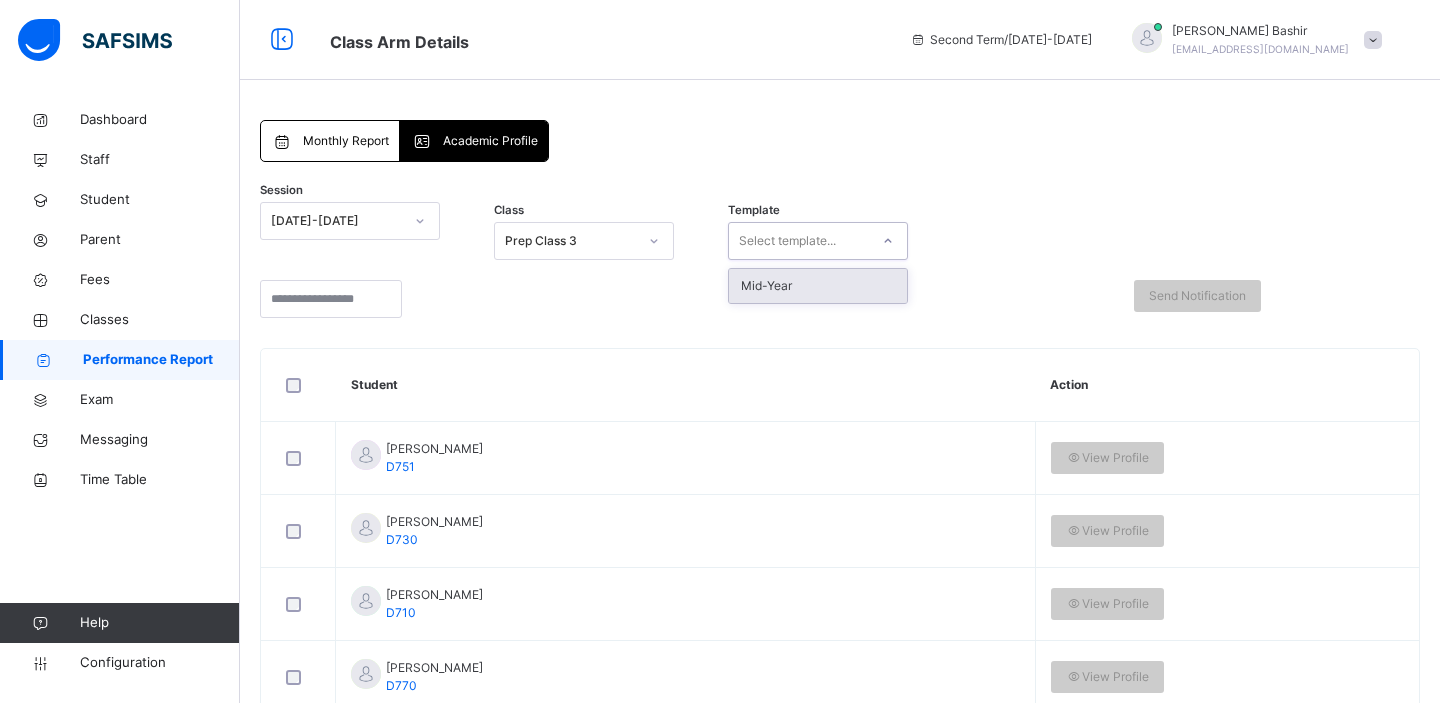 click on "Mid-Year" at bounding box center [818, 286] 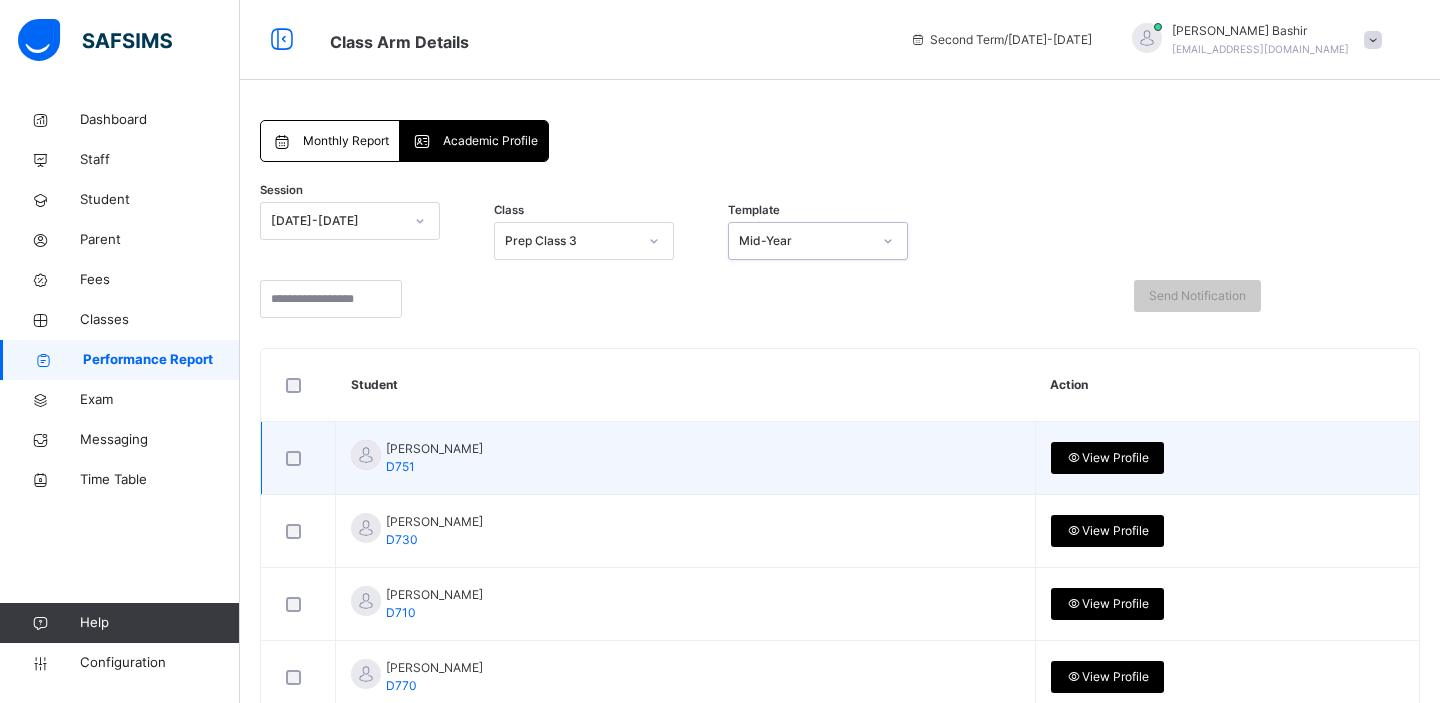 click on "View Profile" at bounding box center [1108, 458] 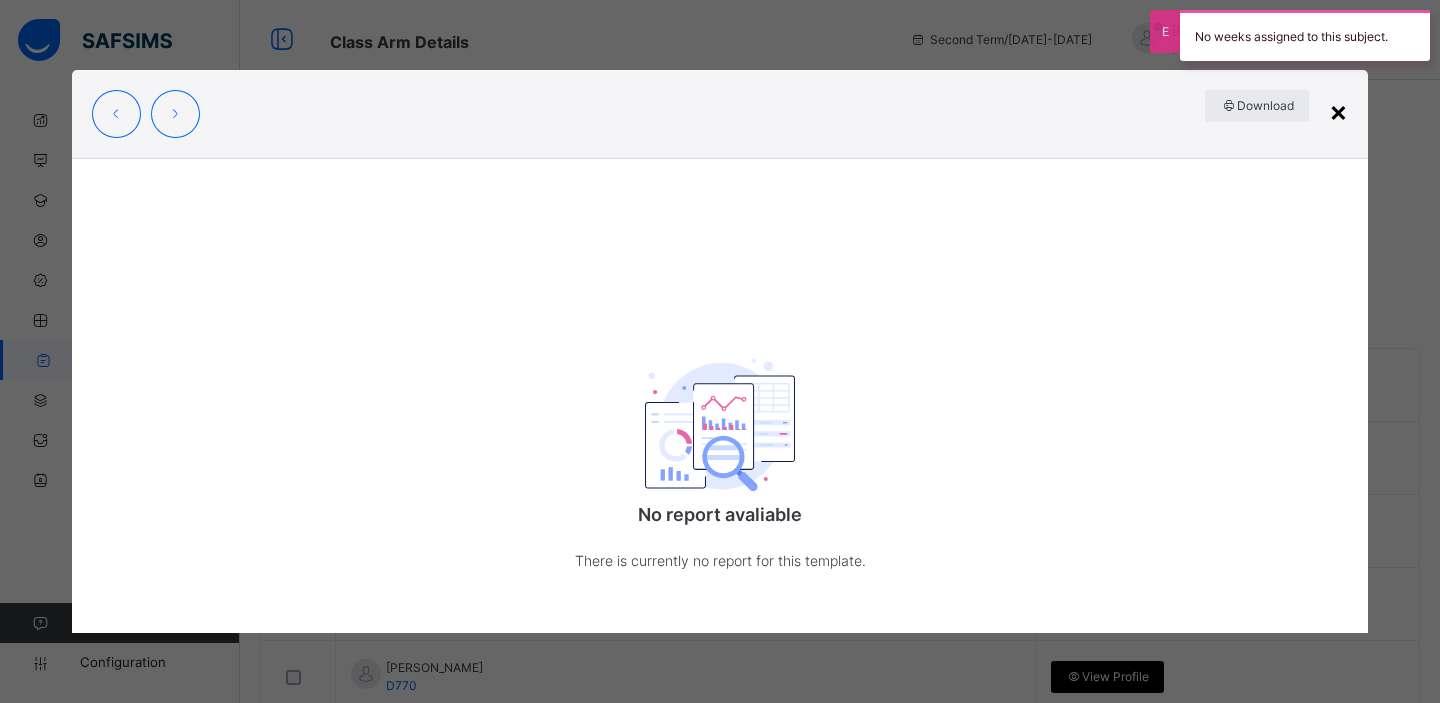 click on "×" at bounding box center (1338, 111) 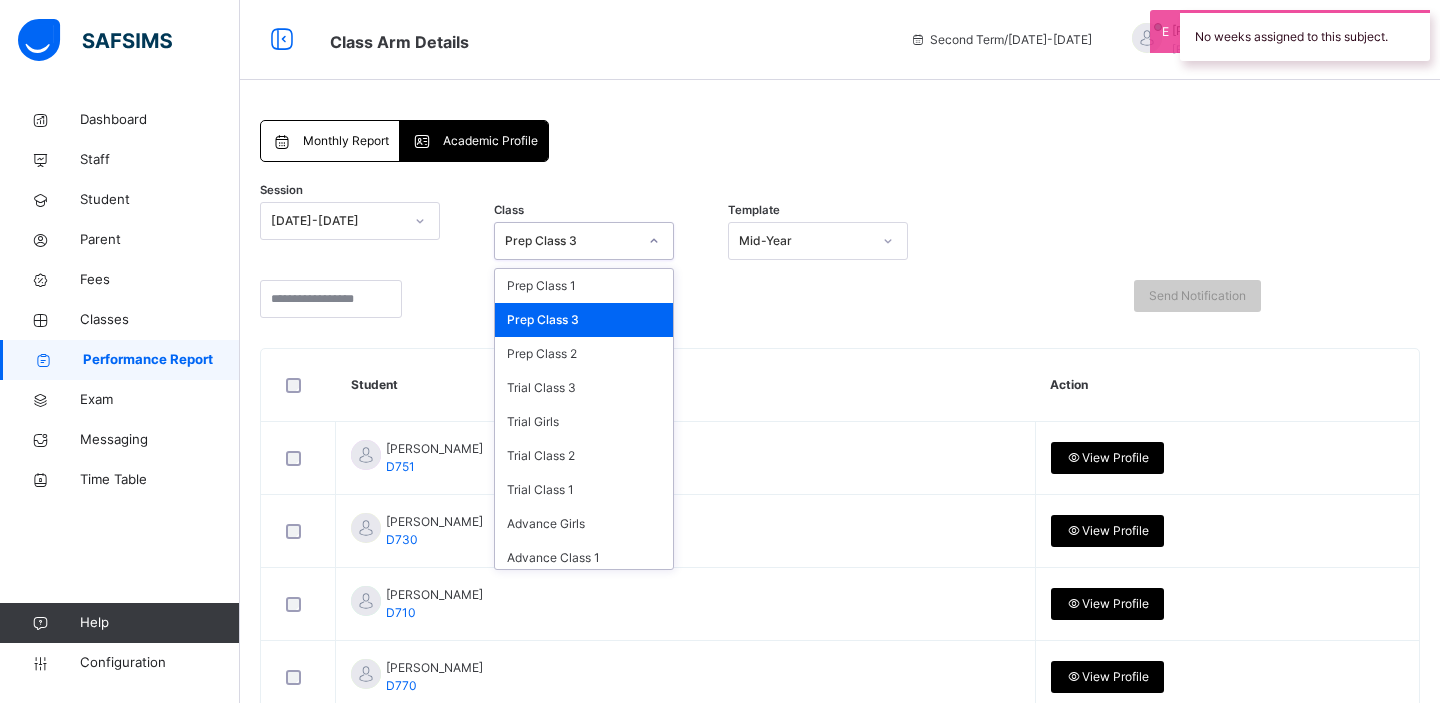 click at bounding box center [654, 241] 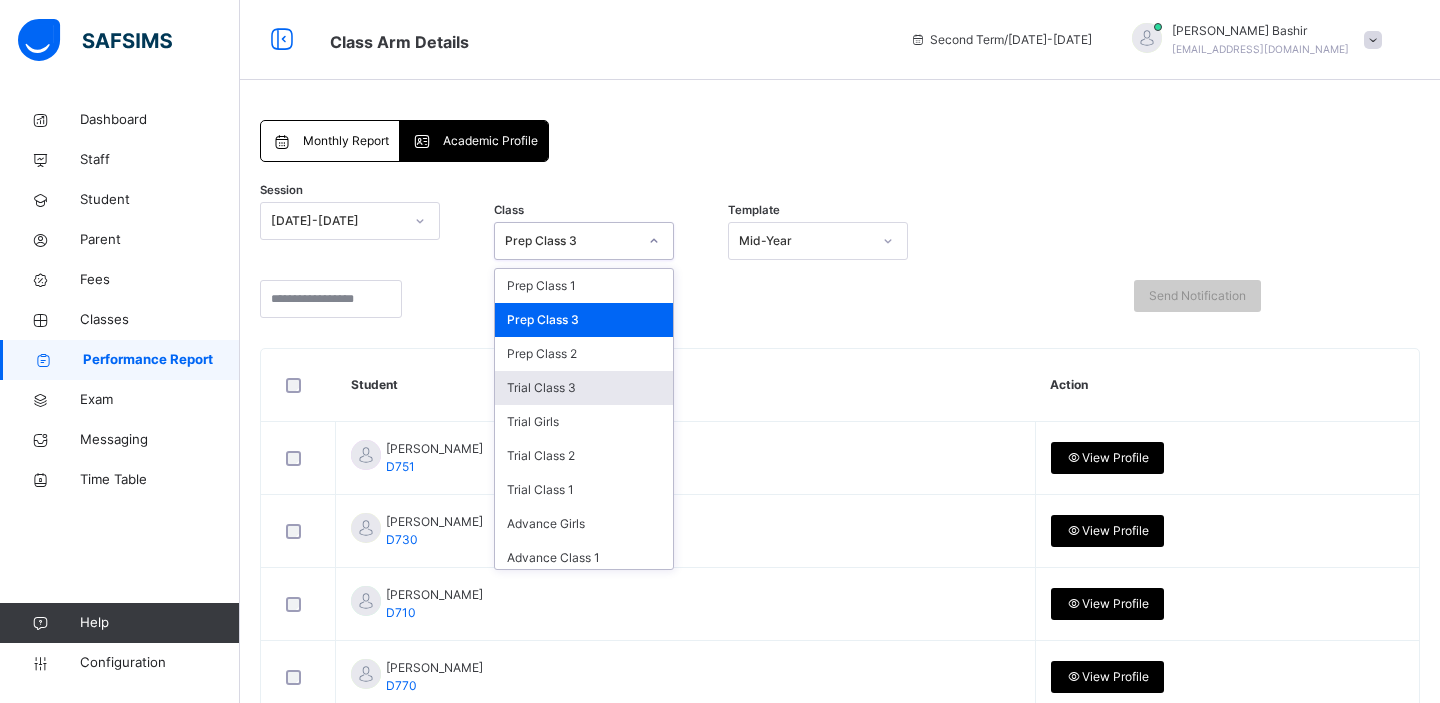 click on "Trial Class 3" at bounding box center [584, 388] 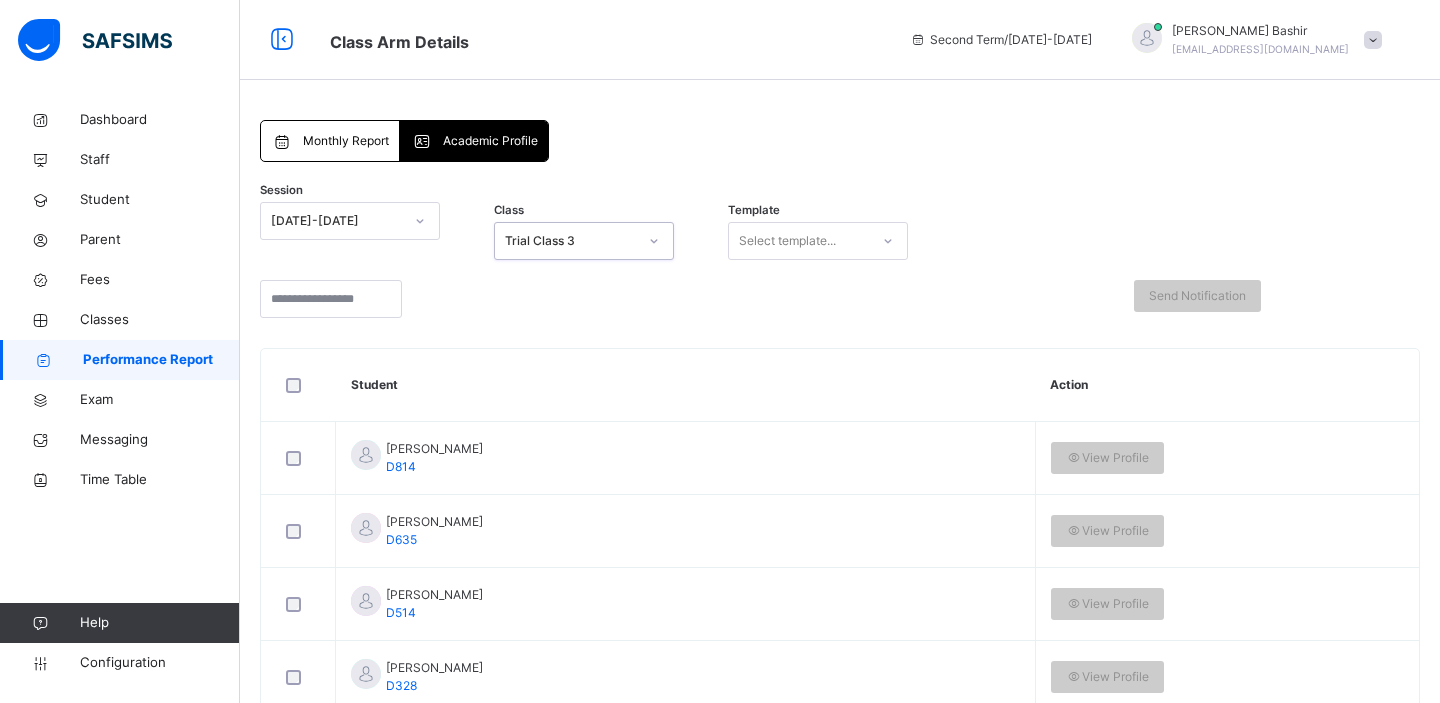 click on "Select template..." at bounding box center (787, 241) 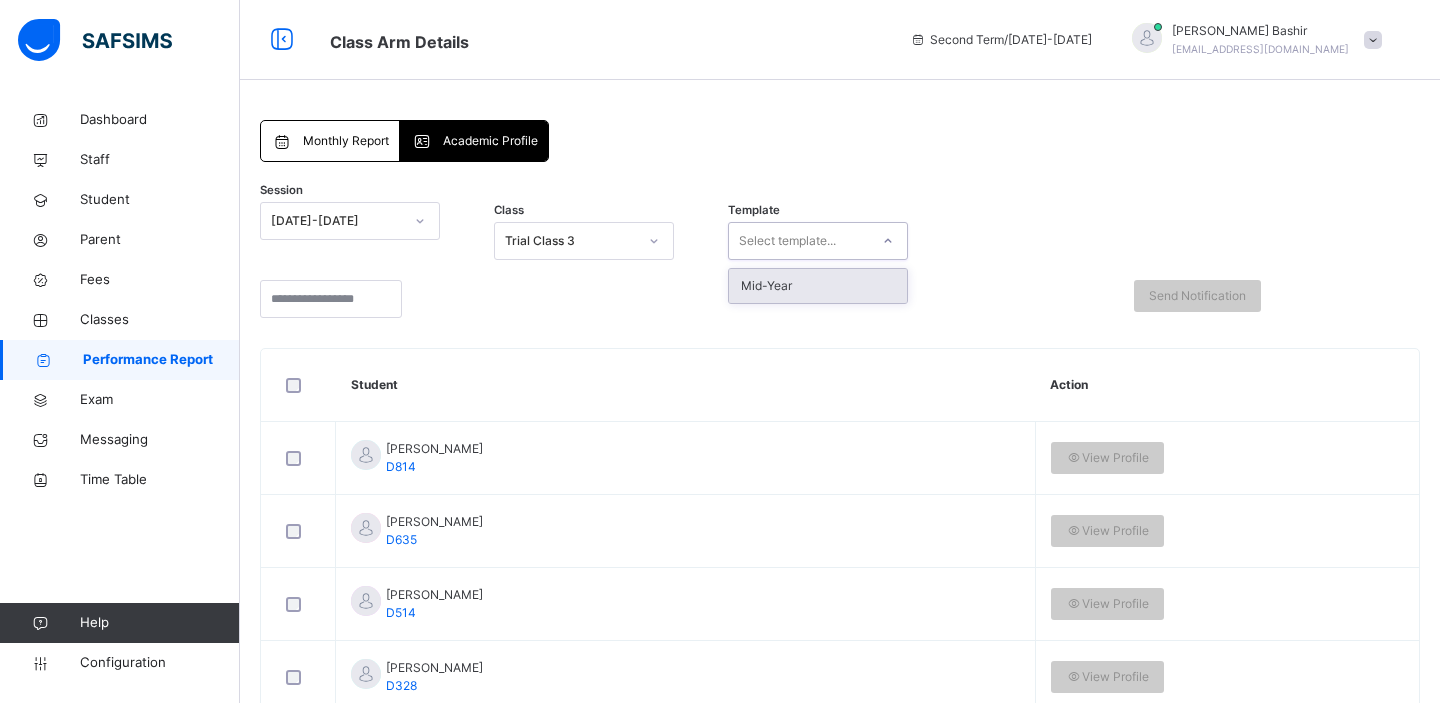 click on "Mid-Year" at bounding box center [818, 286] 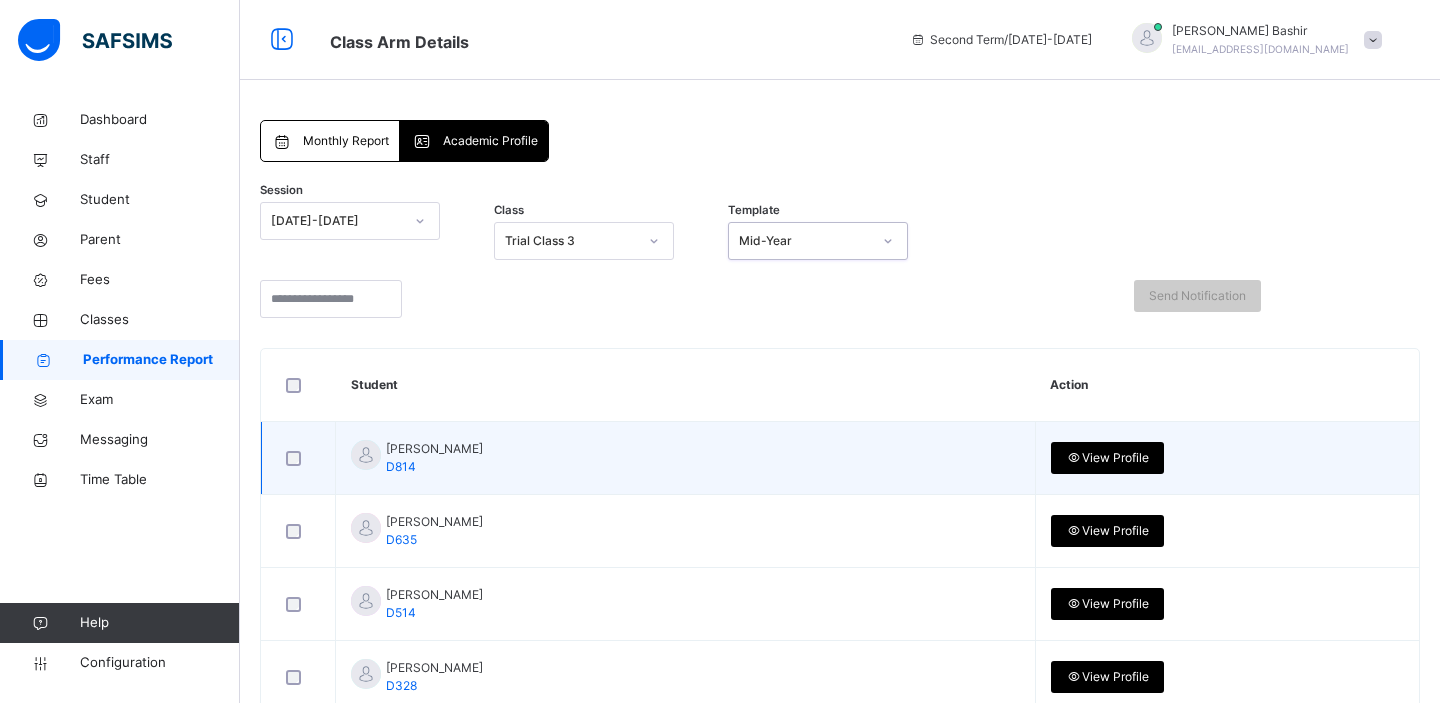 click on "View Profile" at bounding box center (1108, 458) 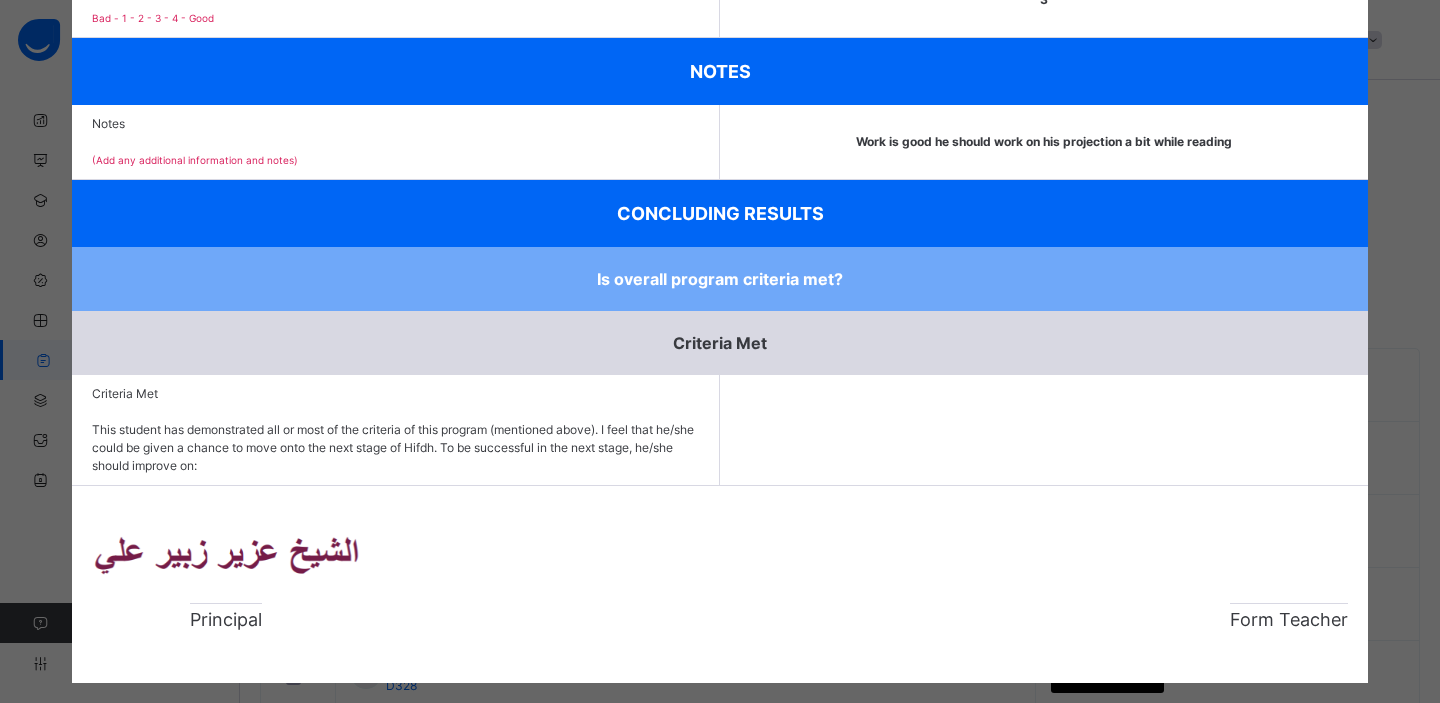 scroll, scrollTop: 2353, scrollLeft: 0, axis: vertical 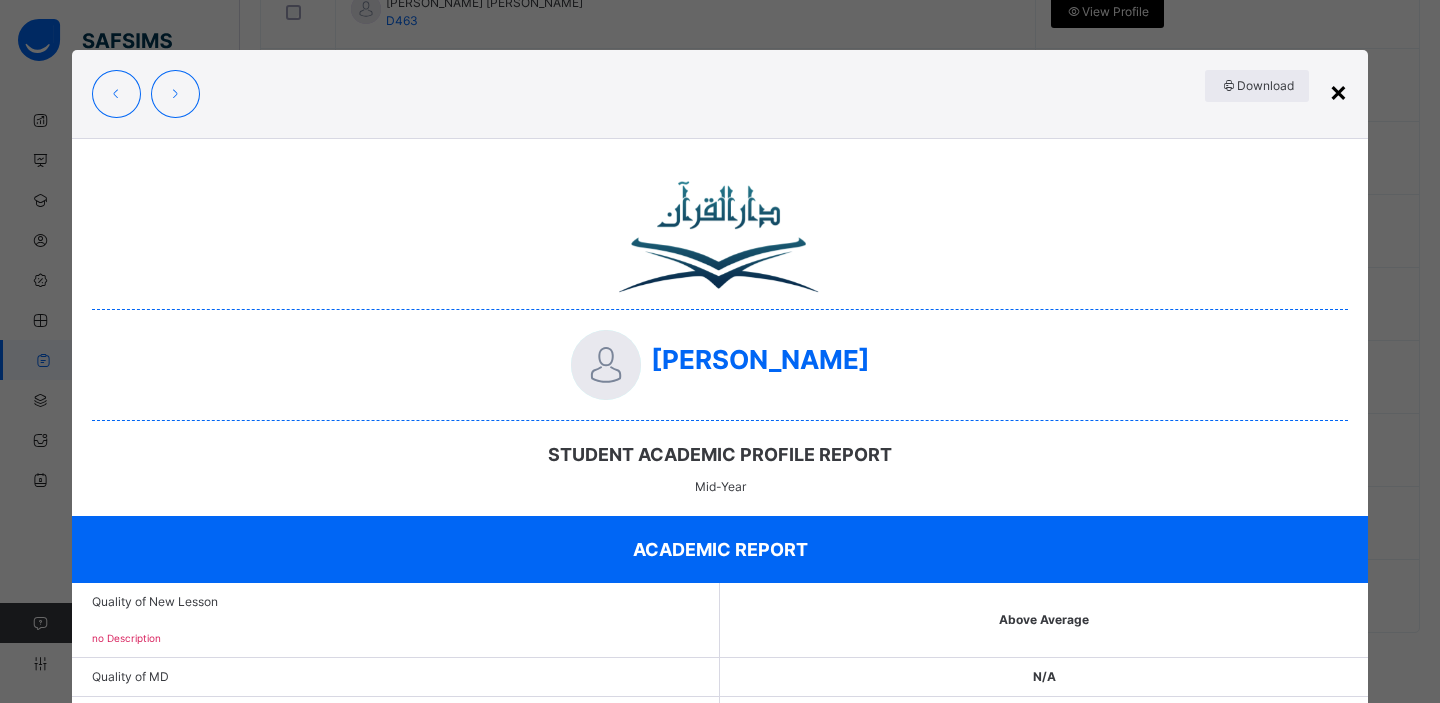 click on "×" at bounding box center [1338, 91] 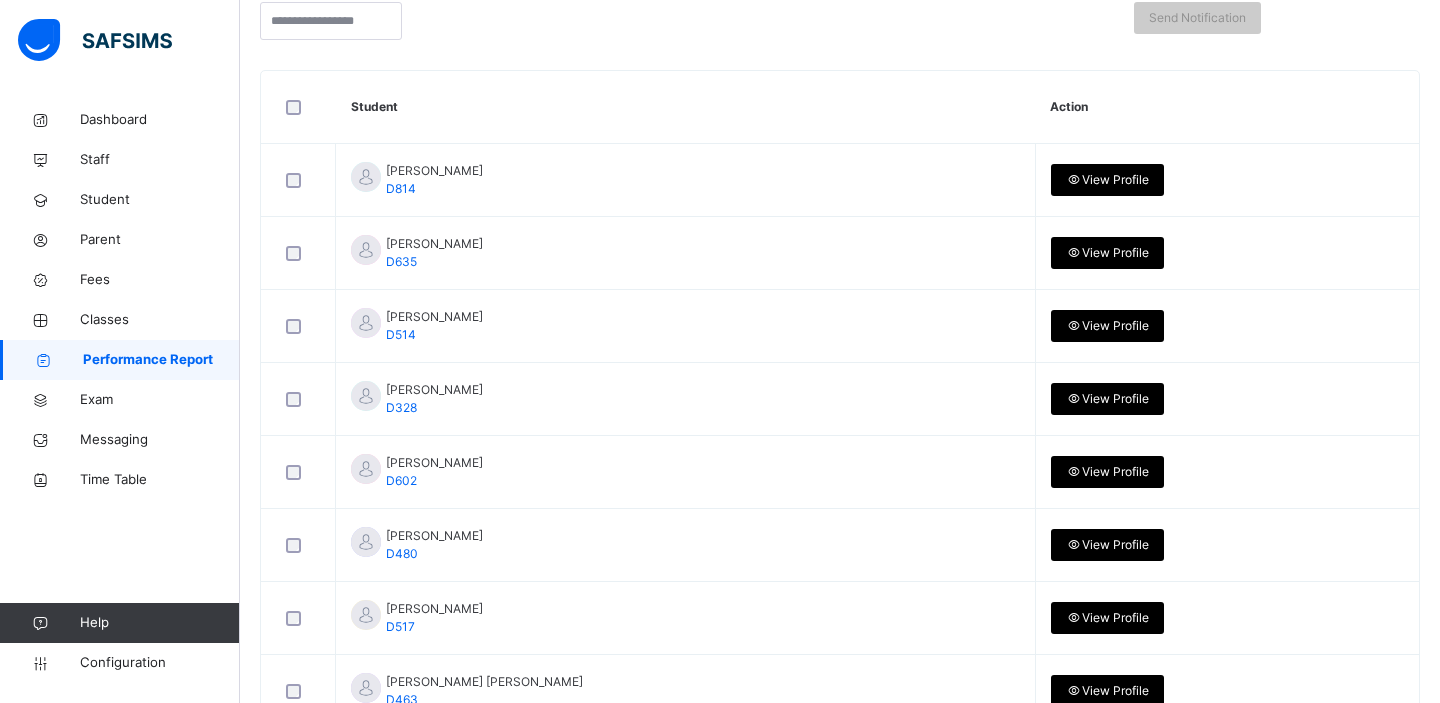 scroll, scrollTop: 0, scrollLeft: 0, axis: both 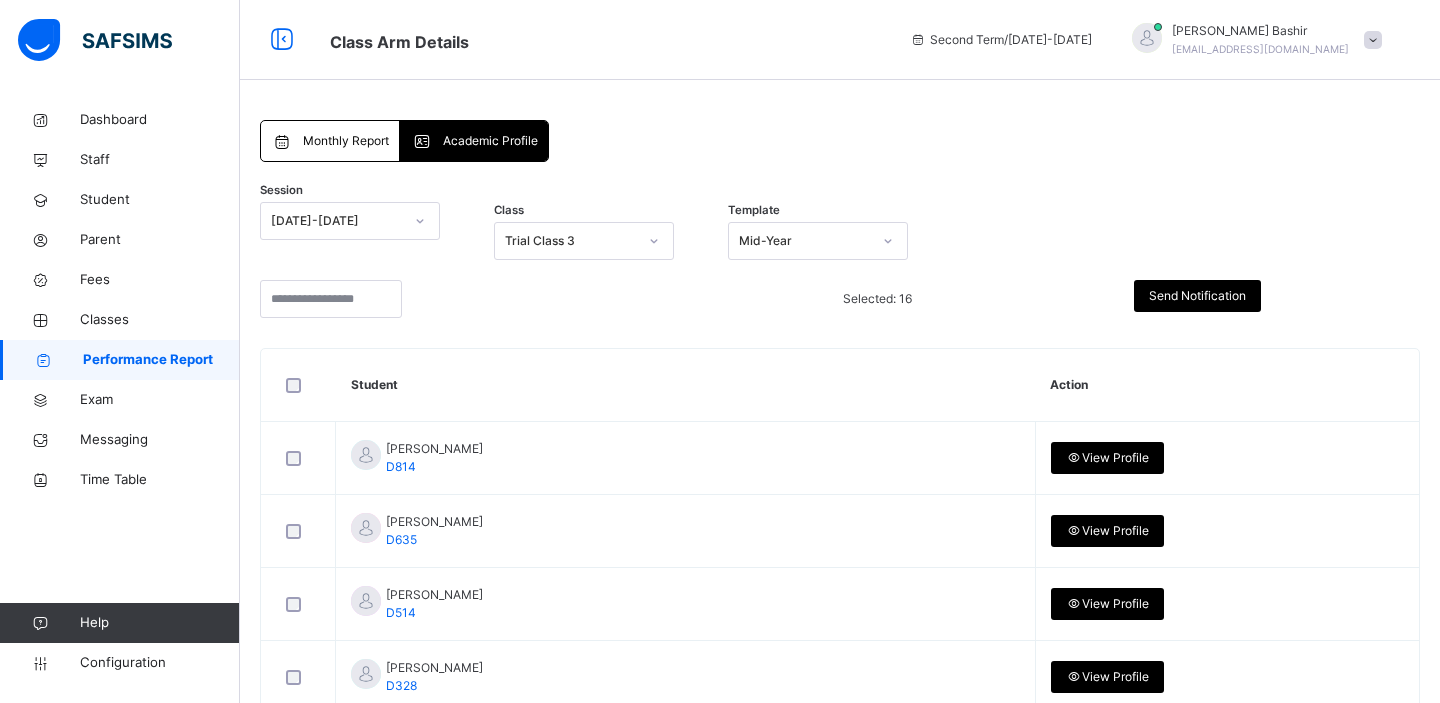 click on "Send Notification" at bounding box center (1197, 296) 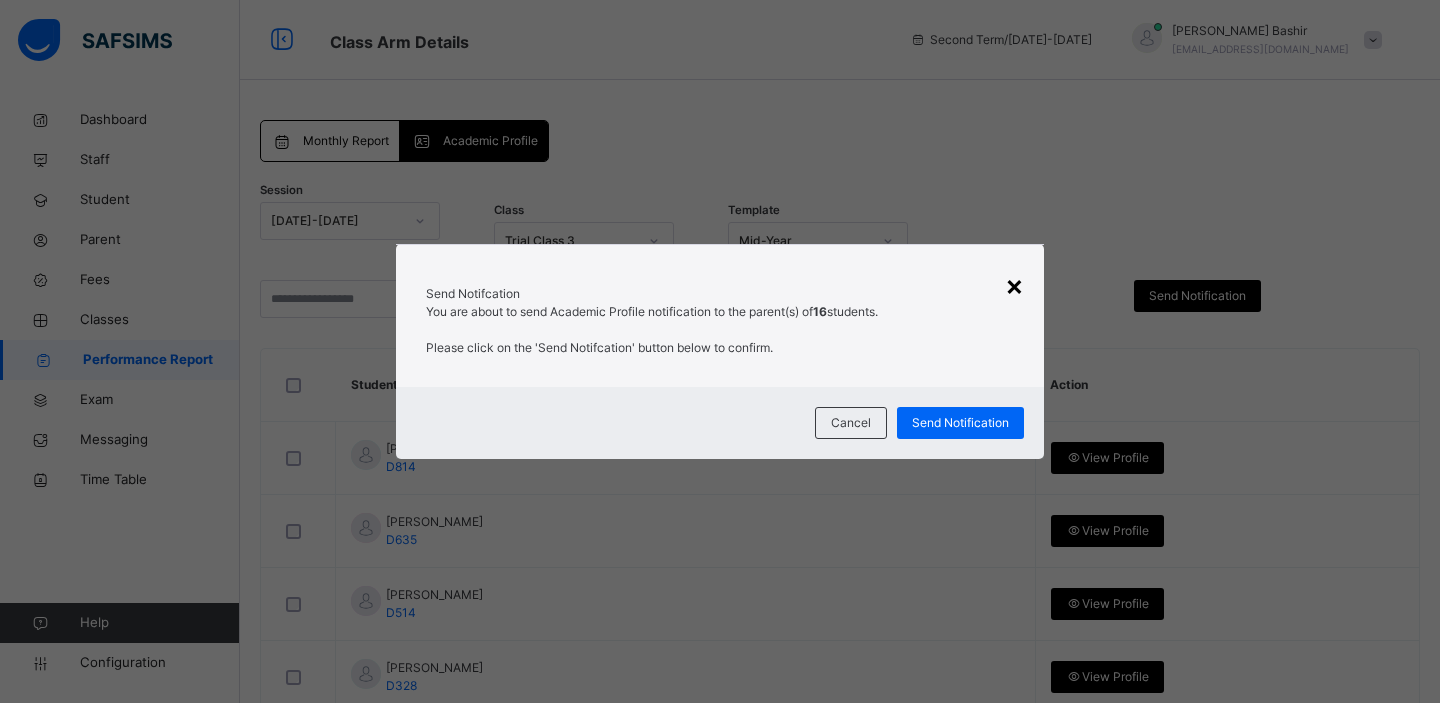 click on "×" at bounding box center (1014, 285) 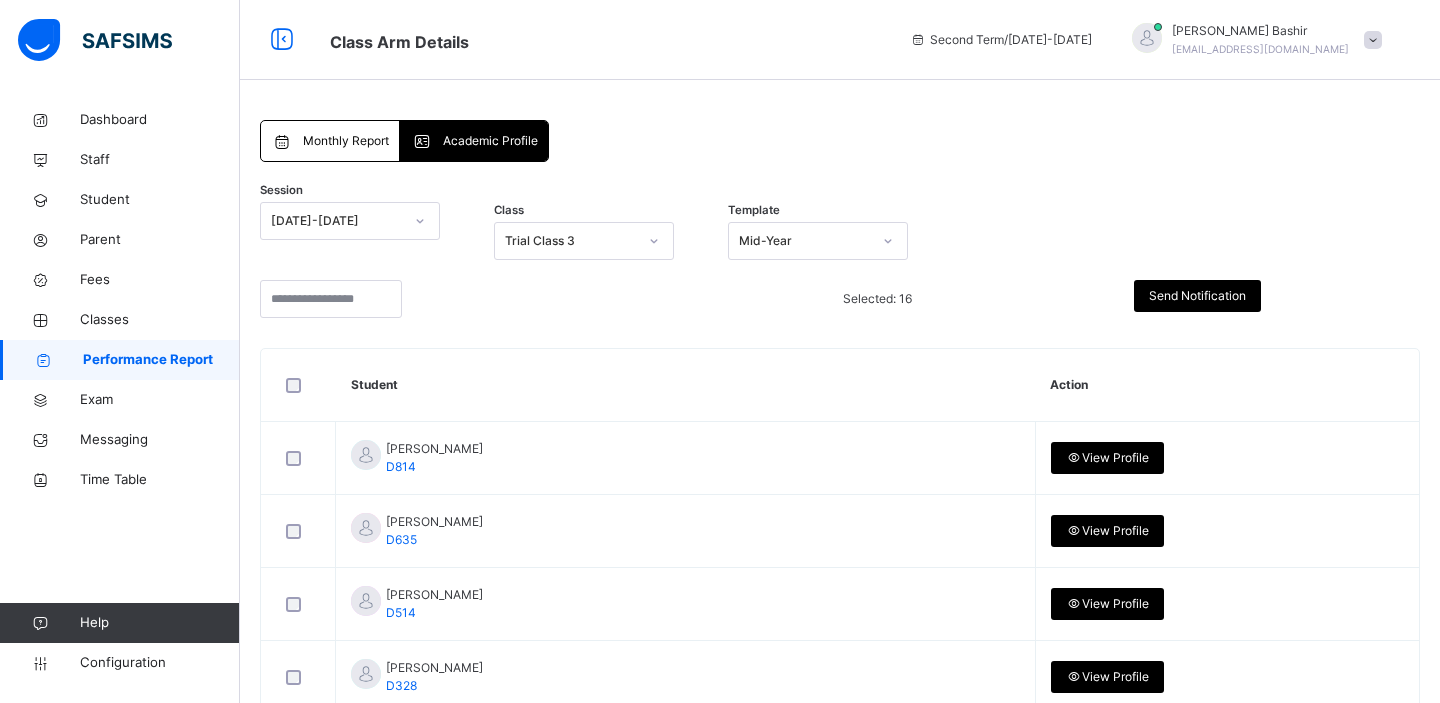 click on "Monthly Report Academic Profile Monthly Report Academic Profile   Year/Month   **** **** **** **** **** **** **** **** **** **** **** **** **** **** **** **** **** **** **** **** **** **** **** **** **** **** **** **** **** **** **** **** **** **** **** **** **** **** **** **** **** **** **** **** **** **** **** **** **** **** **** **** **** **** **** **** **** **** **** **** **** **** **** **** **** **** **** **** **** **** **** **** **** **** **** **** **** **** **** **** **** **** **** **** **** **** **** **** **** **** **** **** **** **** **** **** **** **** **** **** **** **** **** **** **** **** **** **** **** **** **** **** **** **** **** **** **** **** **** **** **** **** **** **** **** **** **** **** **** **** **** ***** ******* ******** ***** ***** *** **** **** ****** ********* ******* ******** ******** Class Prep Class 3 Subject Iqra Book 2 Send Notification   Student Status Comment Action Yusuf  Abdurrahuman   D709 Waiting  View Report RAYYAN  AHMED   D558 Waiting  View Report Adam  Alabbasi" at bounding box center [840, 880] 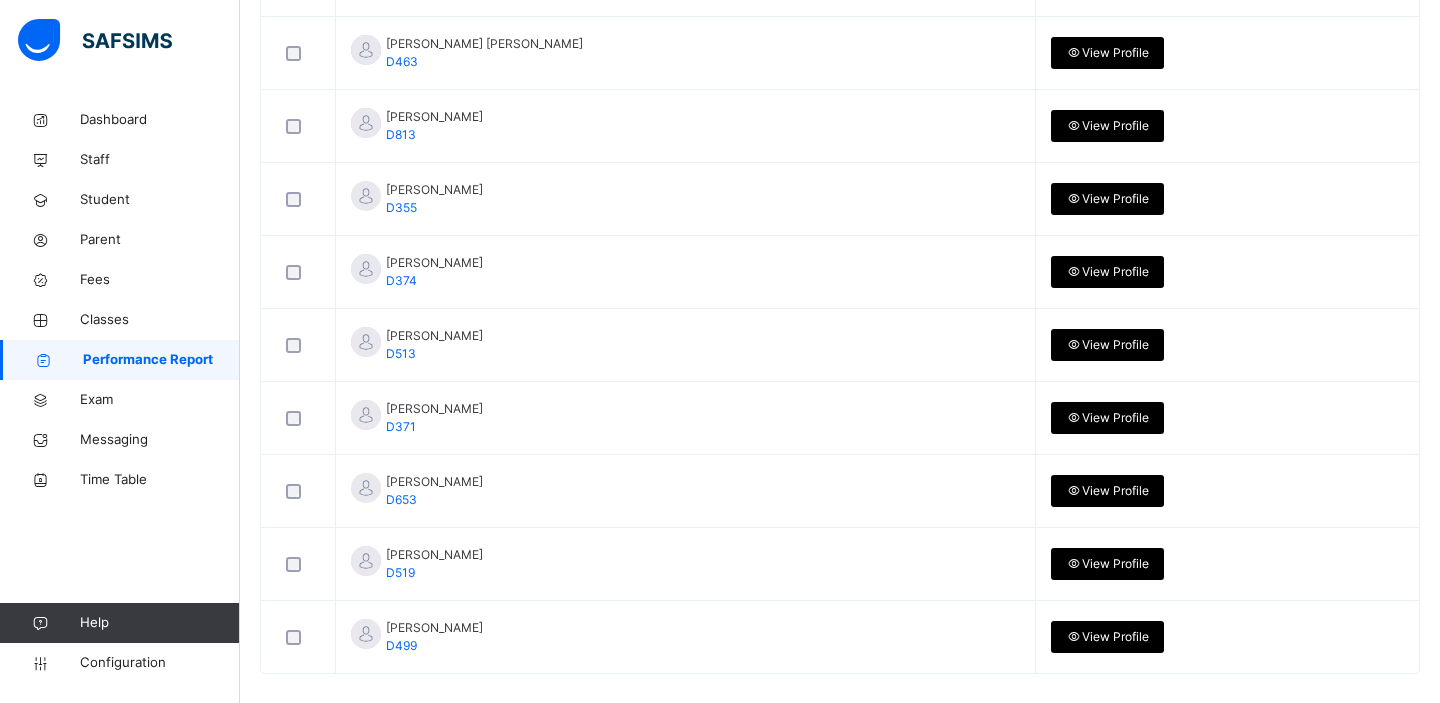 scroll, scrollTop: 957, scrollLeft: 0, axis: vertical 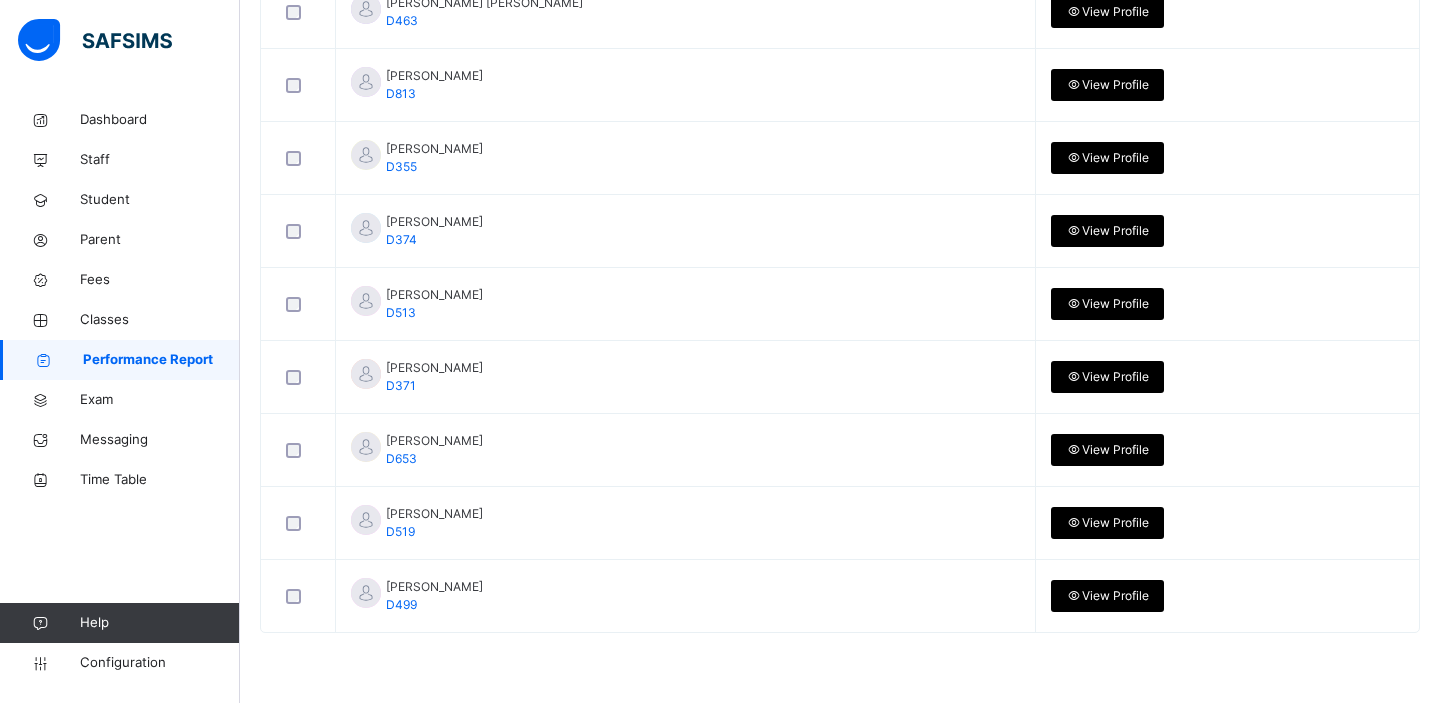 click on "View Profile" at bounding box center [1108, 523] 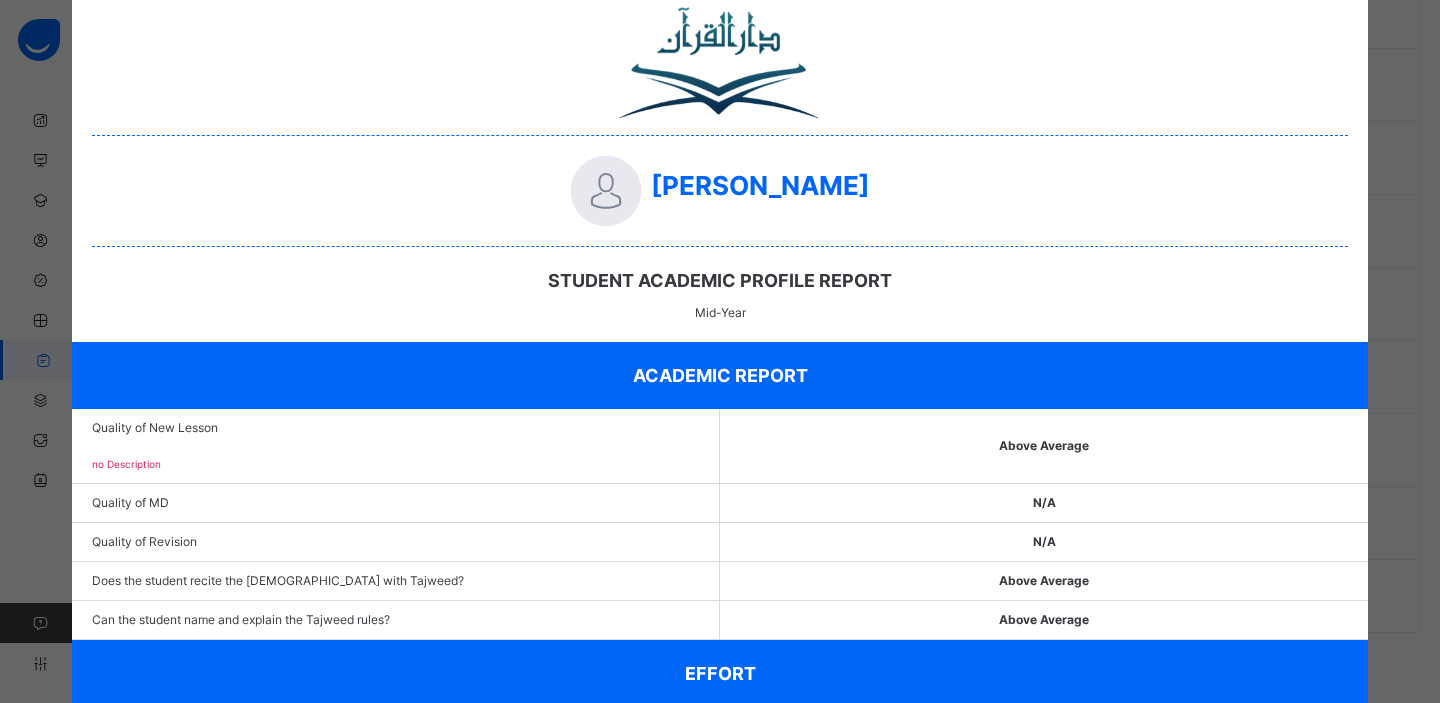 scroll, scrollTop: 0, scrollLeft: 0, axis: both 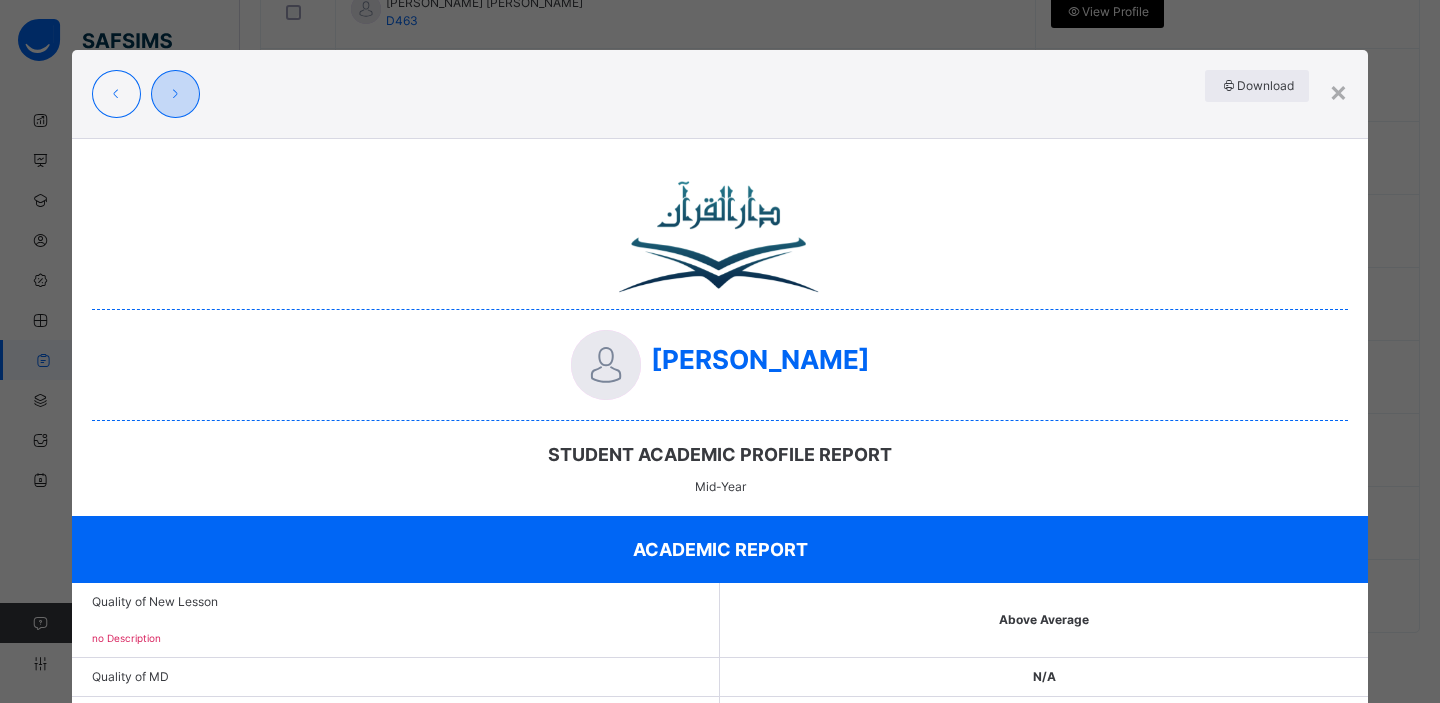 click at bounding box center [175, 94] 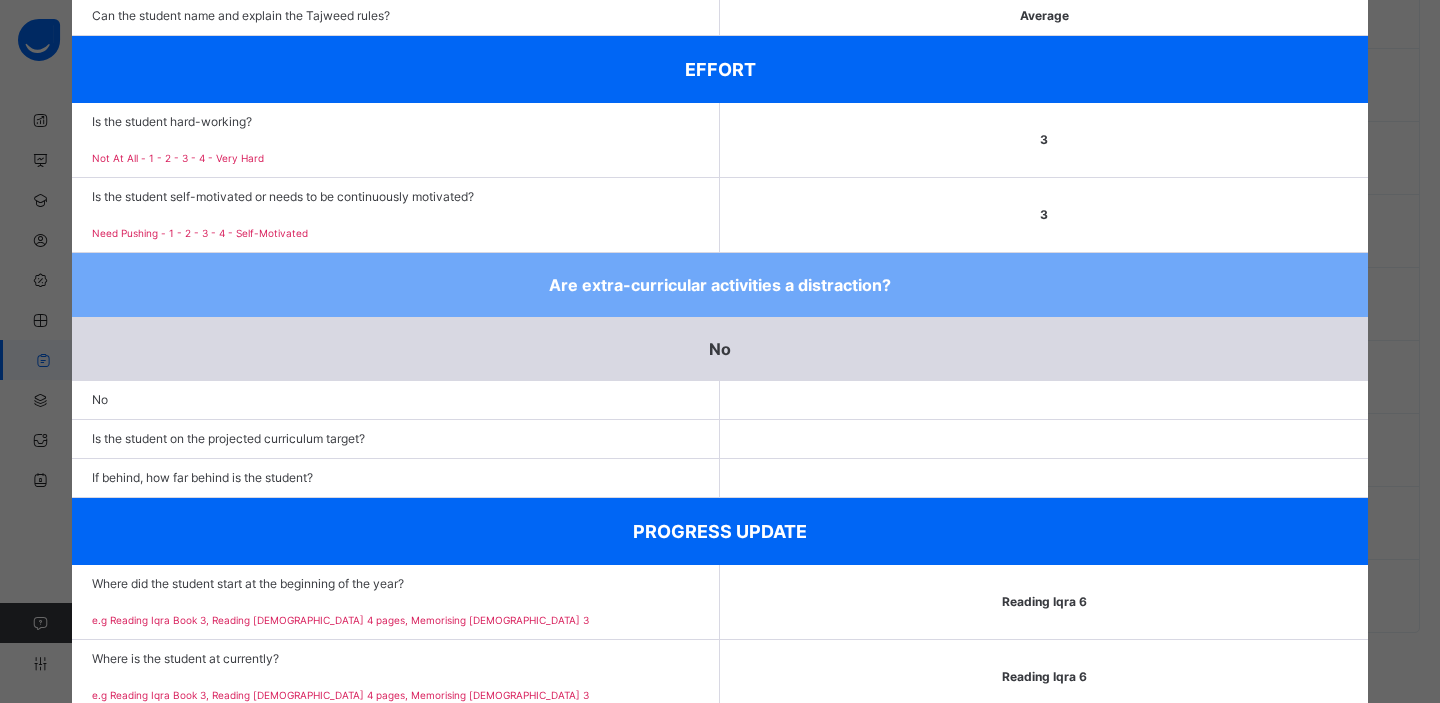 scroll, scrollTop: 0, scrollLeft: 0, axis: both 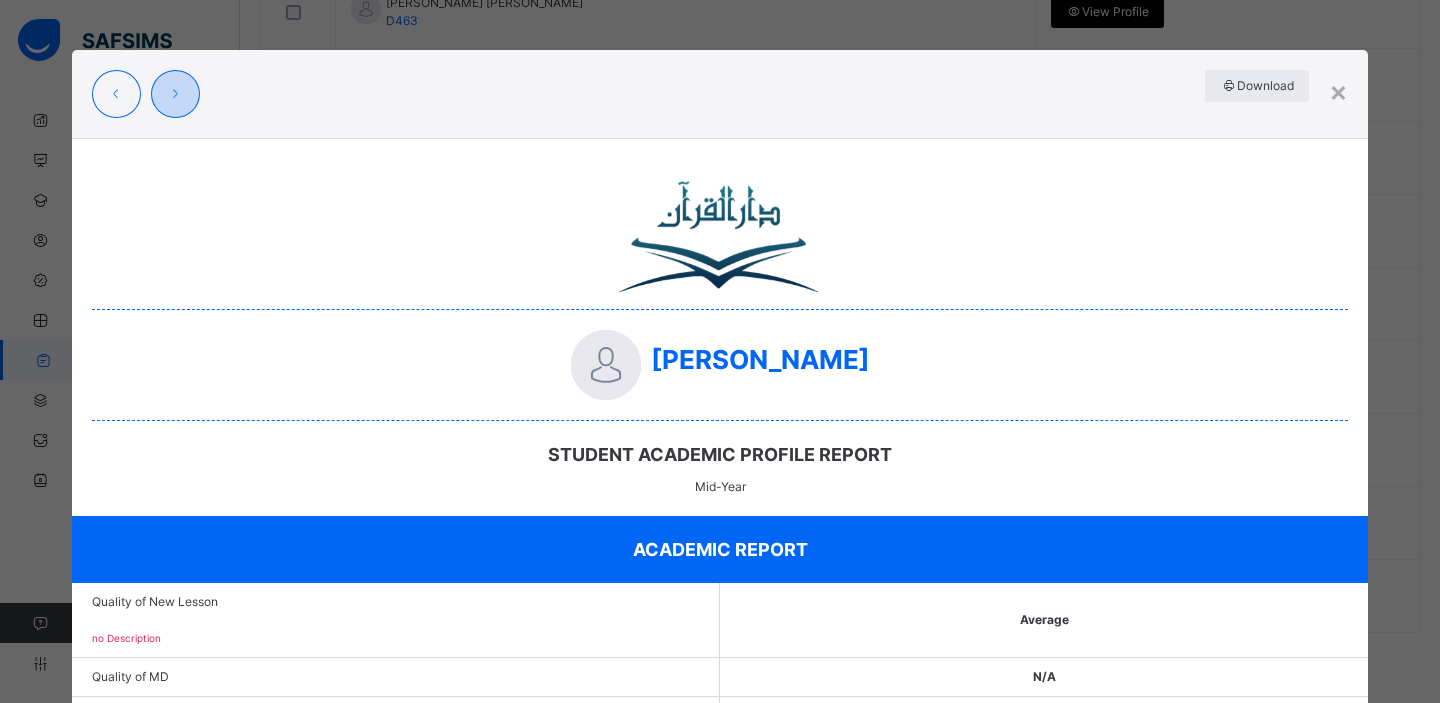 click at bounding box center (175, 94) 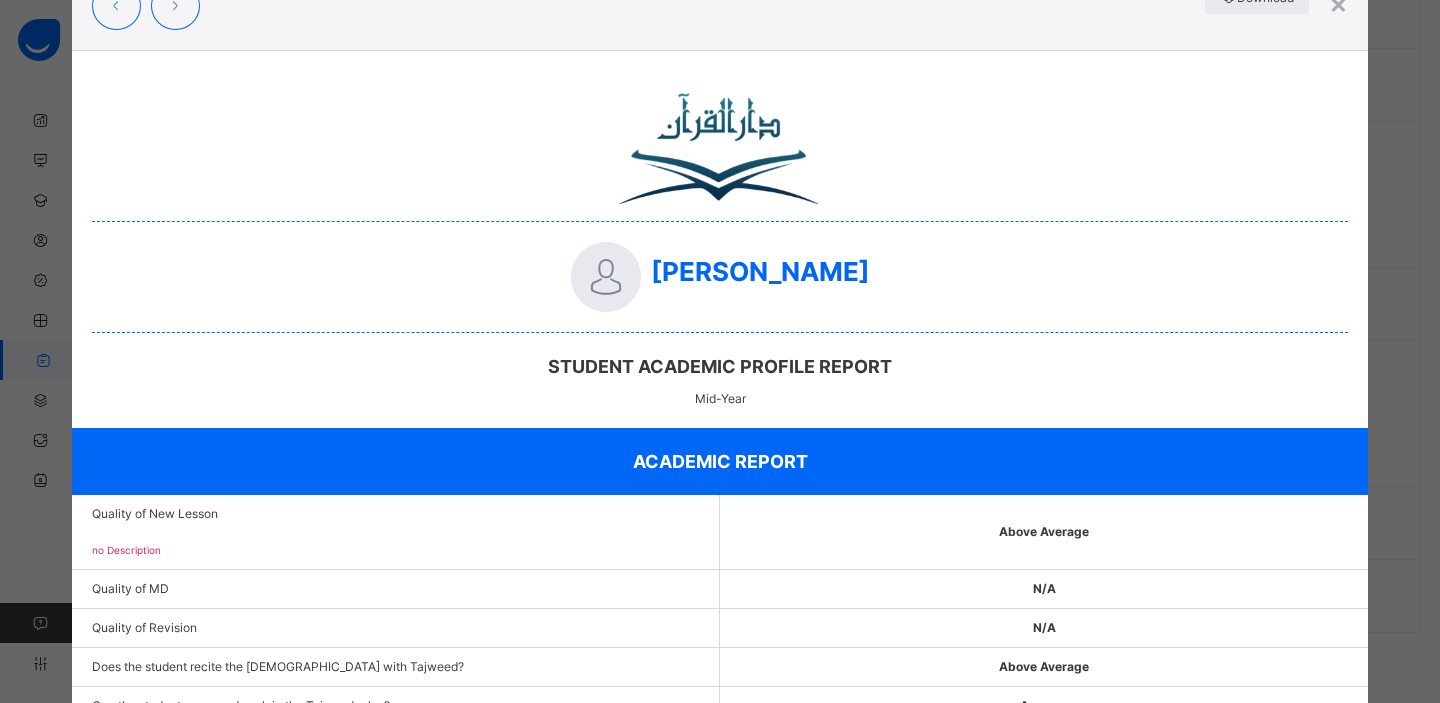 scroll, scrollTop: 0, scrollLeft: 0, axis: both 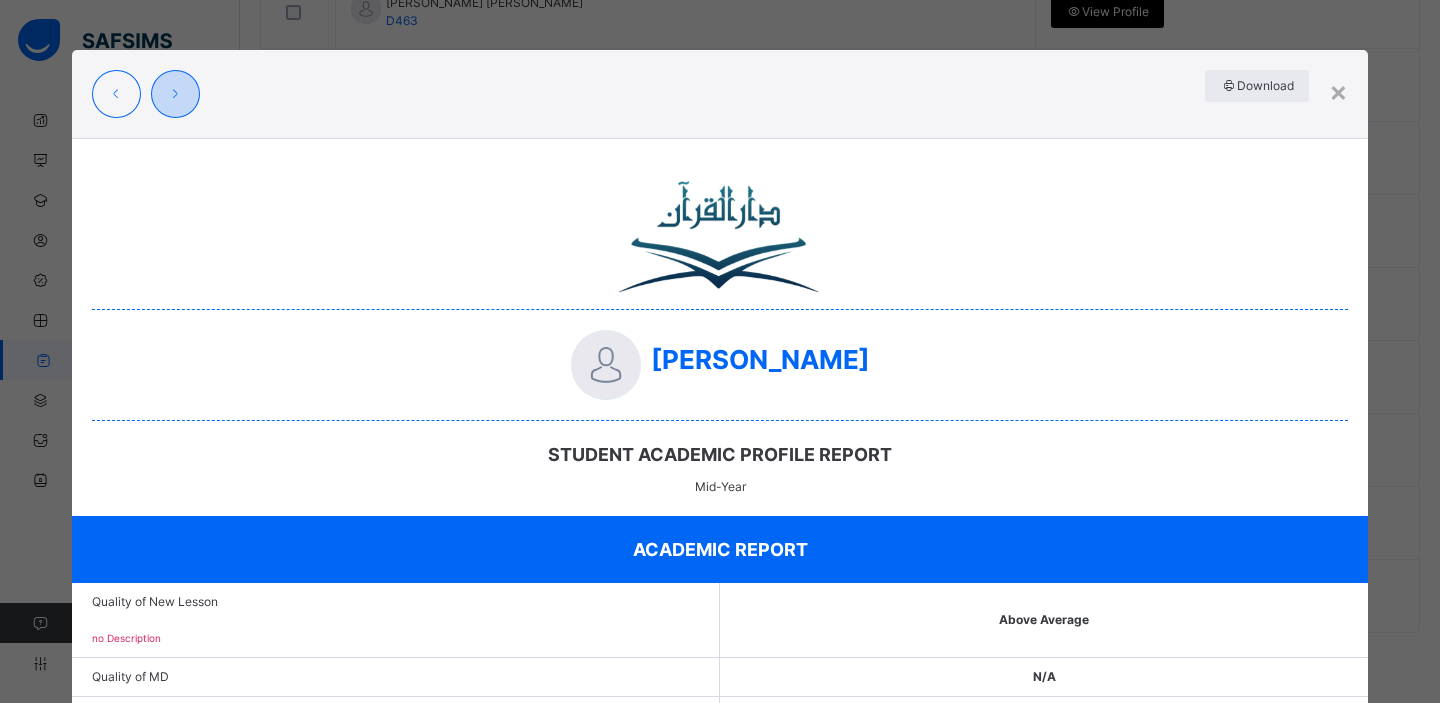 click at bounding box center (175, 94) 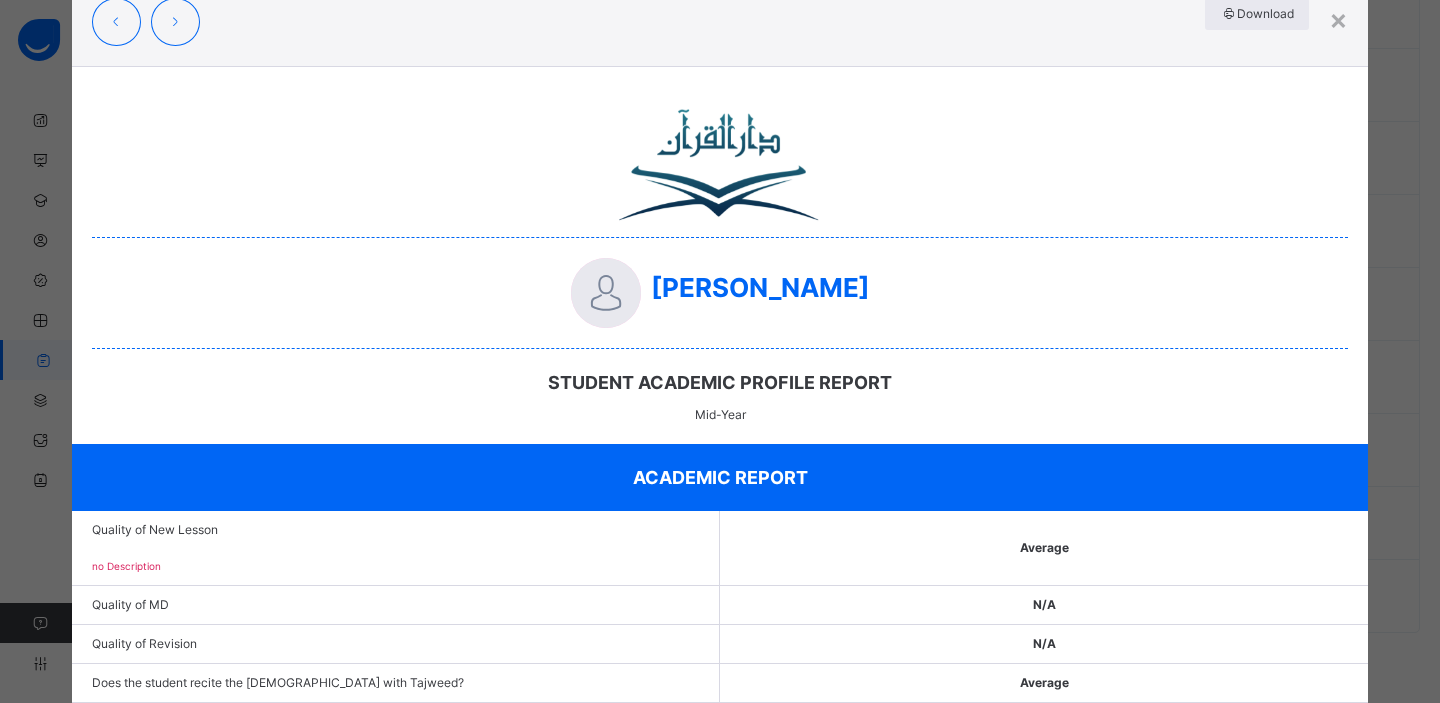 scroll, scrollTop: 0, scrollLeft: 0, axis: both 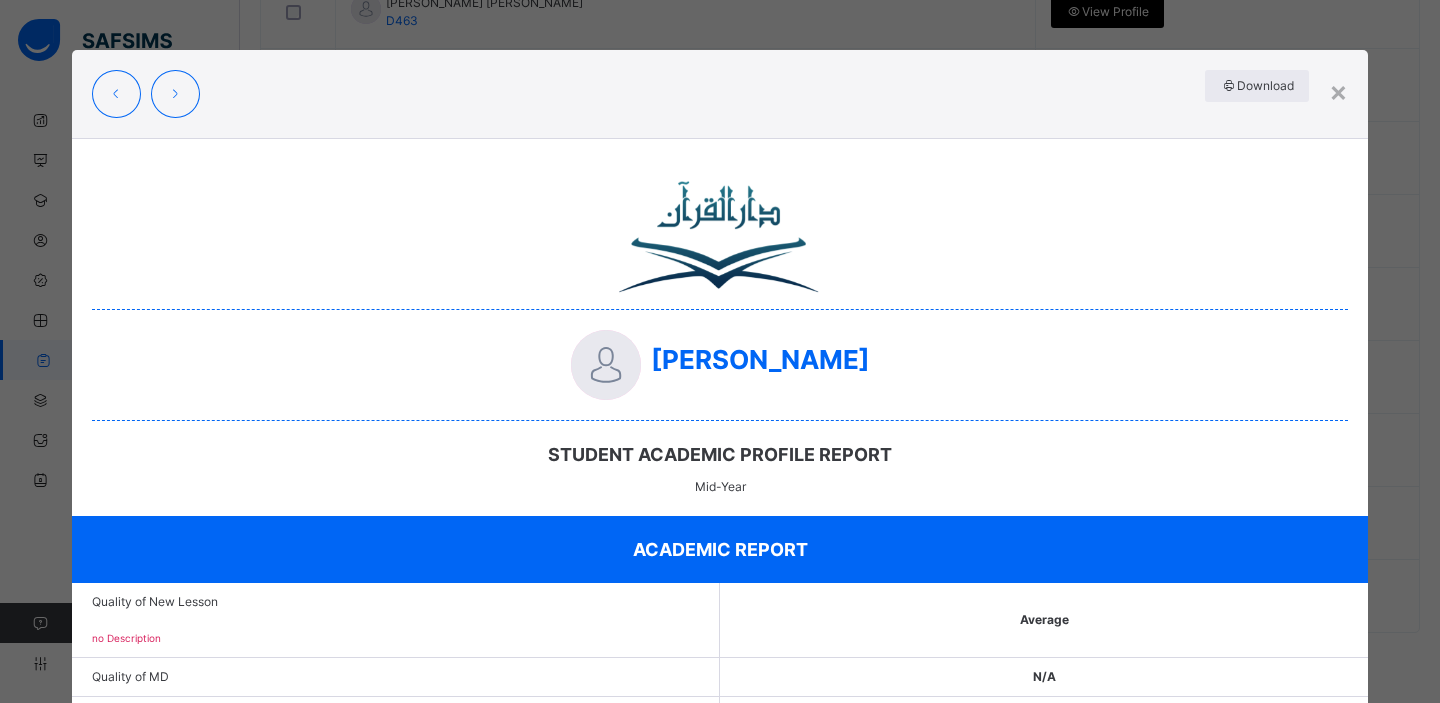 click on "×  Download Muhammad  Omer   STUDENT ACADEMIC PROFILE REPORT Mid-Year ACADEMIC REPORT Quality of New Lesson no Description Average Quality of MD N/A Quality of Revision N/A Does the student recite the Quran with Tajweed? Average Can the student name and explain the Tajweed rules? Average EFFORT Is the student hard-working? Not At All - 1 - 2 - 3 - 4 - Very Hard 3 Is the student self-motivated or needs to be continuously motivated? Need Pushing - 1 - 2 - 3 - 4 - Self-Motivated 3 Are extra-curricular activities a distraction? No No Is the student on the projected curriculum target? If behind, how far behind is the student? PROGRESS UPDATE Where did the student start at the beginning of the year? e.g Reading Iqra Book 3, Reading Quran 4 pages, Memorising Juz 3 Reading Iqra 5 Where is the student at currently? e.g Reading Iqra Book 3, Reading Quran 4 pages, Memorising Juz 3 Reading Iqra 5 ATTENDANCE Number of days absent 7 Number of days student was late to class 0 ATTITUDE Does the student follow class rules? 3" at bounding box center [720, 1535] 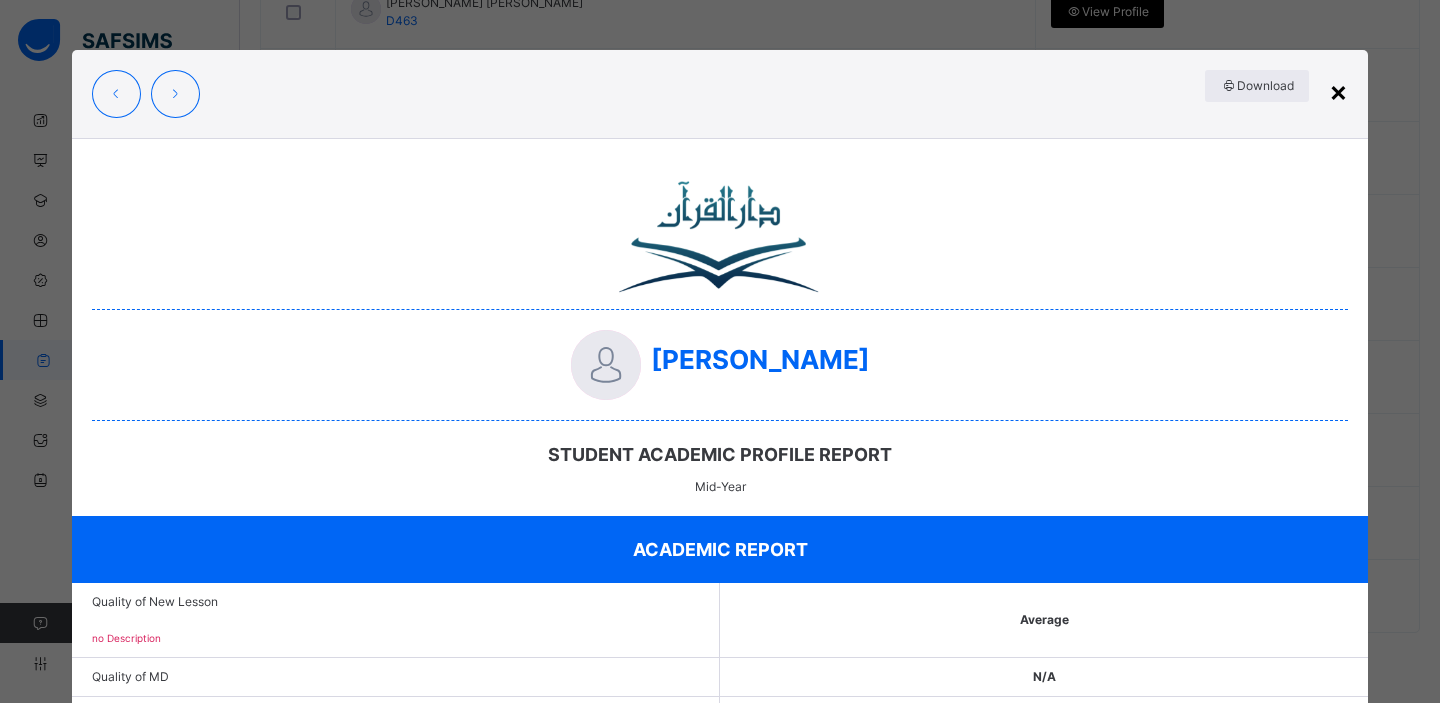 click on "×" at bounding box center (1338, 91) 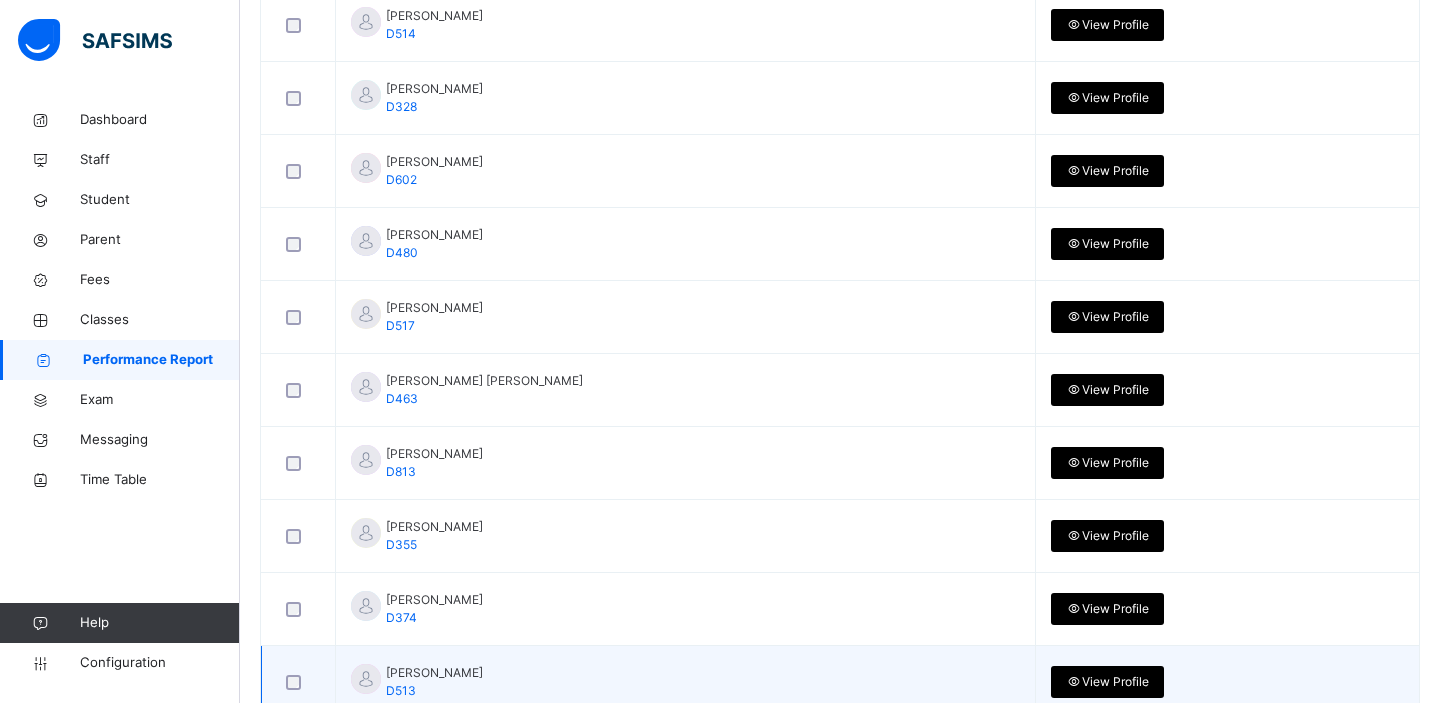 scroll, scrollTop: 0, scrollLeft: 0, axis: both 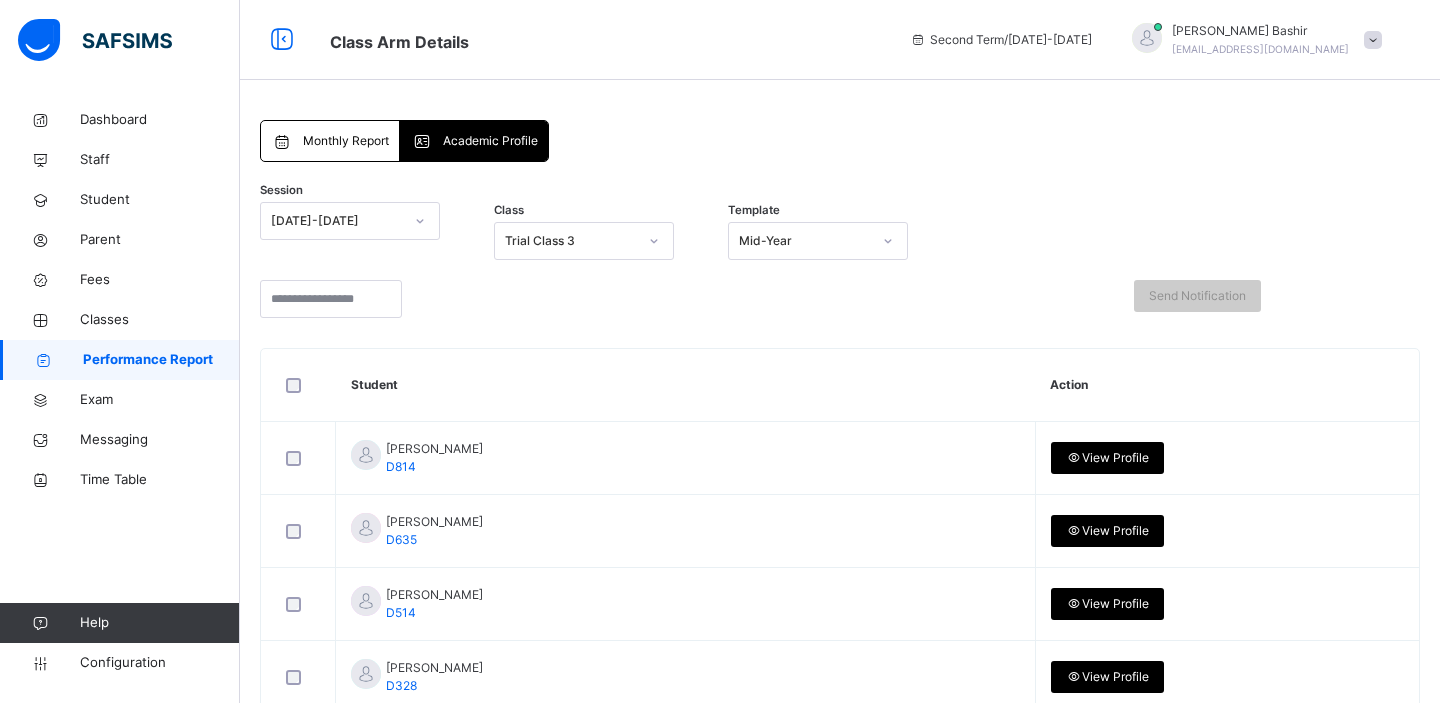 click on "Monthly Report" at bounding box center (346, 141) 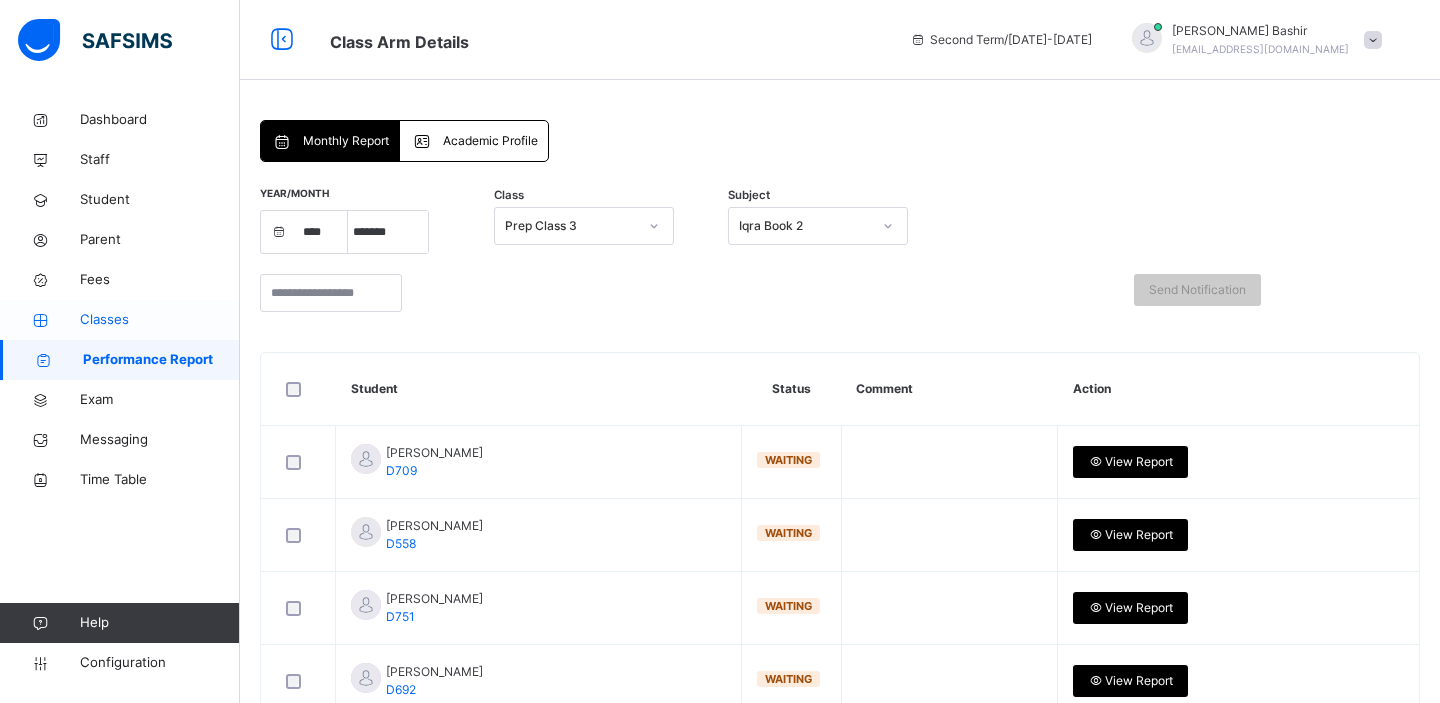 click on "Classes" at bounding box center [160, 320] 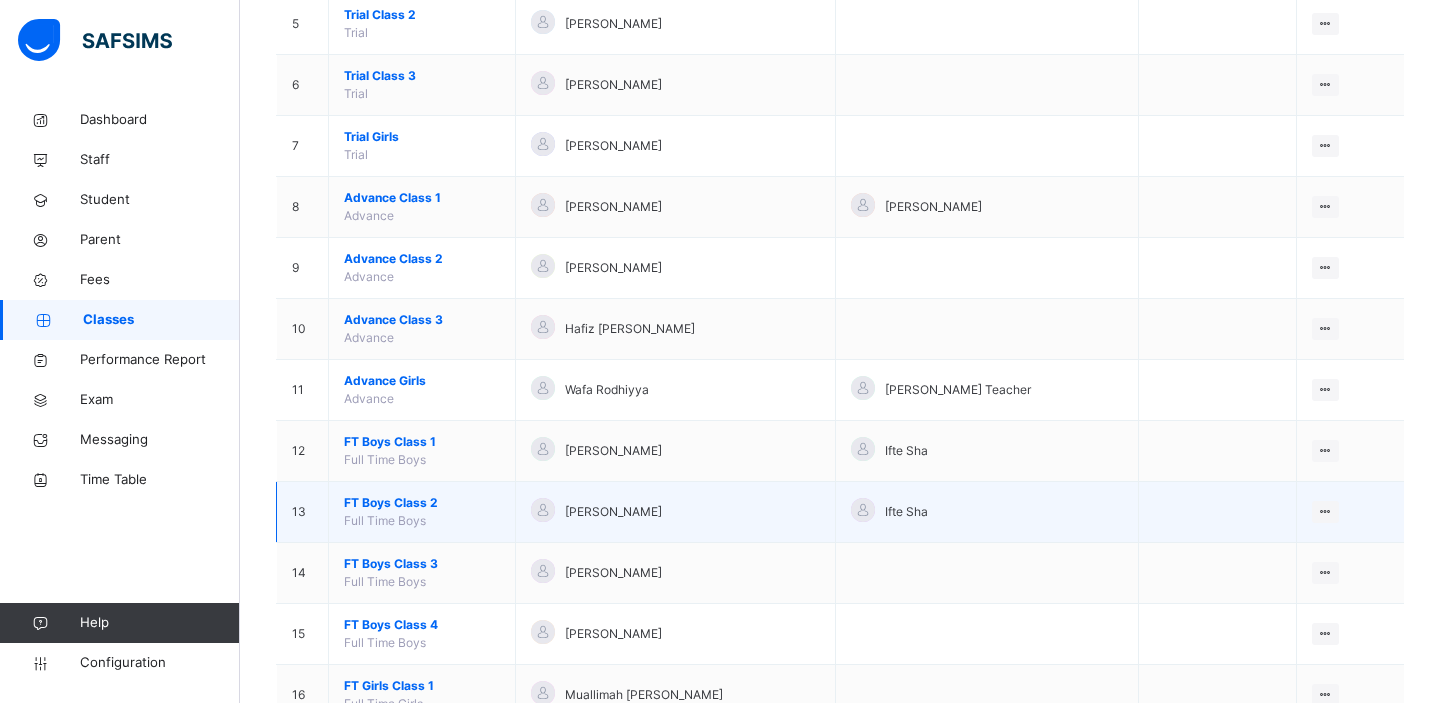 scroll, scrollTop: 561, scrollLeft: 0, axis: vertical 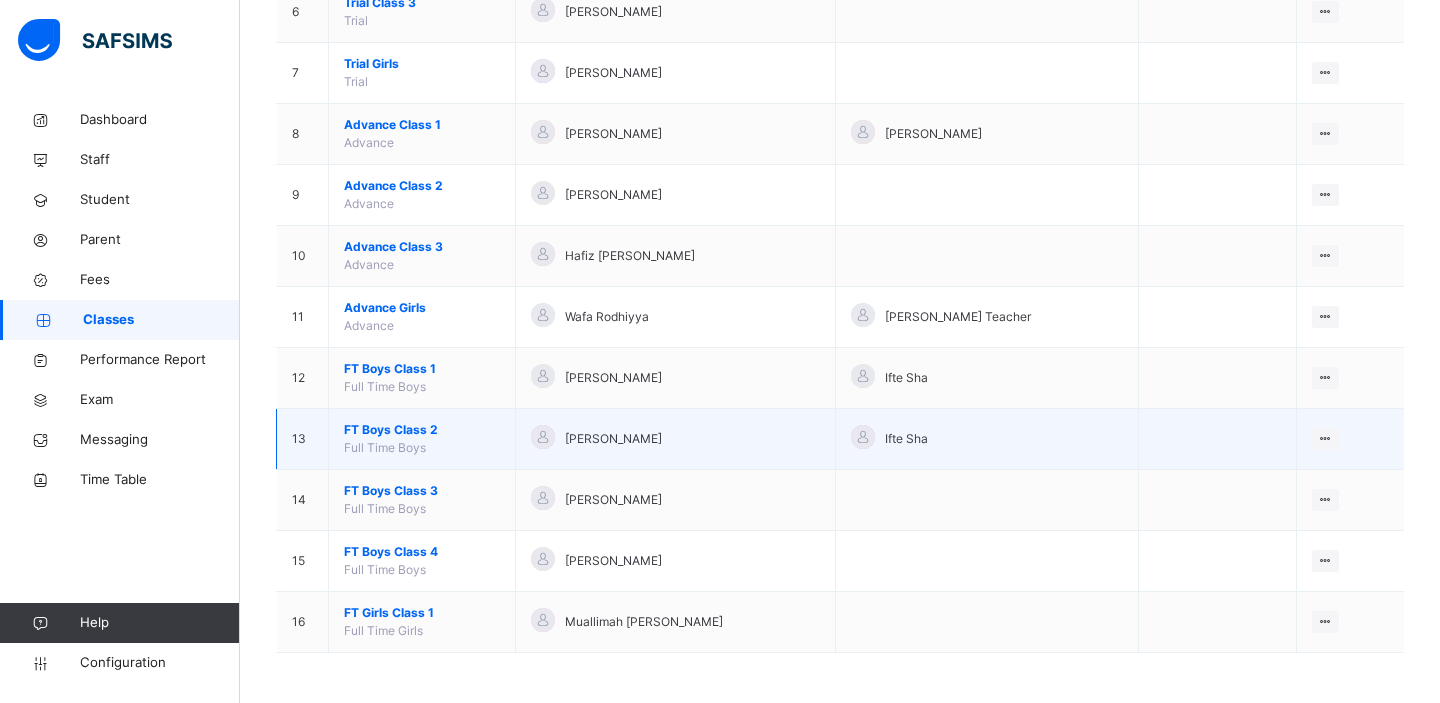 click on "FT Boys   Class 2" at bounding box center (422, 430) 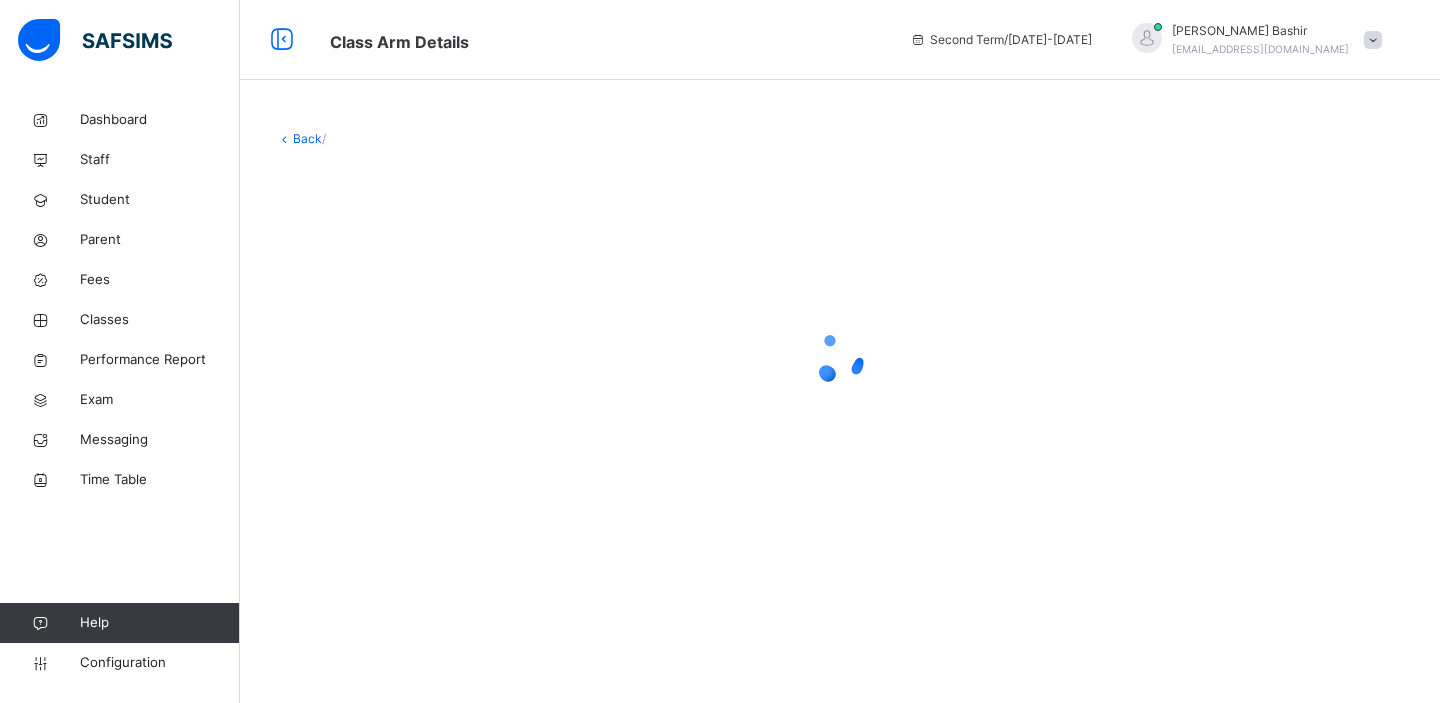 scroll, scrollTop: 0, scrollLeft: 0, axis: both 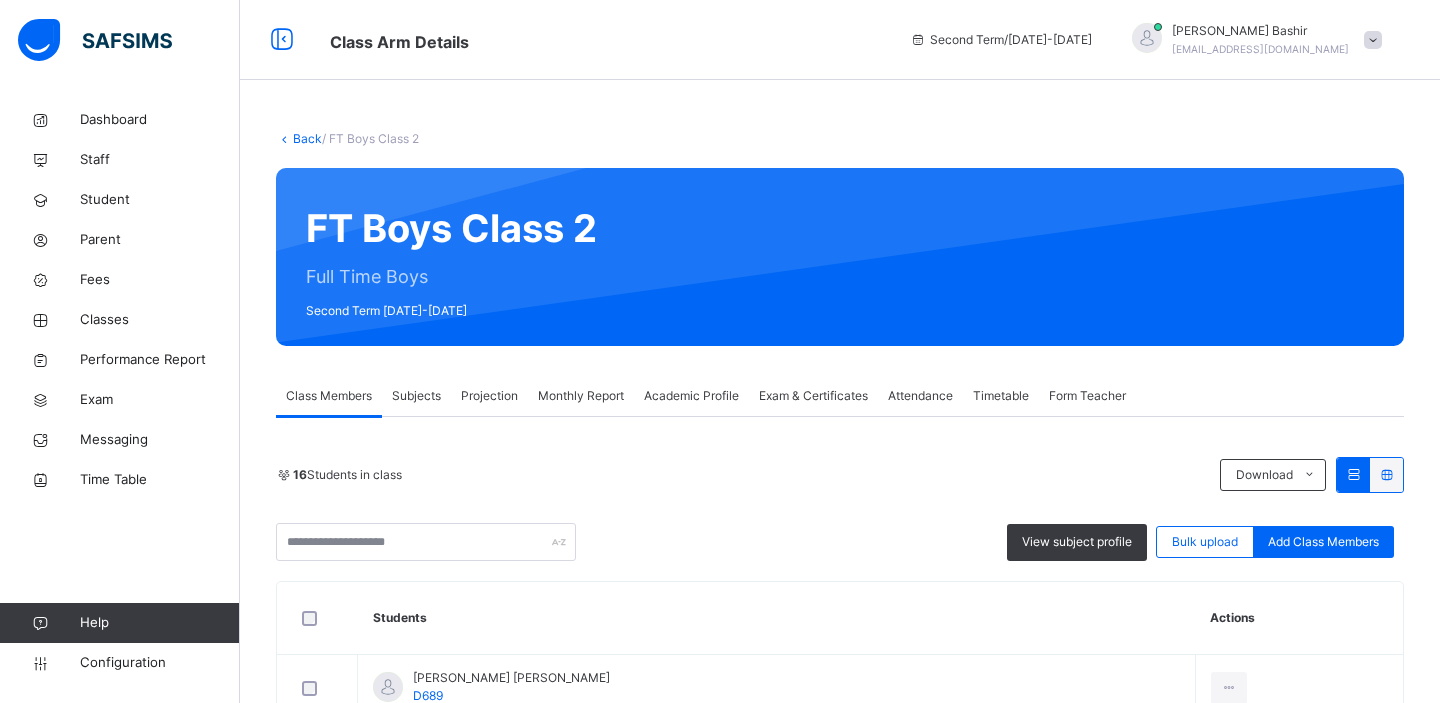 click on "Monthly Report" at bounding box center [581, 396] 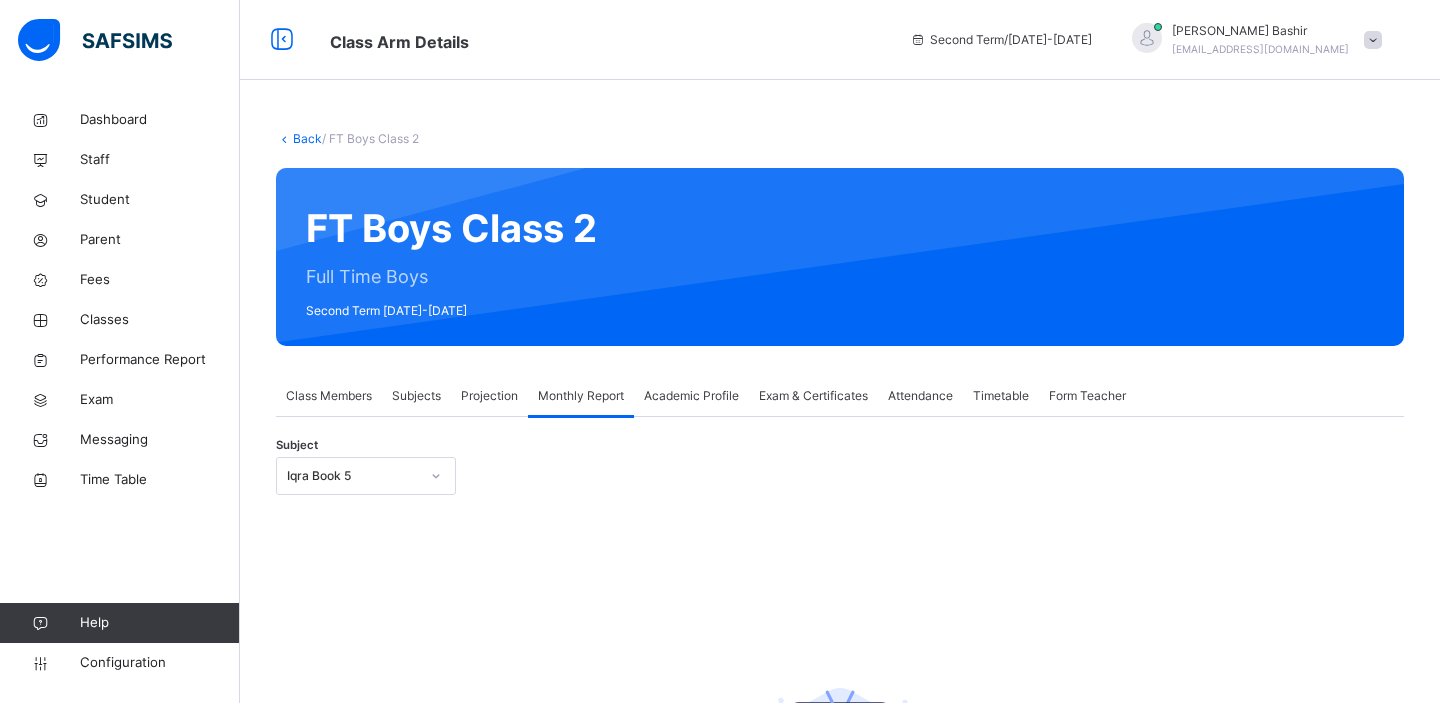 click on "Iqra Book 5" at bounding box center (347, 476) 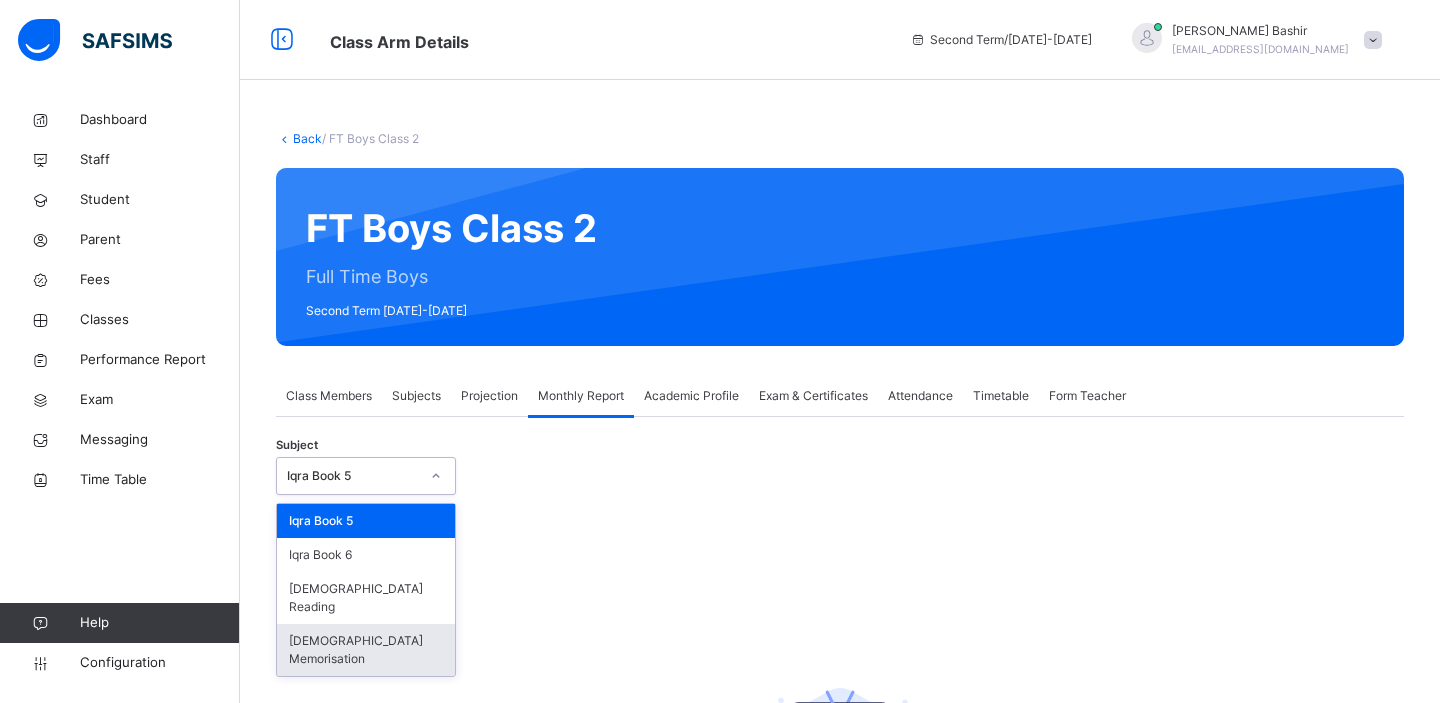 click on "Quran Memorisation" at bounding box center (366, 650) 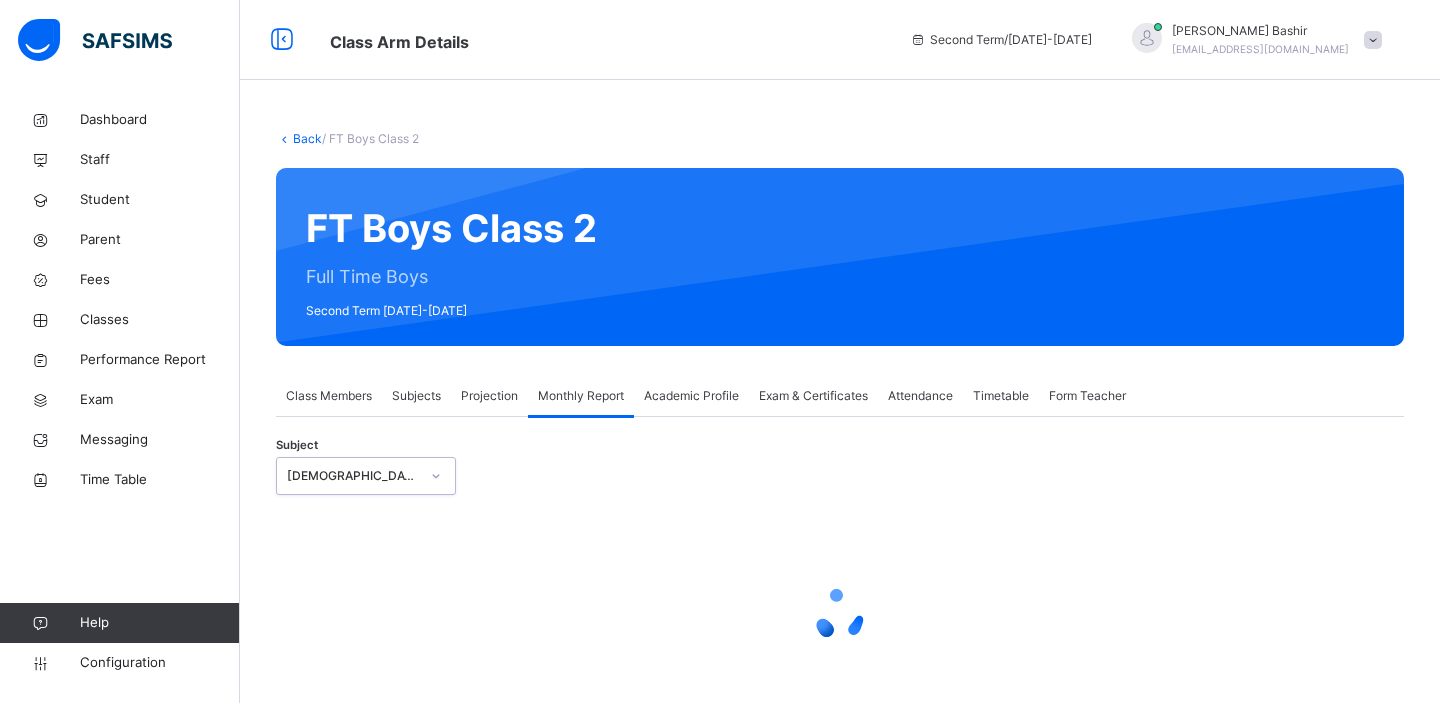 select on "****" 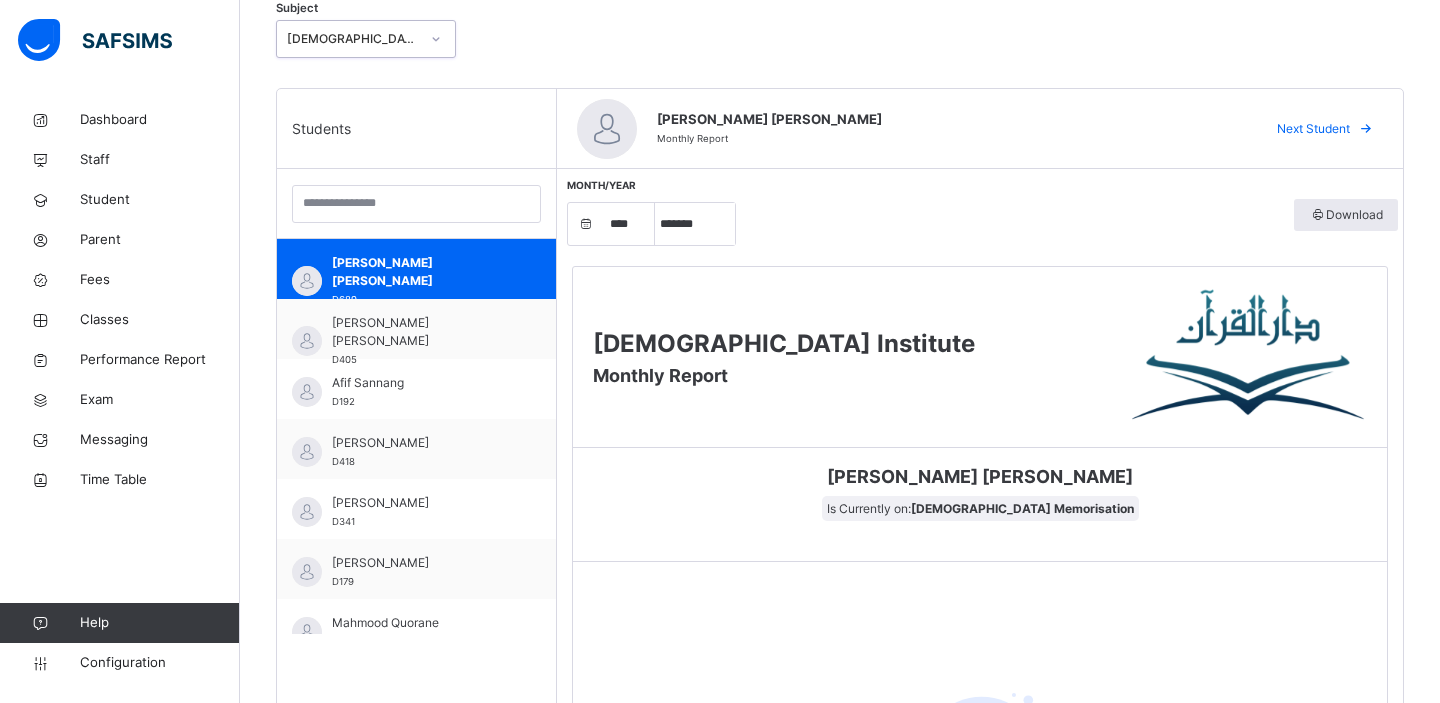 scroll, scrollTop: 438, scrollLeft: 0, axis: vertical 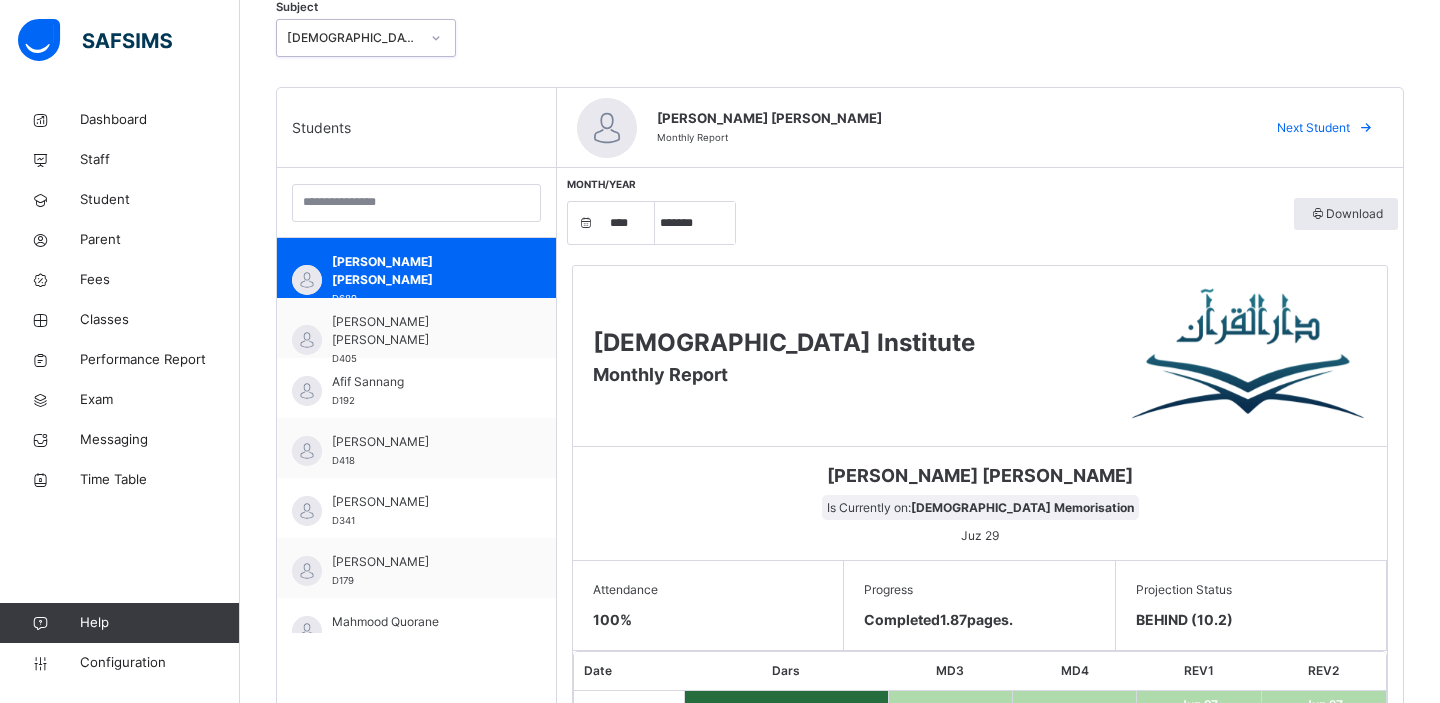 click on "BEHIND   (10.2)" at bounding box center [1251, 619] 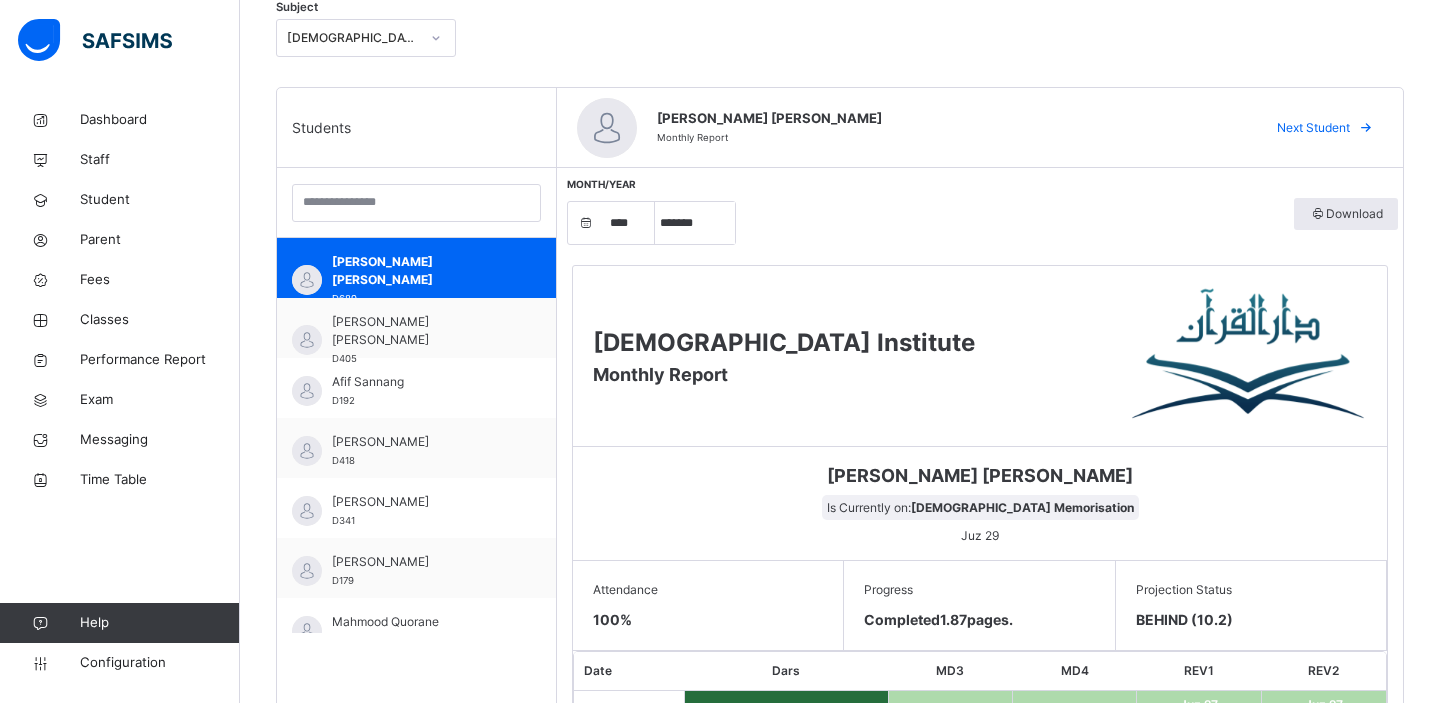 click on "BEHIND   (10.2)" at bounding box center (1251, 619) 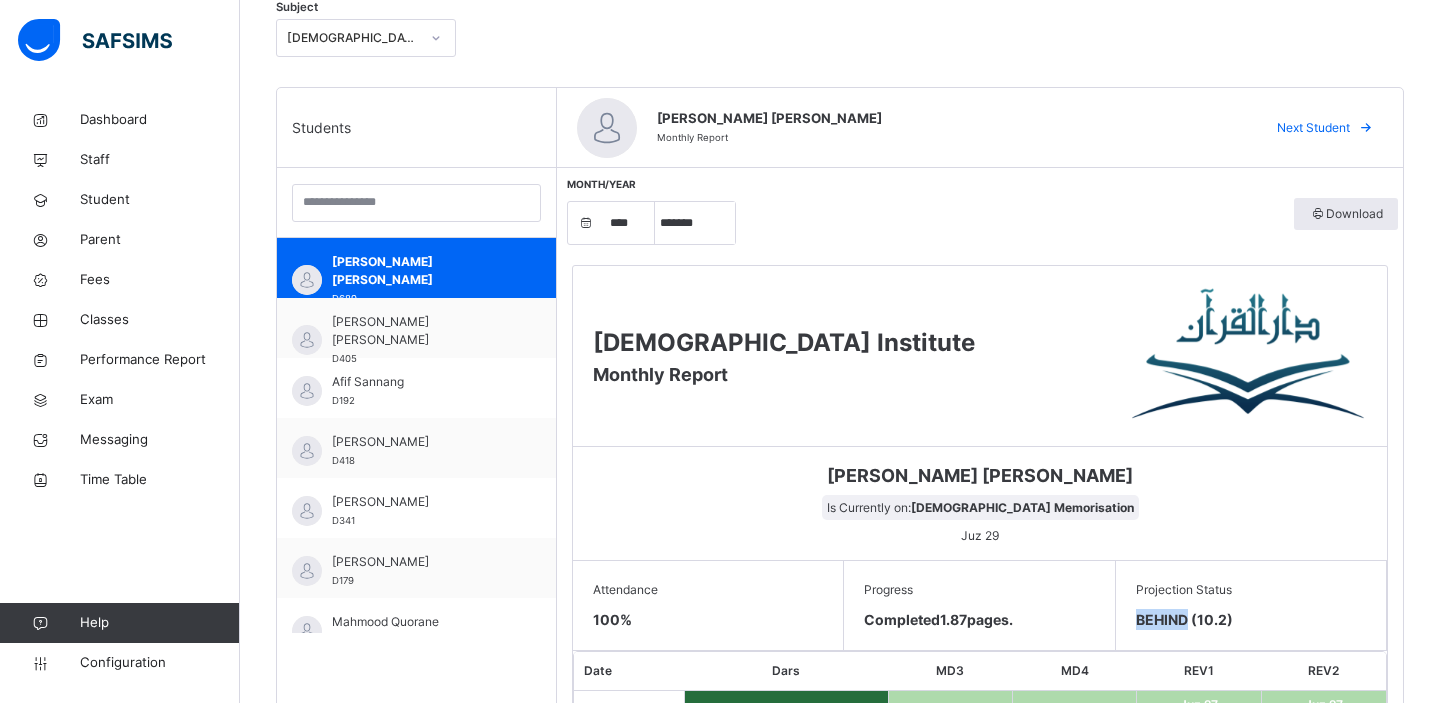 click on "BEHIND   (10.2)" at bounding box center (1251, 619) 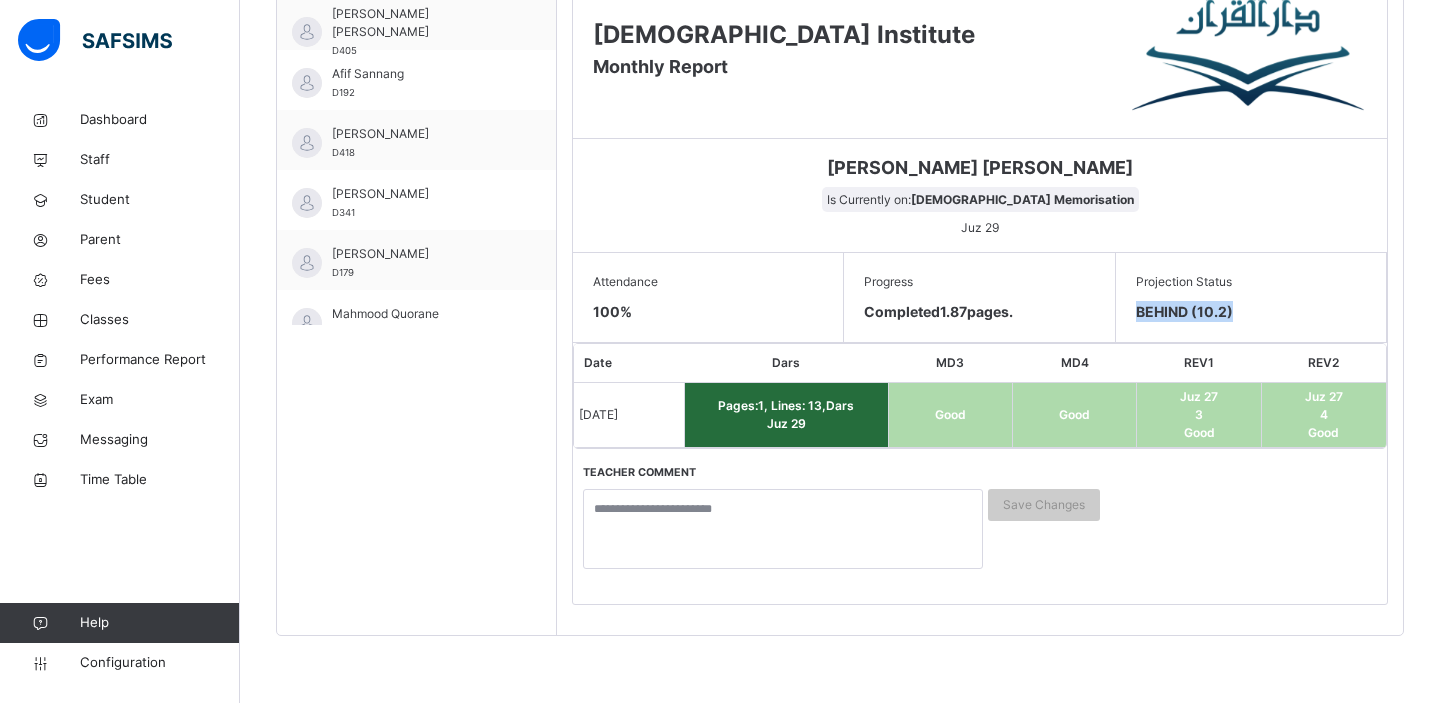 scroll, scrollTop: 703, scrollLeft: 0, axis: vertical 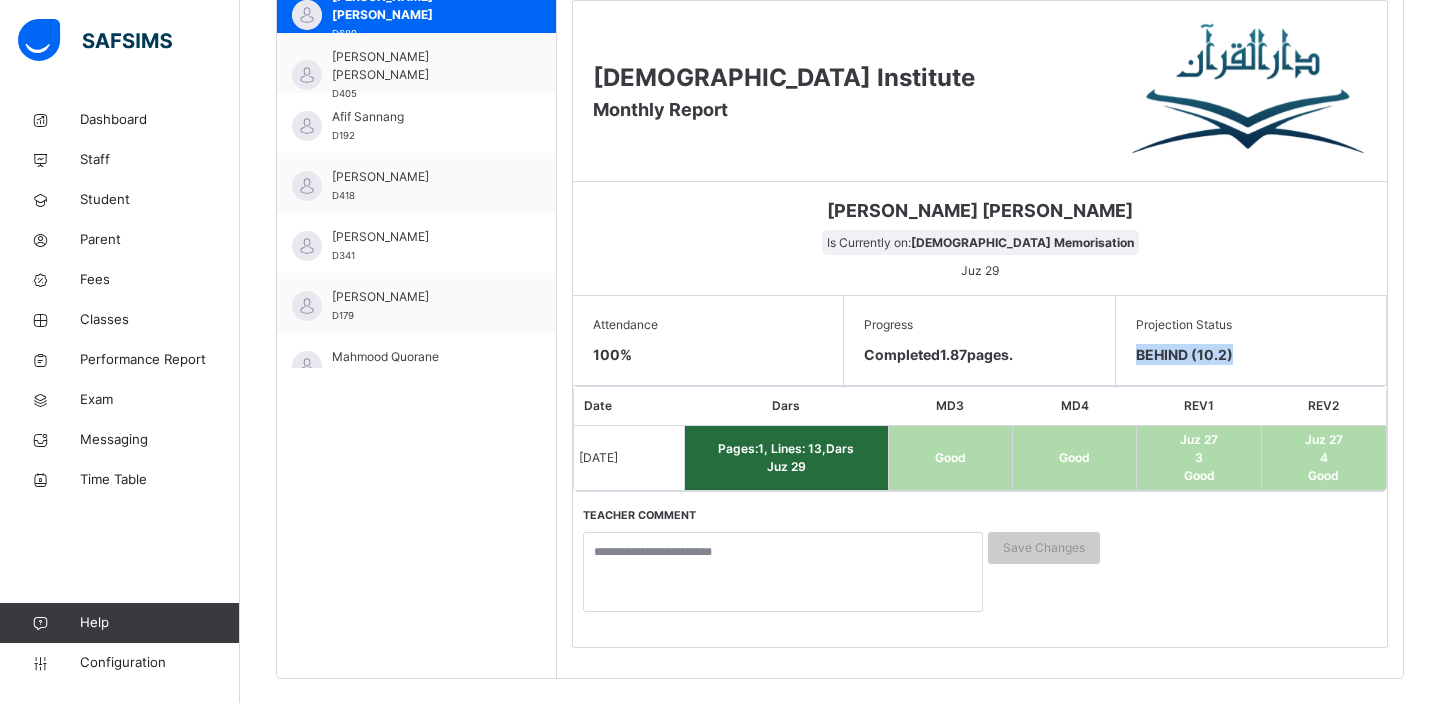 click on "Jul 2, 2025" at bounding box center (598, 457) 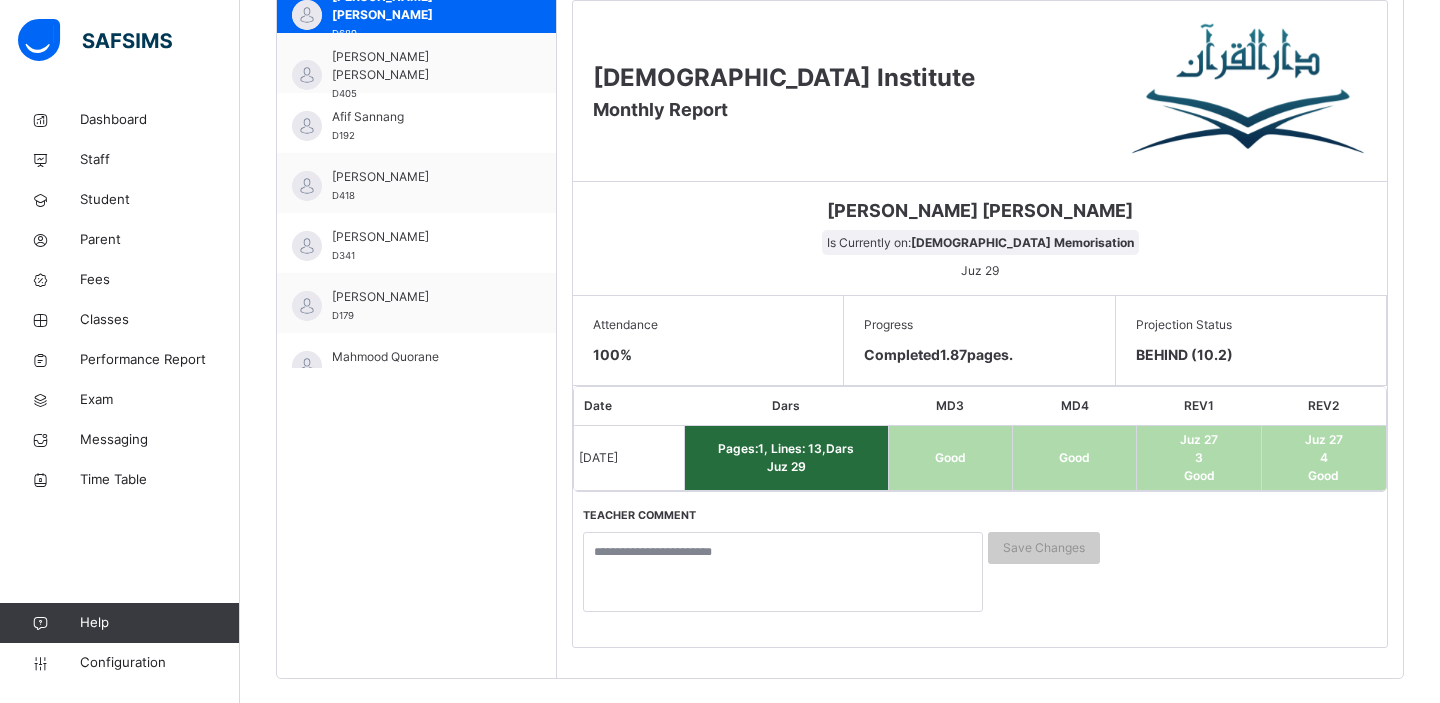 click on "Jul 2, 2025" at bounding box center [598, 457] 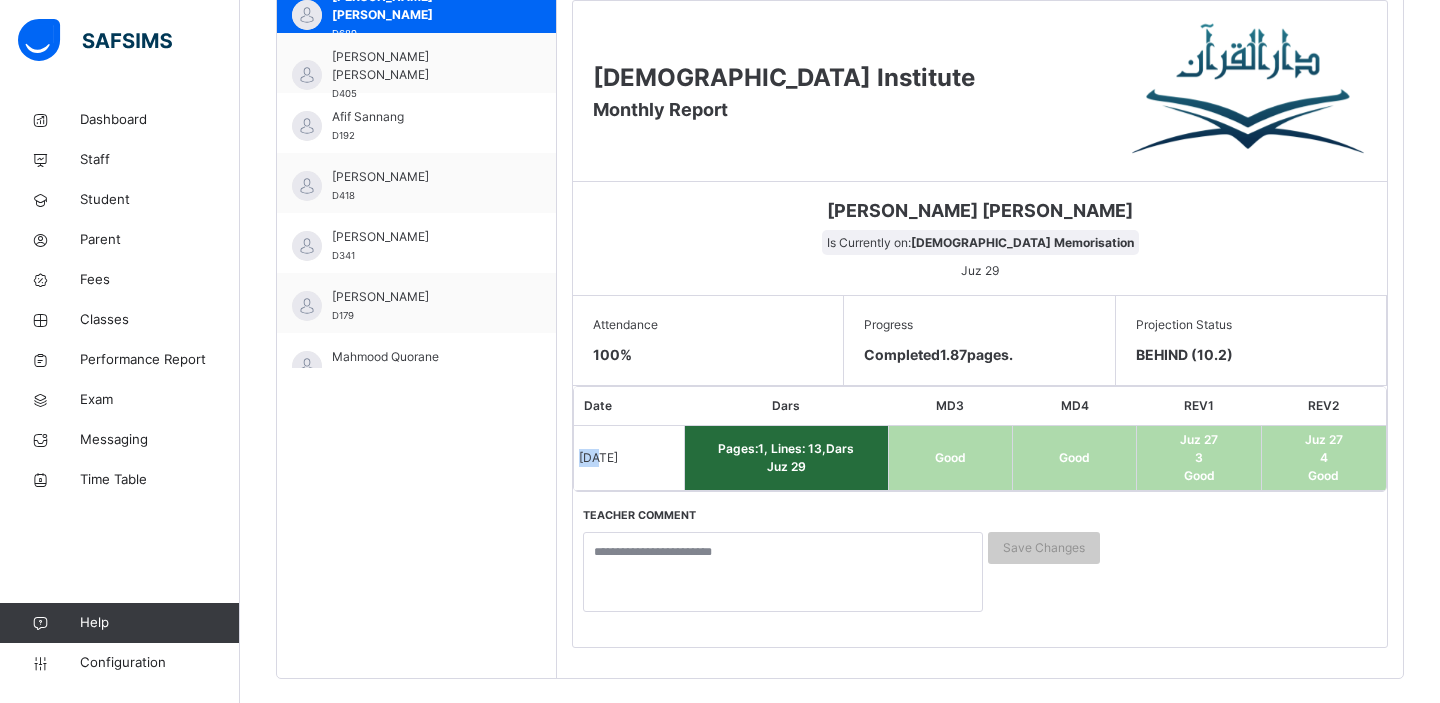 click on "Jul 2, 2025" at bounding box center [598, 457] 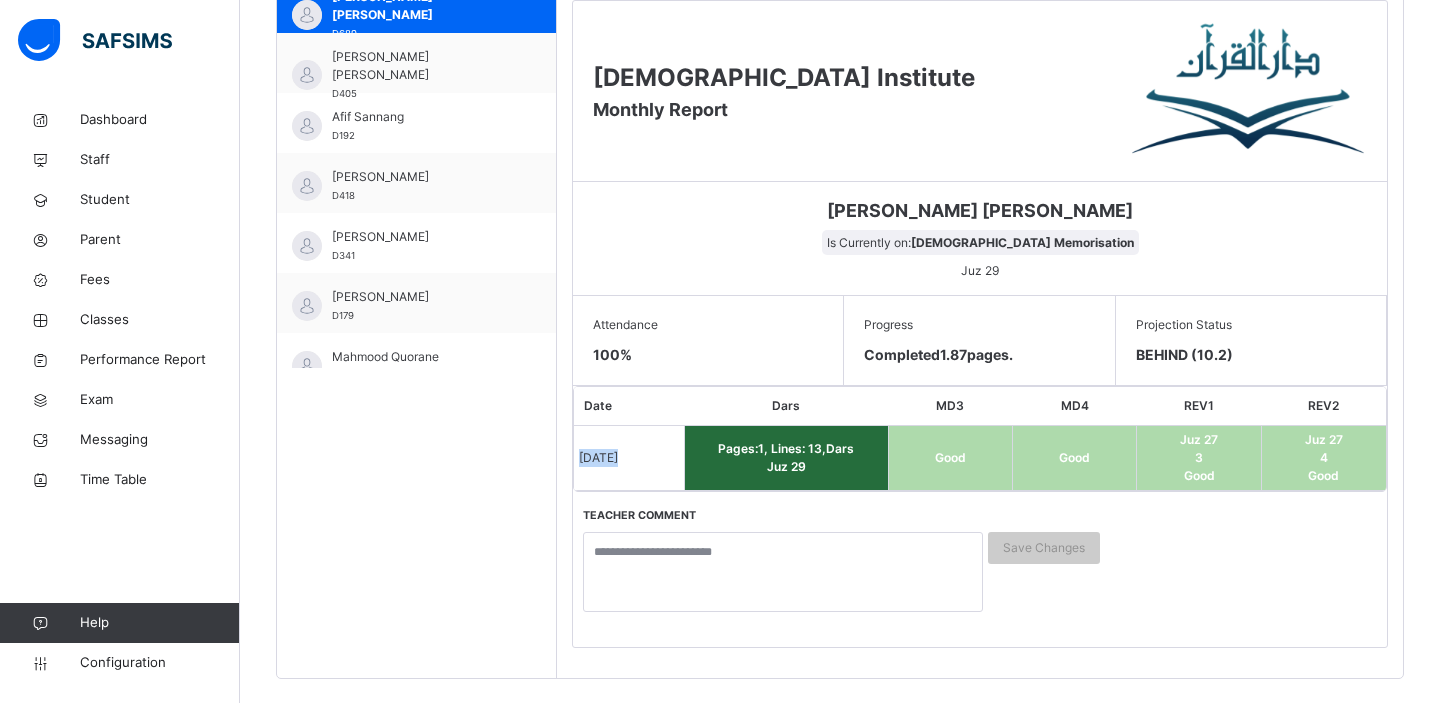 click on "Jul 2, 2025" at bounding box center (598, 457) 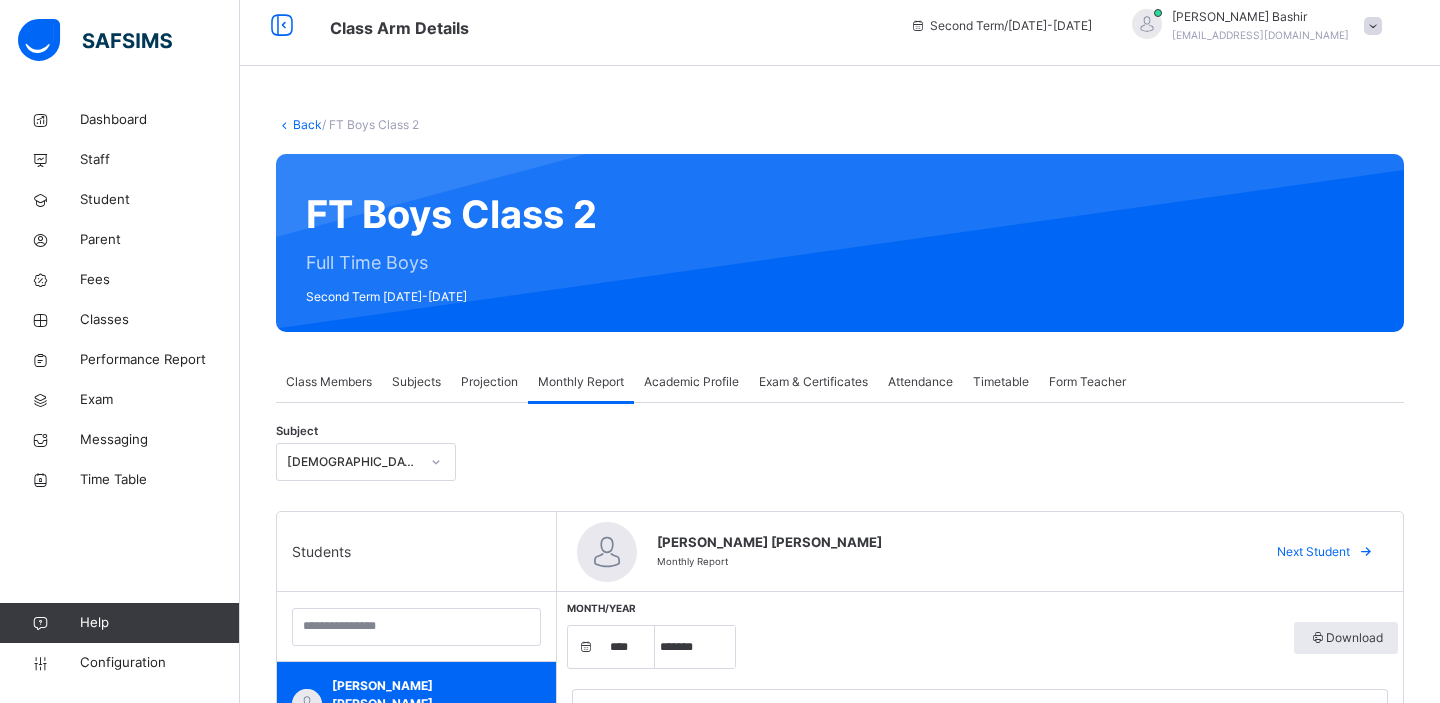 scroll, scrollTop: 0, scrollLeft: 0, axis: both 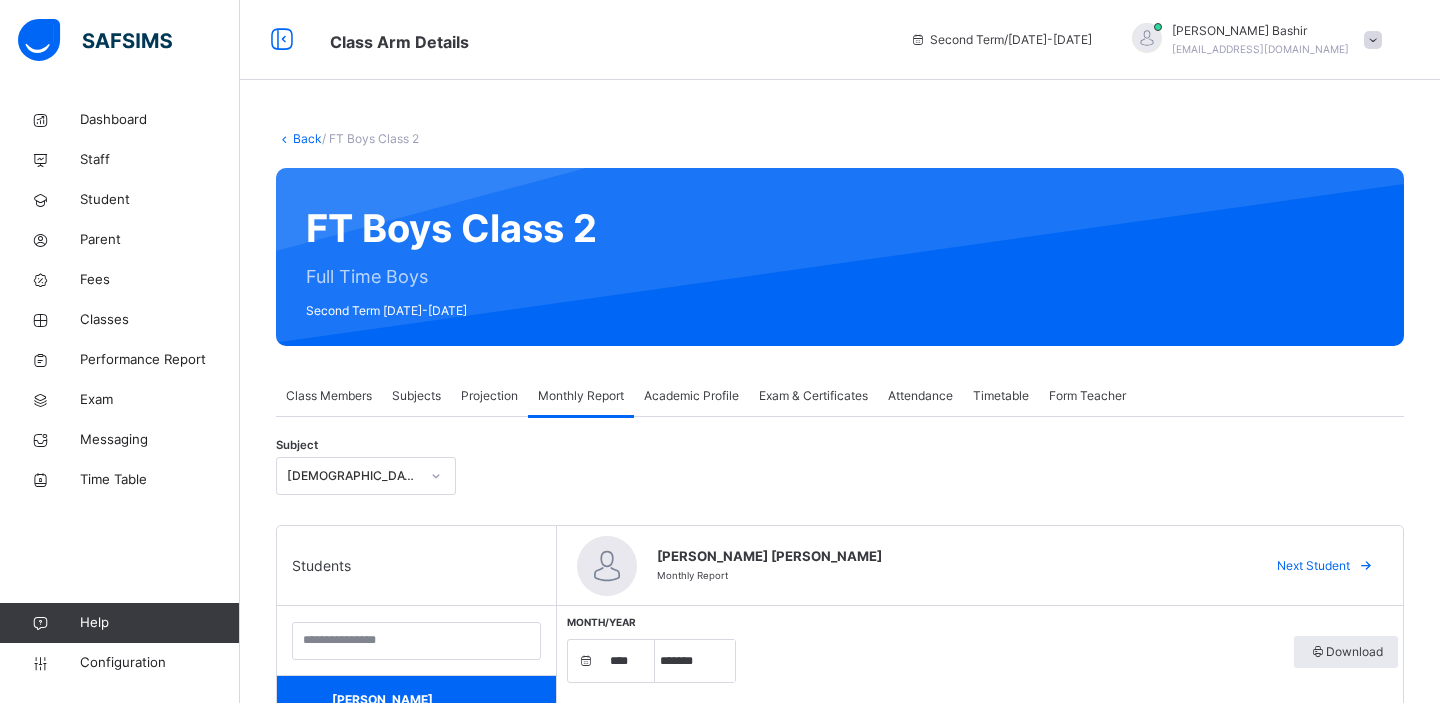 click on "Academic Profile" at bounding box center (691, 396) 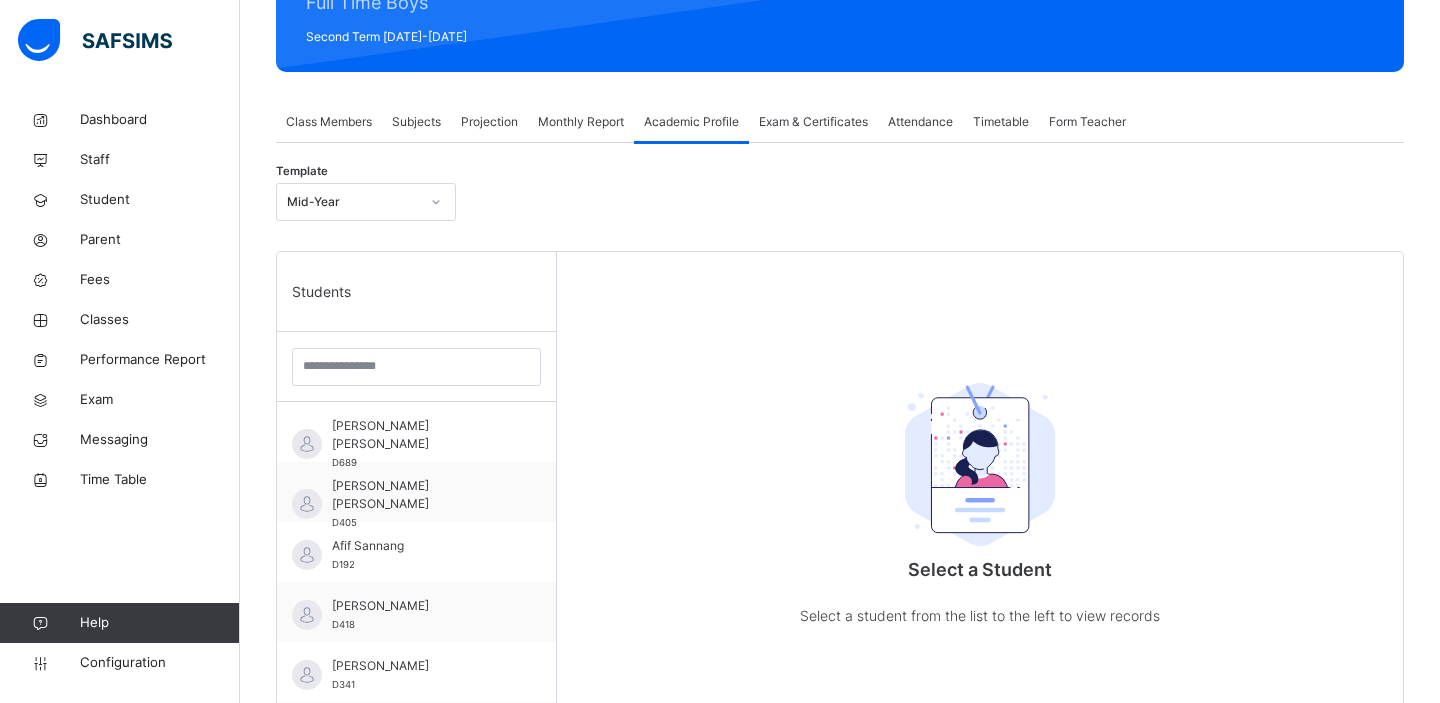 scroll, scrollTop: 275, scrollLeft: 0, axis: vertical 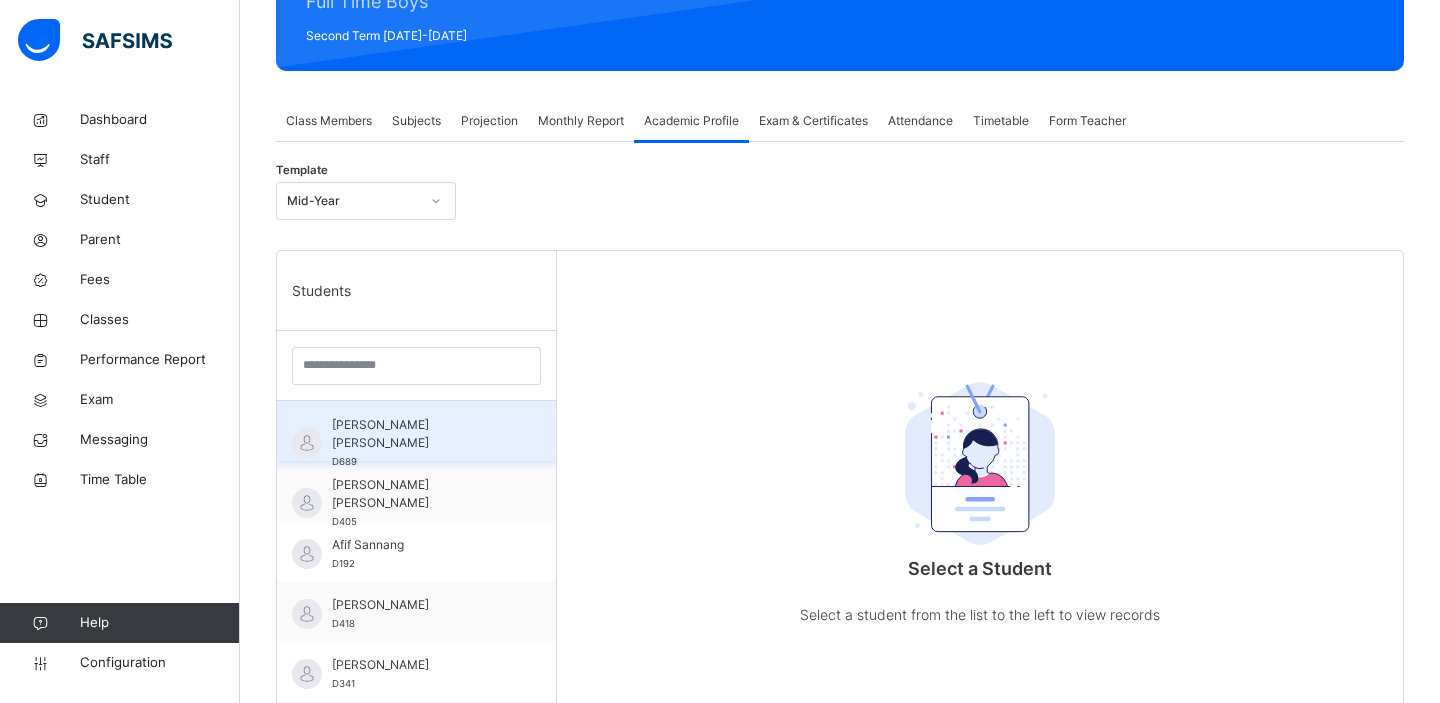 click on "Abdul Ghani  Nabulsi D689" at bounding box center [421, 443] 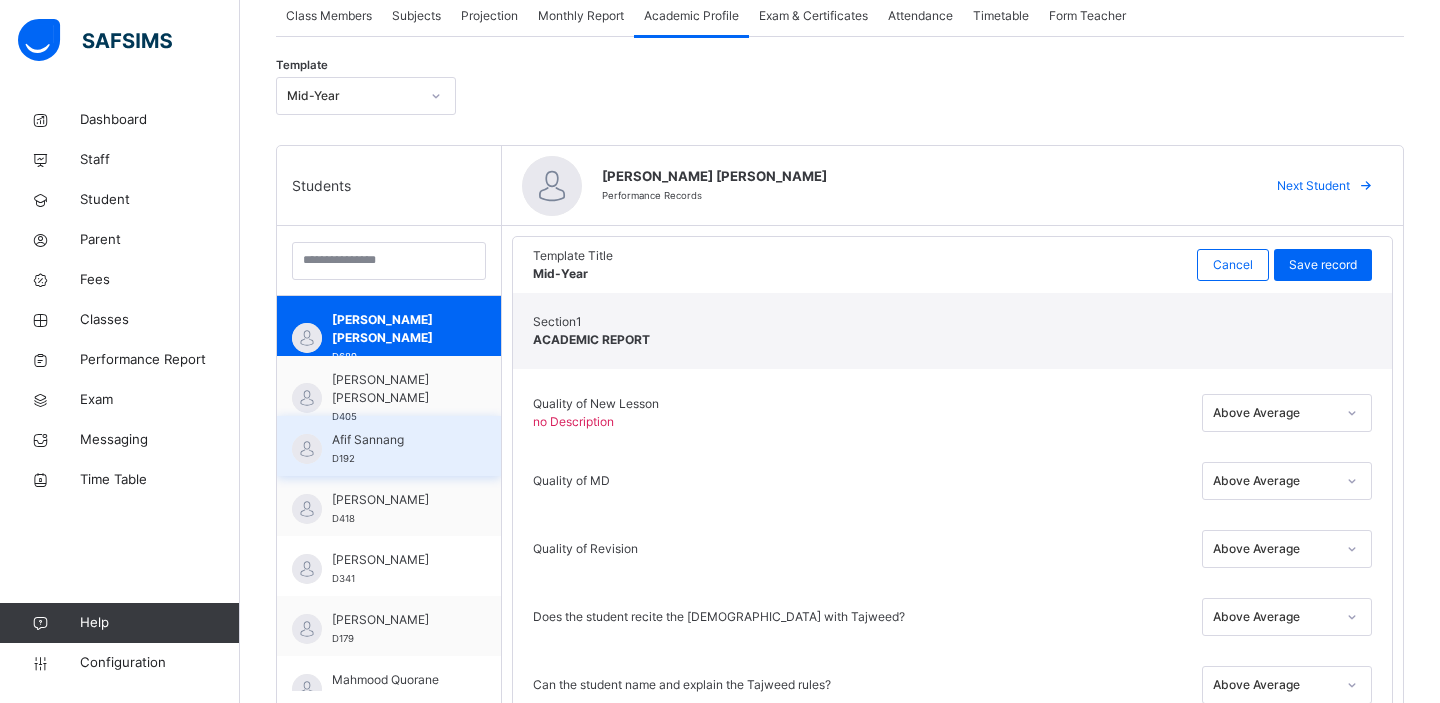 scroll, scrollTop: 0, scrollLeft: 0, axis: both 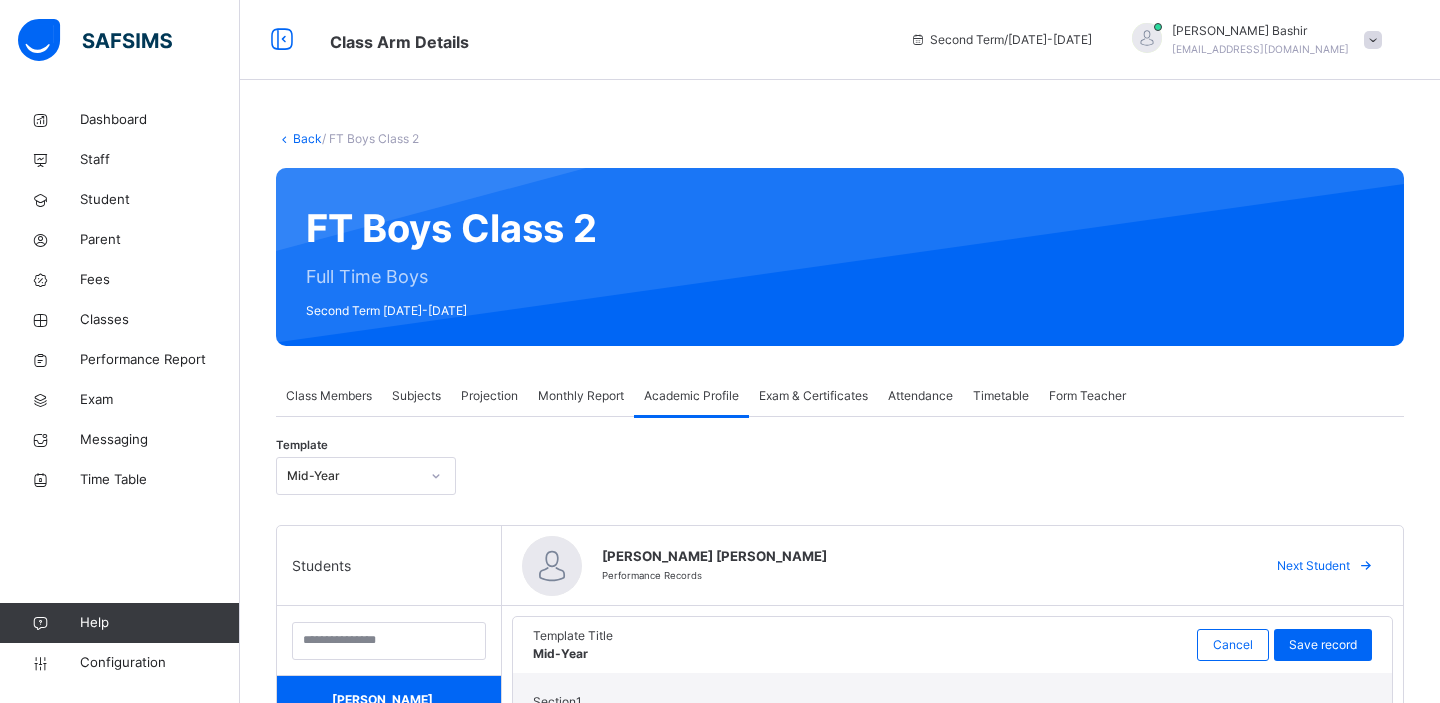 click on "Monthly Report" at bounding box center (581, 396) 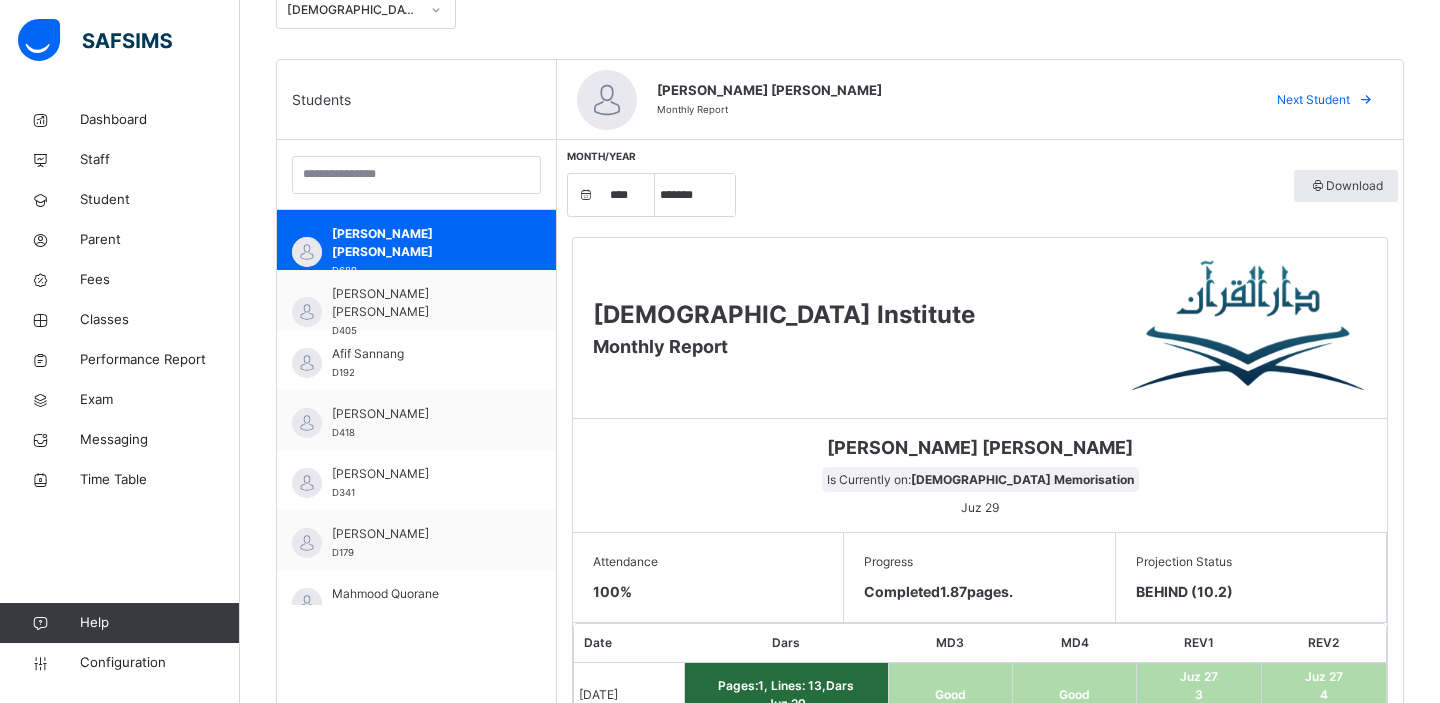 scroll, scrollTop: 437, scrollLeft: 0, axis: vertical 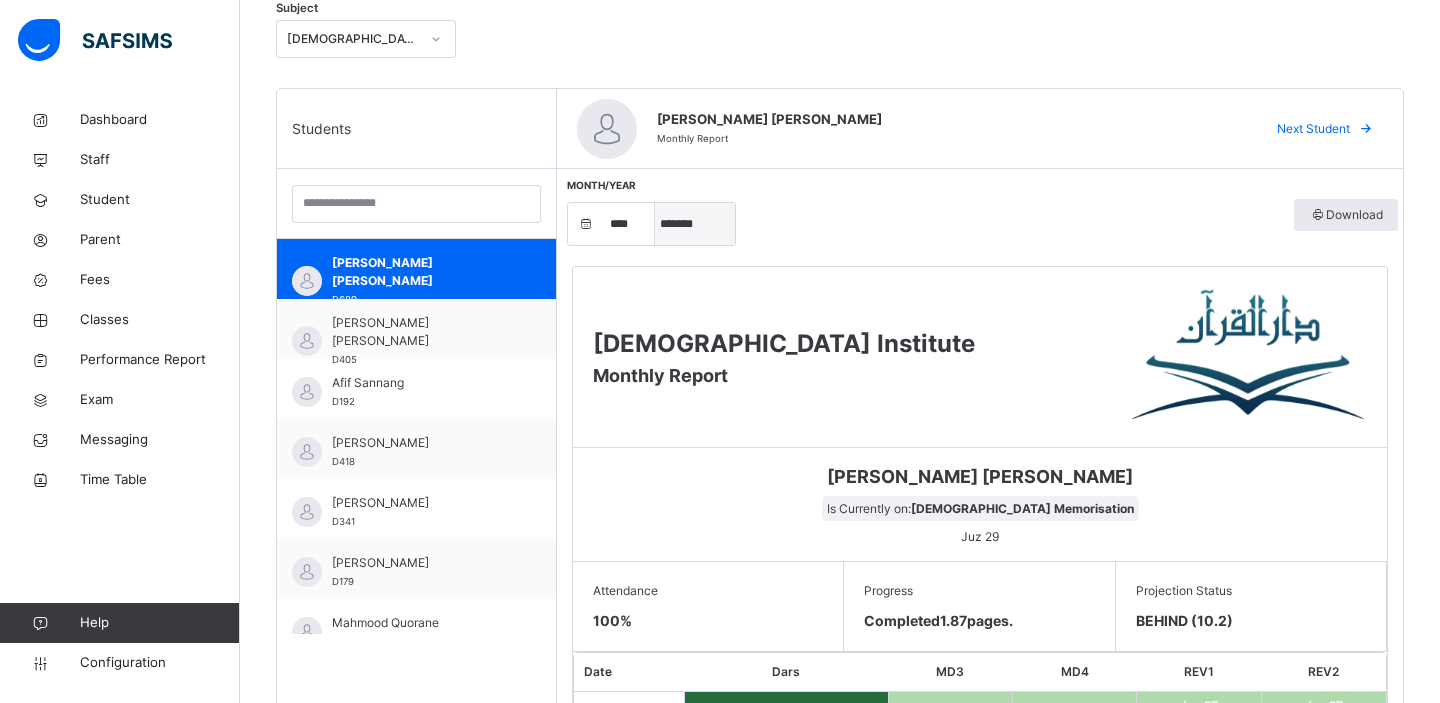 click on "***** ******* ******** ***** ***** *** **** **** ****** ********* ******* ******** ********" at bounding box center [695, 224] 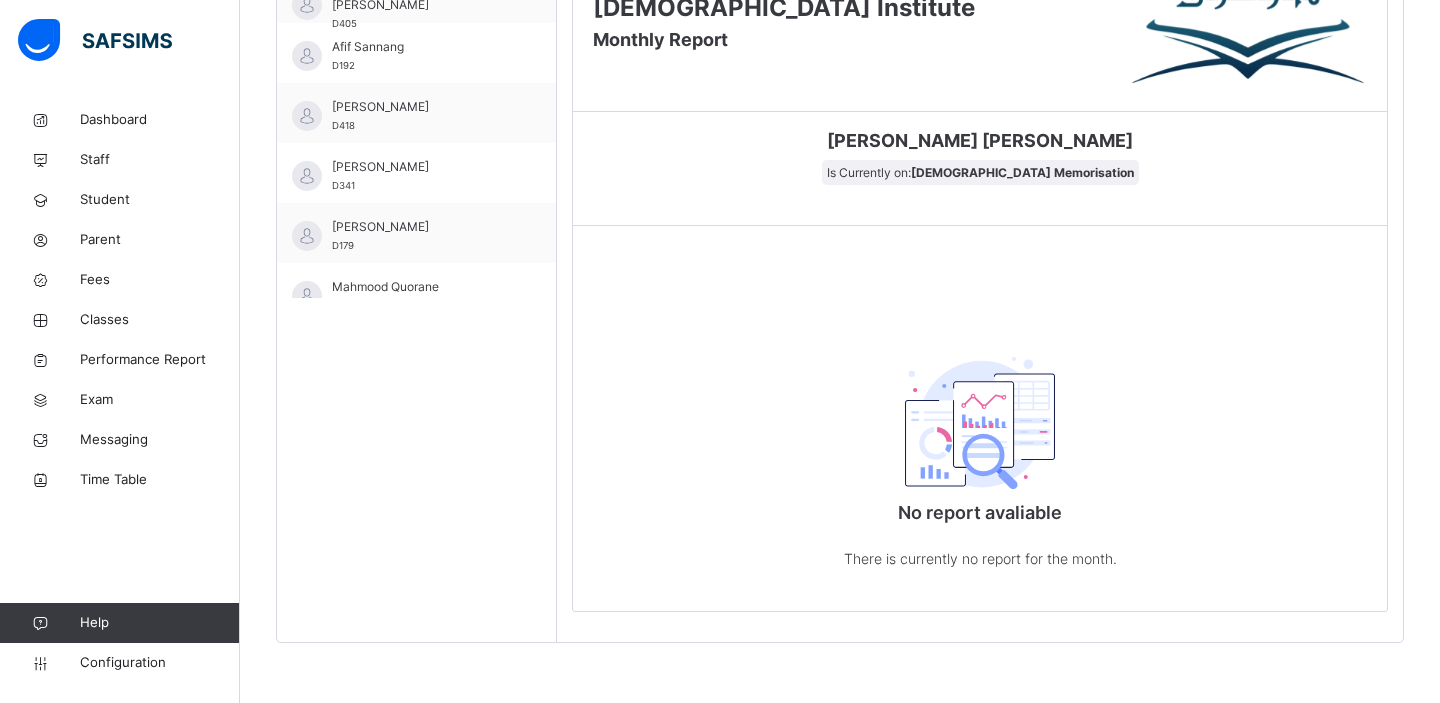 scroll, scrollTop: 781, scrollLeft: 0, axis: vertical 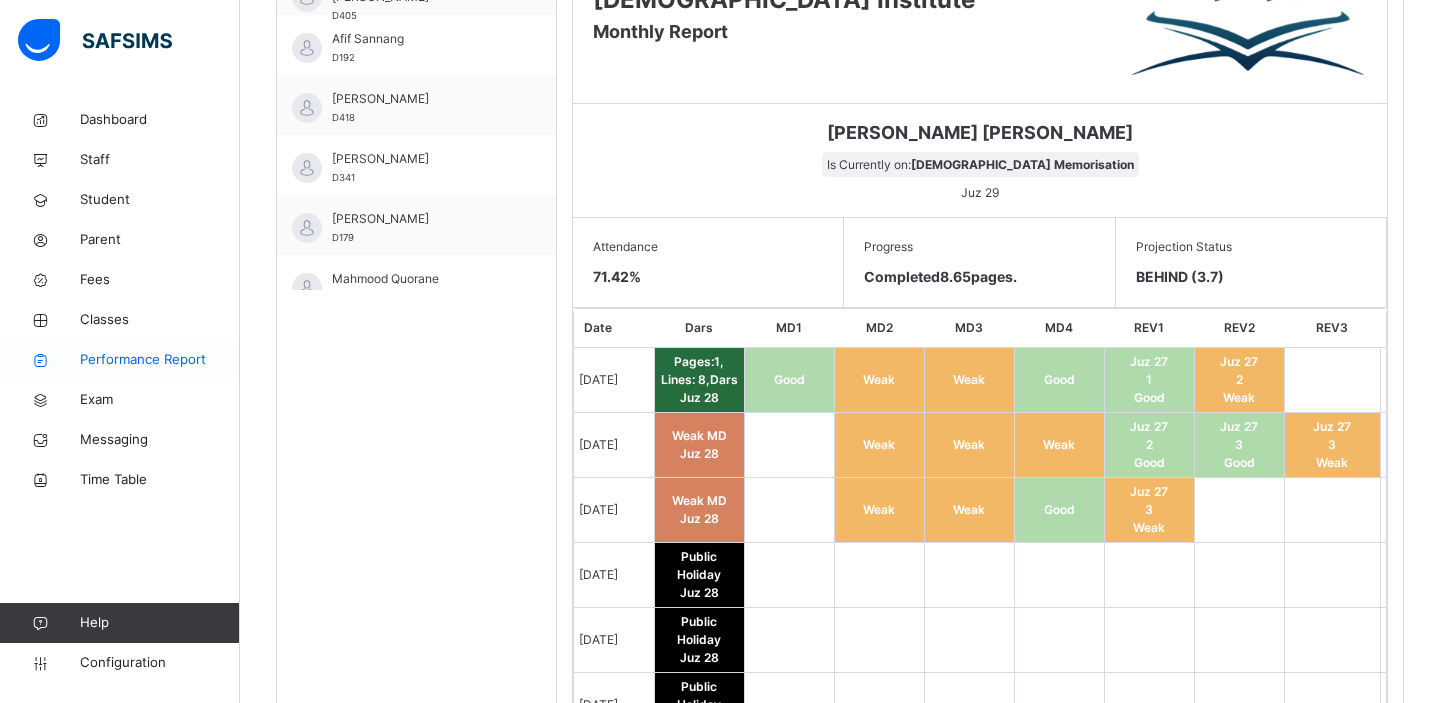 click on "Performance Report" at bounding box center (160, 360) 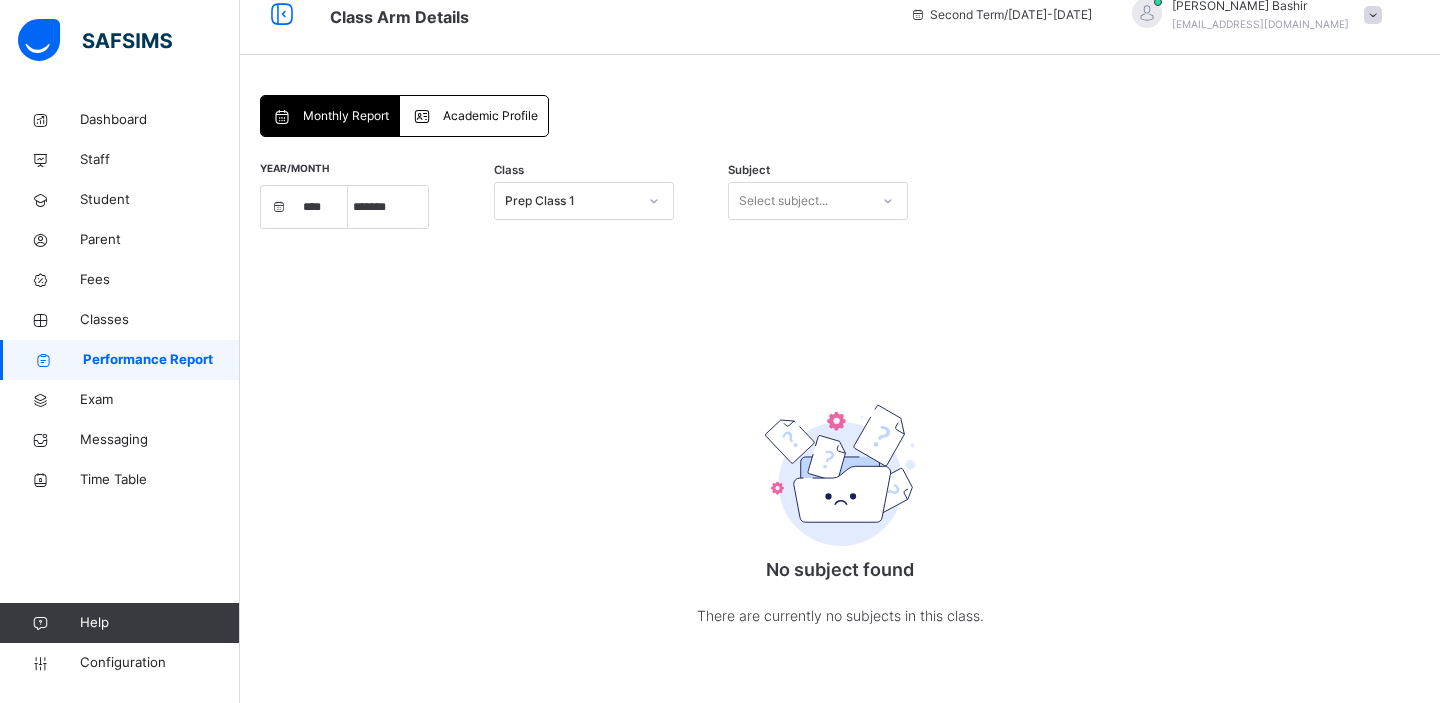 scroll, scrollTop: 0, scrollLeft: 0, axis: both 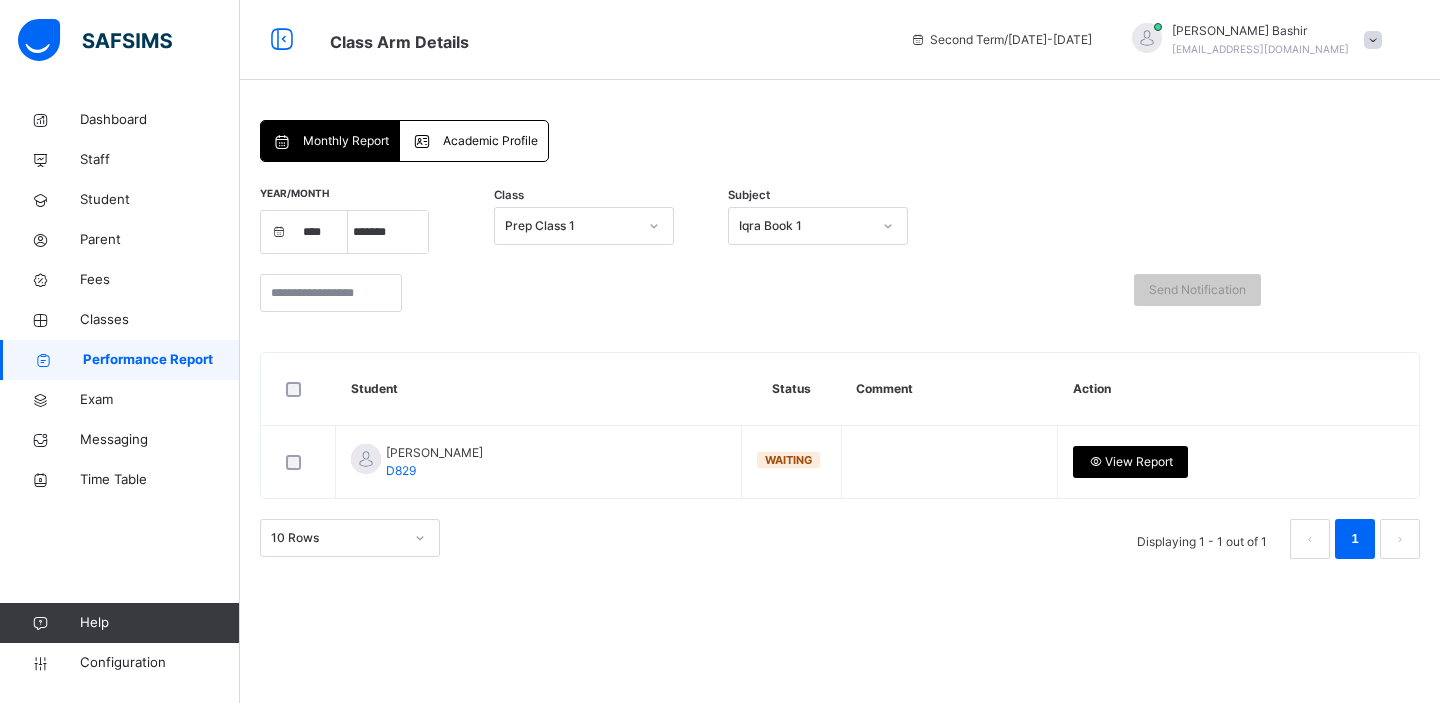 click on "Academic Profile" at bounding box center (490, 141) 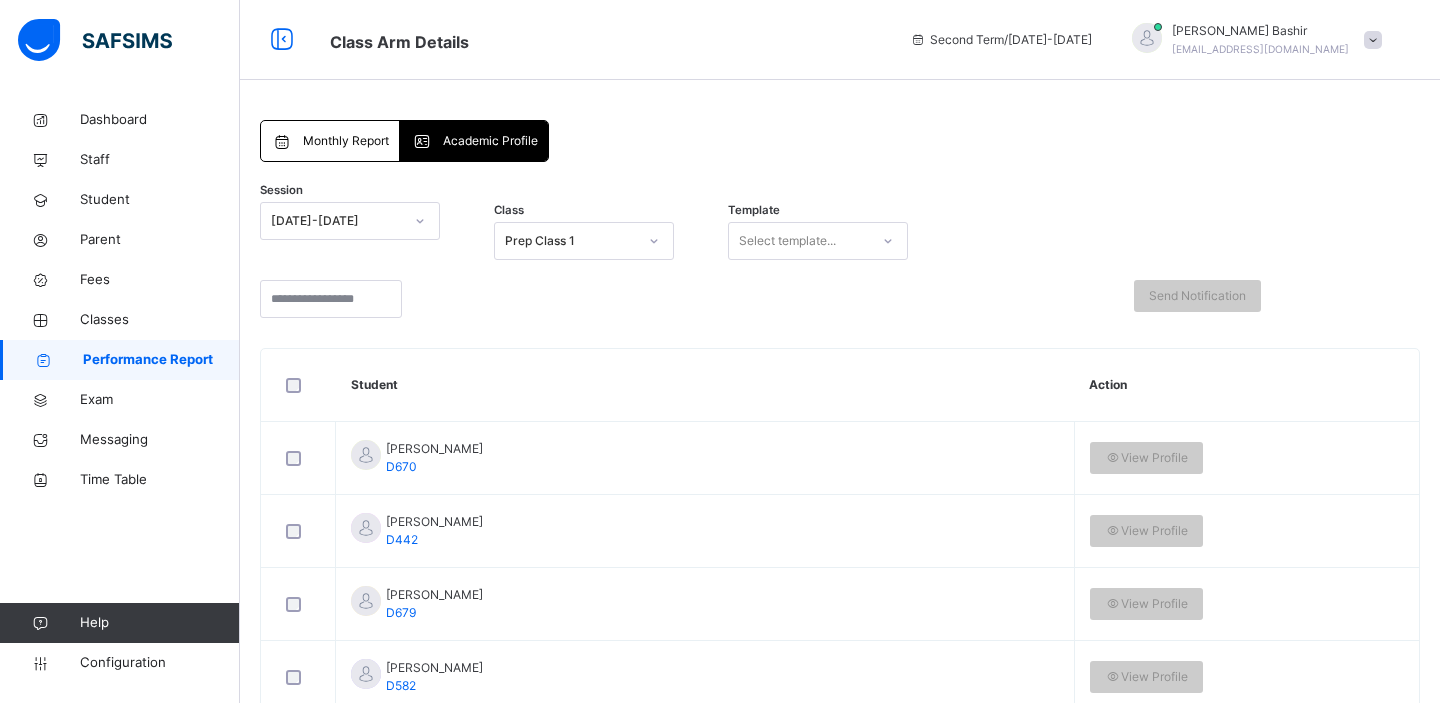 click on "Prep Class 1" at bounding box center (571, 241) 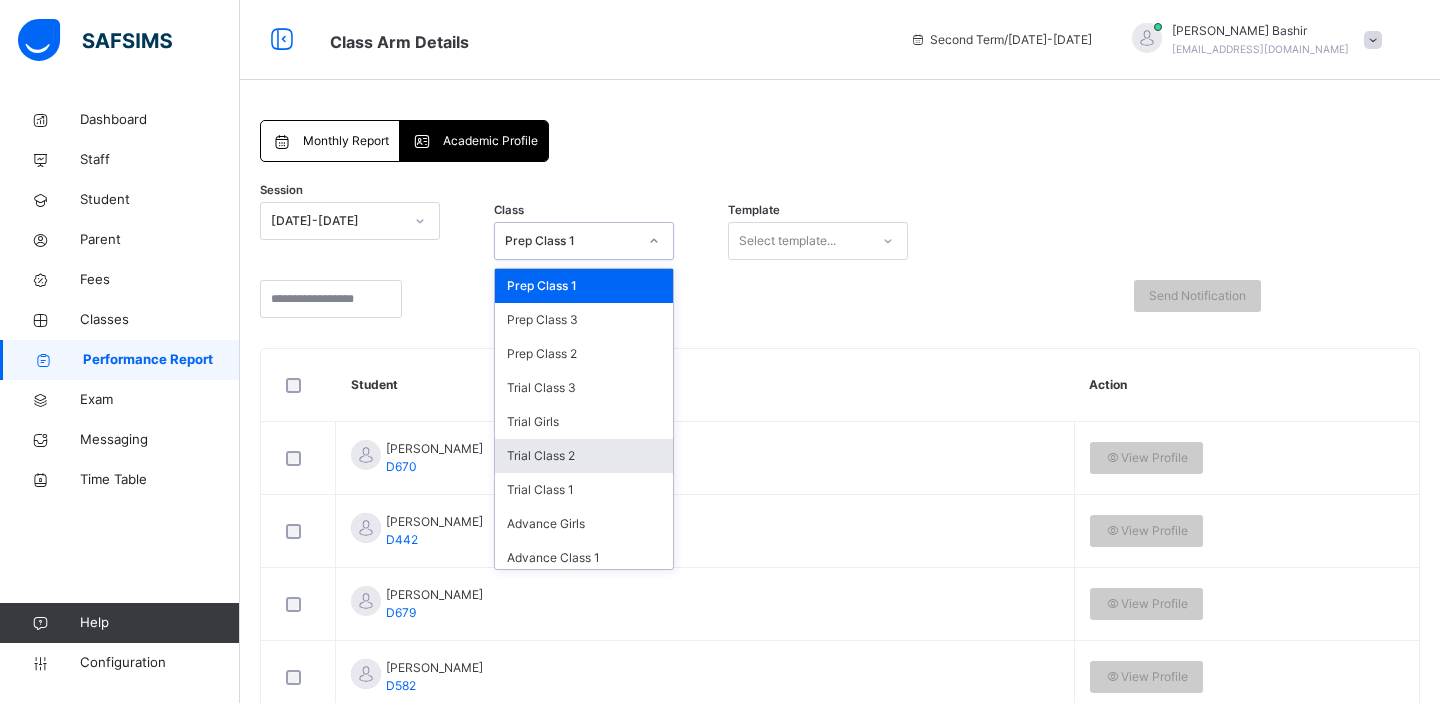 scroll, scrollTop: 244, scrollLeft: 0, axis: vertical 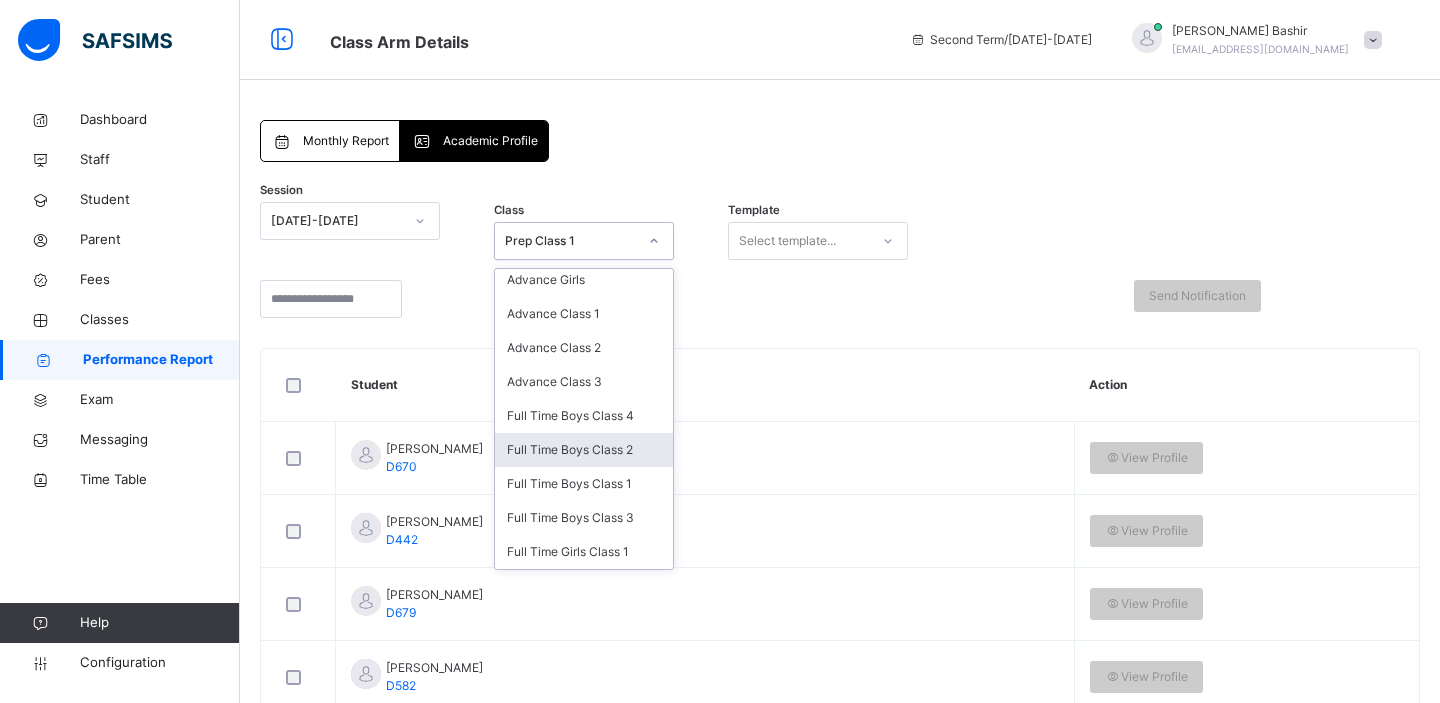 click on "Full Time Boys Class 2" at bounding box center [584, 450] 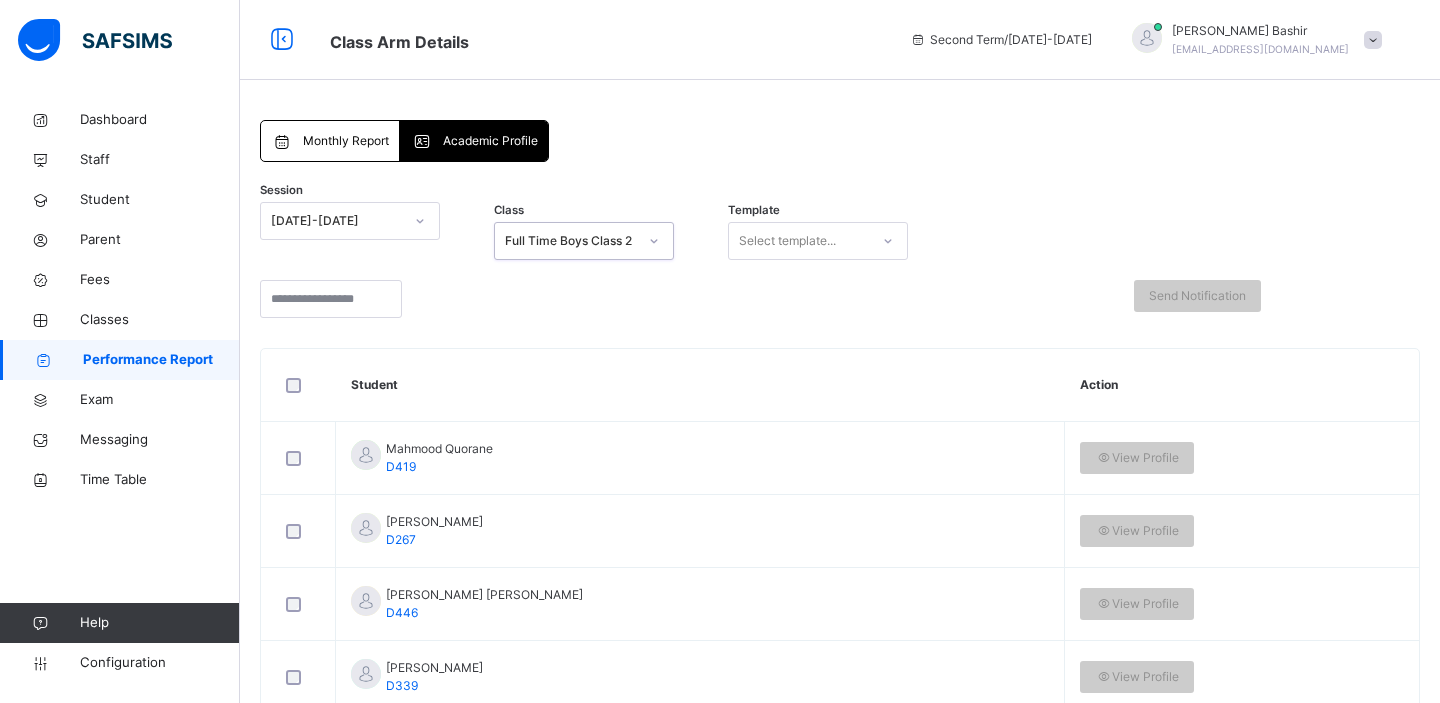 click on "Select template..." at bounding box center (787, 241) 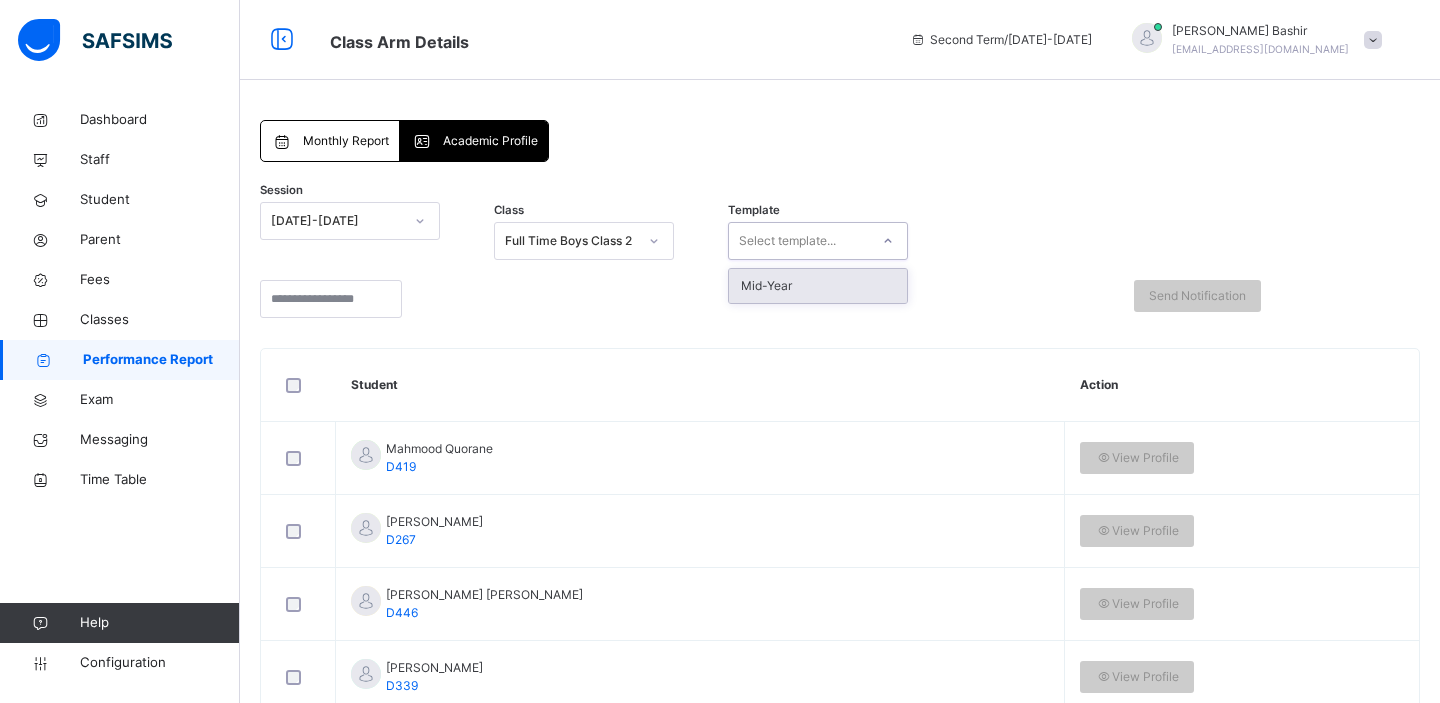 click on "Mid-Year" at bounding box center [818, 286] 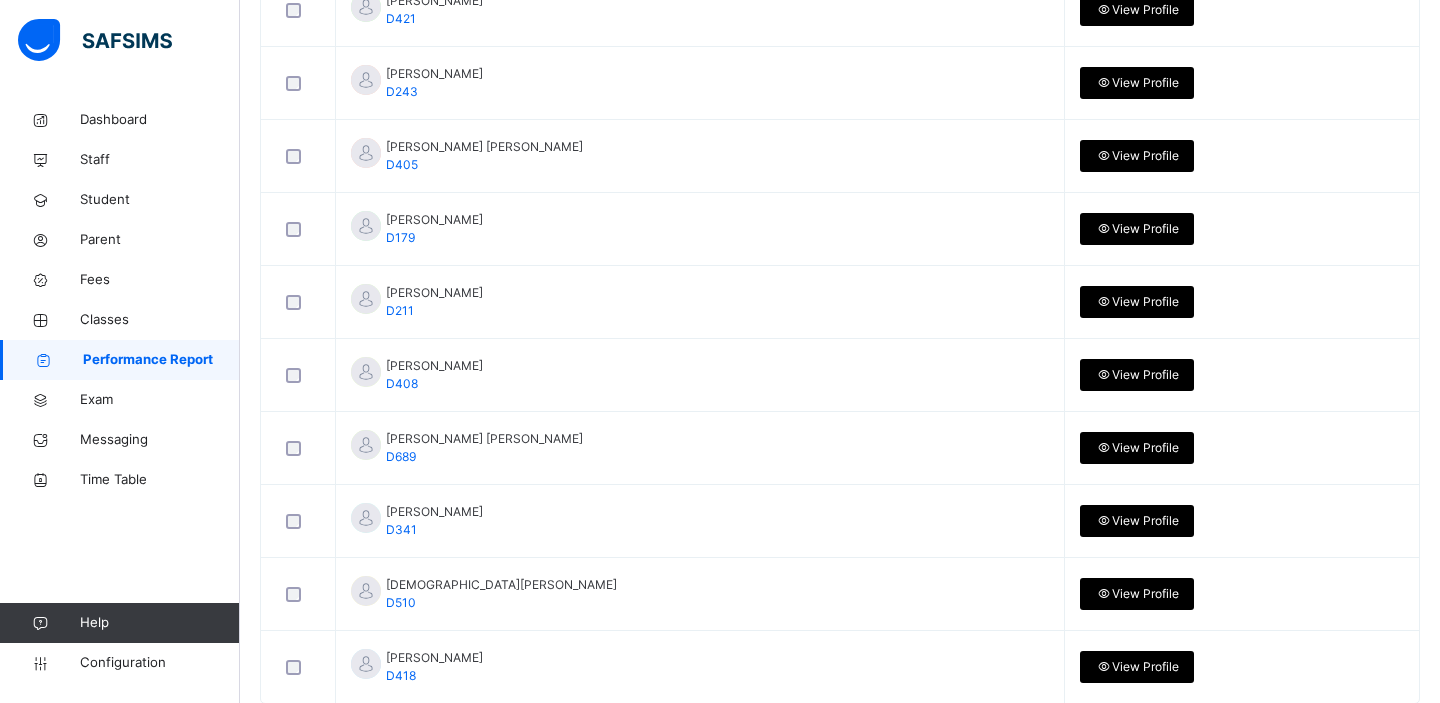 scroll, scrollTop: 902, scrollLeft: 0, axis: vertical 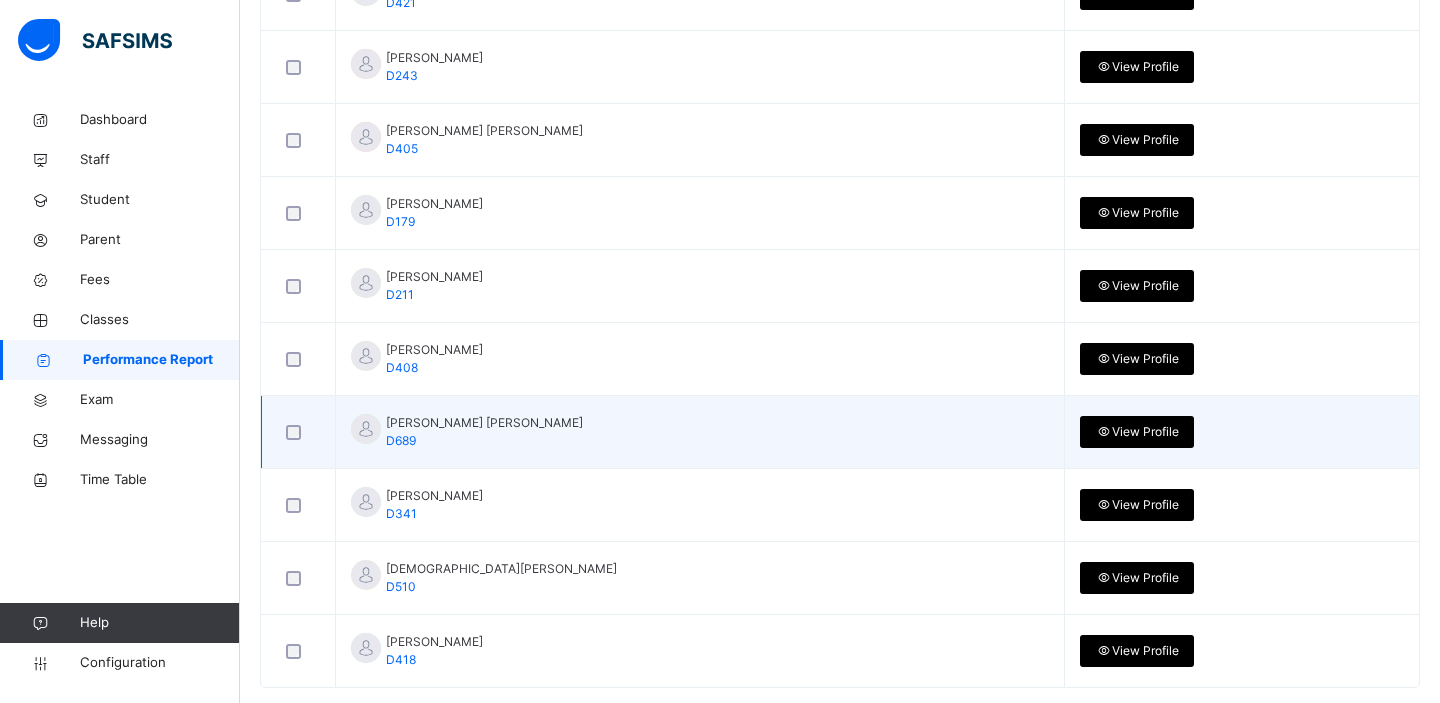 click on "View Profile" at bounding box center (1137, 432) 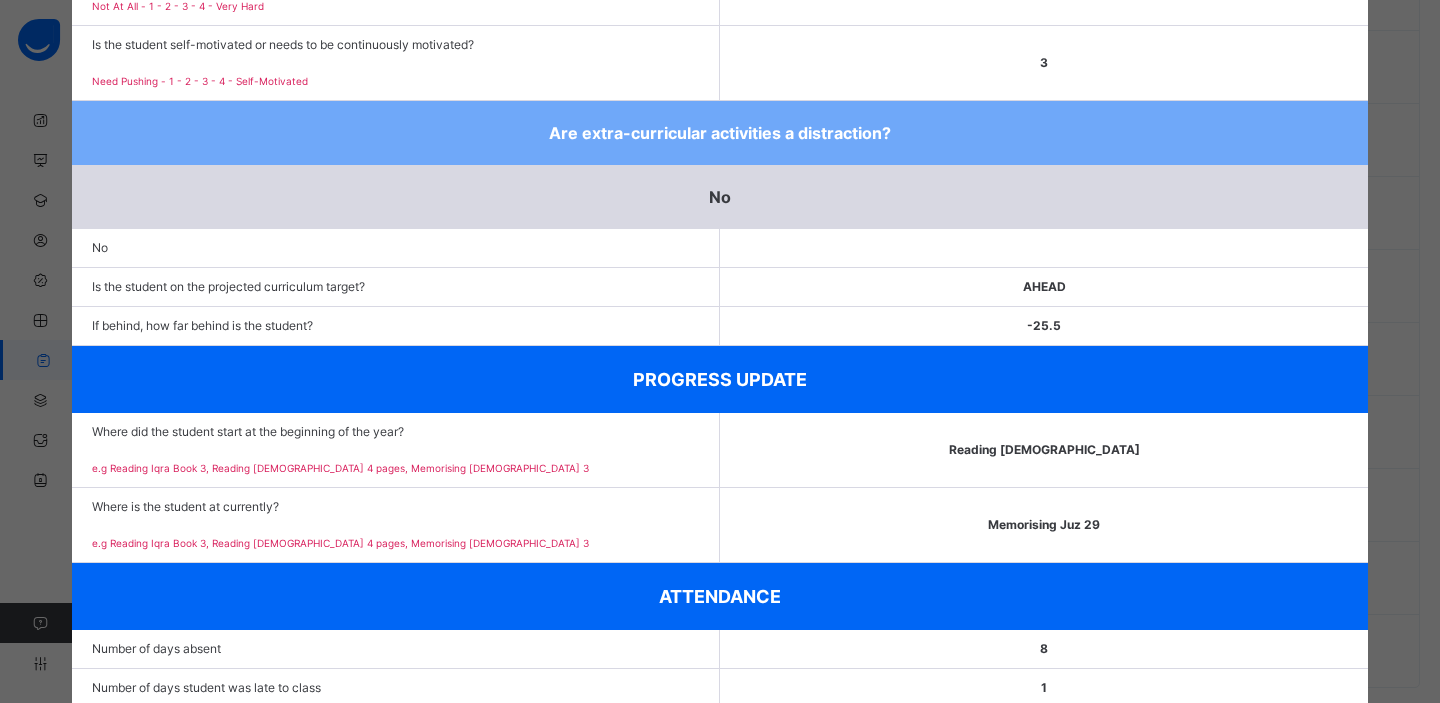scroll, scrollTop: 932, scrollLeft: 0, axis: vertical 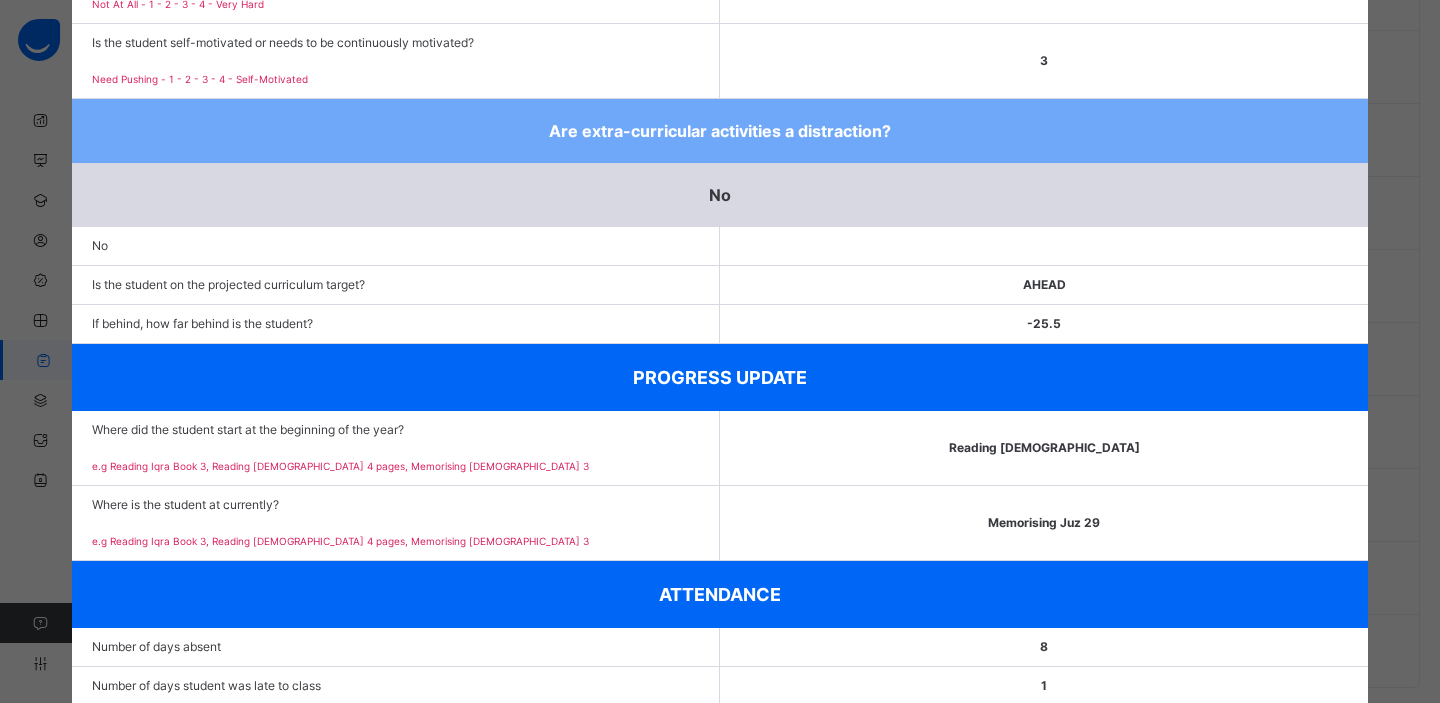 click on "AHEAD" at bounding box center [1044, 285] 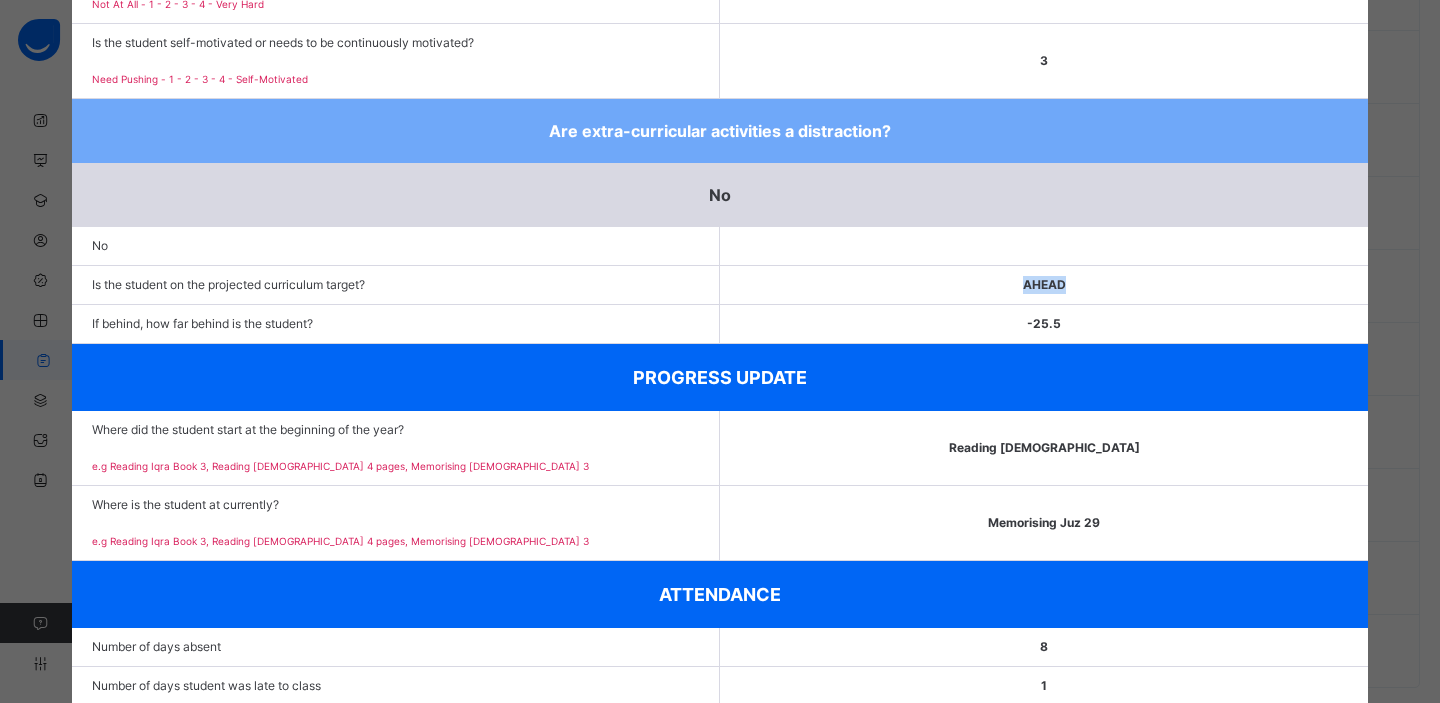 click on "-25.5" at bounding box center [1044, 324] 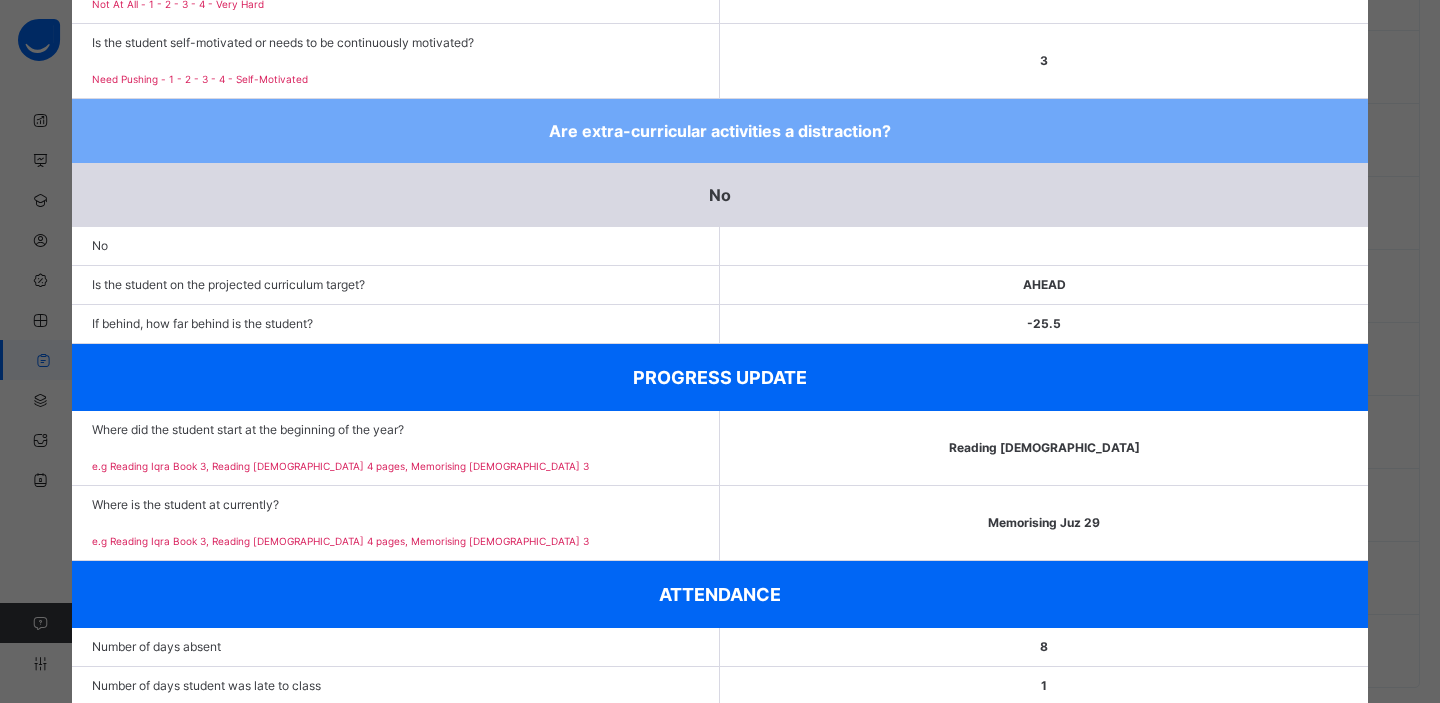 click on "-25.5" at bounding box center (1044, 324) 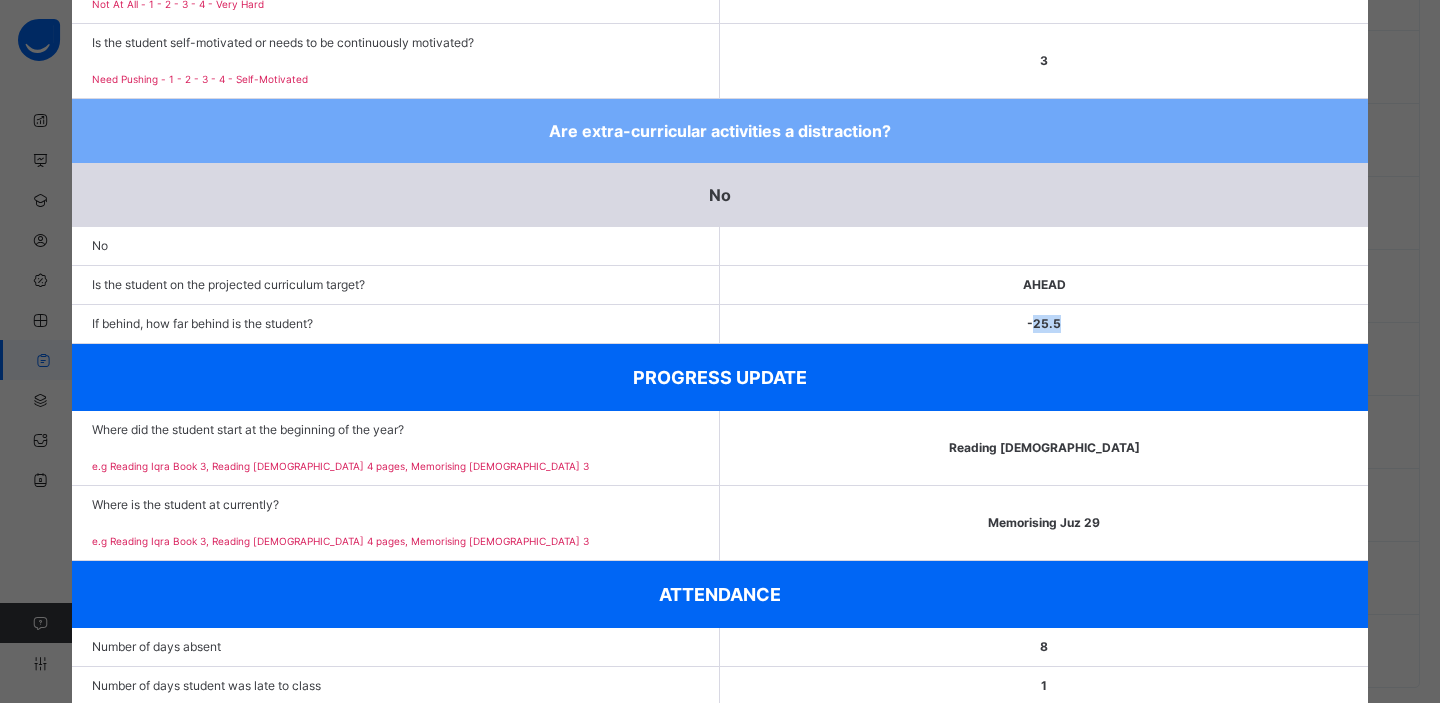 click on "-25.5" at bounding box center (1044, 324) 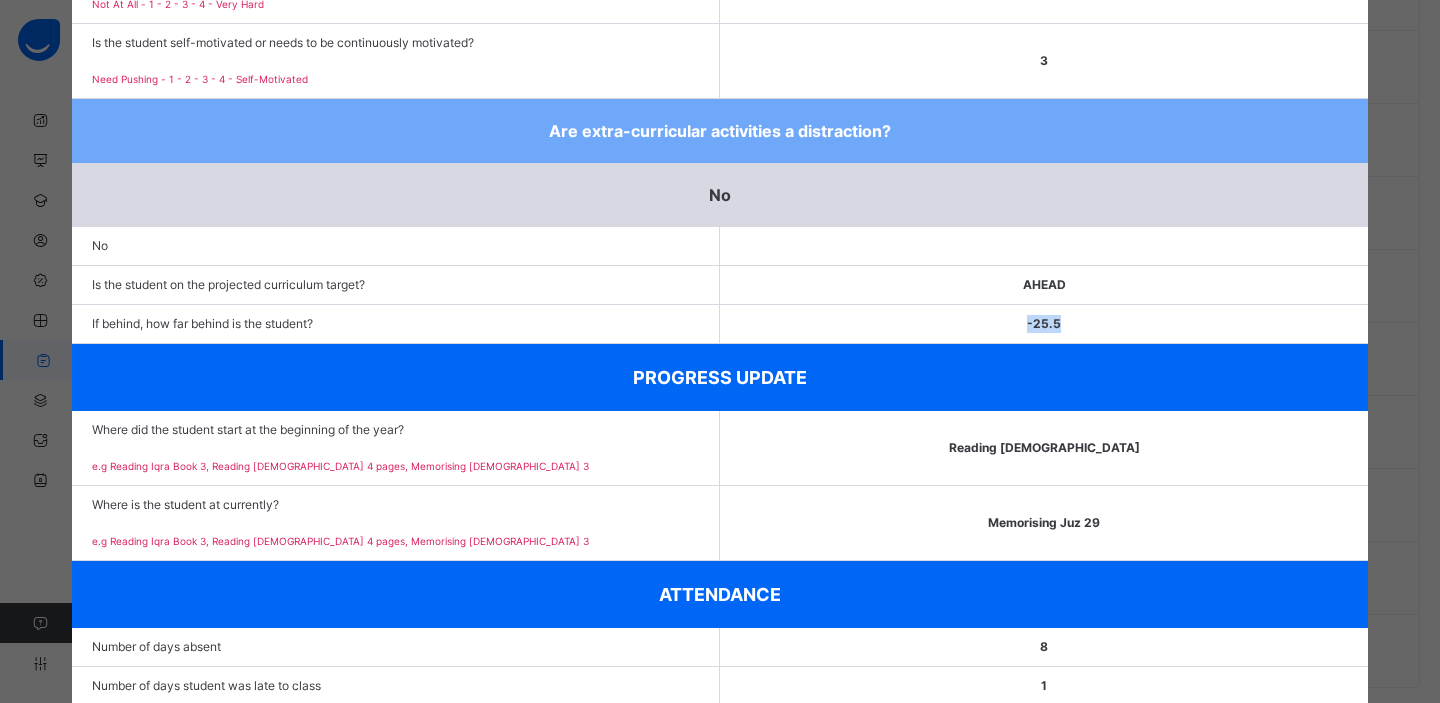 click on "-25.5" at bounding box center (1044, 324) 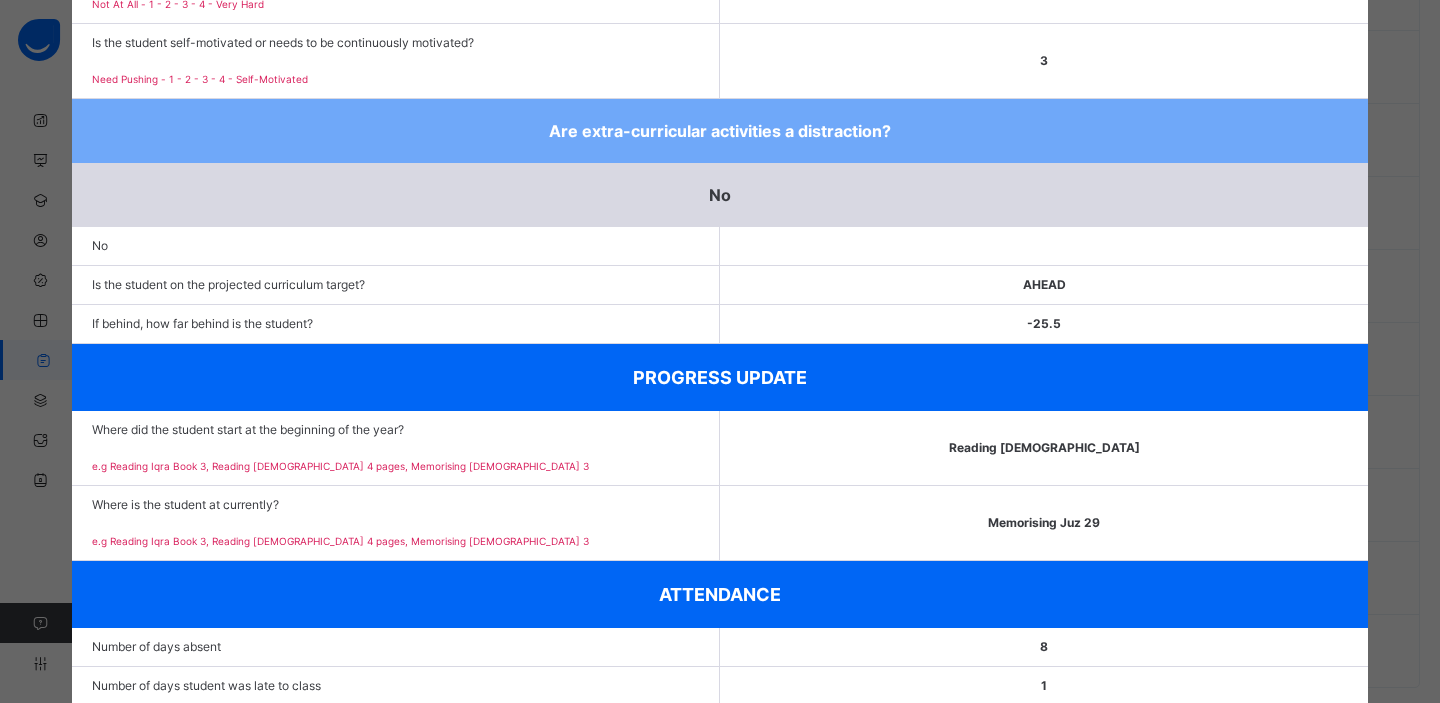 click on "-25.5" at bounding box center [1044, 324] 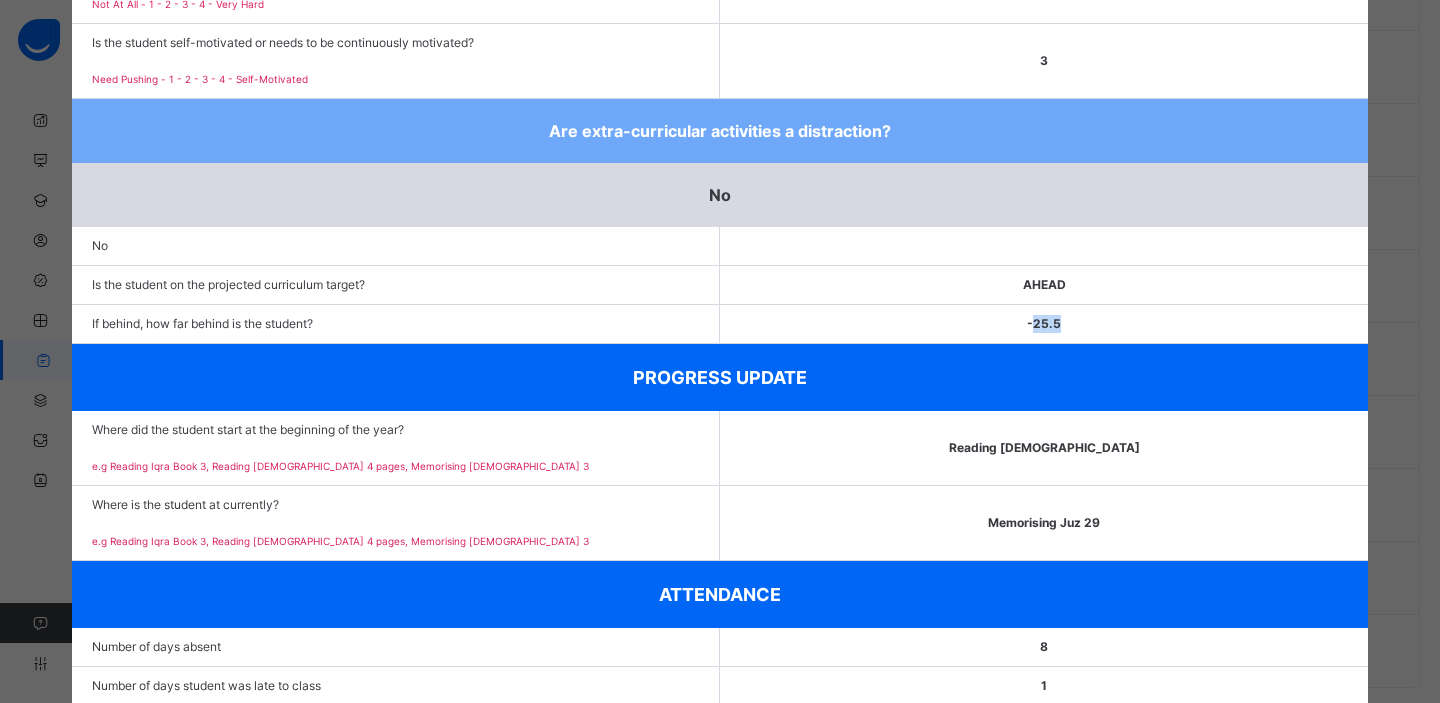 click on "-25.5" at bounding box center [1044, 324] 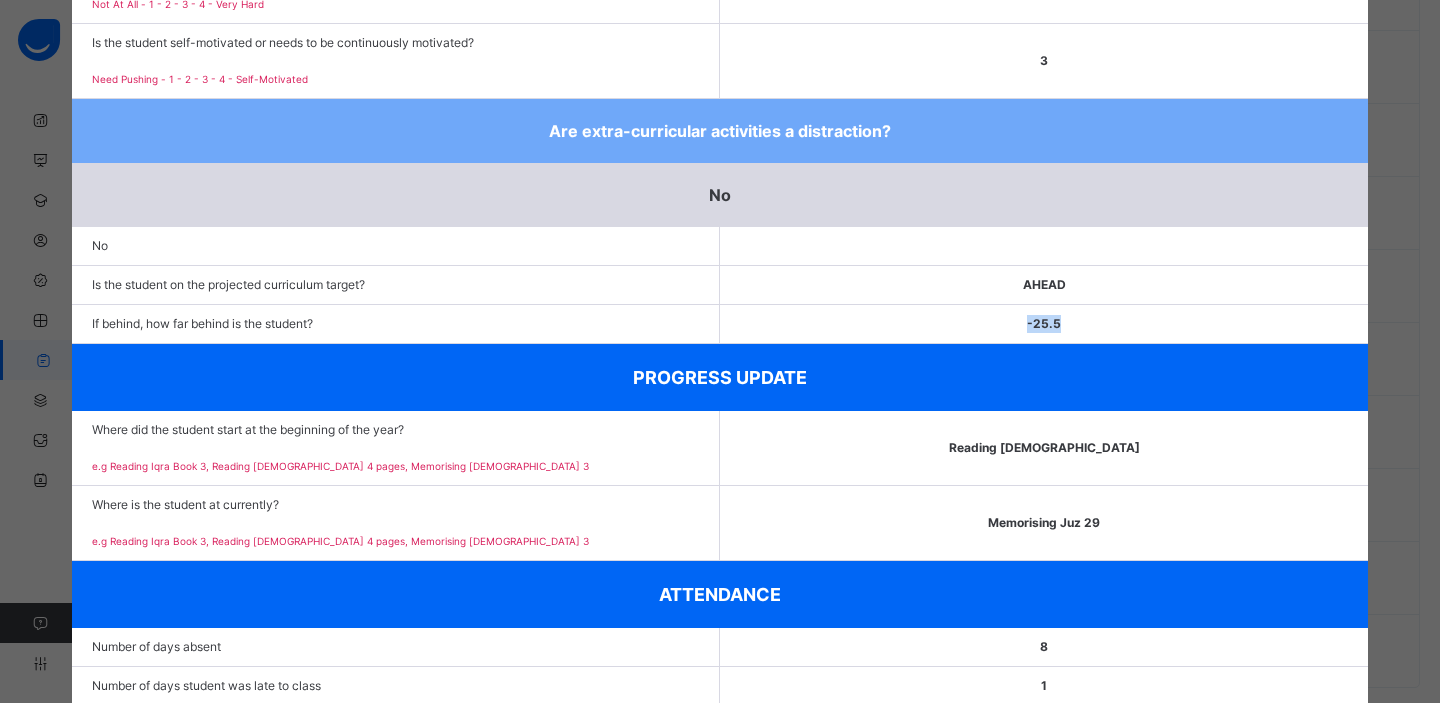 click on "-25.5" at bounding box center (1044, 324) 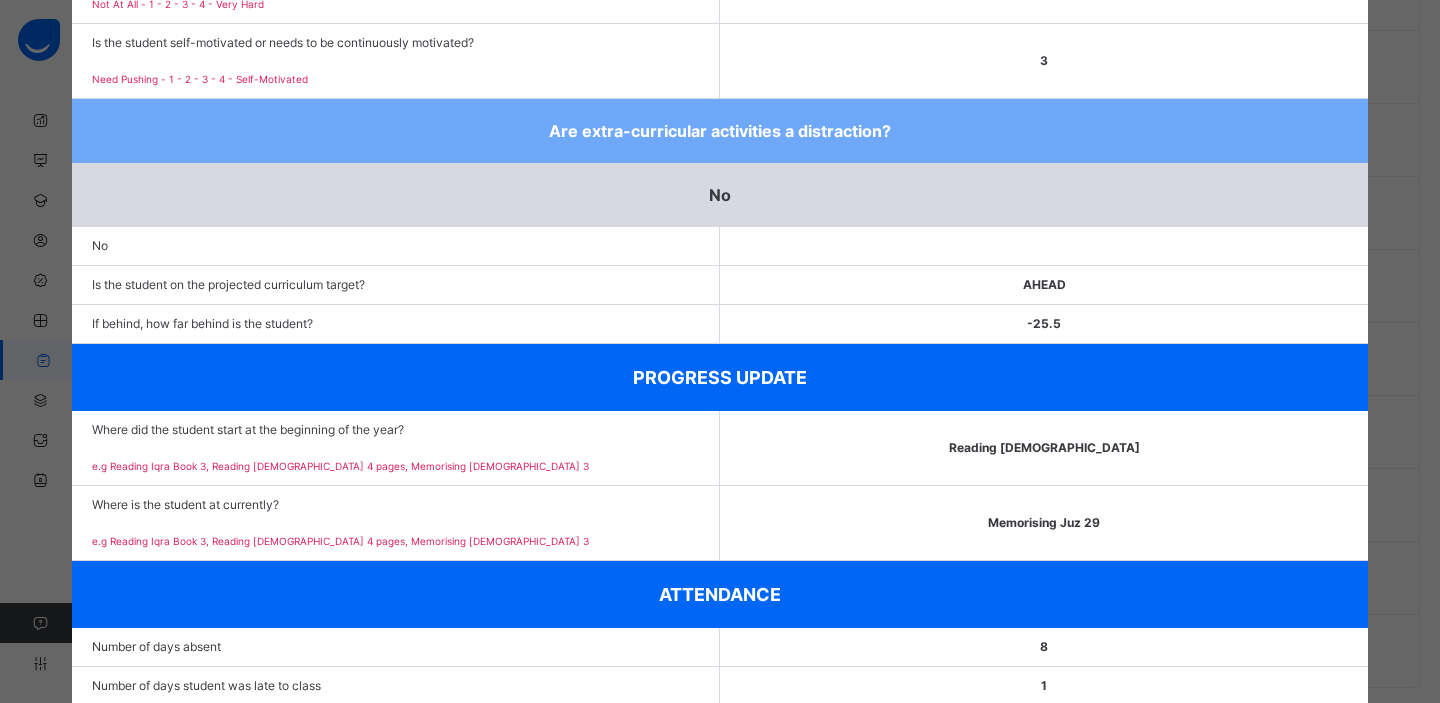 click on "If behind, how far behind is the student?" at bounding box center [395, 324] 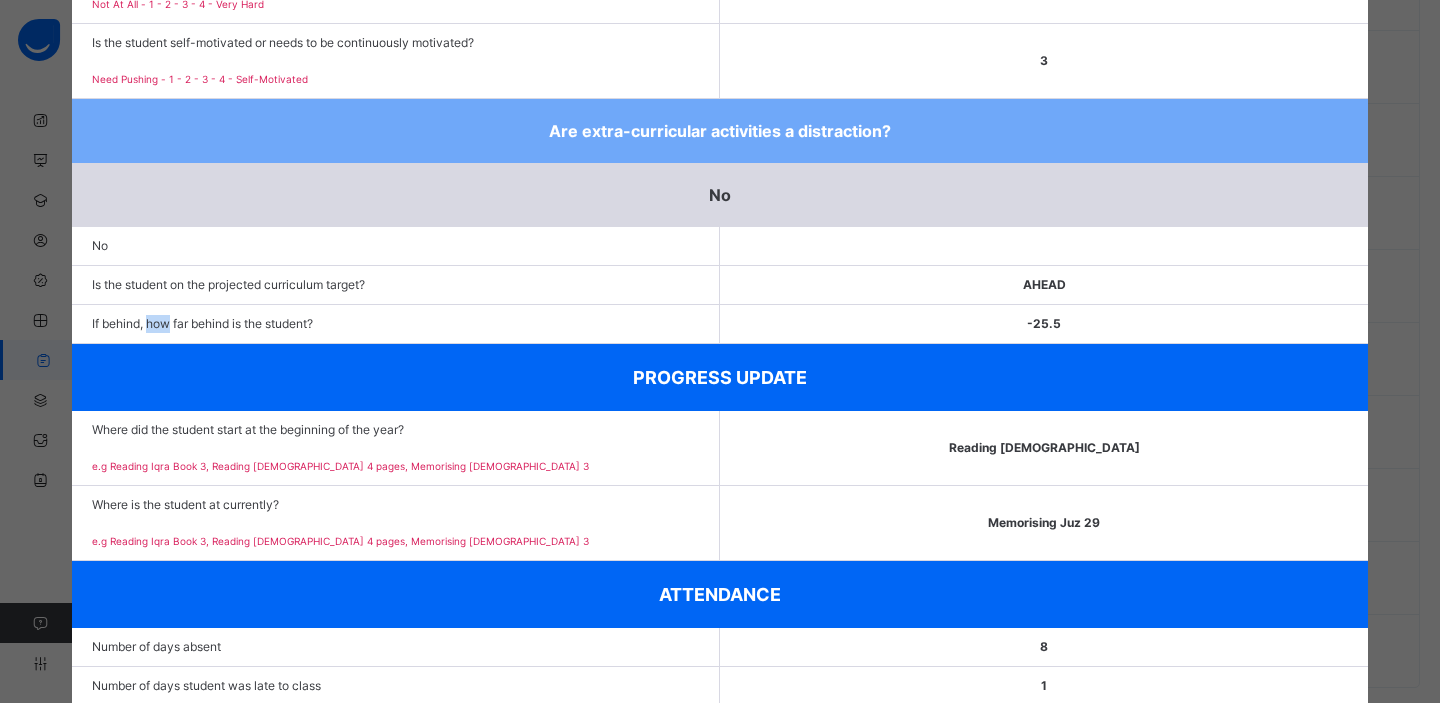 click on "If behind, how far behind is the student?" at bounding box center (395, 324) 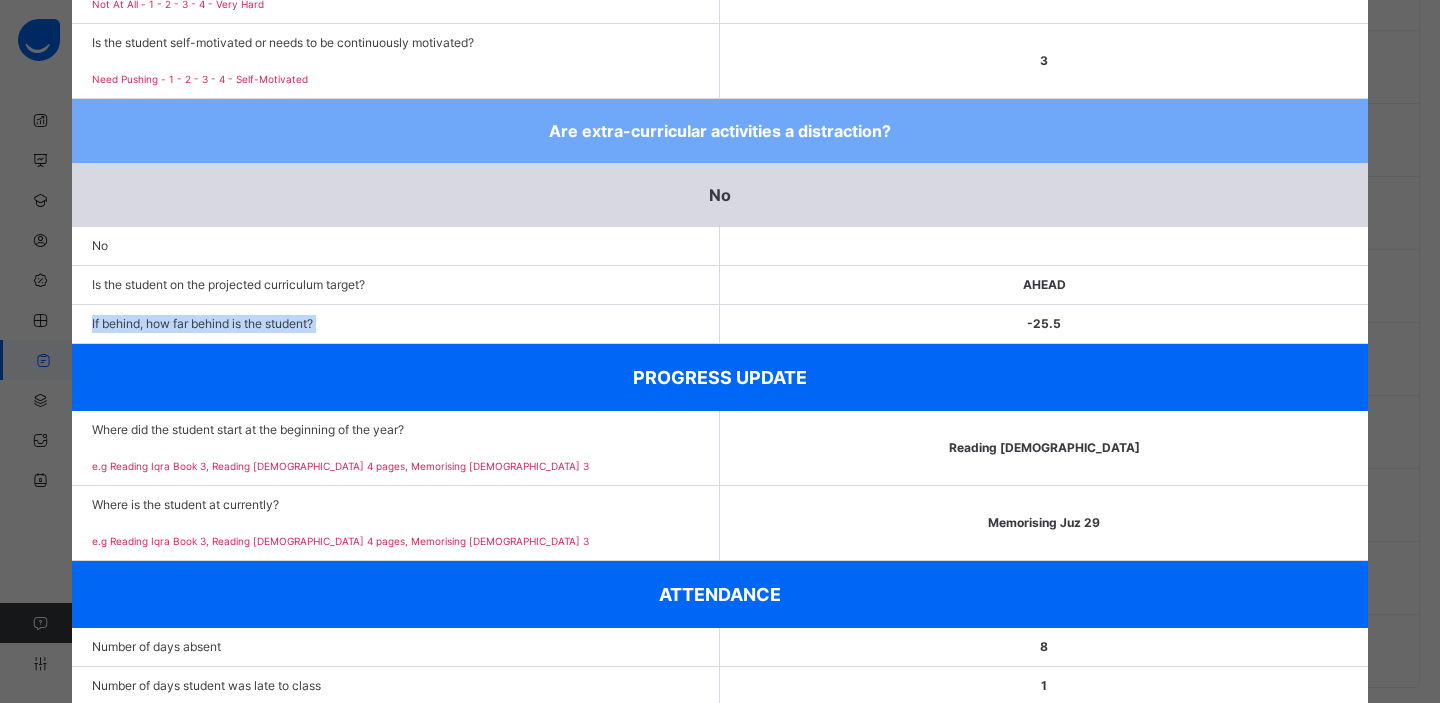 click on "Is the student on the projected curriculum target?" at bounding box center (395, 285) 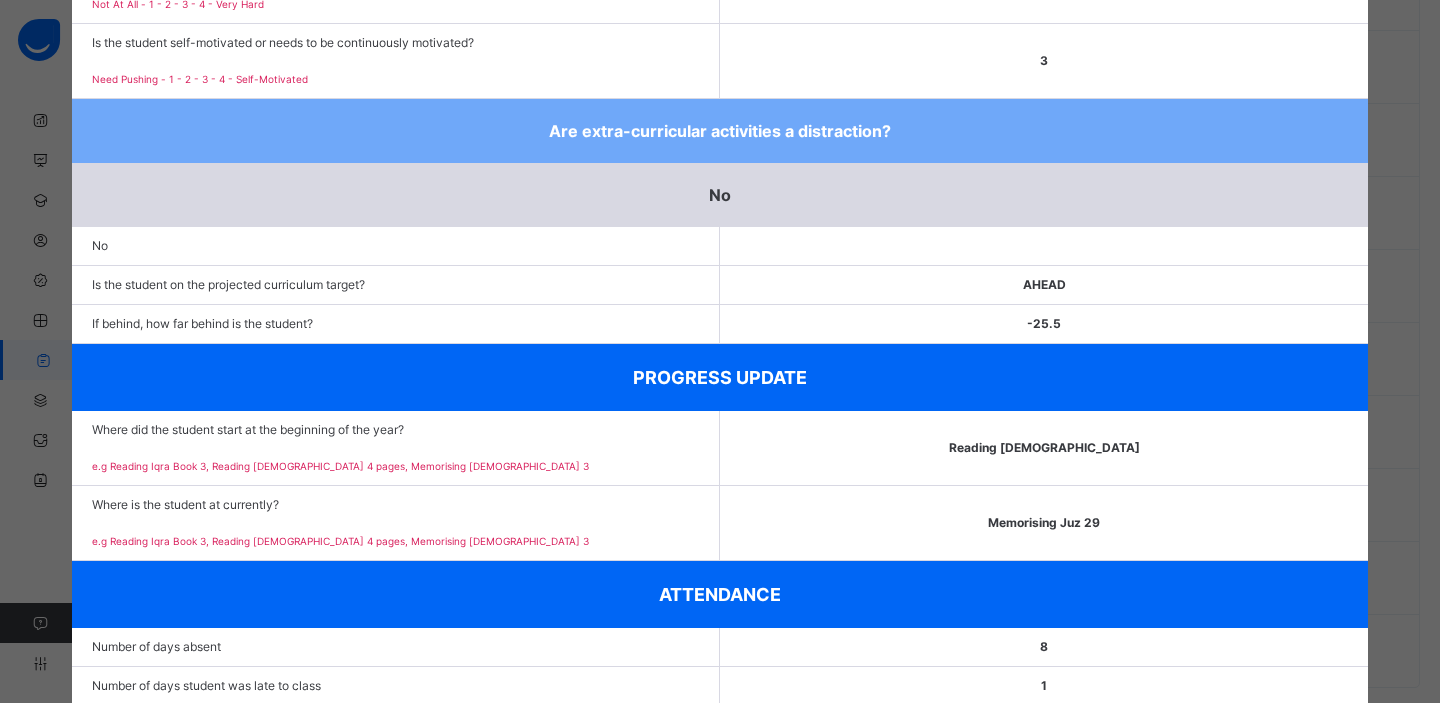 click on "Is the student on the projected curriculum target?" at bounding box center (395, 285) 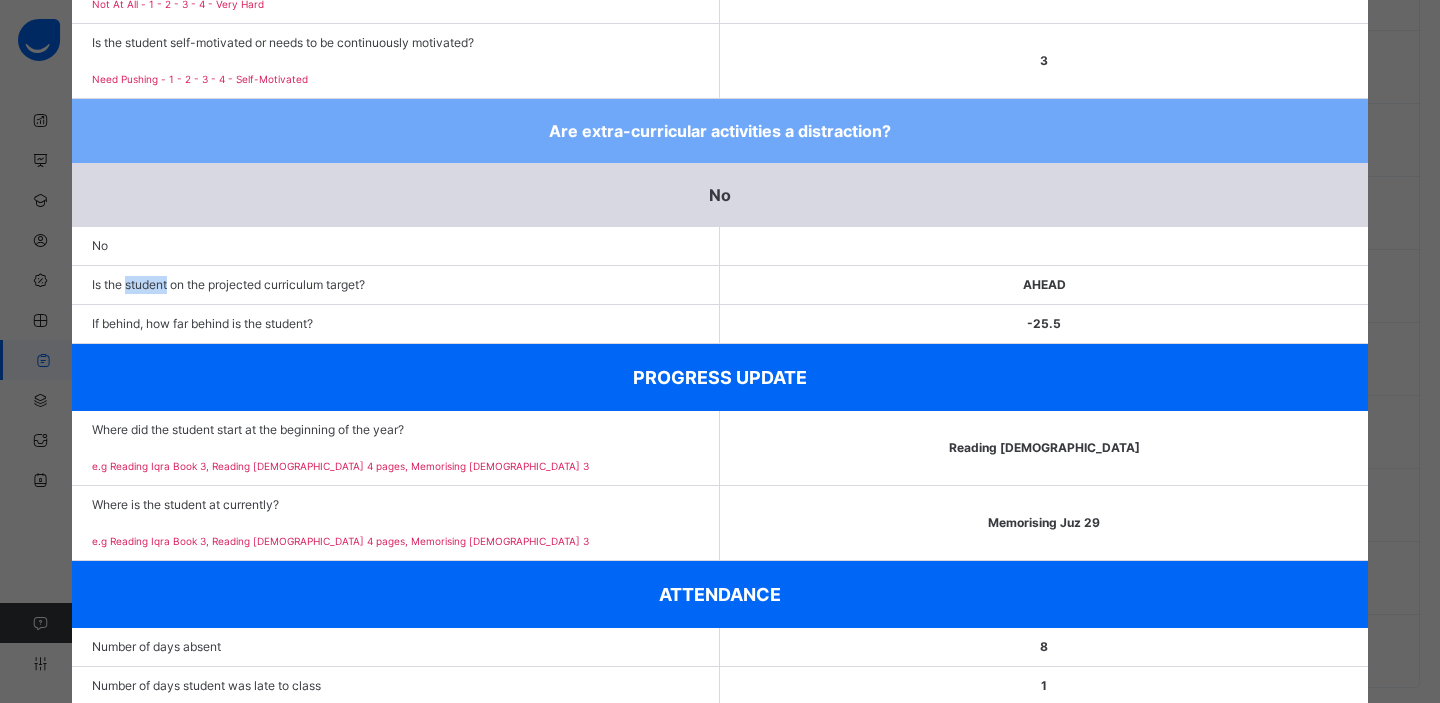 click on "Is the student on the projected curriculum target?" at bounding box center (395, 285) 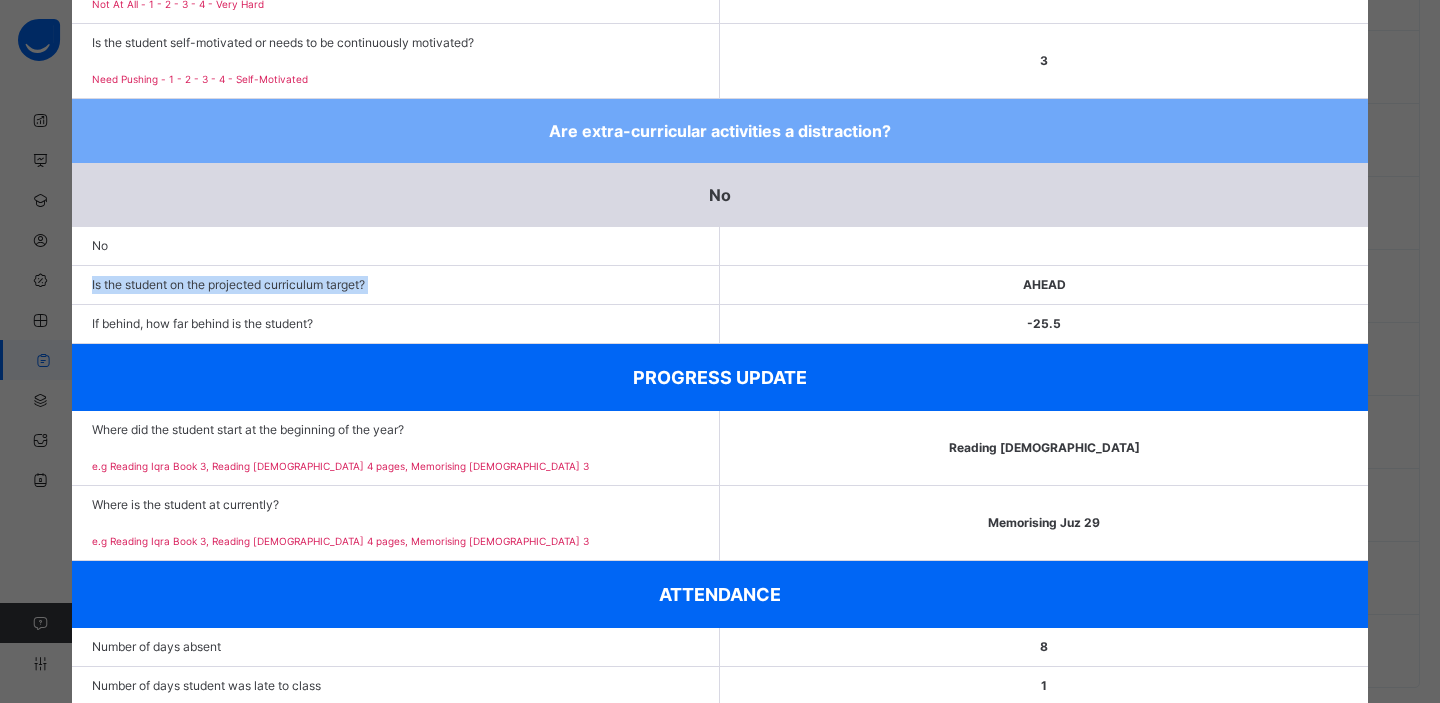 click on "Is the student on the projected curriculum target?" at bounding box center [395, 285] 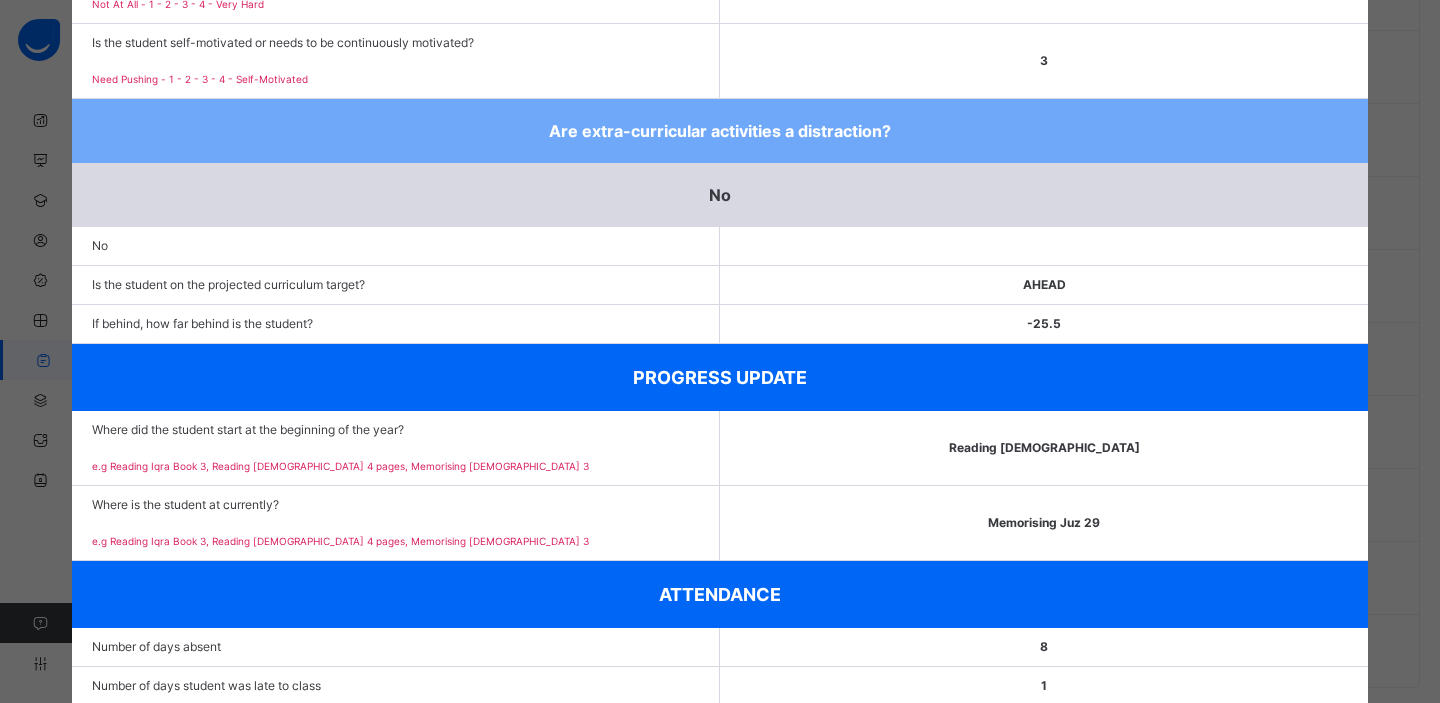 click on "Is the student on the projected curriculum target?" at bounding box center (395, 285) 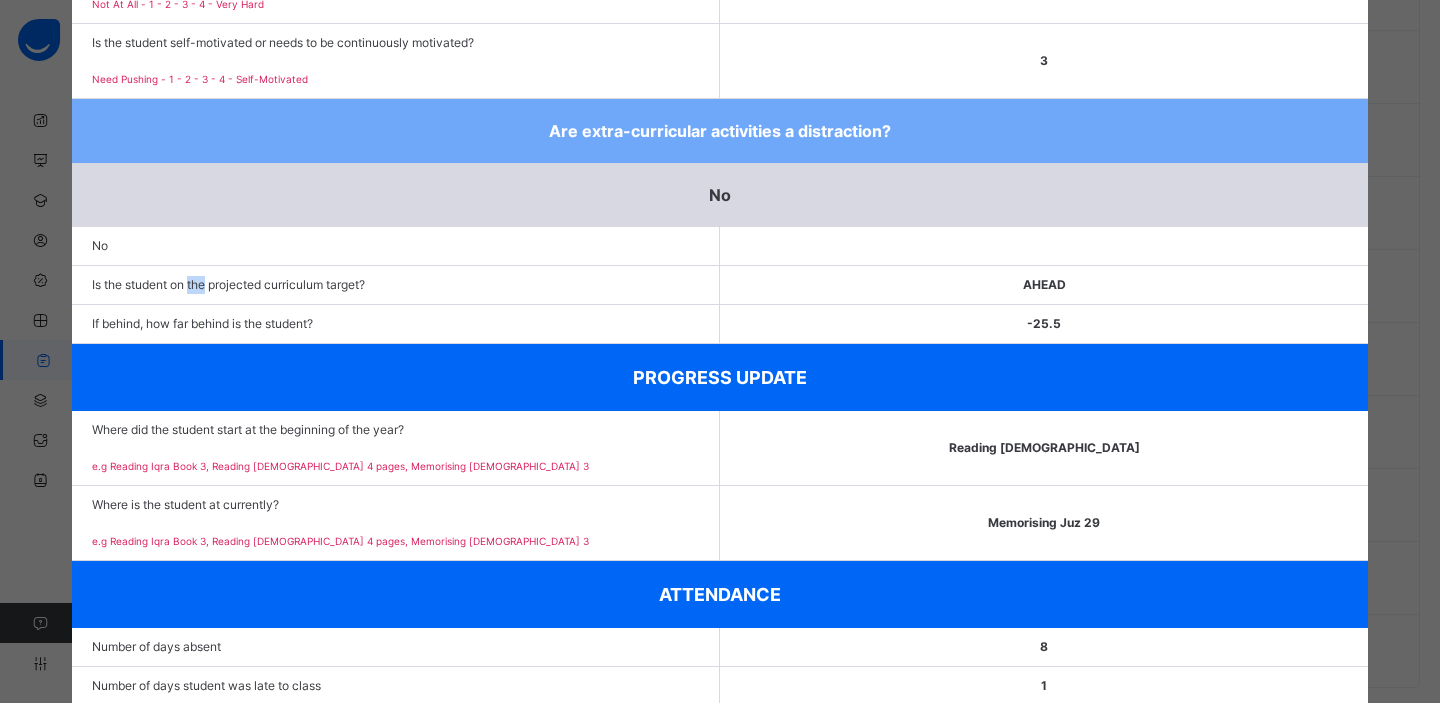 click on "Is the student on the projected curriculum target?" at bounding box center (395, 285) 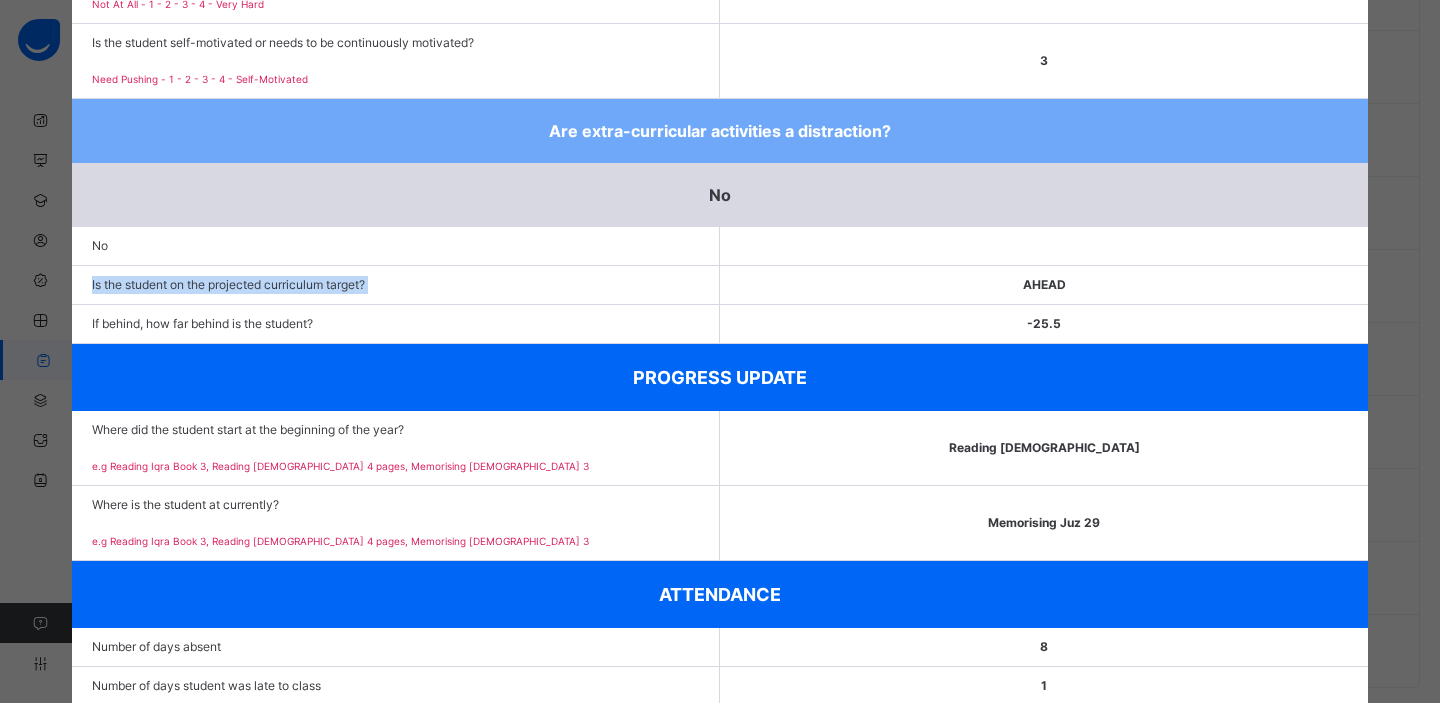 click on "Is the student on the projected curriculum target?" at bounding box center [395, 285] 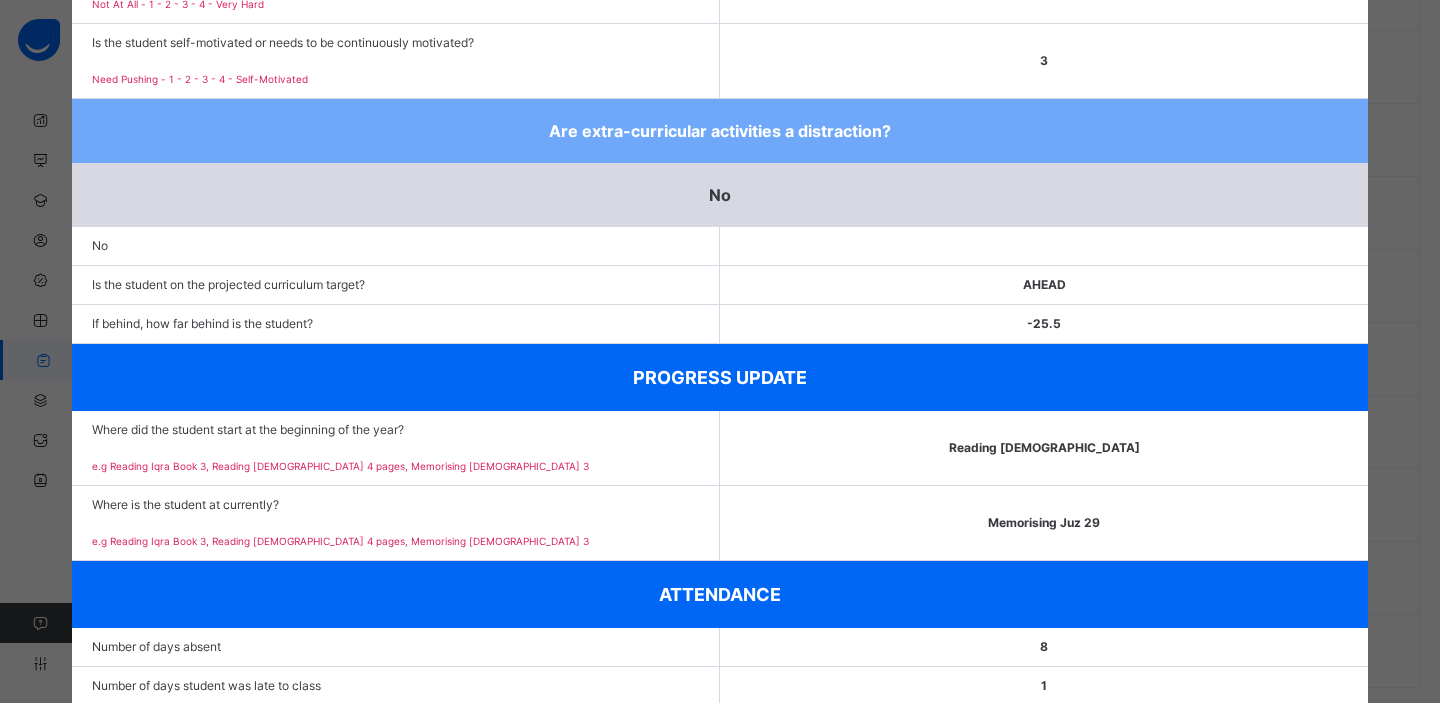 click on "Is the student on the projected curriculum target?" at bounding box center (395, 285) 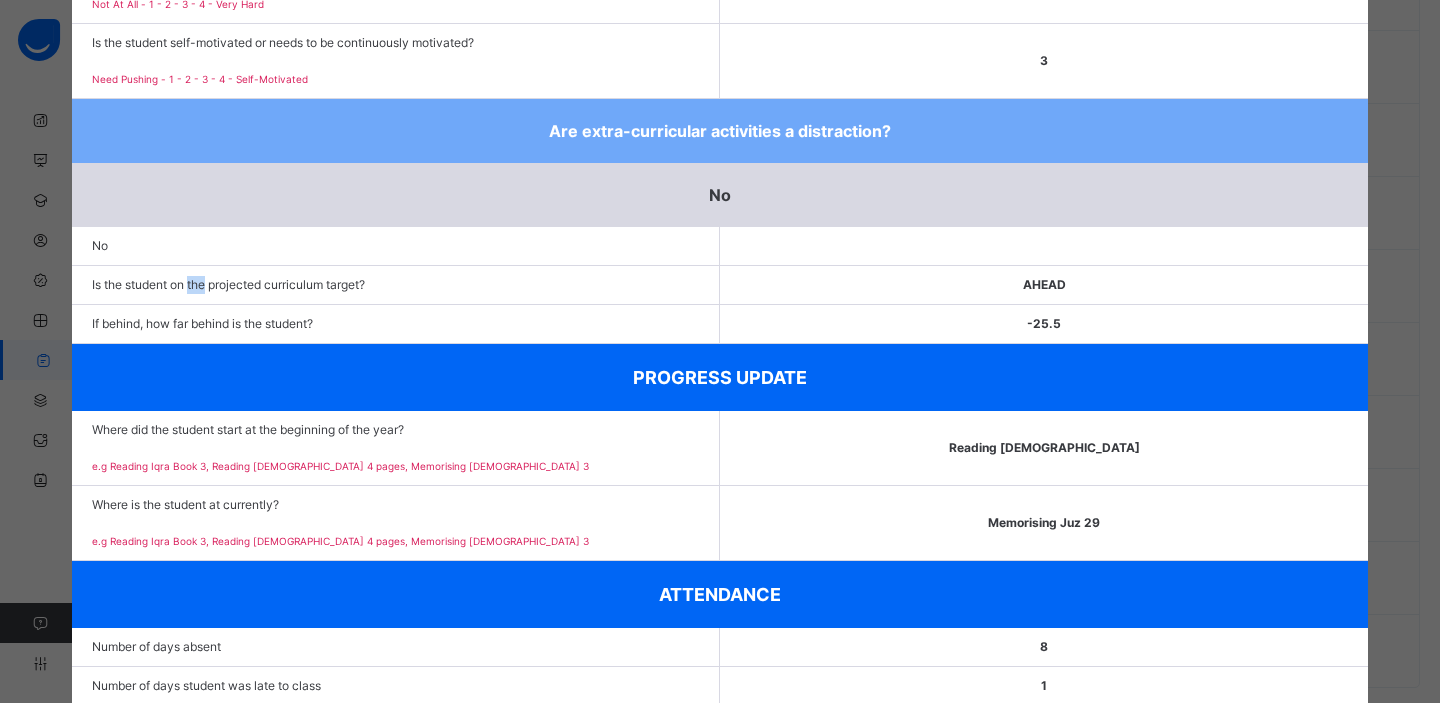 click on "If behind, how far behind is the student?" at bounding box center [395, 324] 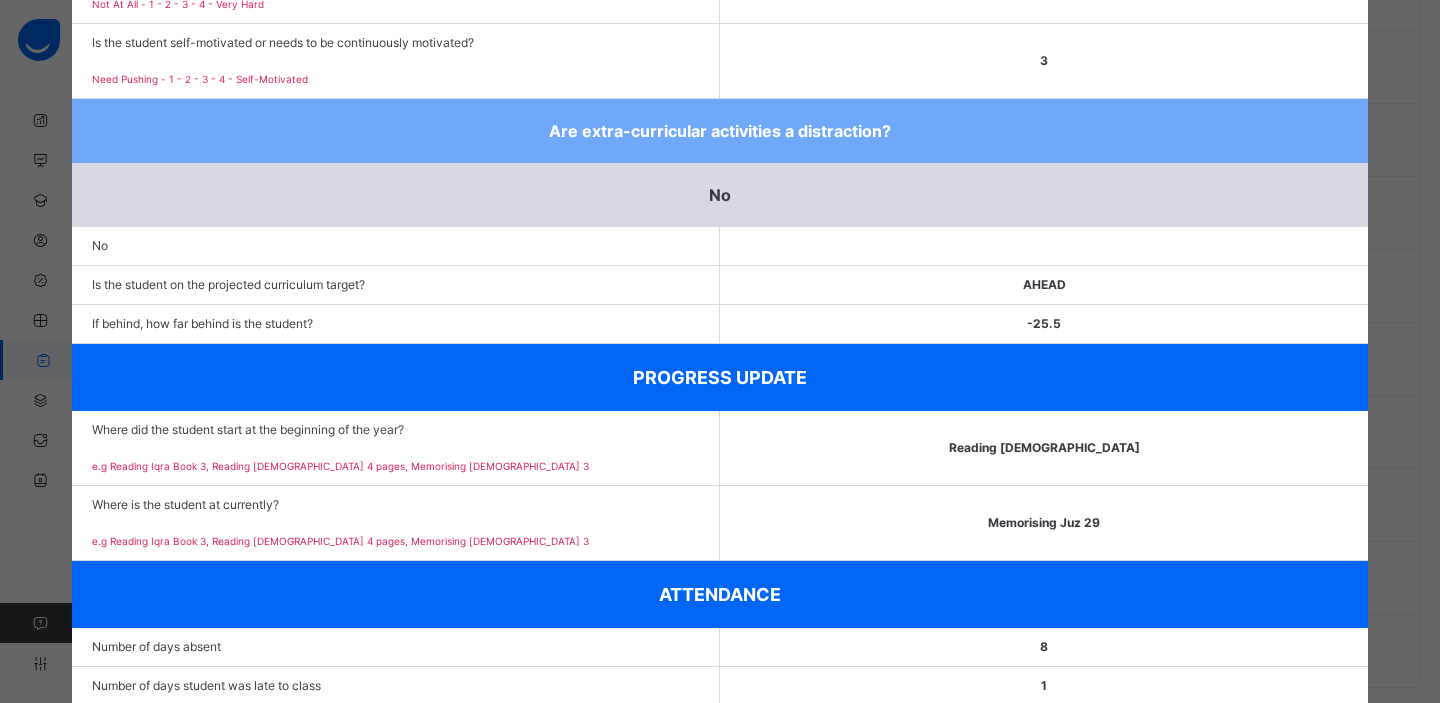 click on "If behind, how far behind is the student?" at bounding box center (395, 324) 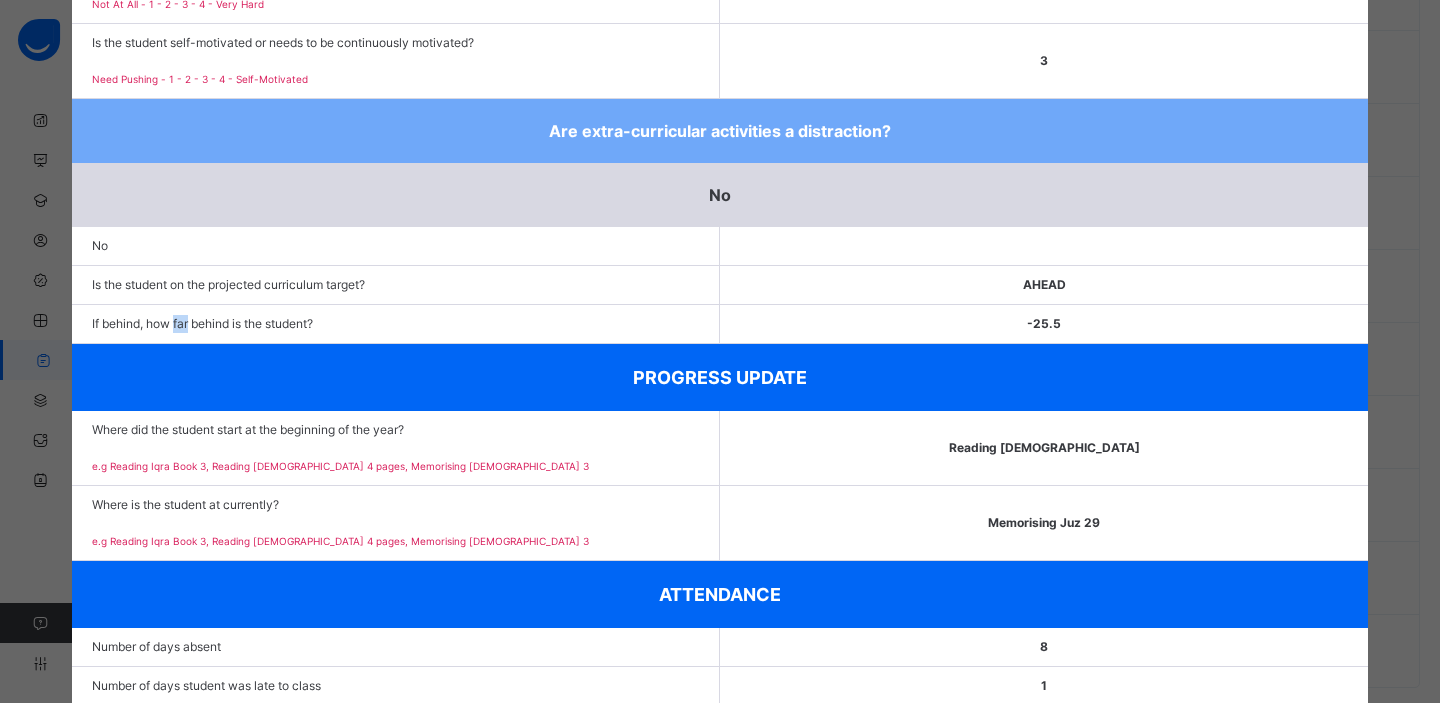 click on "If behind, how far behind is the student?" at bounding box center [395, 324] 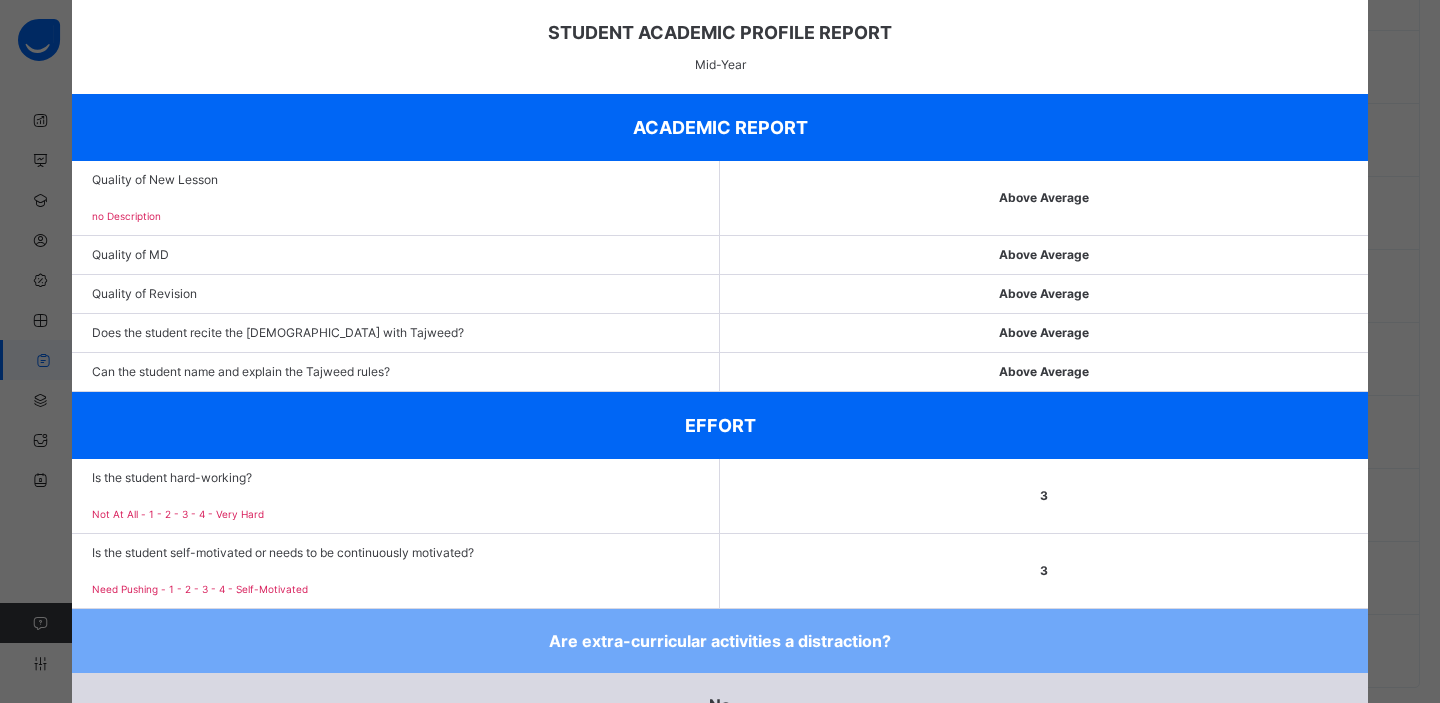 scroll, scrollTop: 0, scrollLeft: 0, axis: both 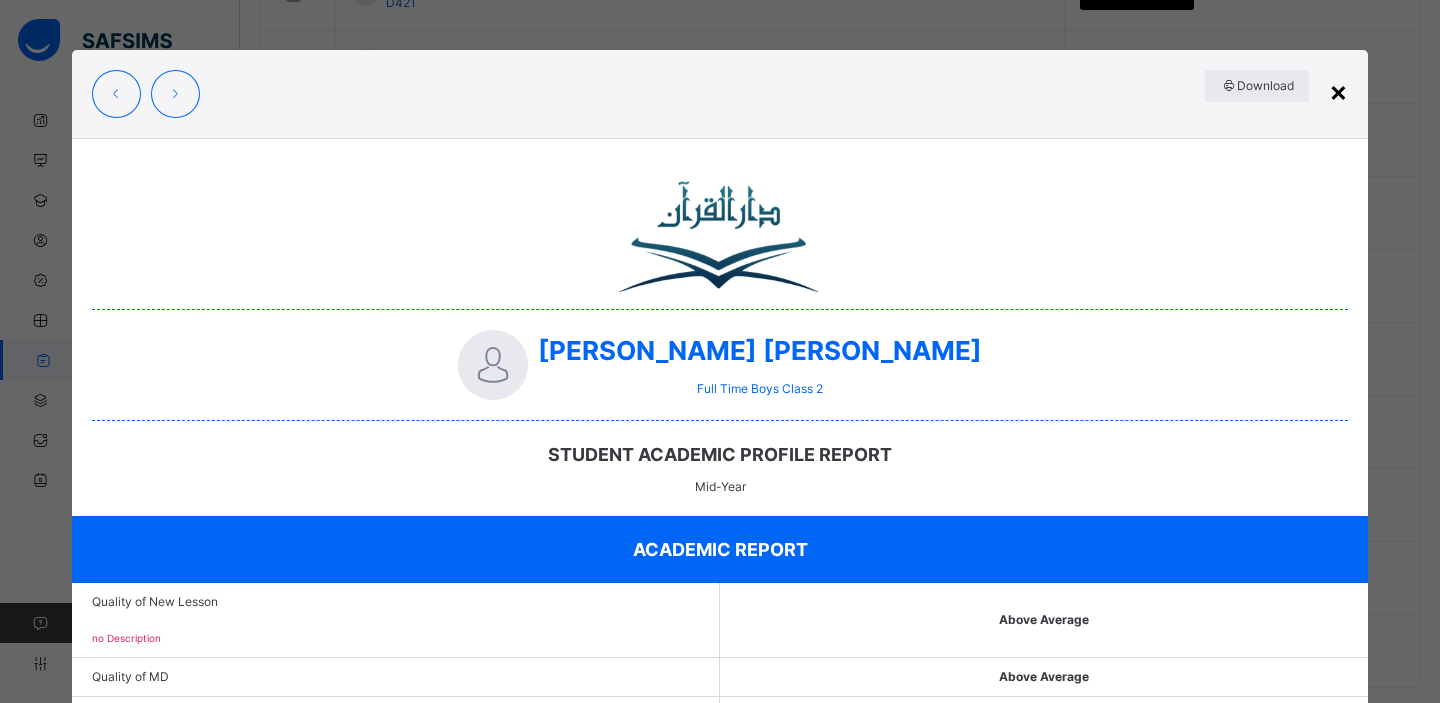 click on "×" at bounding box center (1338, 91) 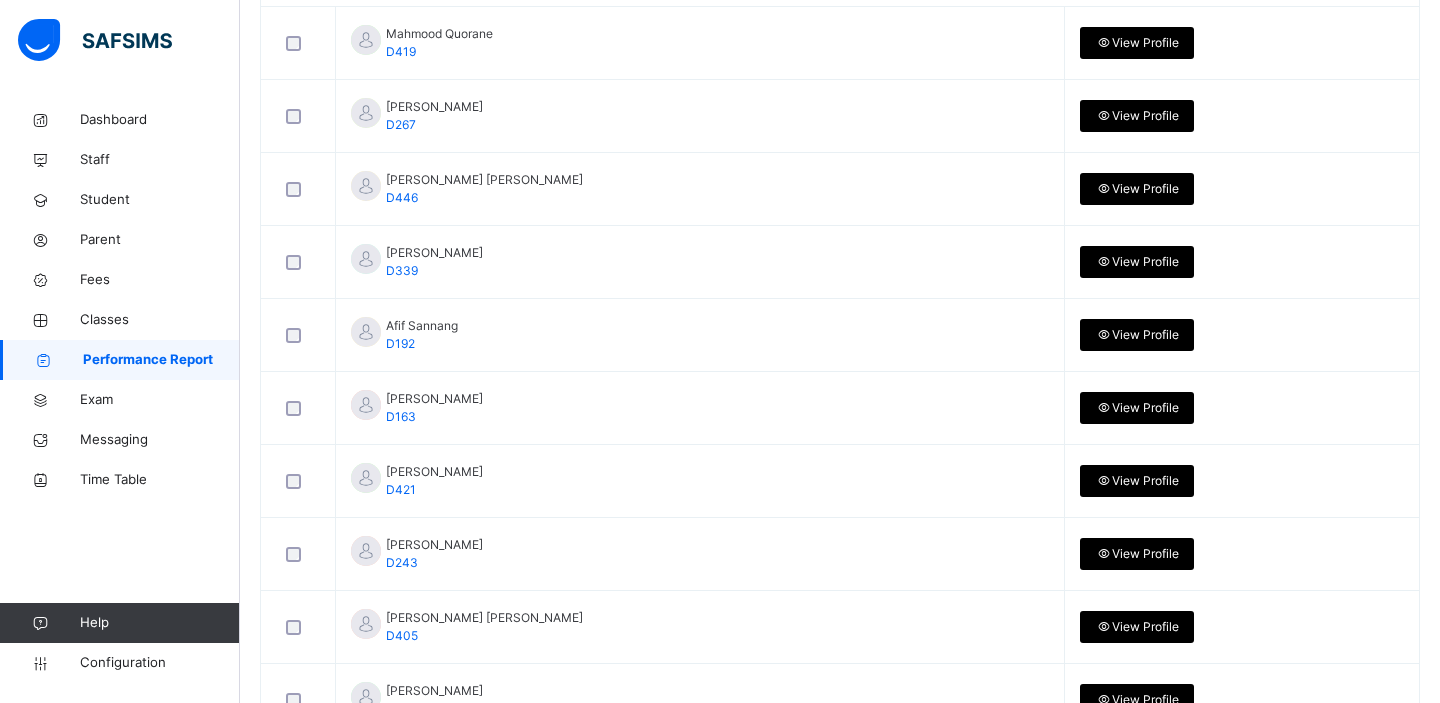 scroll, scrollTop: 0, scrollLeft: 0, axis: both 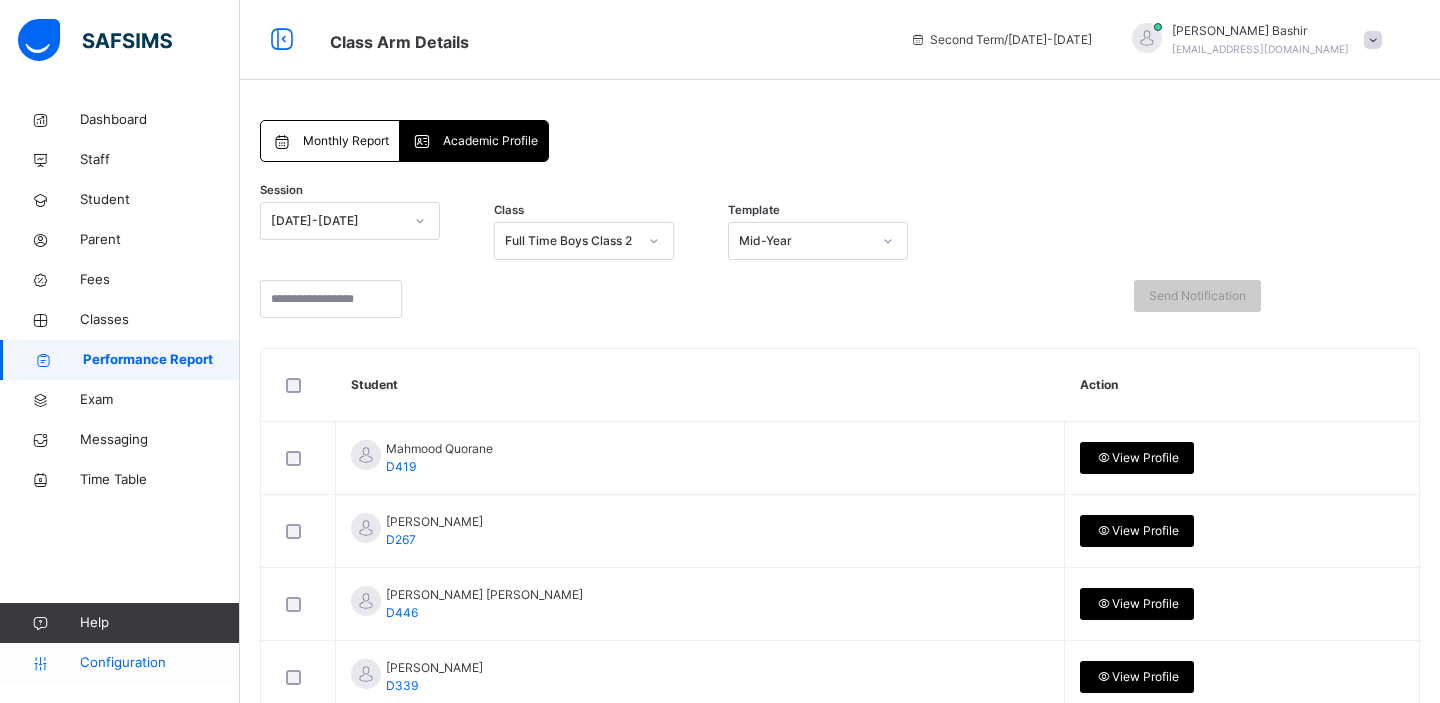 click on "Configuration" at bounding box center [159, 663] 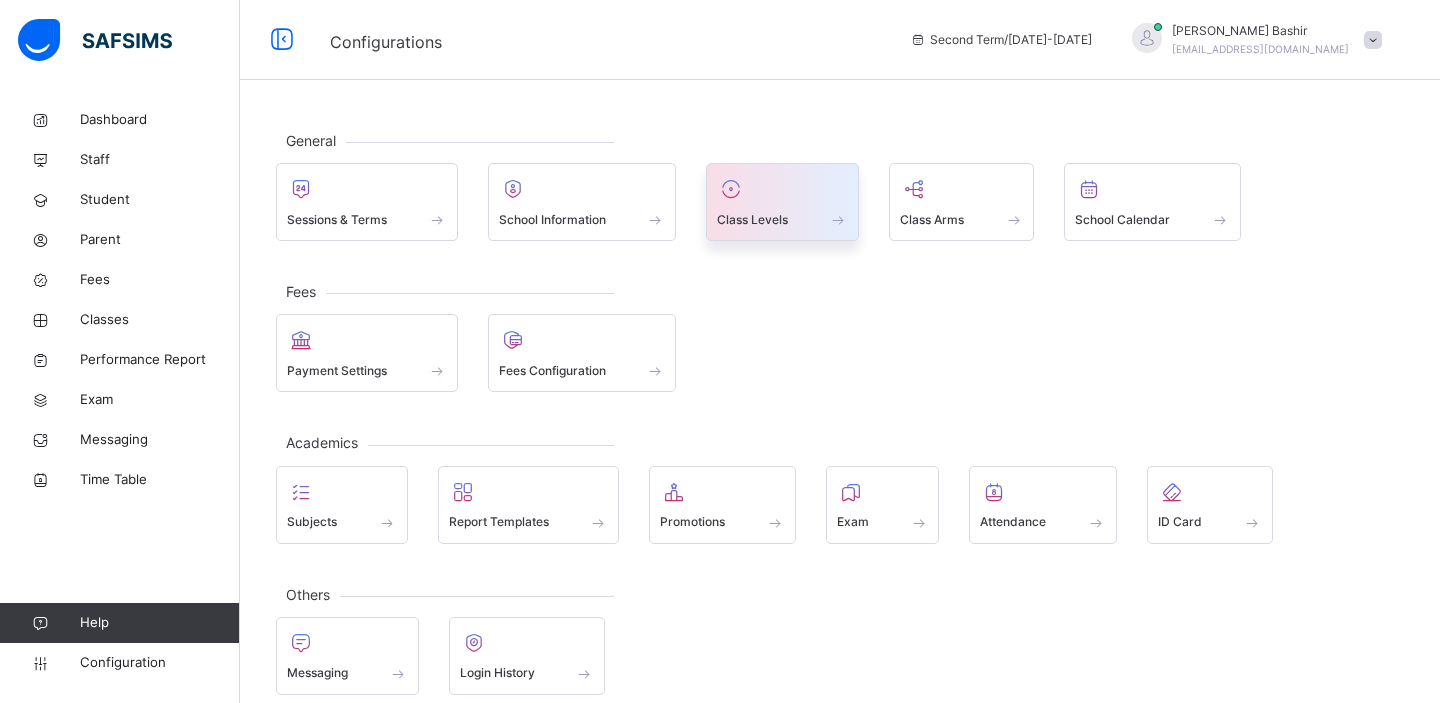 click on "Class Levels" at bounding box center (752, 220) 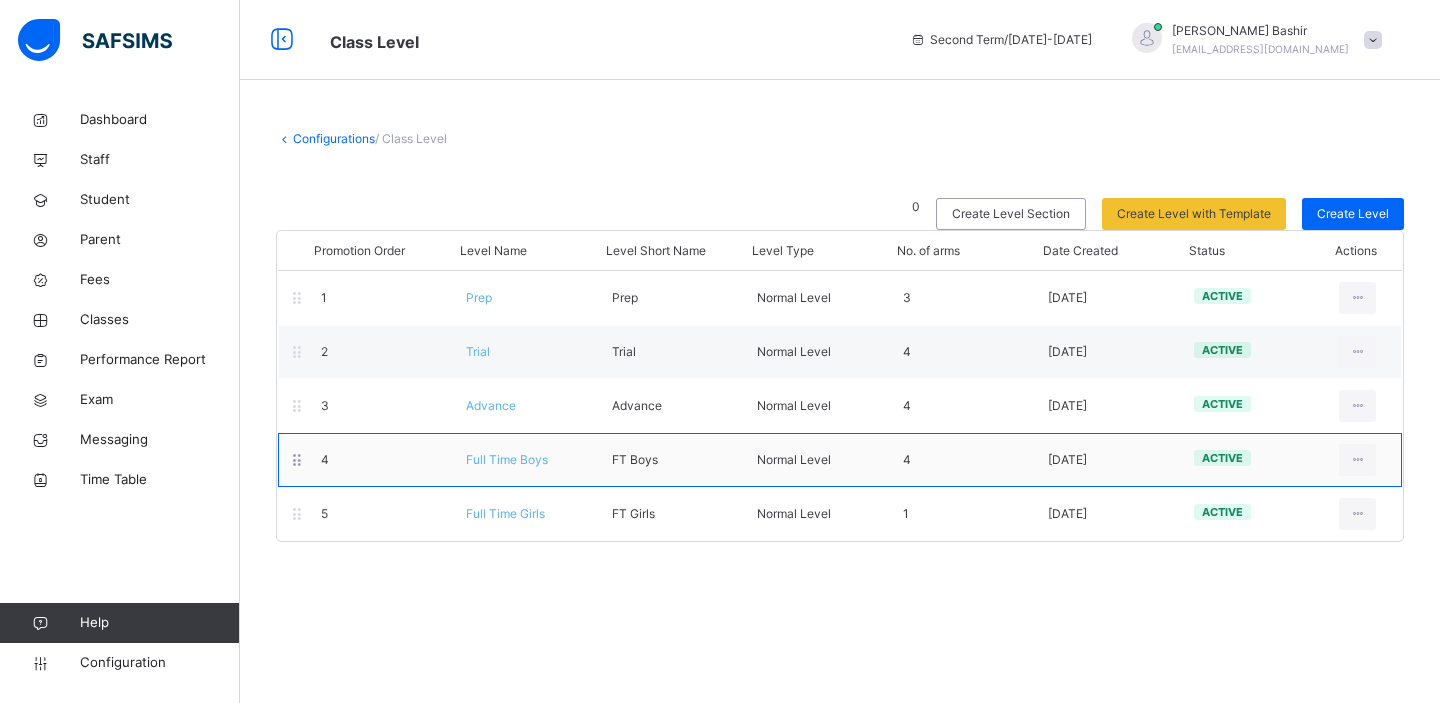 click on "Full Time Boys" at bounding box center [507, 459] 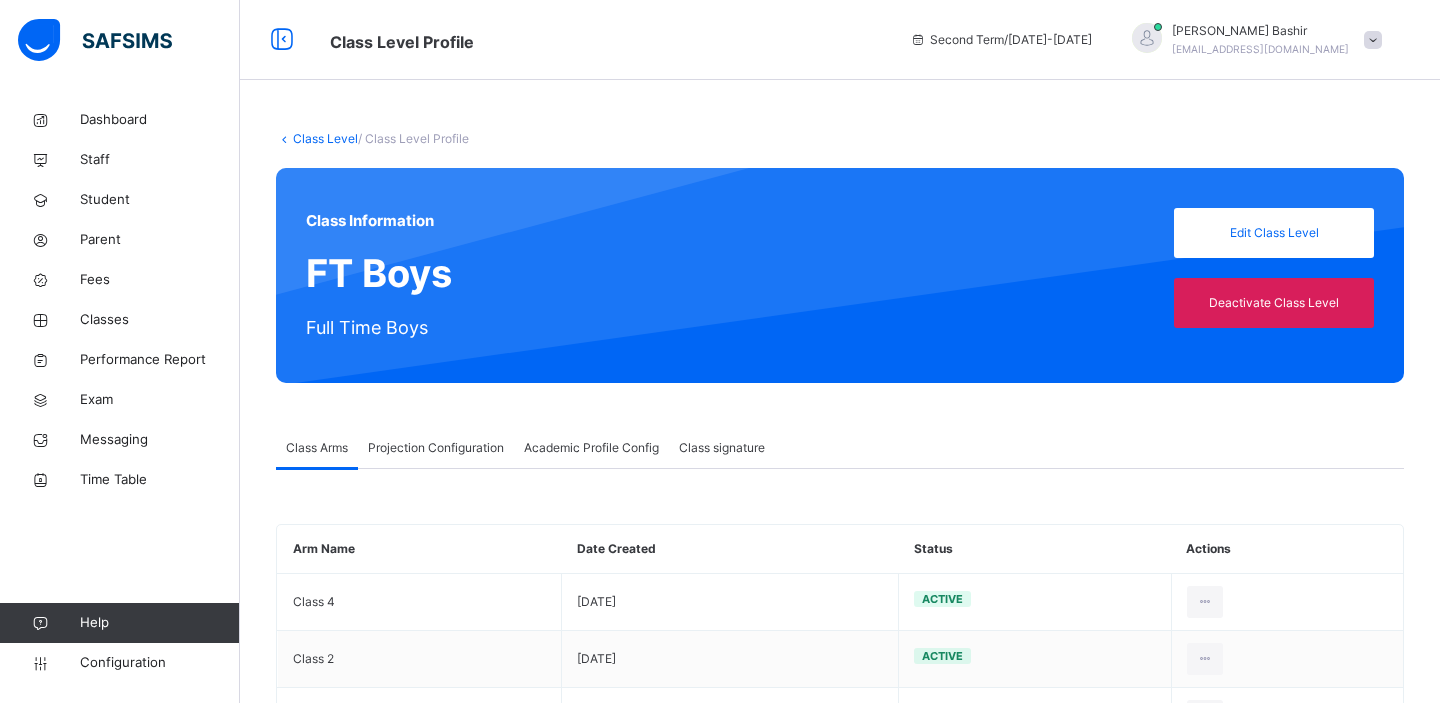 click on "Academic Profile Config" at bounding box center [591, 448] 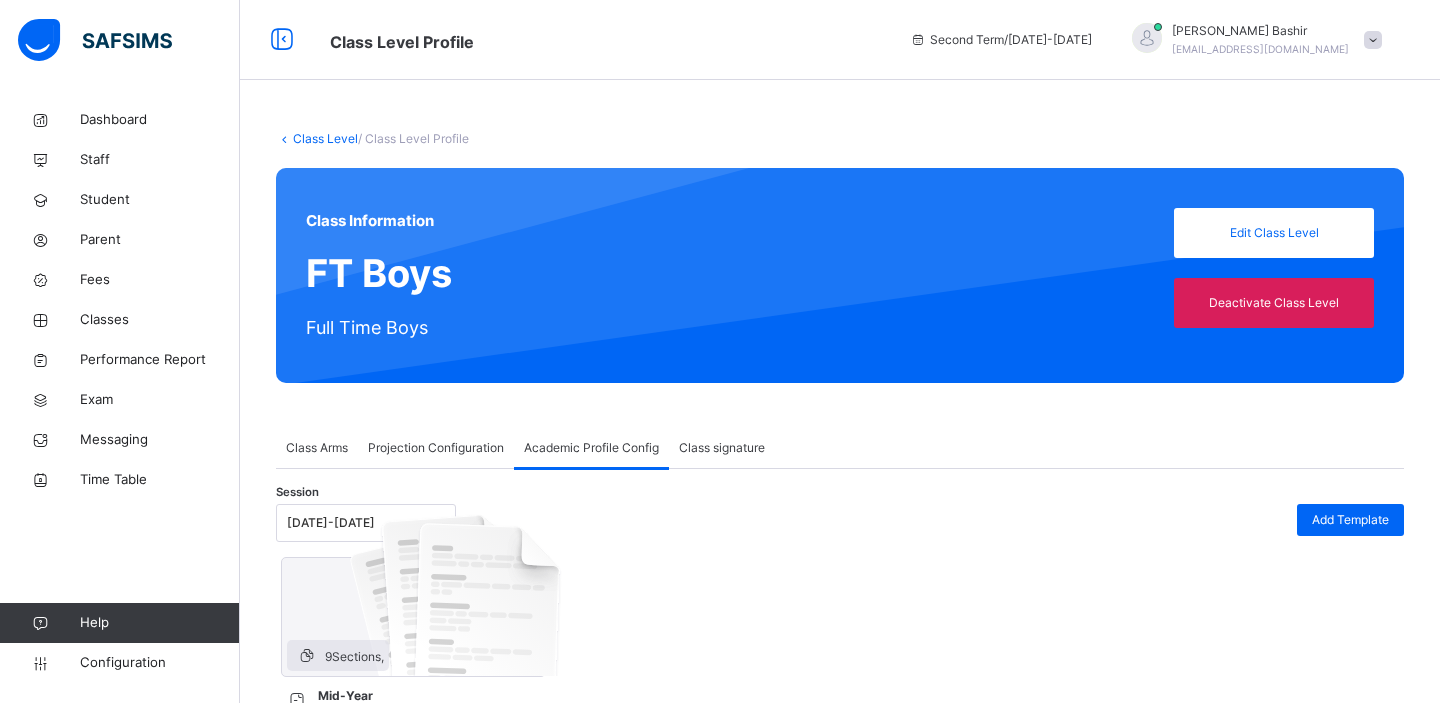 click on "Academic Profile Config" at bounding box center (591, 448) 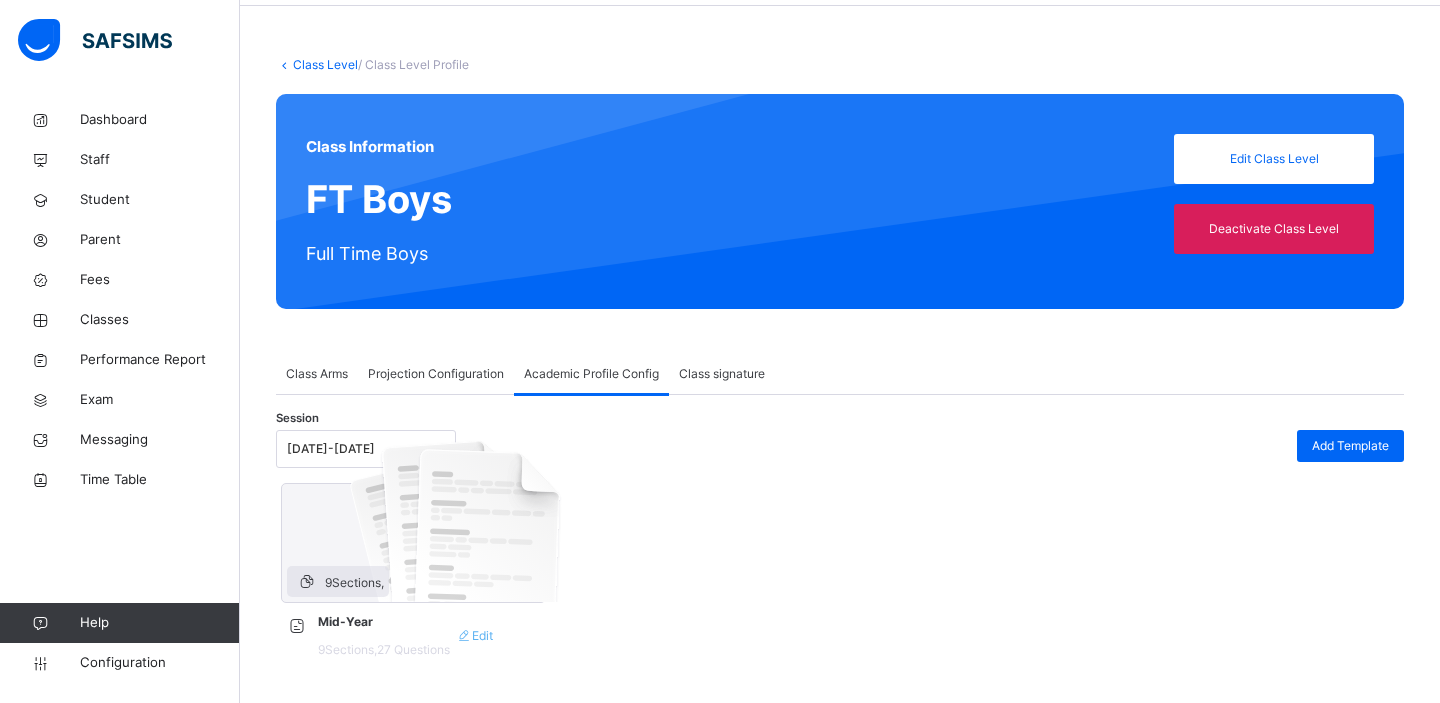 click on "Edit" at bounding box center [474, 636] 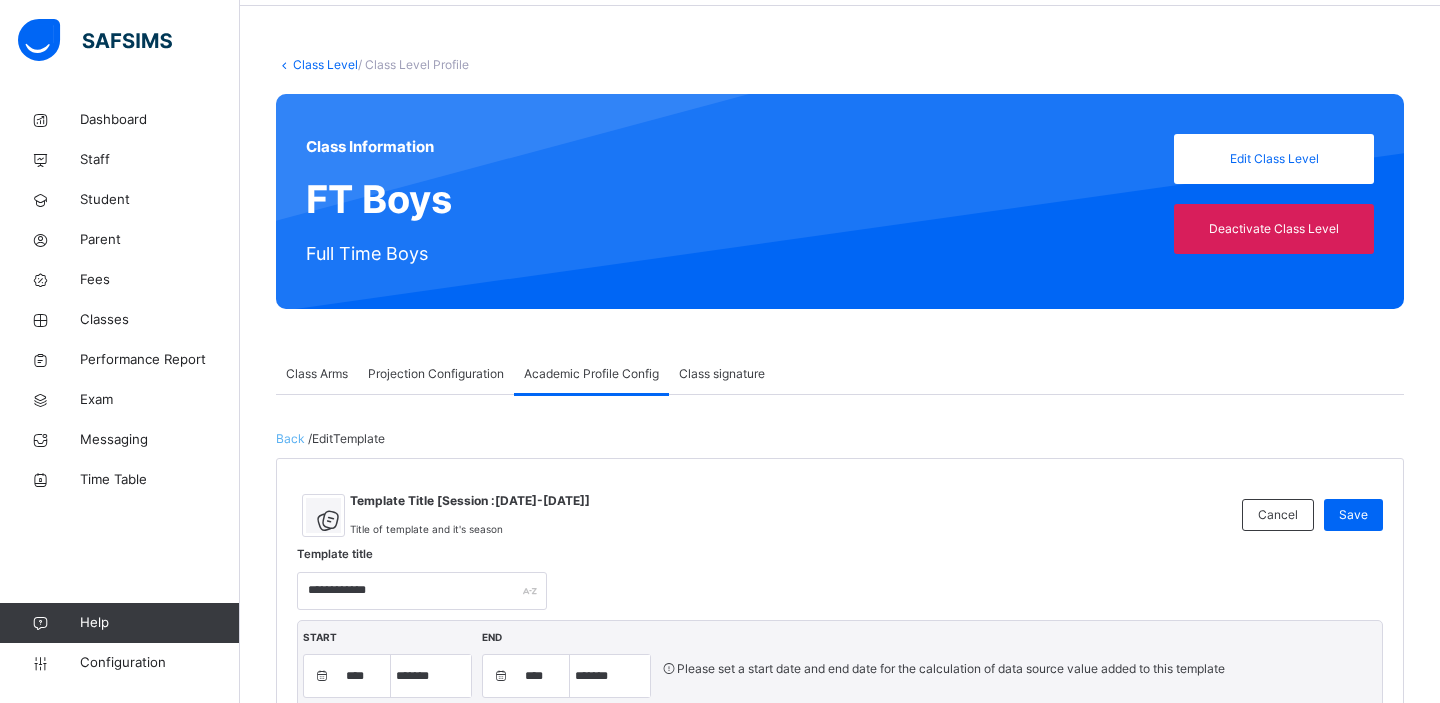 scroll, scrollTop: 162, scrollLeft: 0, axis: vertical 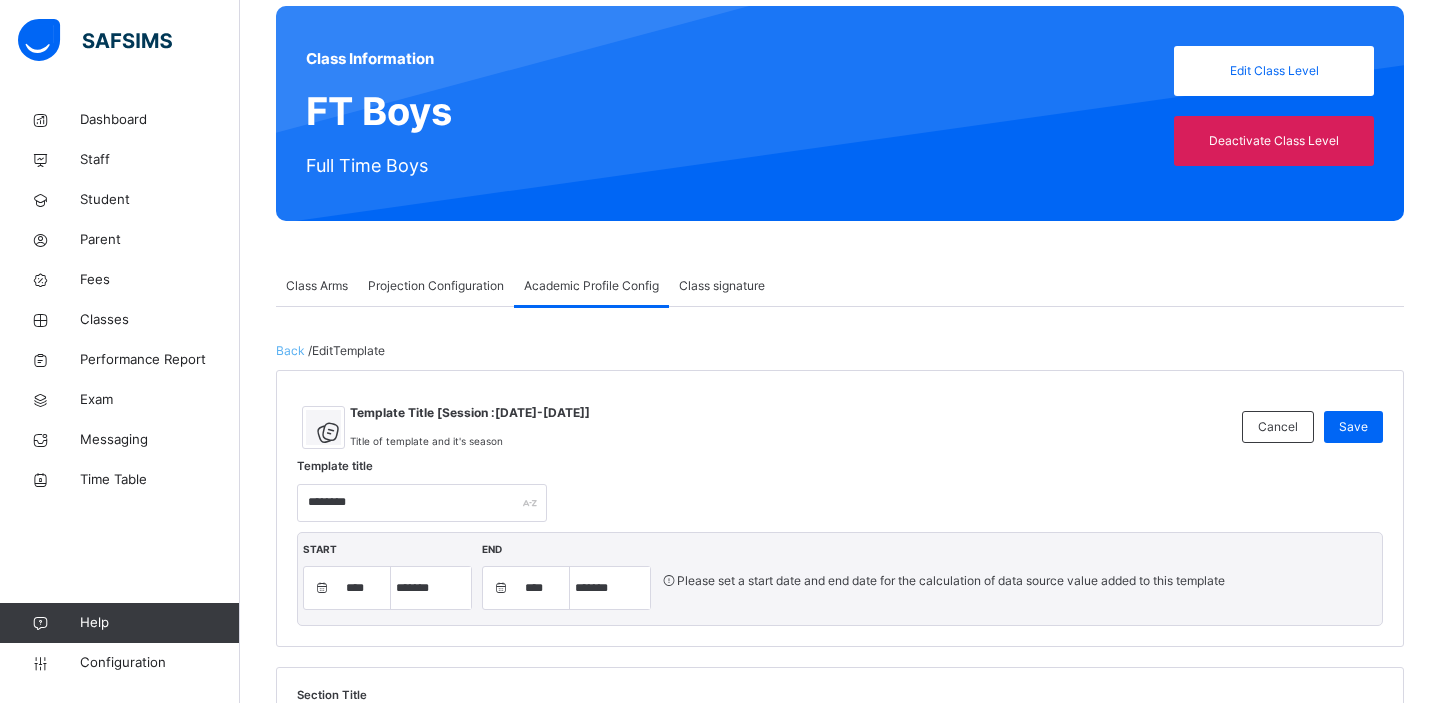 type on "********" 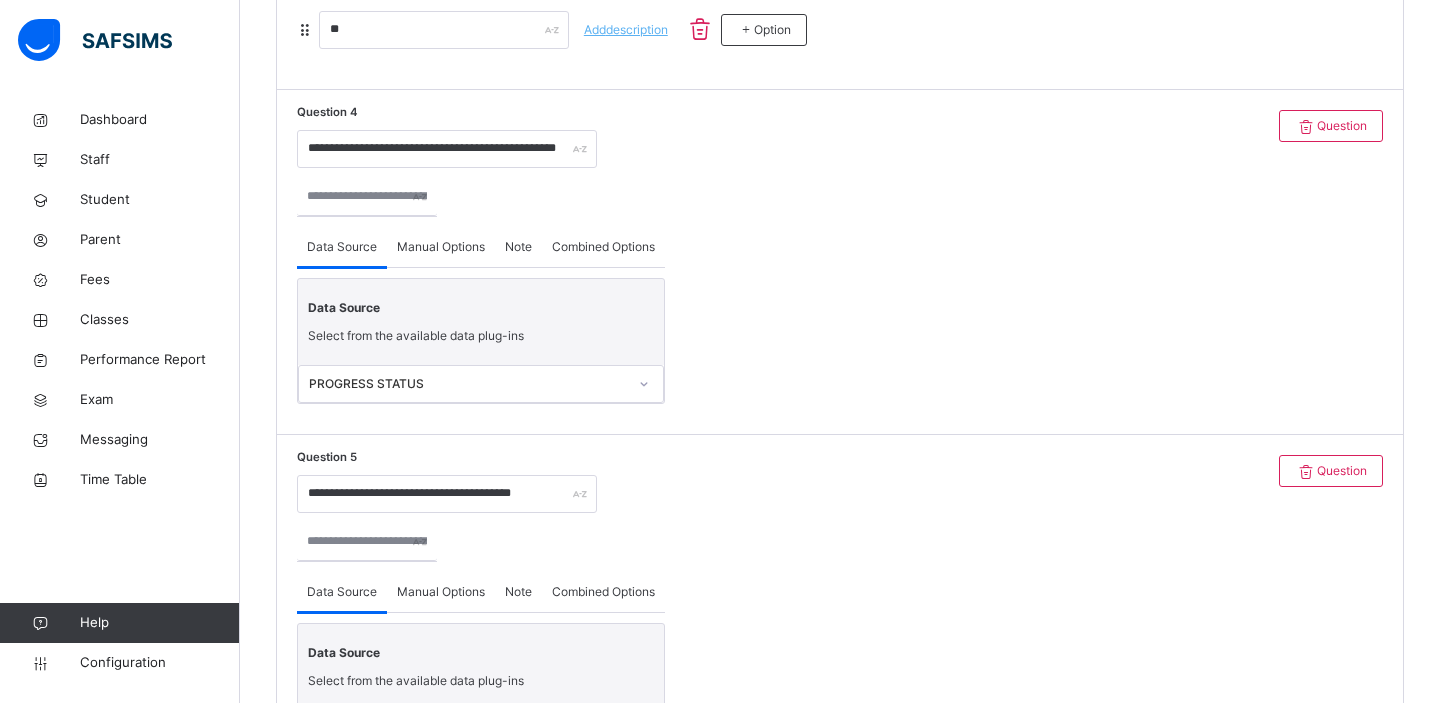scroll, scrollTop: 4587, scrollLeft: 0, axis: vertical 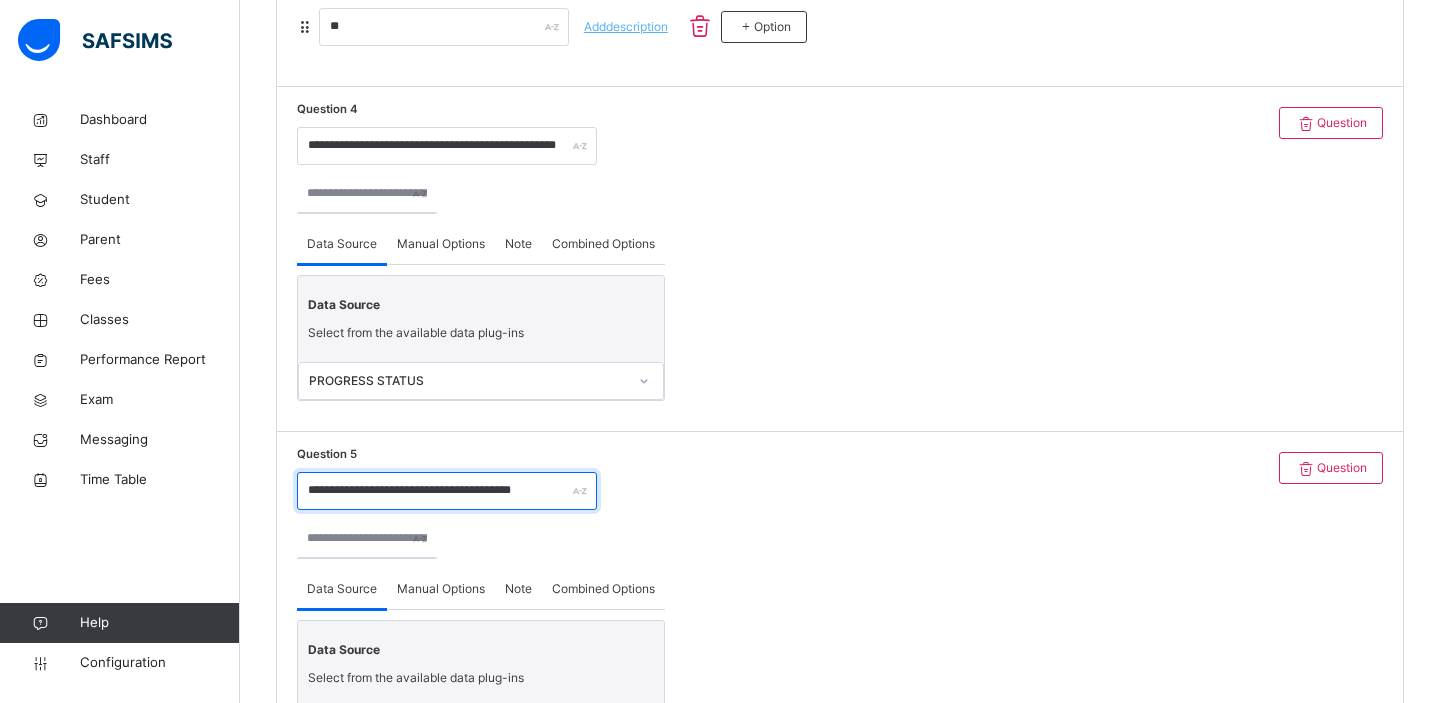 click on "**********" at bounding box center [447, 491] 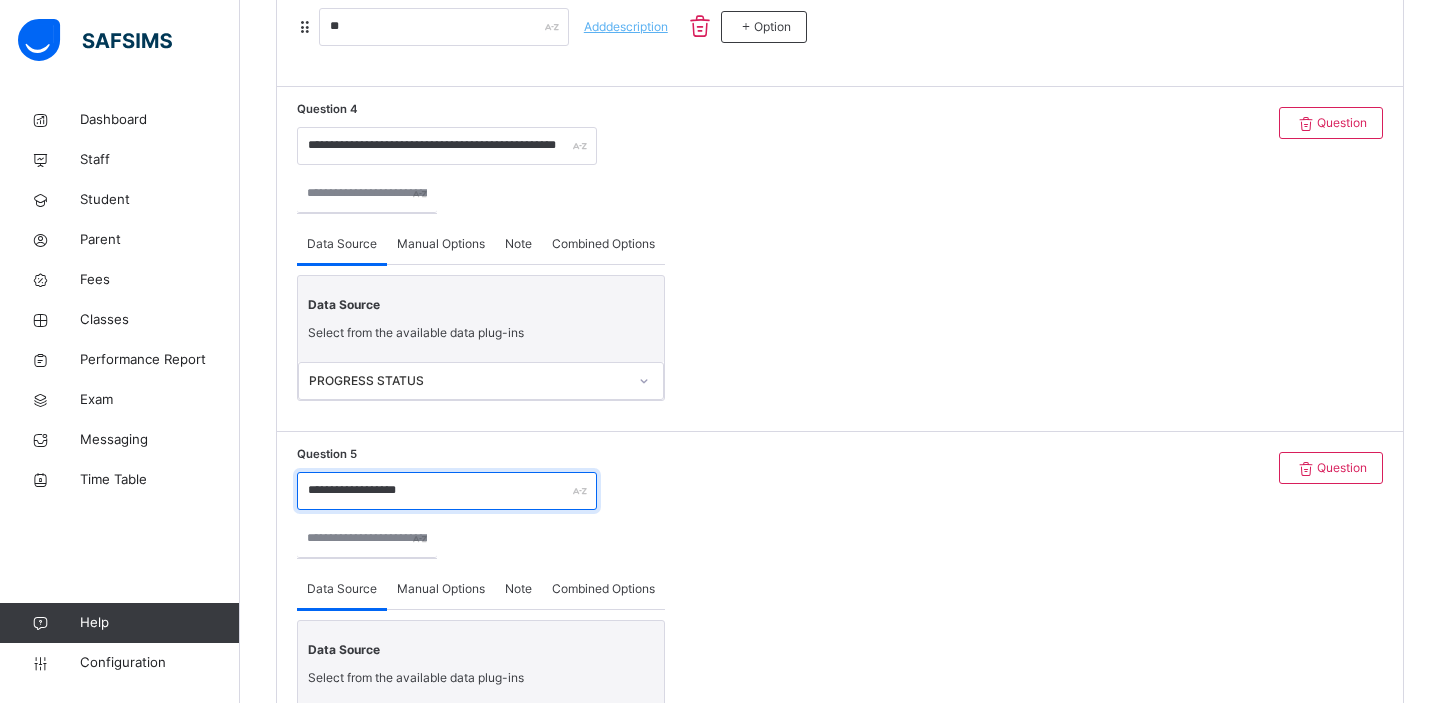 click on "**********" at bounding box center [447, 491] 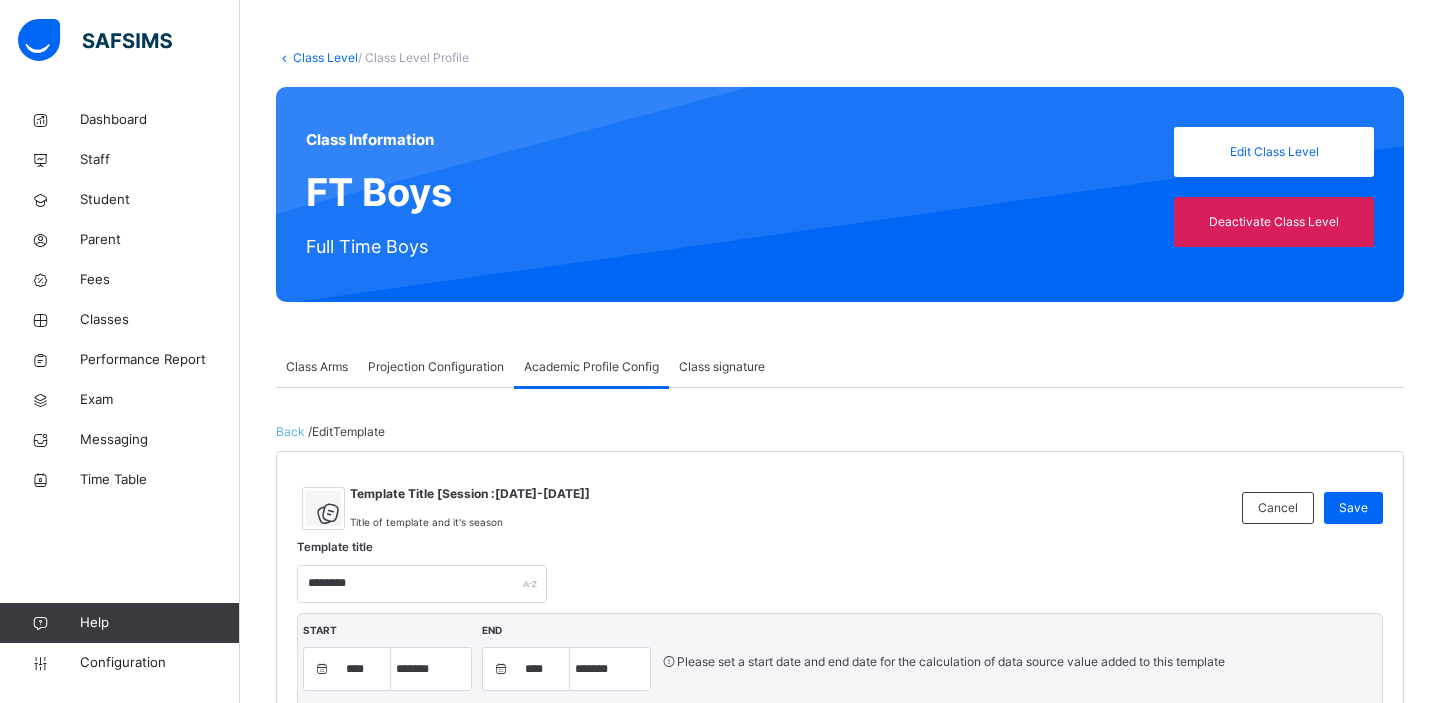 scroll, scrollTop: 48, scrollLeft: 0, axis: vertical 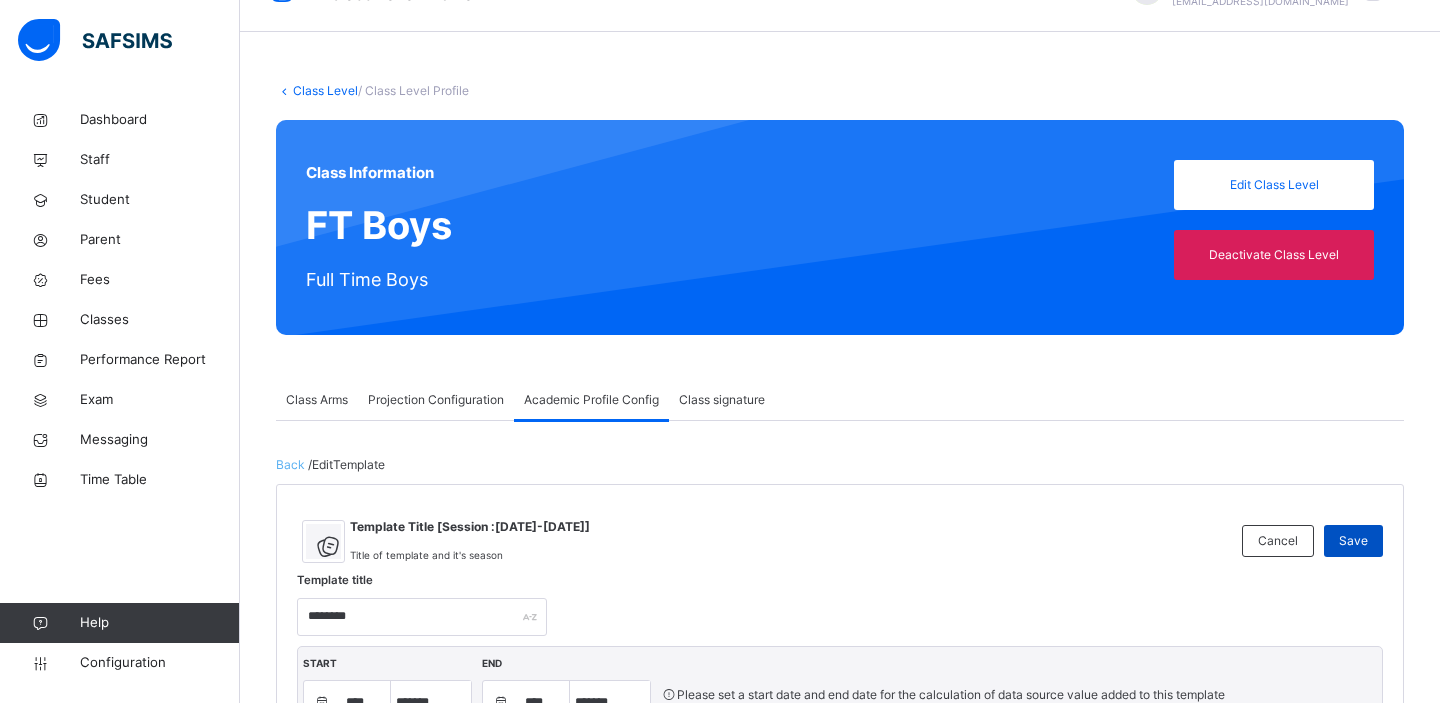 type on "**********" 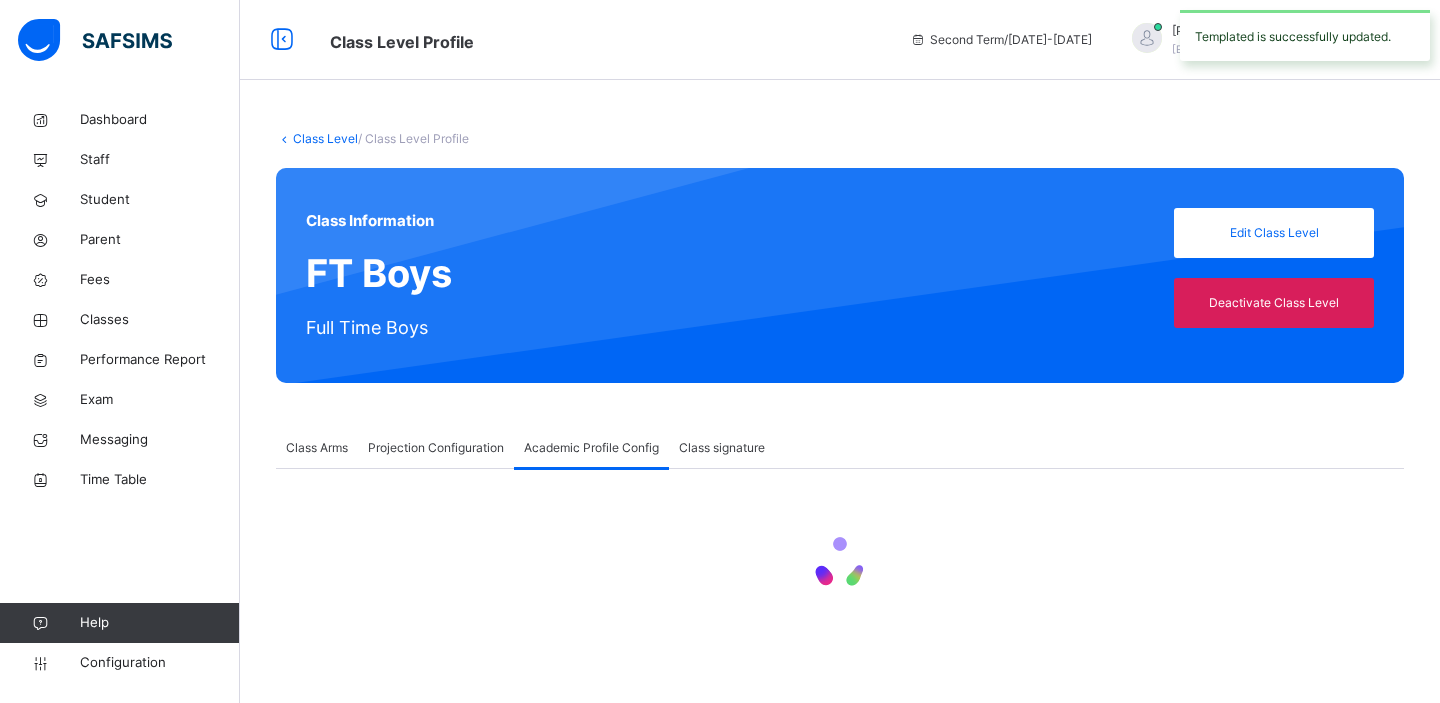 scroll, scrollTop: 0, scrollLeft: 0, axis: both 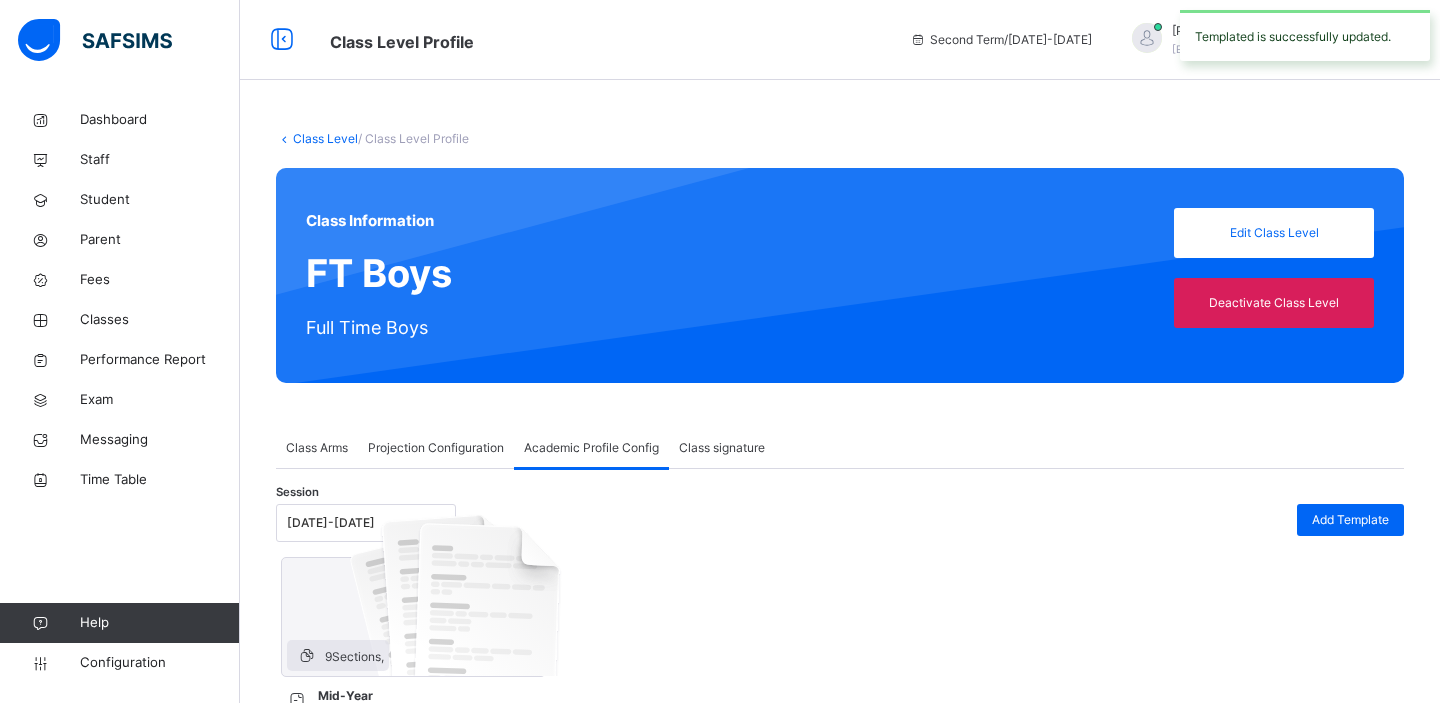 click on "Class Level" at bounding box center (325, 138) 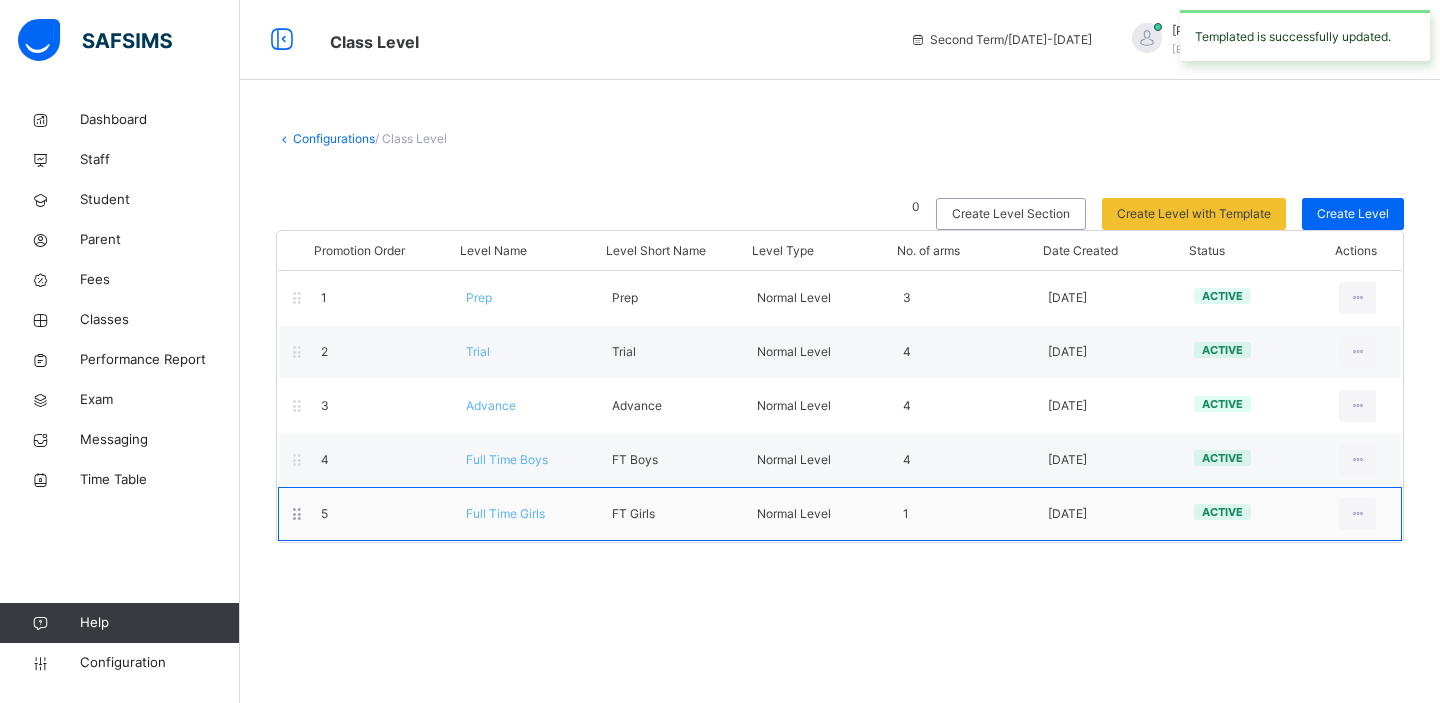 click on "Full Time Girls" at bounding box center [505, 513] 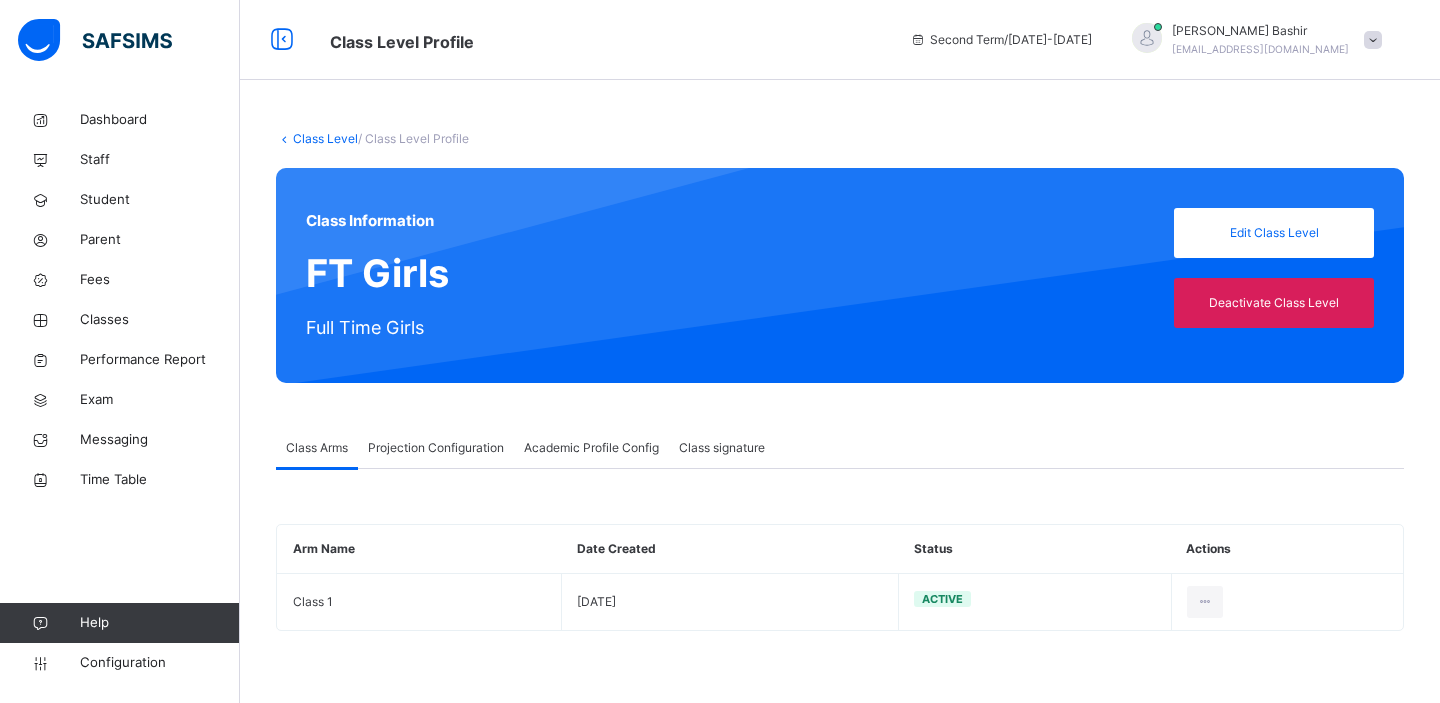 click on "Academic Profile Config" at bounding box center [591, 448] 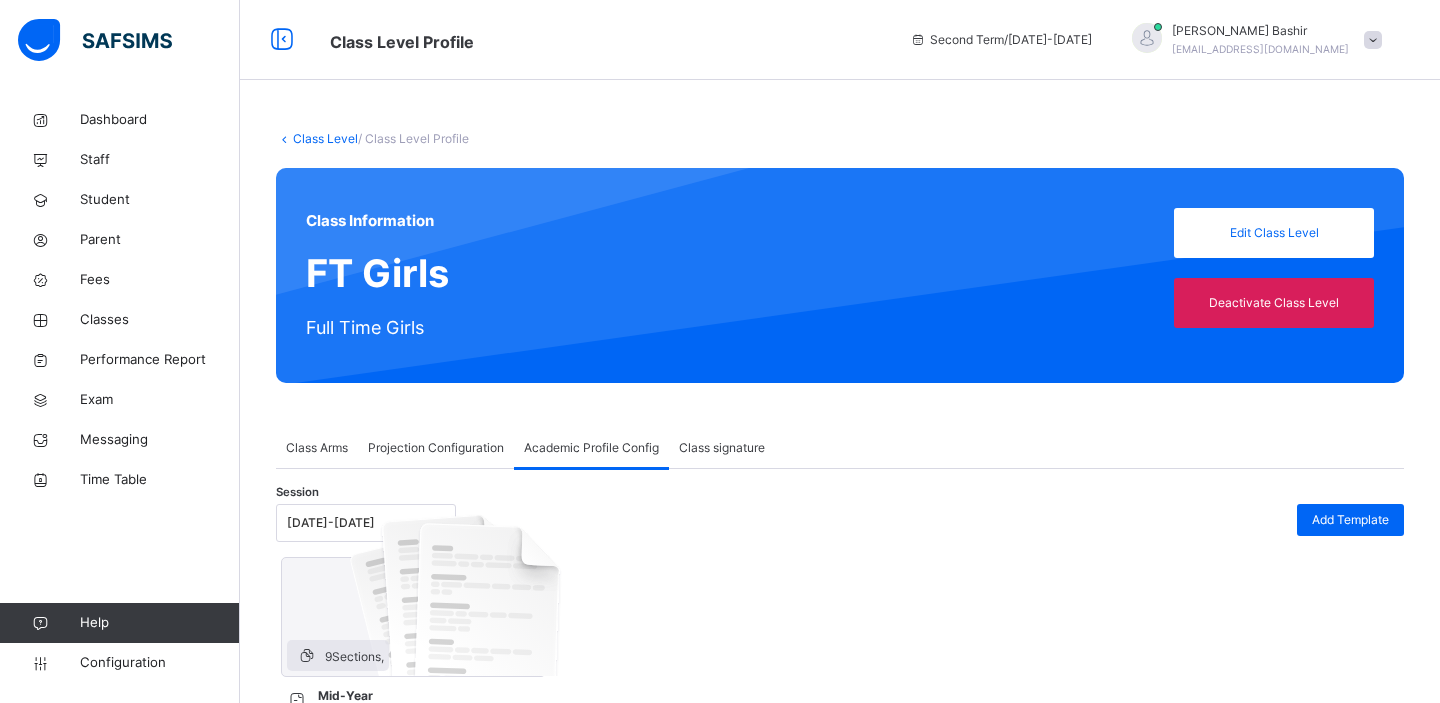 scroll, scrollTop: 74, scrollLeft: 0, axis: vertical 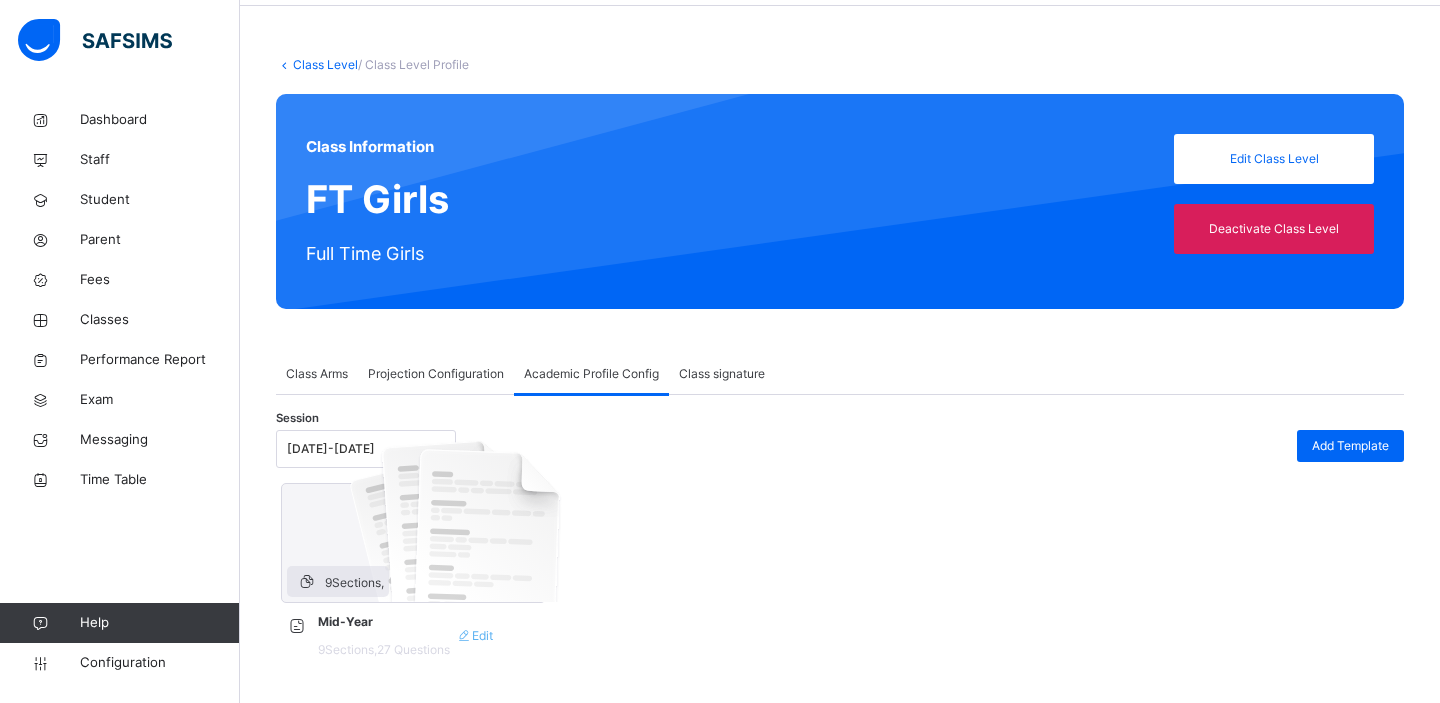 click on "Edit" at bounding box center (474, 636) 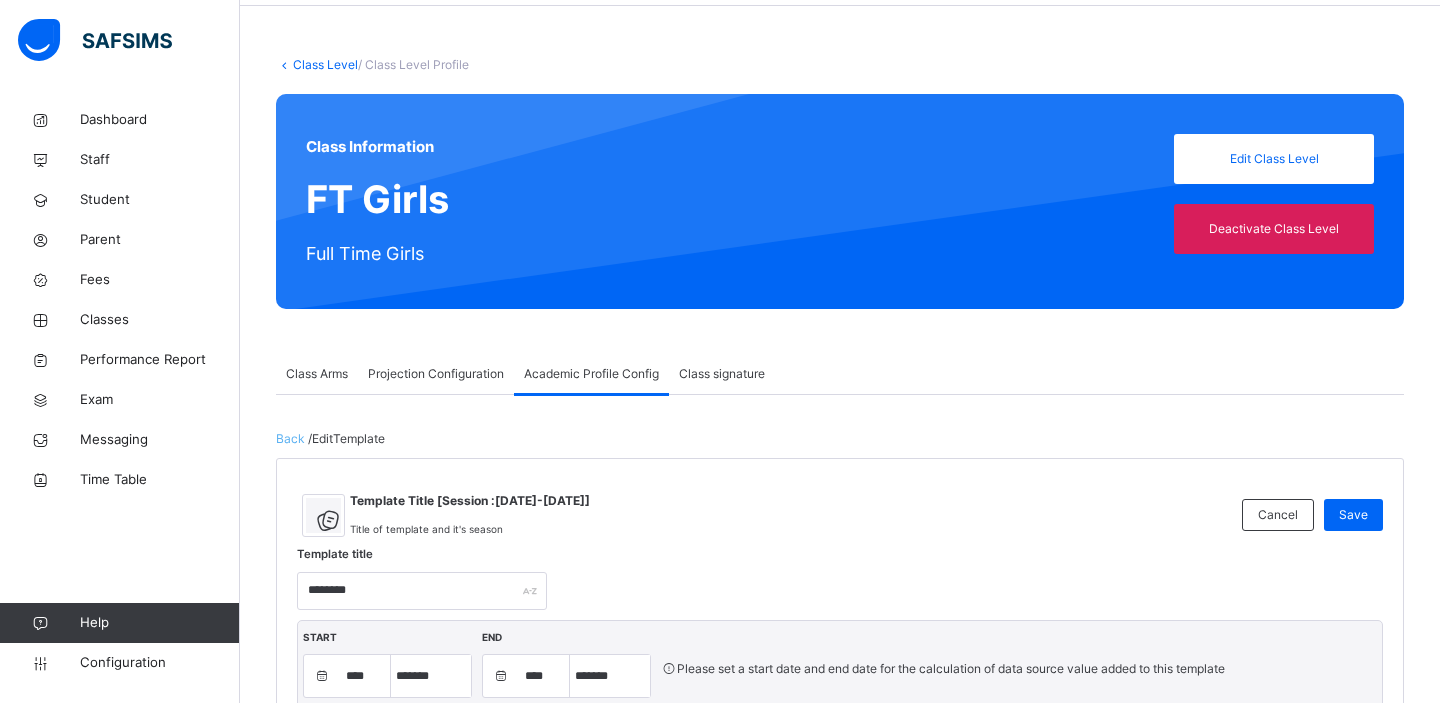 type on "********" 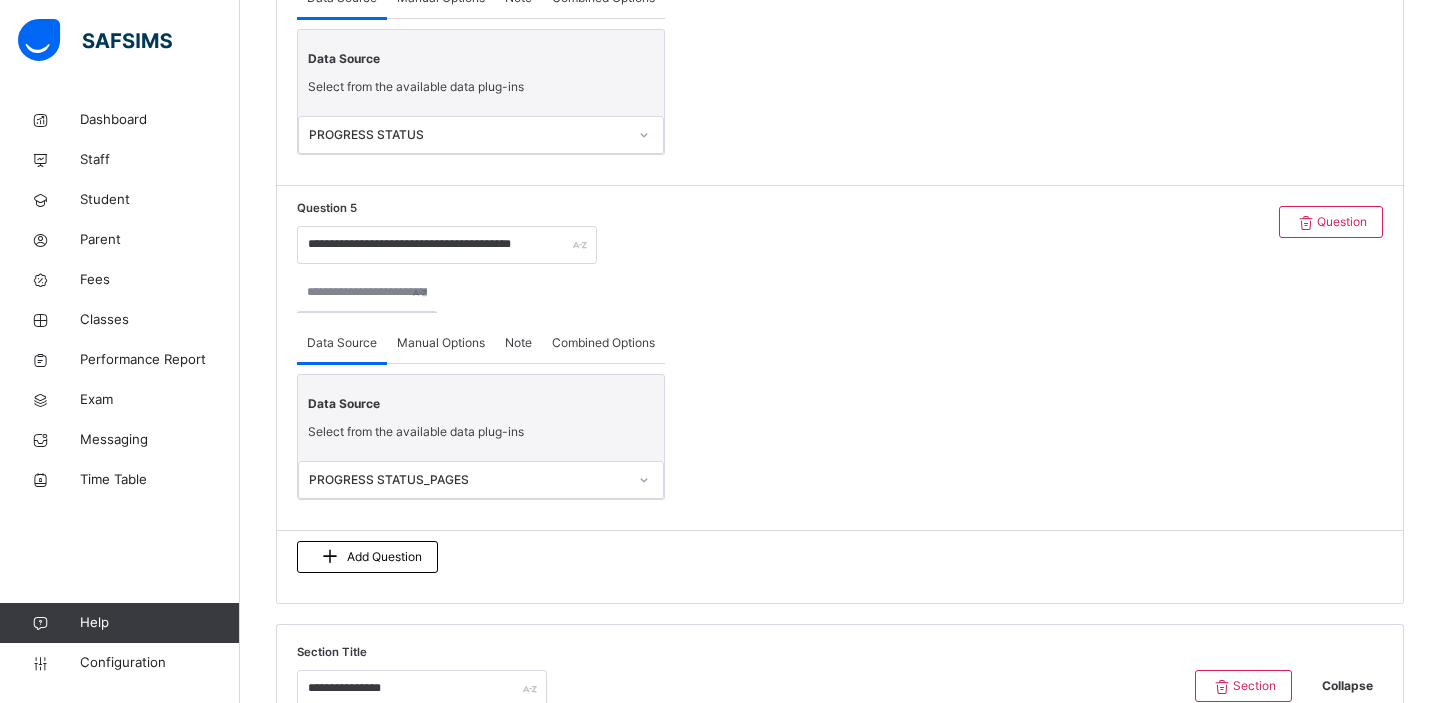 scroll, scrollTop: 4837, scrollLeft: 0, axis: vertical 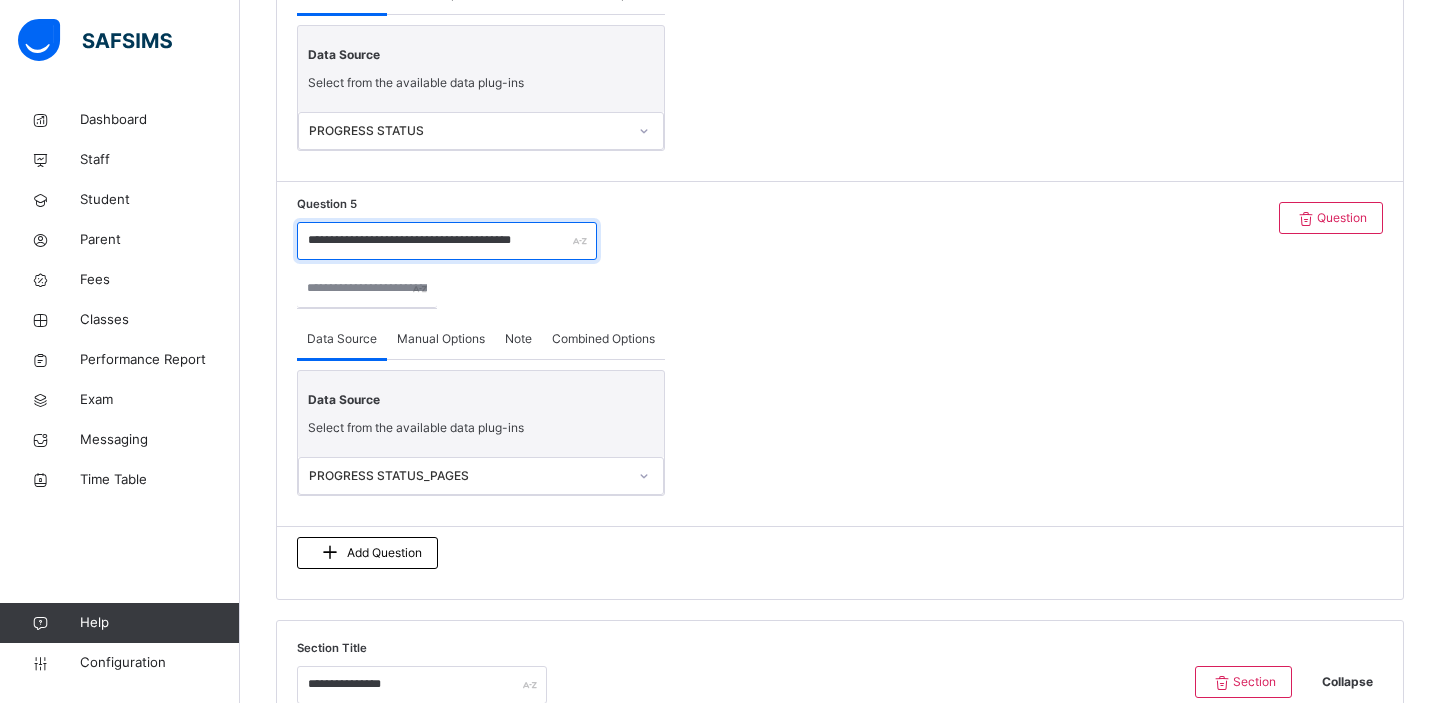 click on "**********" at bounding box center (447, 241) 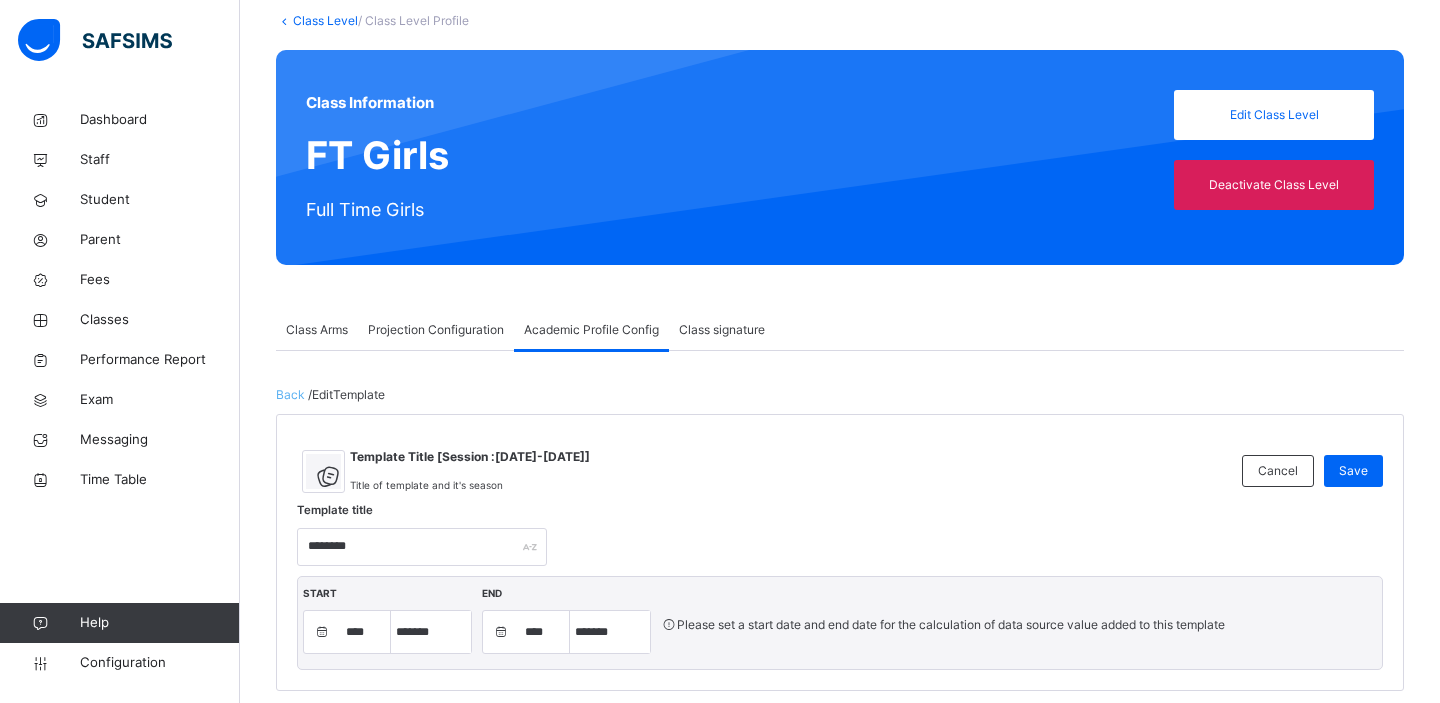 scroll, scrollTop: 222, scrollLeft: 0, axis: vertical 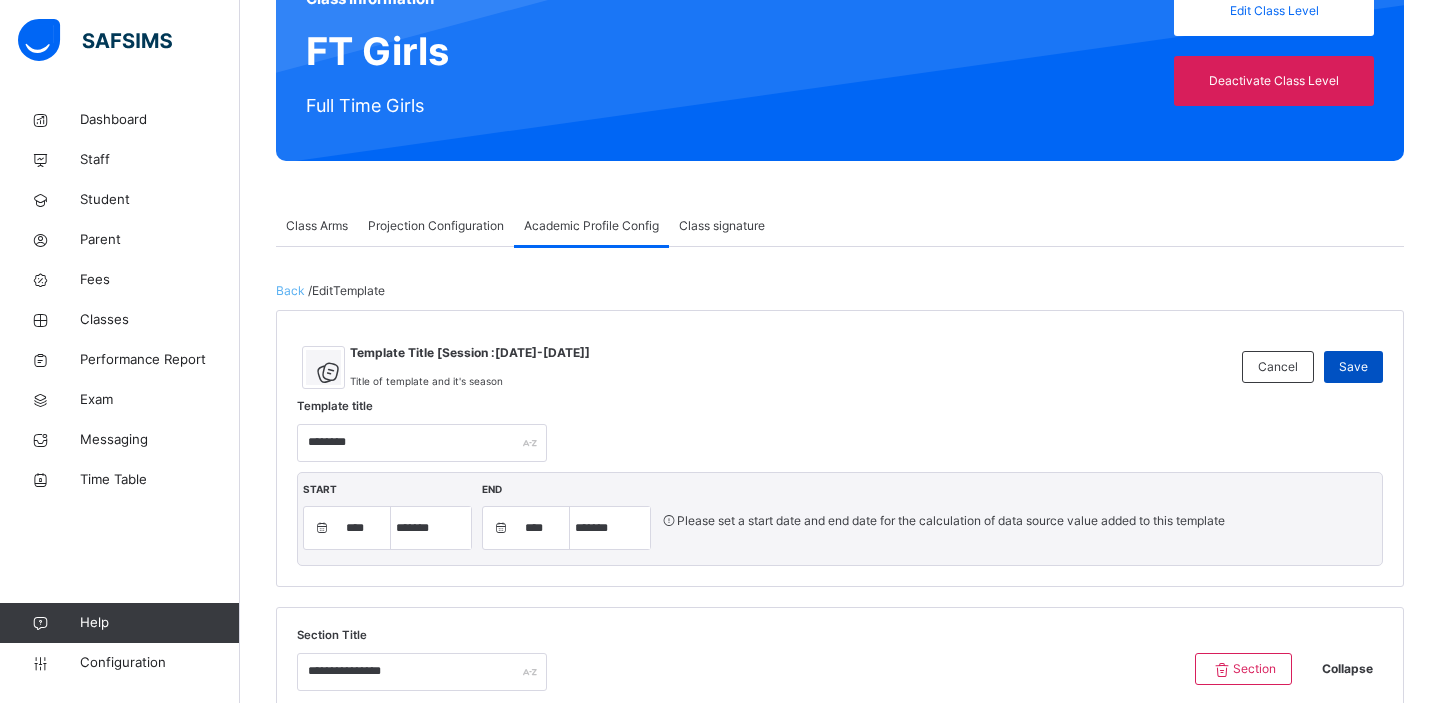 type on "**********" 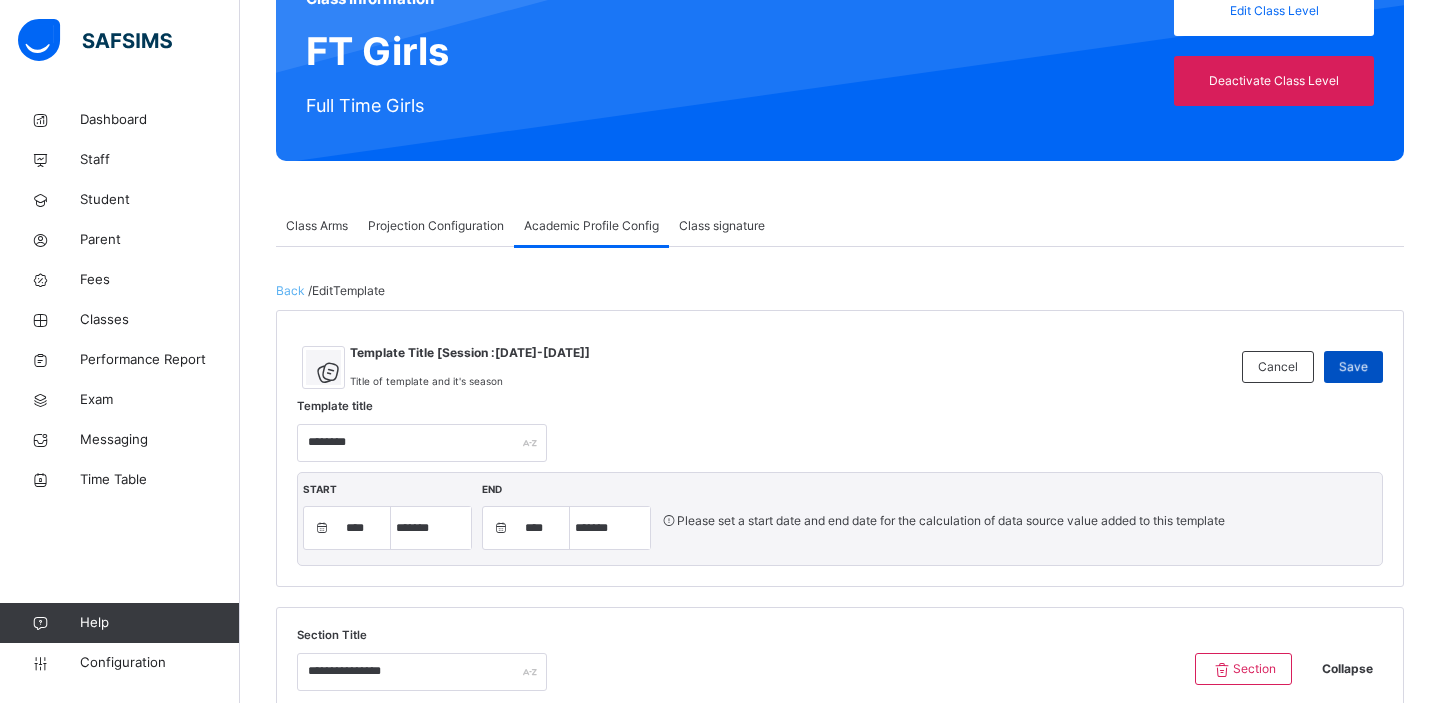 scroll, scrollTop: 0, scrollLeft: 0, axis: both 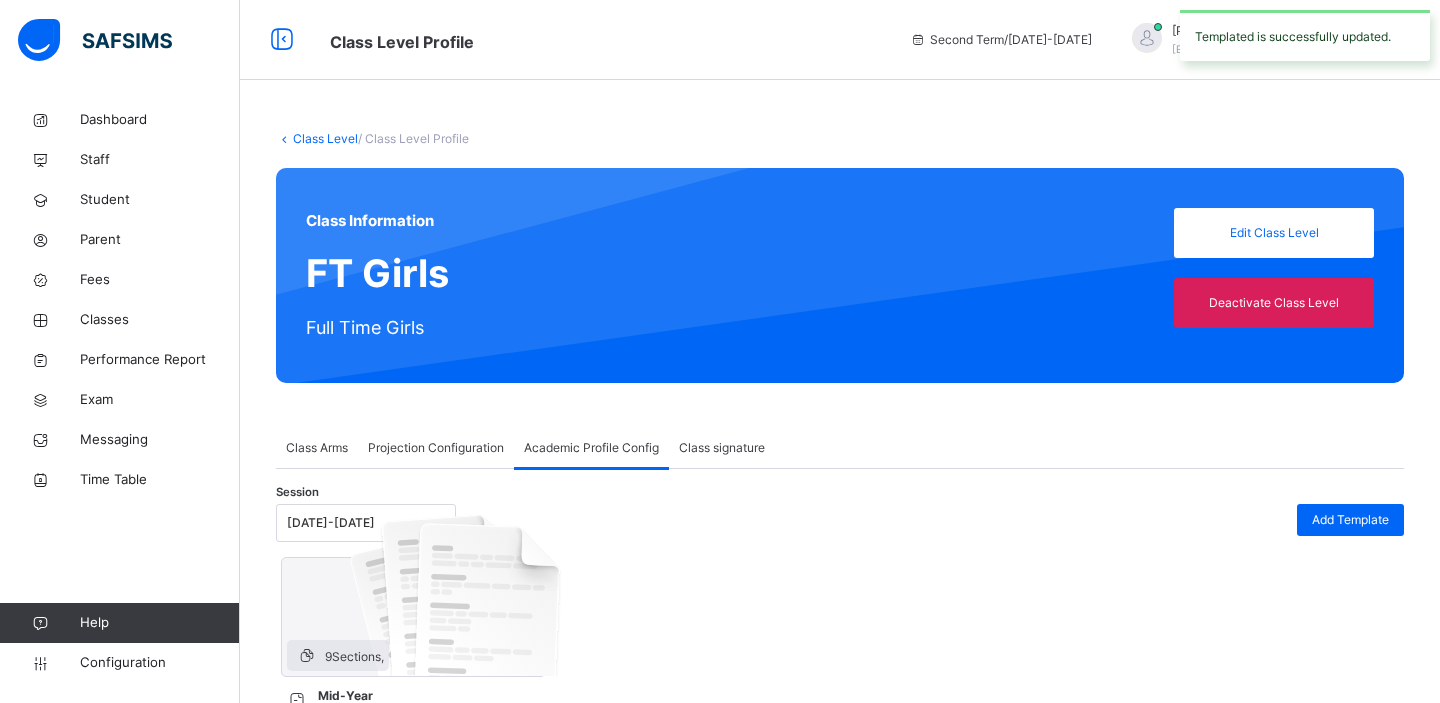 click on "Class Level" at bounding box center (325, 138) 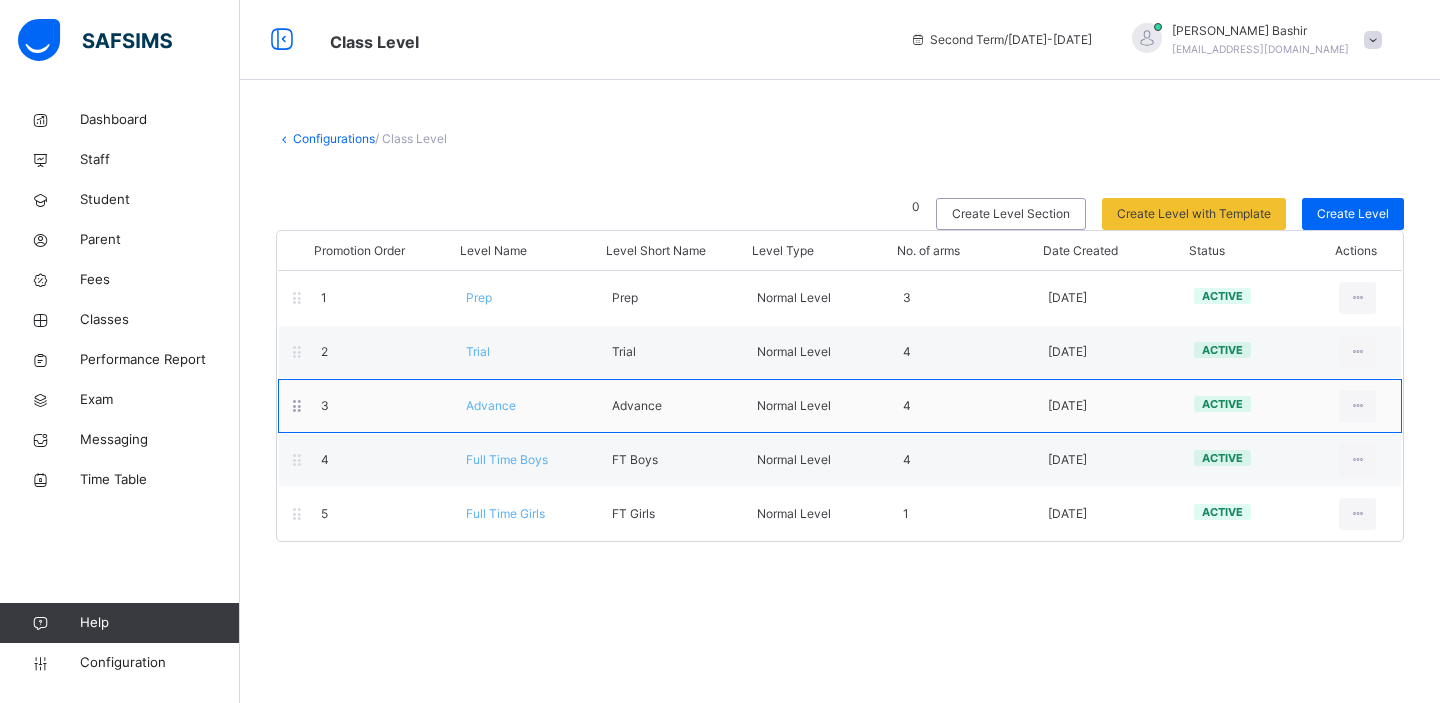 click on "Advance" at bounding box center (491, 405) 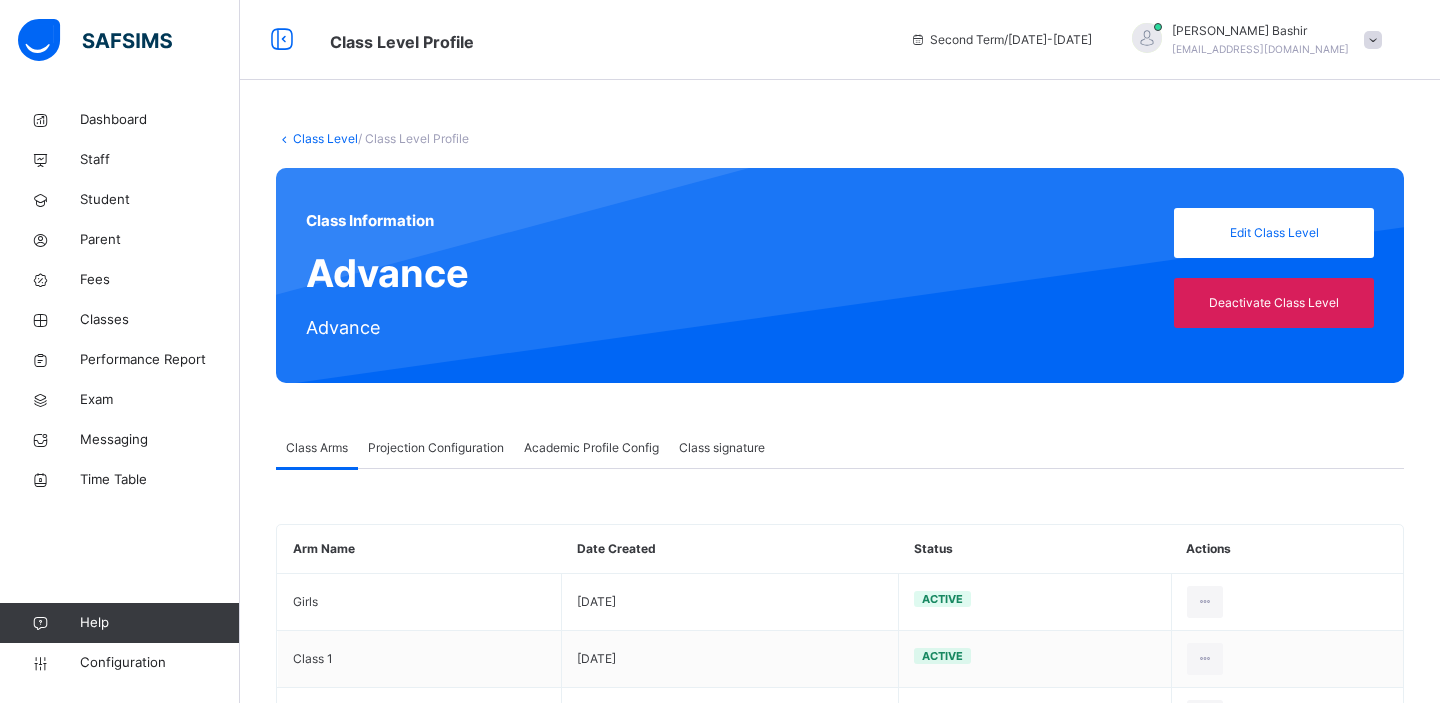 click on "Academic Profile Config" at bounding box center [591, 448] 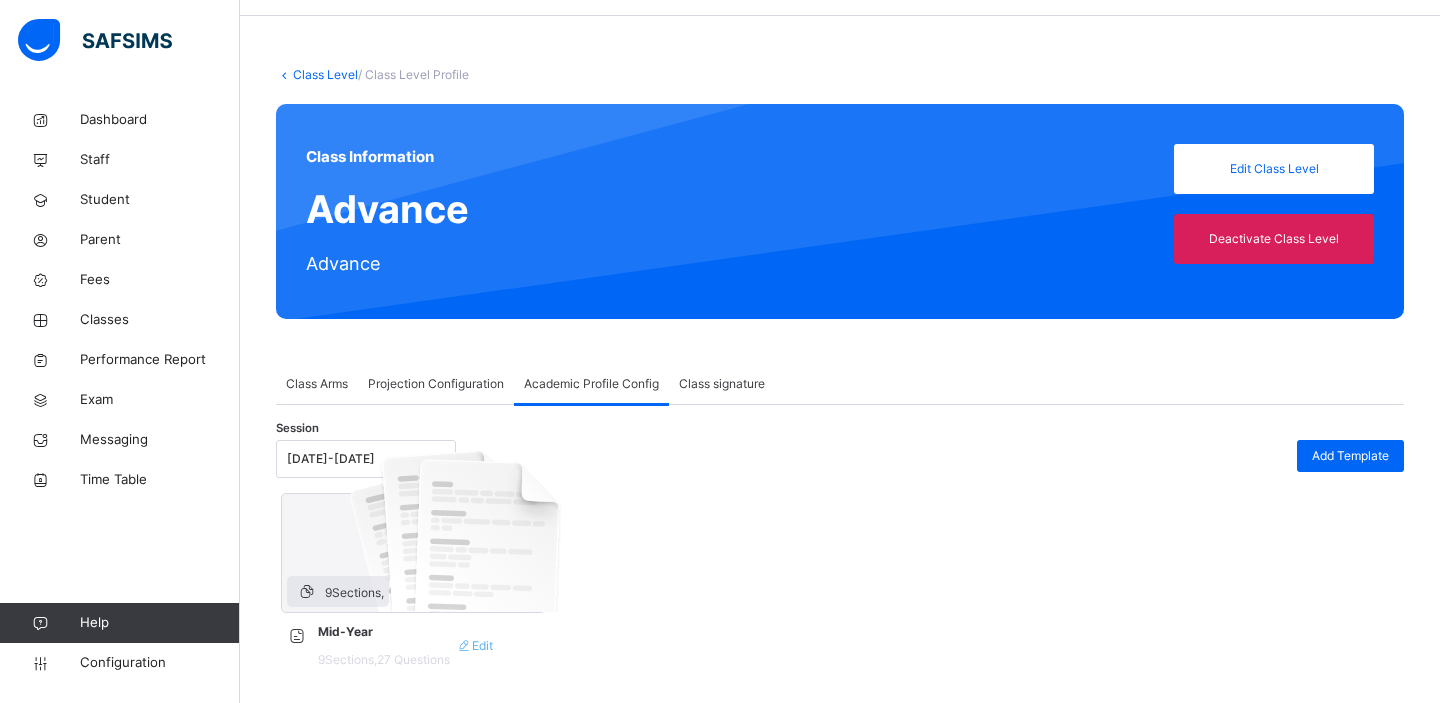 scroll, scrollTop: 74, scrollLeft: 0, axis: vertical 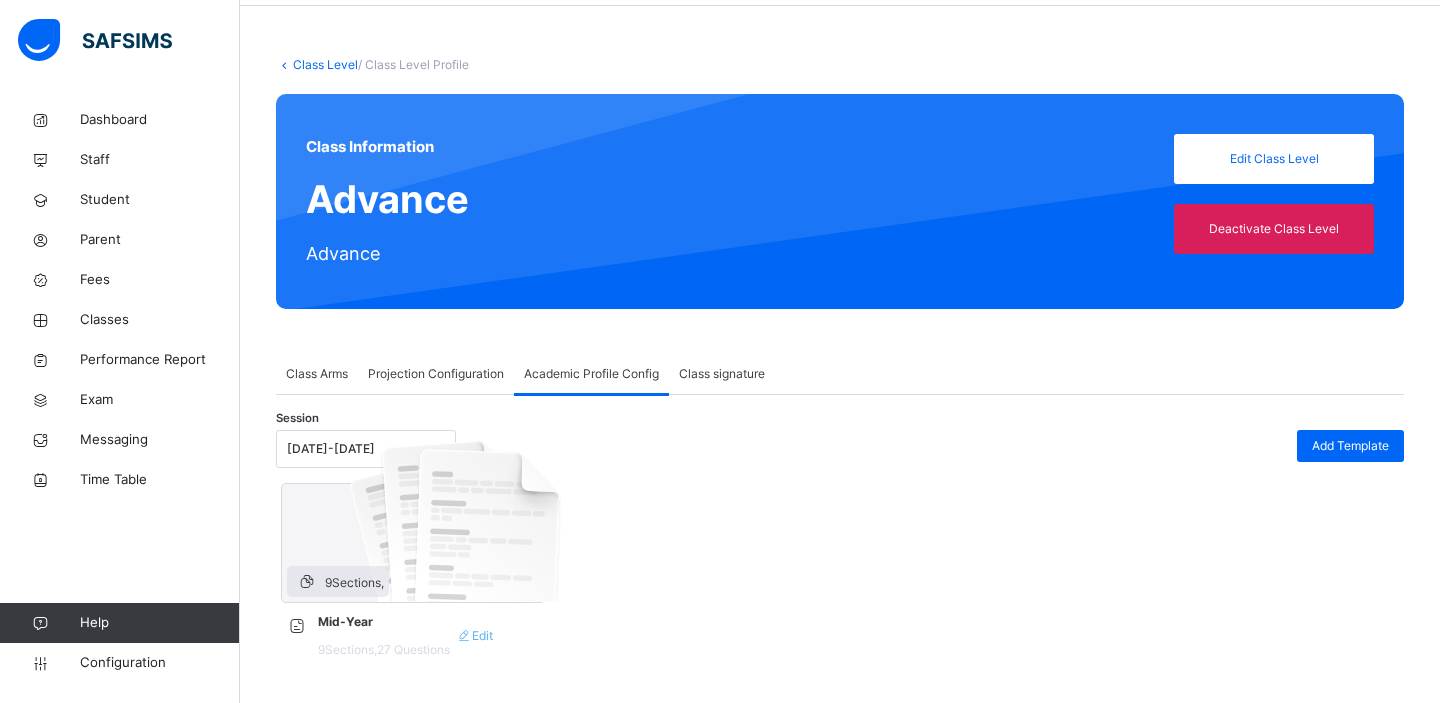 click on "Edit" at bounding box center (474, 636) 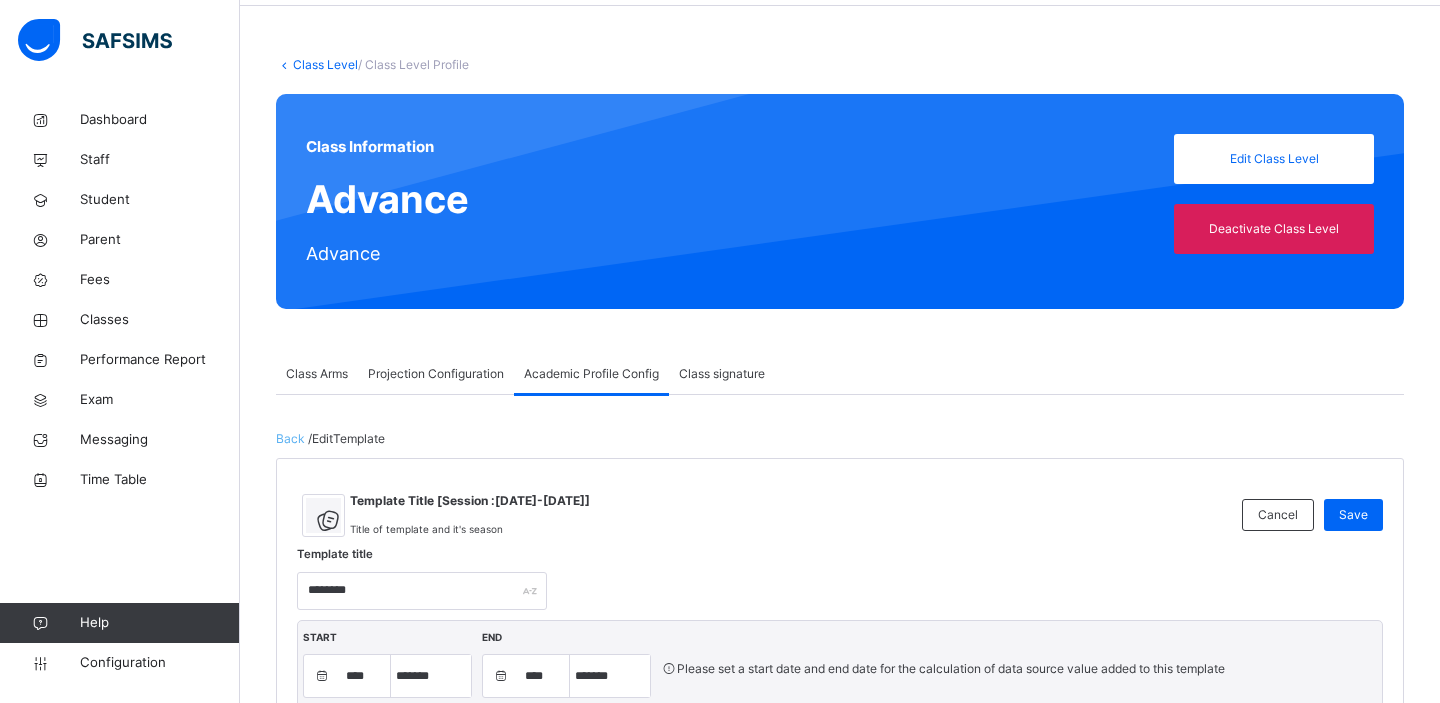 type on "********" 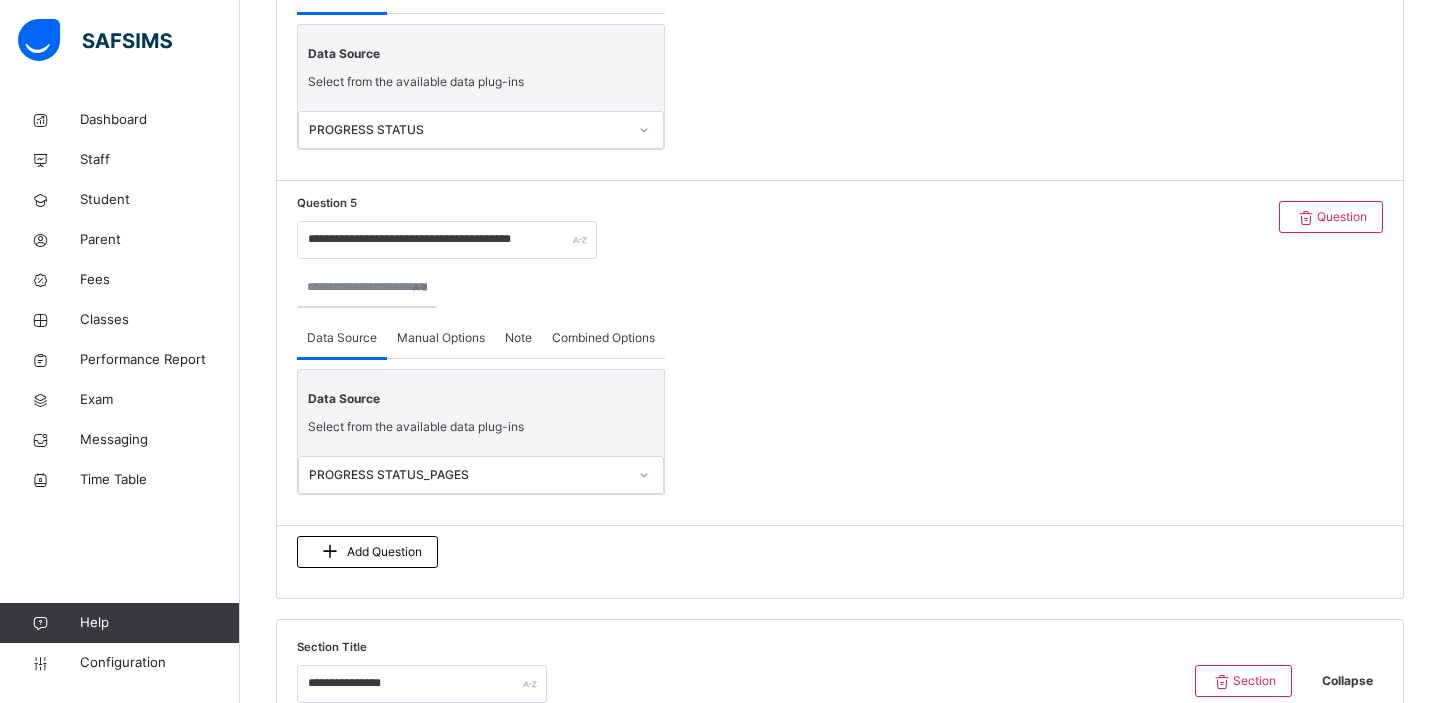 scroll, scrollTop: 4843, scrollLeft: 0, axis: vertical 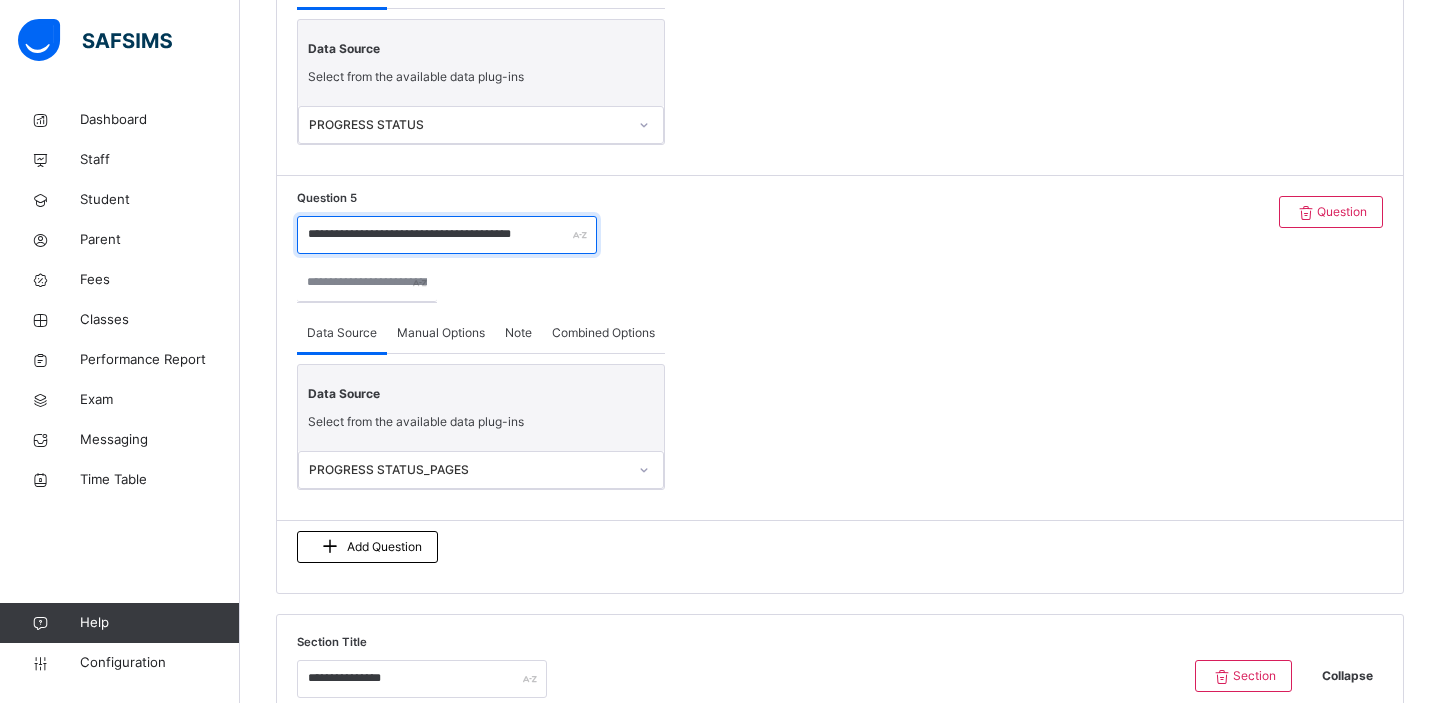 click on "**********" at bounding box center (447, 235) 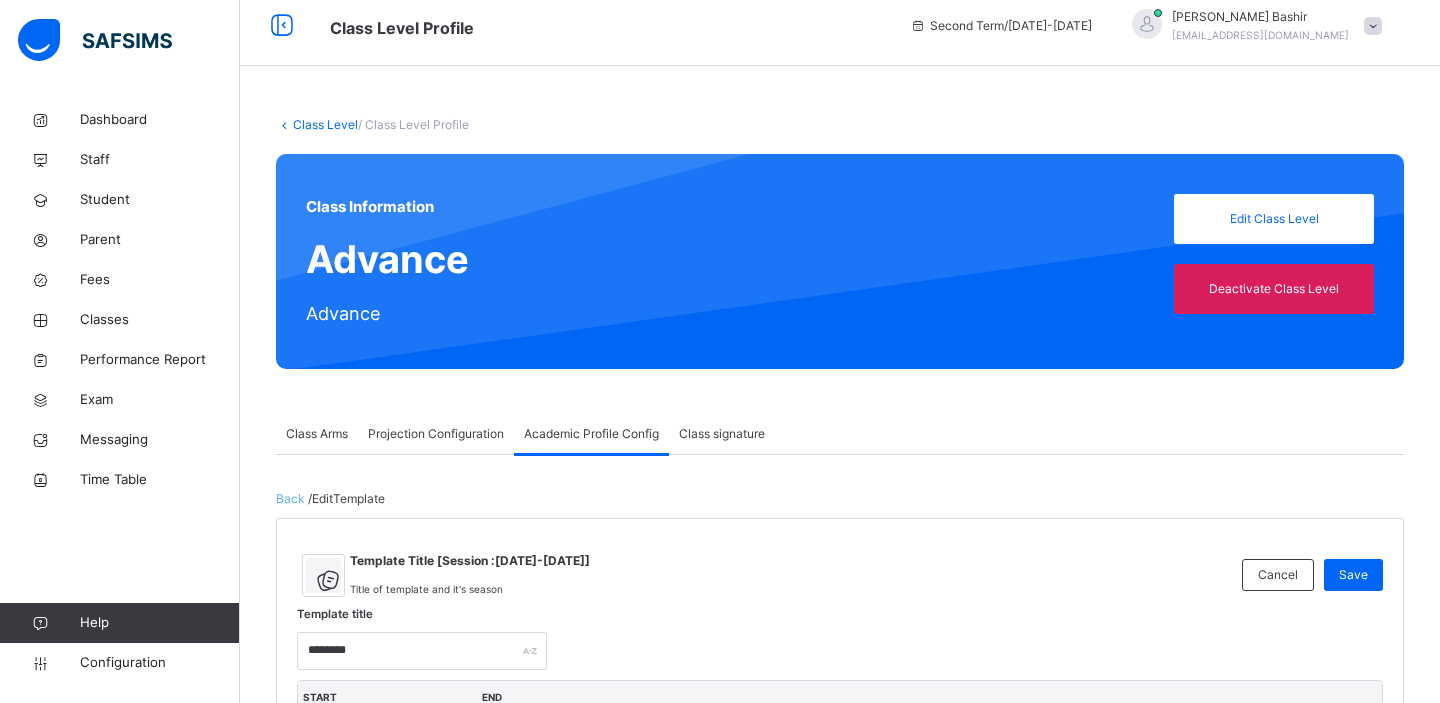 scroll, scrollTop: 0, scrollLeft: 0, axis: both 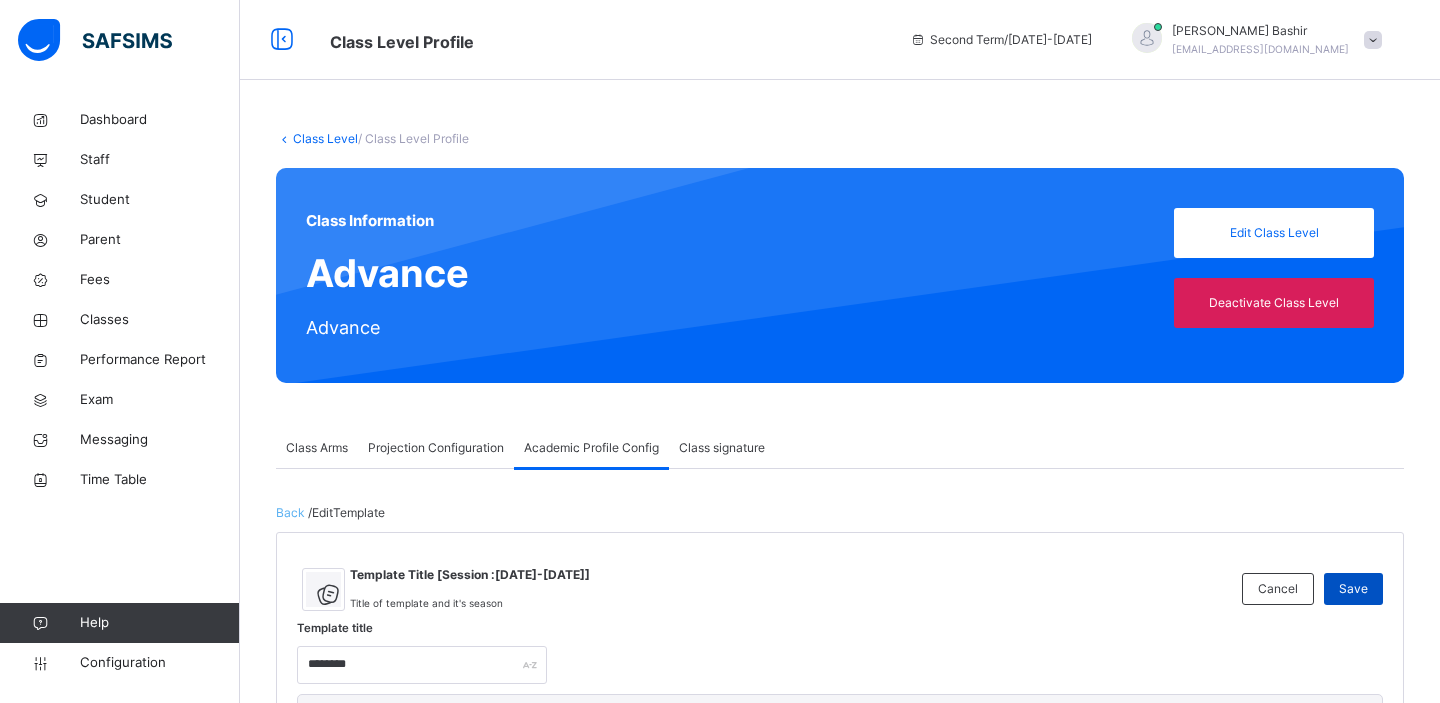 type on "**********" 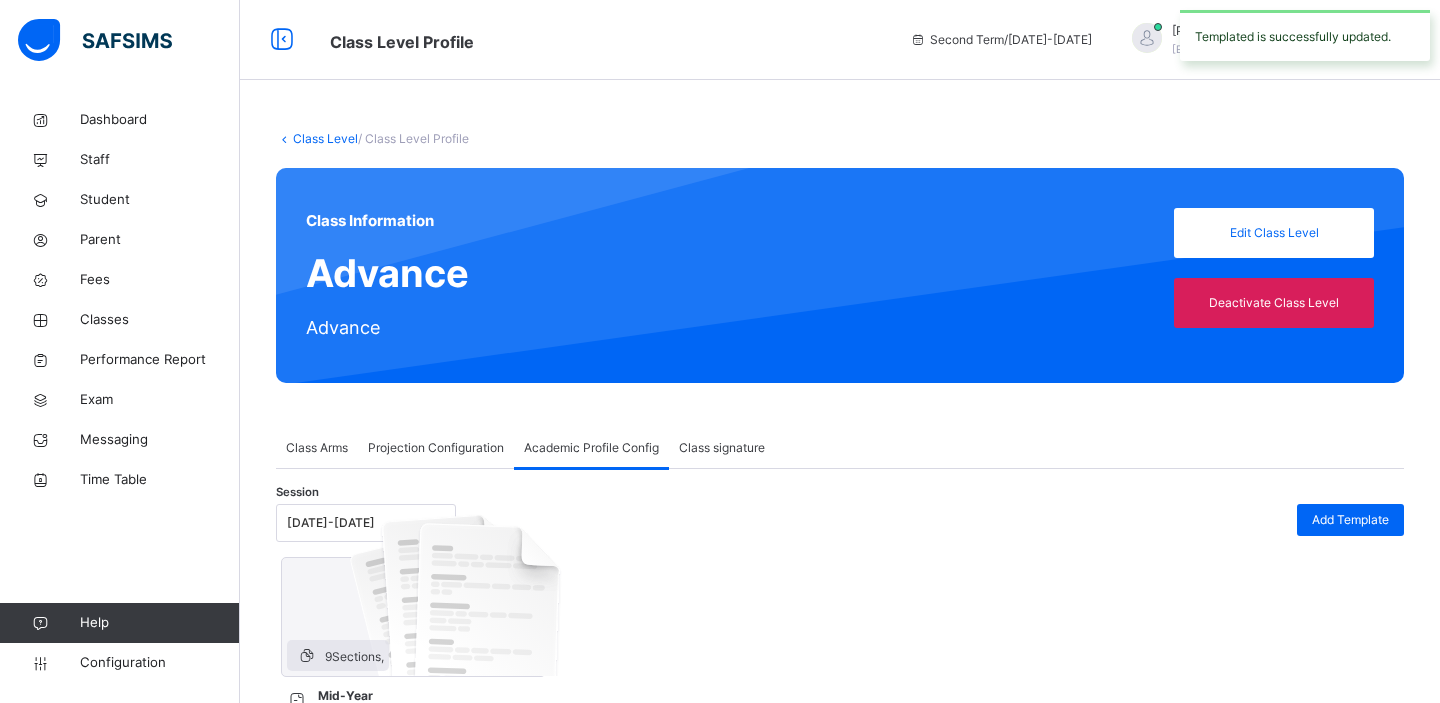 click on "Class Level" at bounding box center [325, 138] 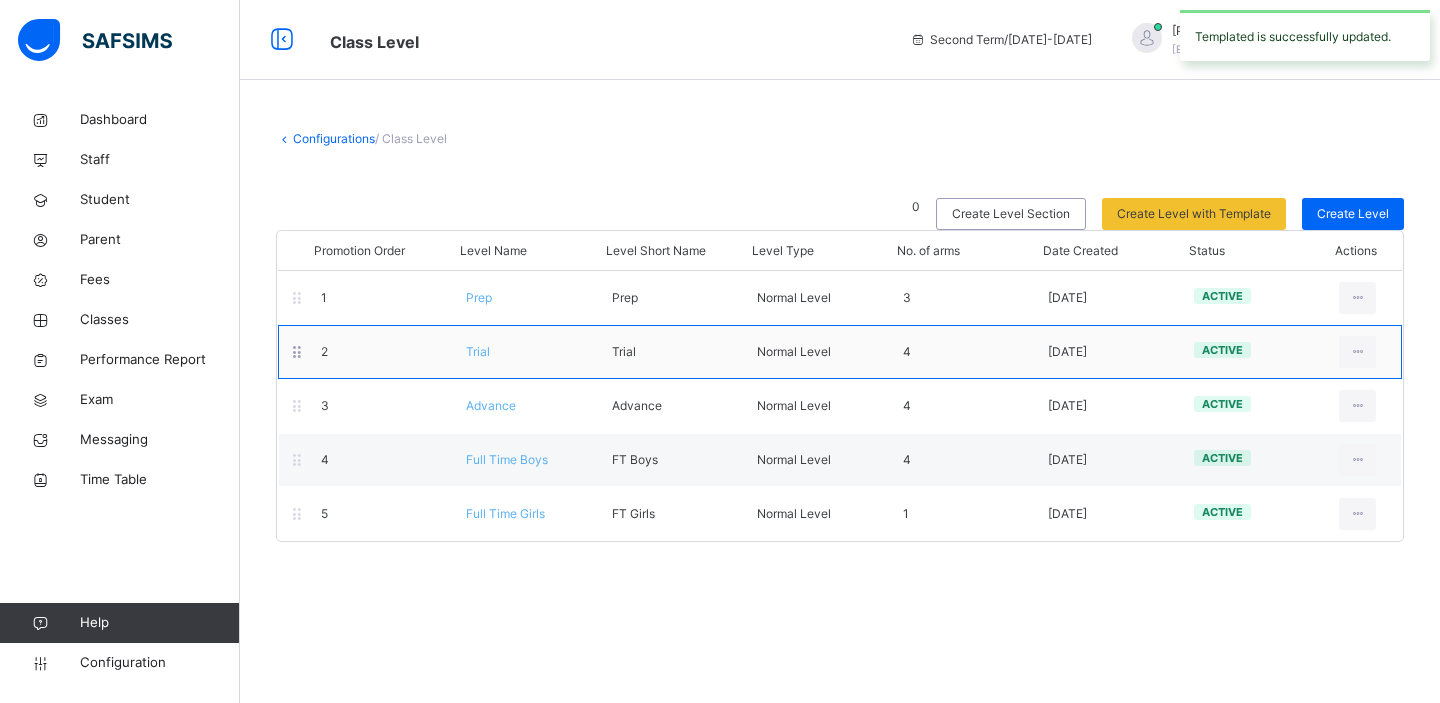 click on "Trial" at bounding box center (478, 351) 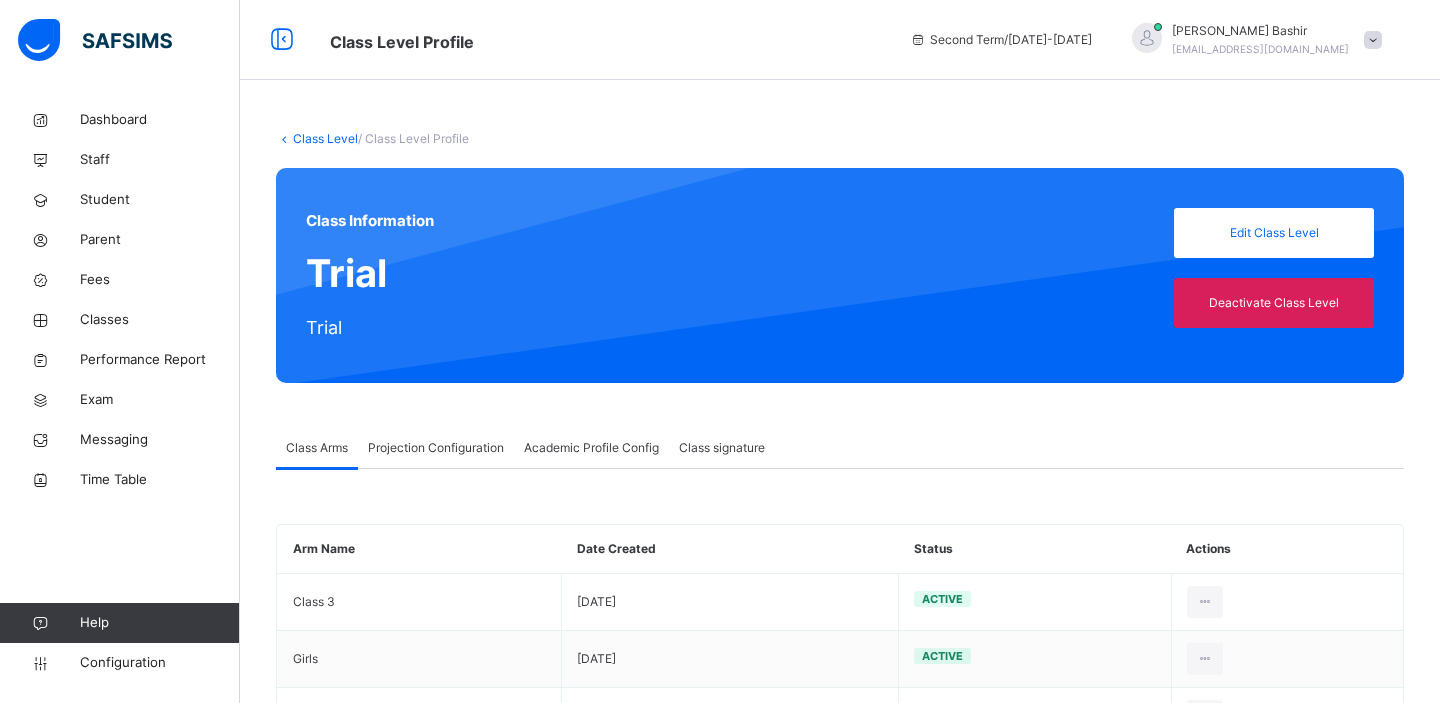 click on "Academic Profile Config" at bounding box center [591, 448] 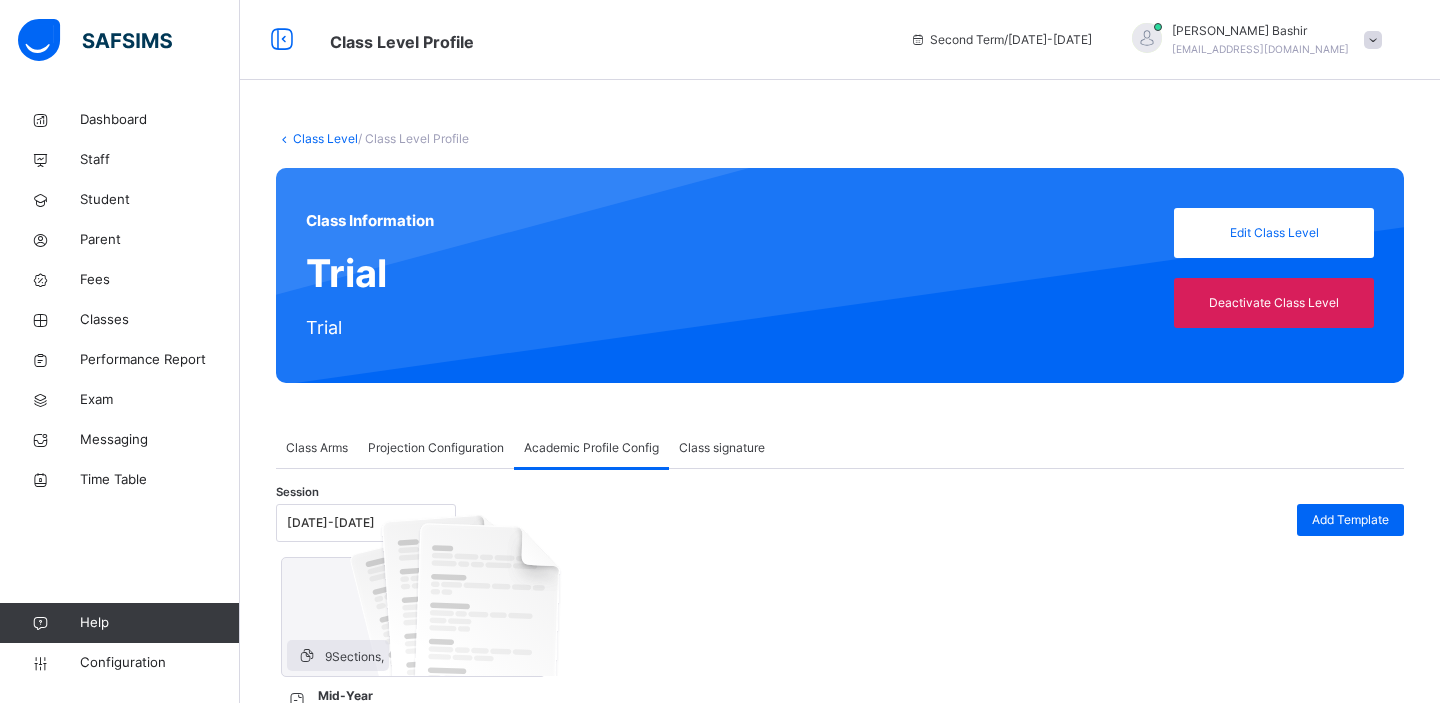 scroll, scrollTop: 74, scrollLeft: 0, axis: vertical 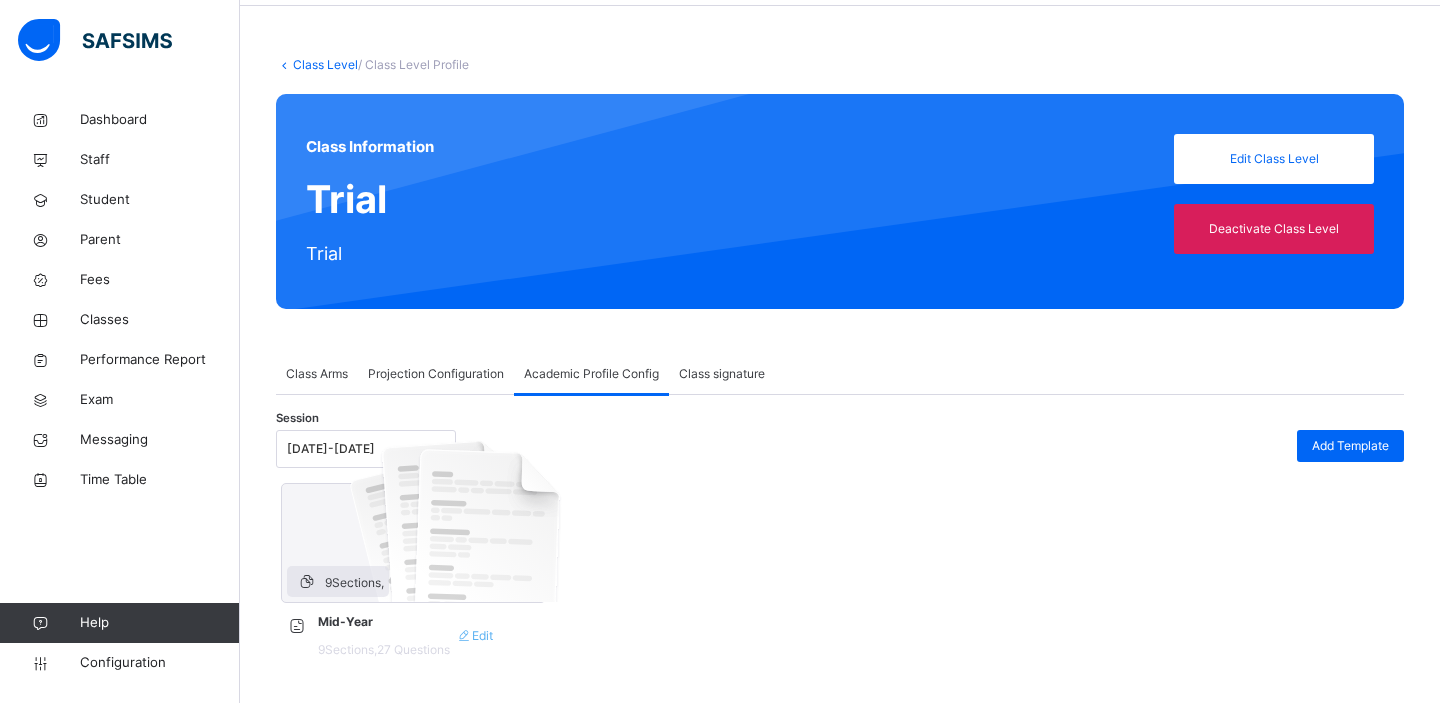 click on "Edit" at bounding box center [474, 636] 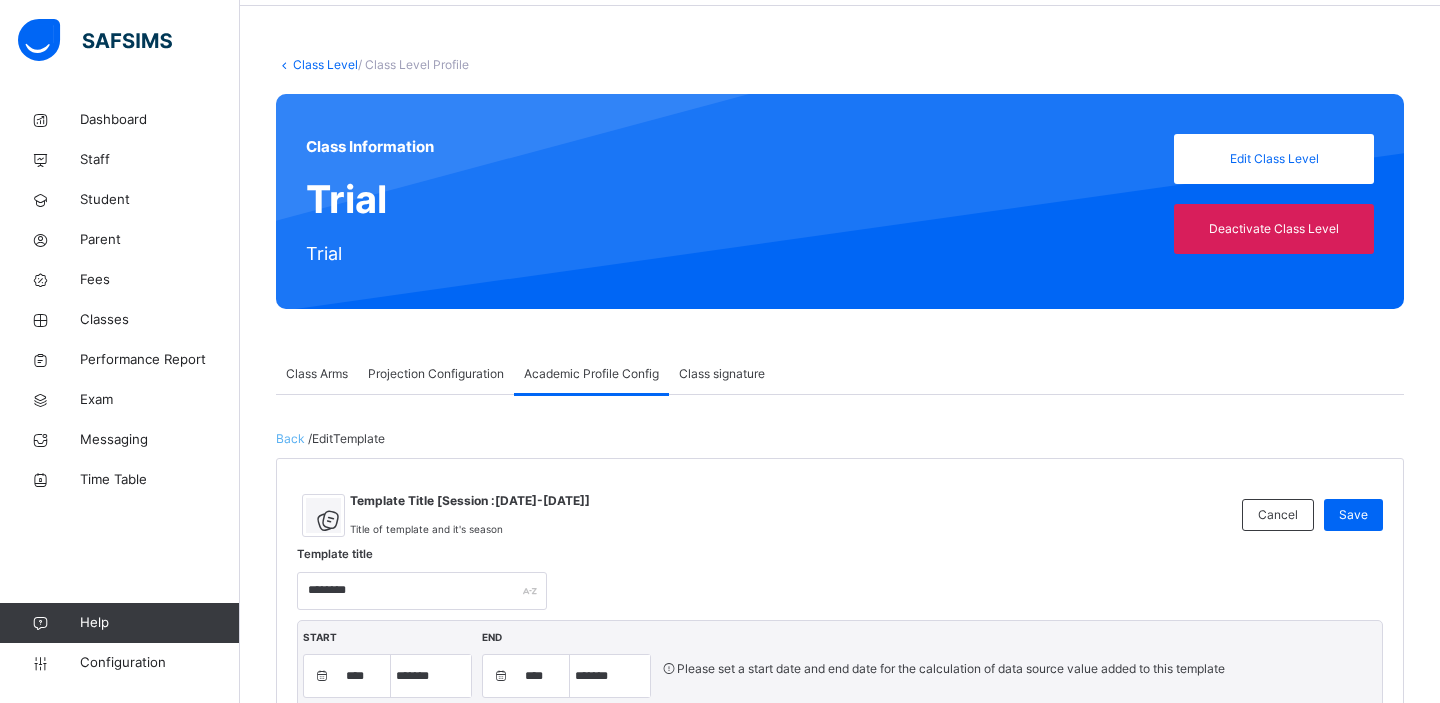 type on "********" 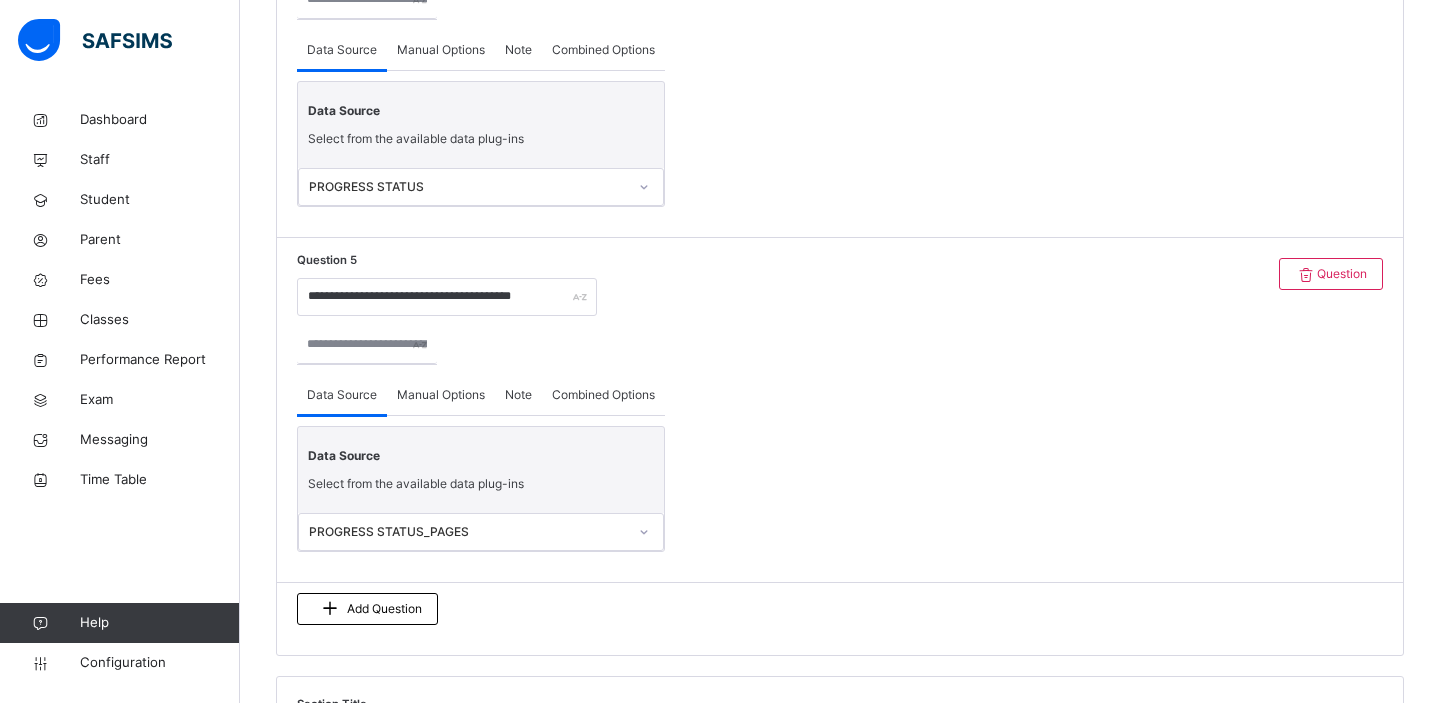 scroll, scrollTop: 4803, scrollLeft: 0, axis: vertical 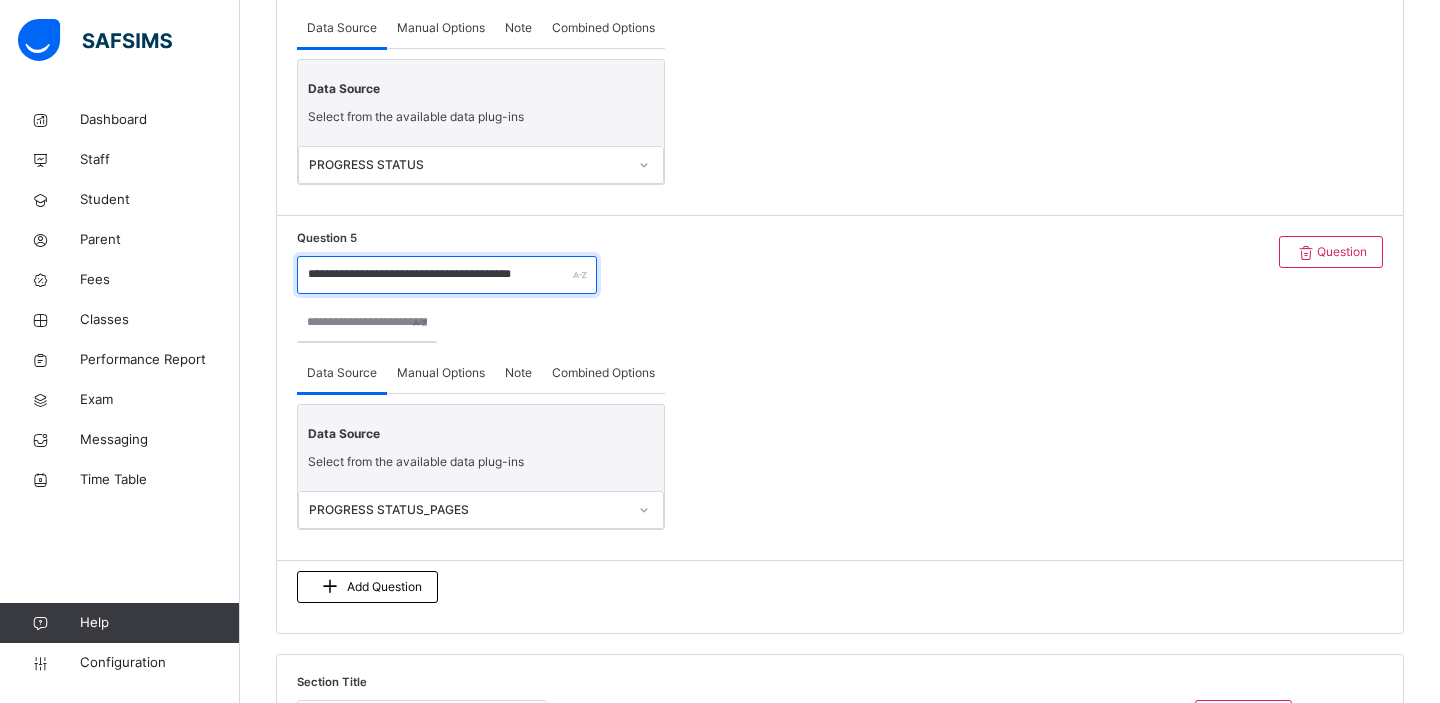 click on "**********" at bounding box center [447, 275] 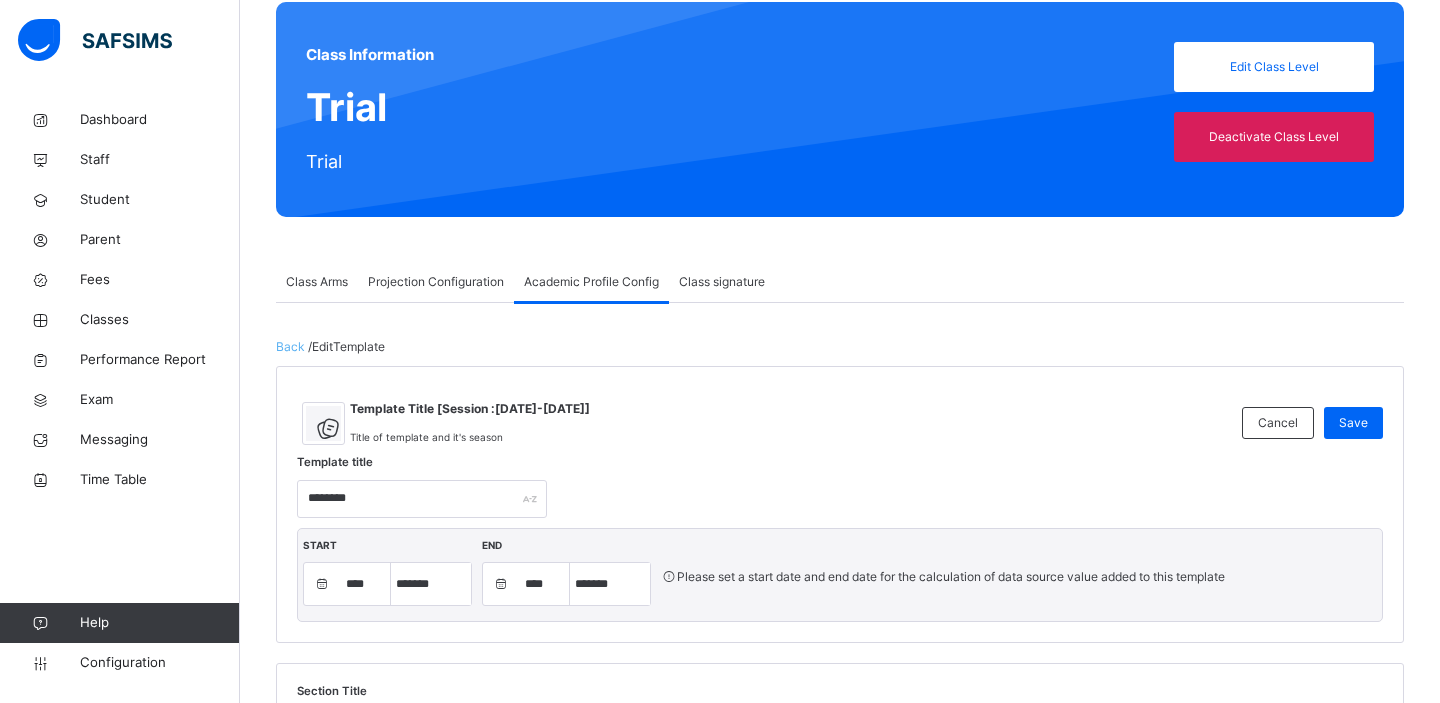 scroll, scrollTop: 227, scrollLeft: 0, axis: vertical 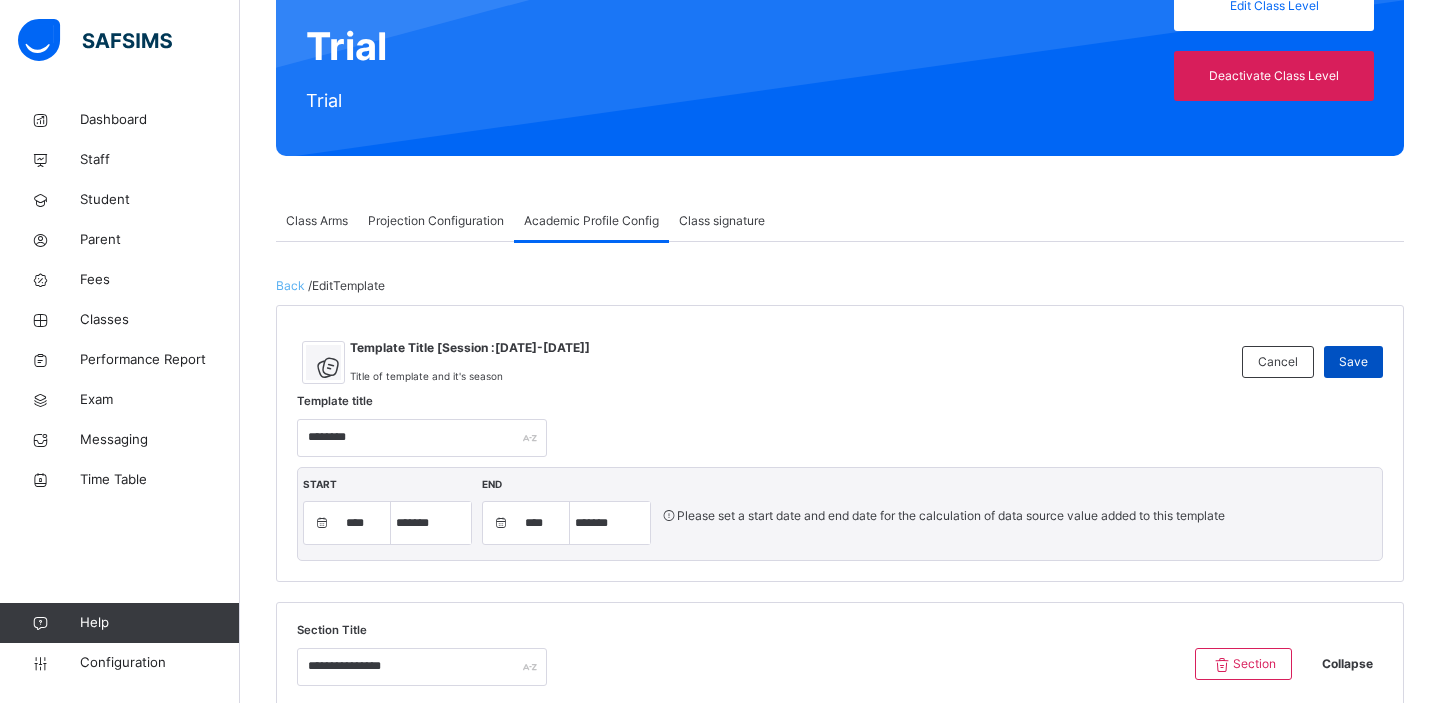 type on "**********" 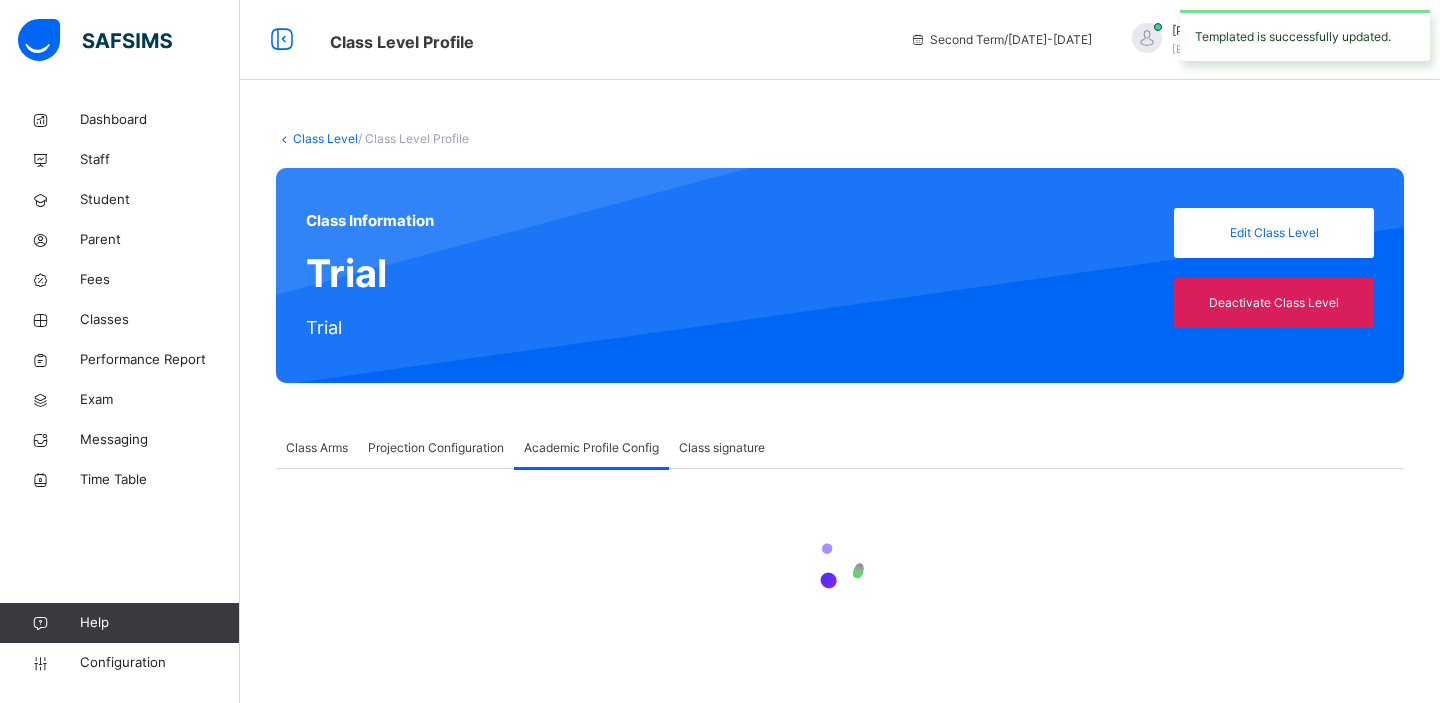 scroll, scrollTop: 0, scrollLeft: 0, axis: both 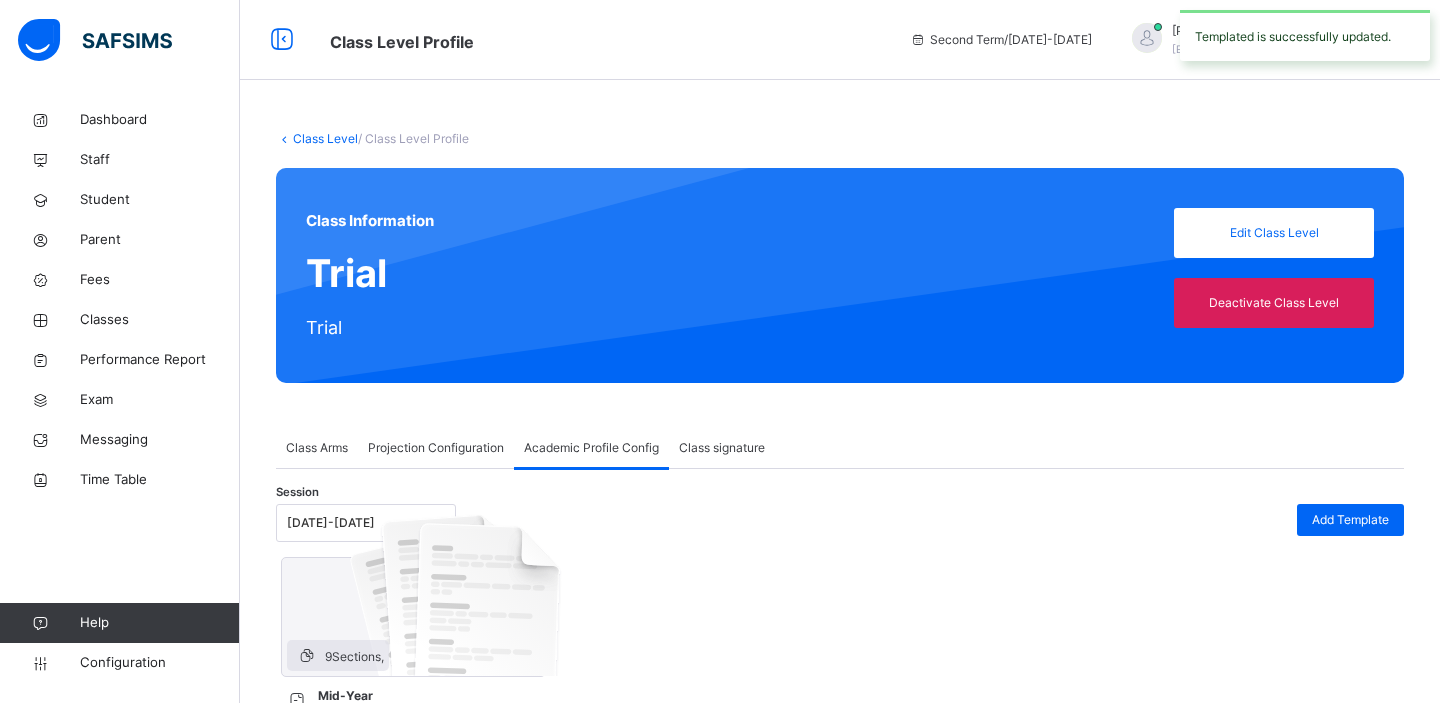 click on "Class Level" at bounding box center [325, 138] 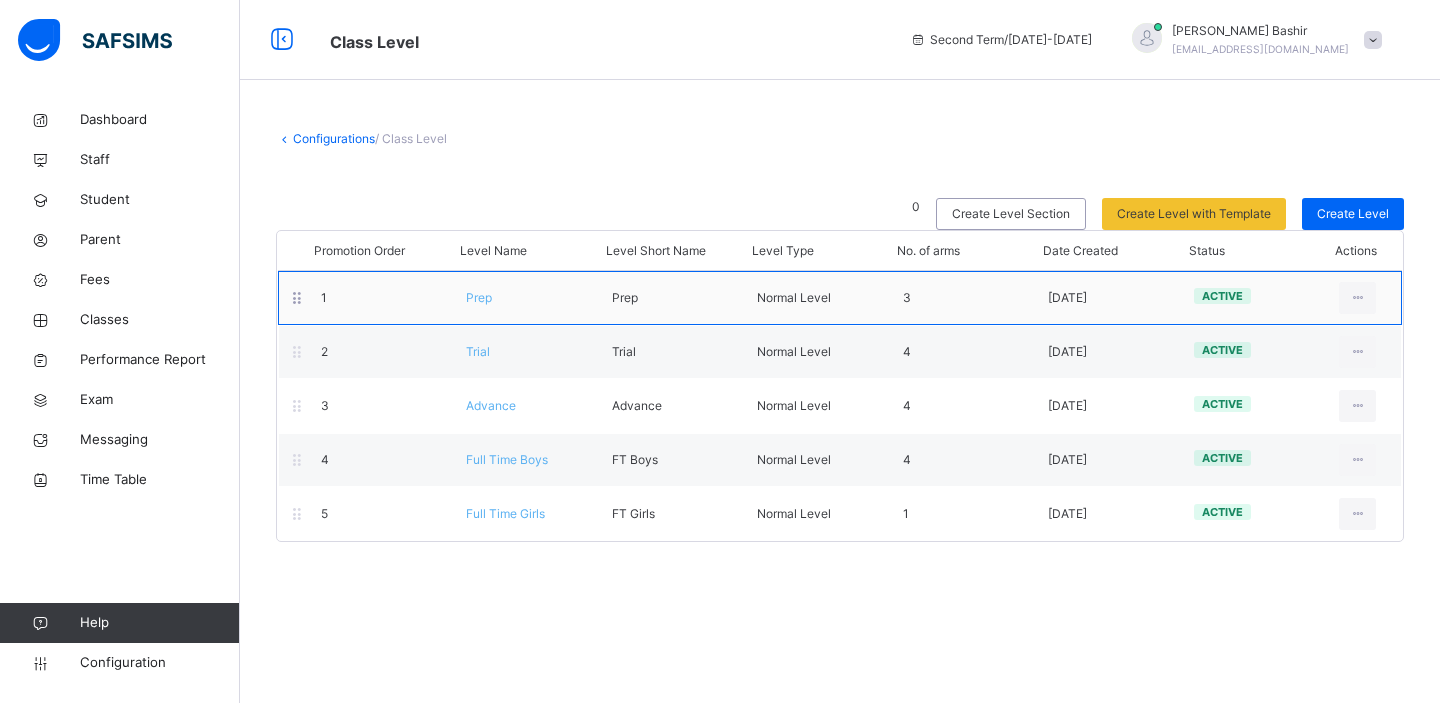 click on "Prep" at bounding box center (479, 297) 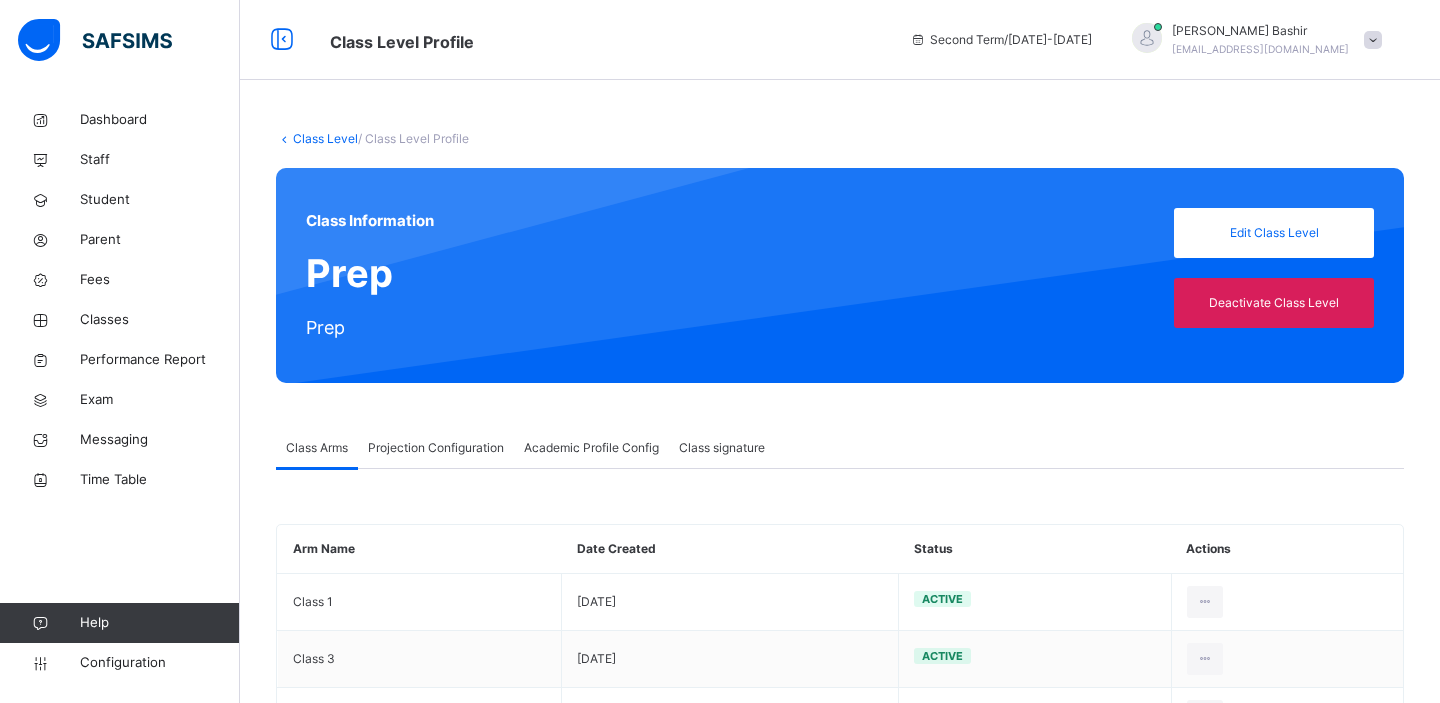 click on "Academic Profile Config" at bounding box center (591, 448) 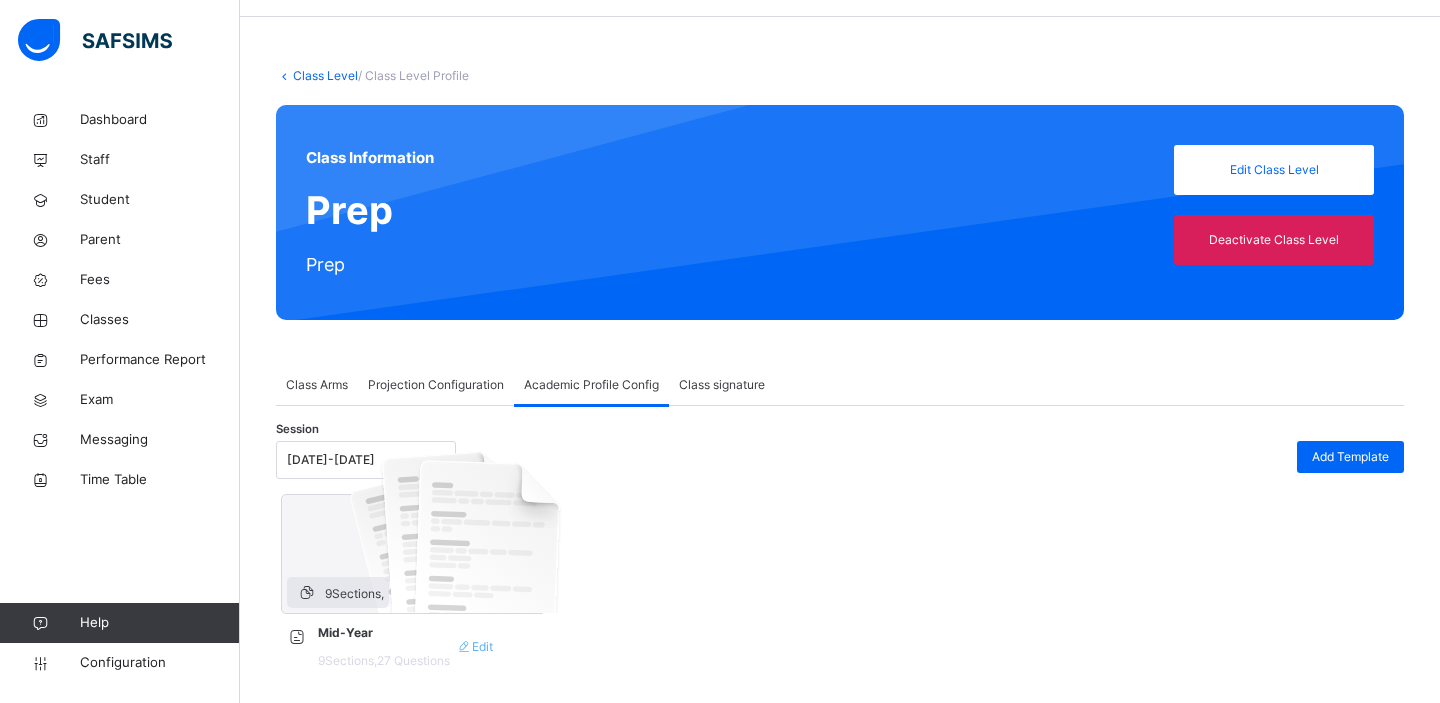 scroll, scrollTop: 74, scrollLeft: 0, axis: vertical 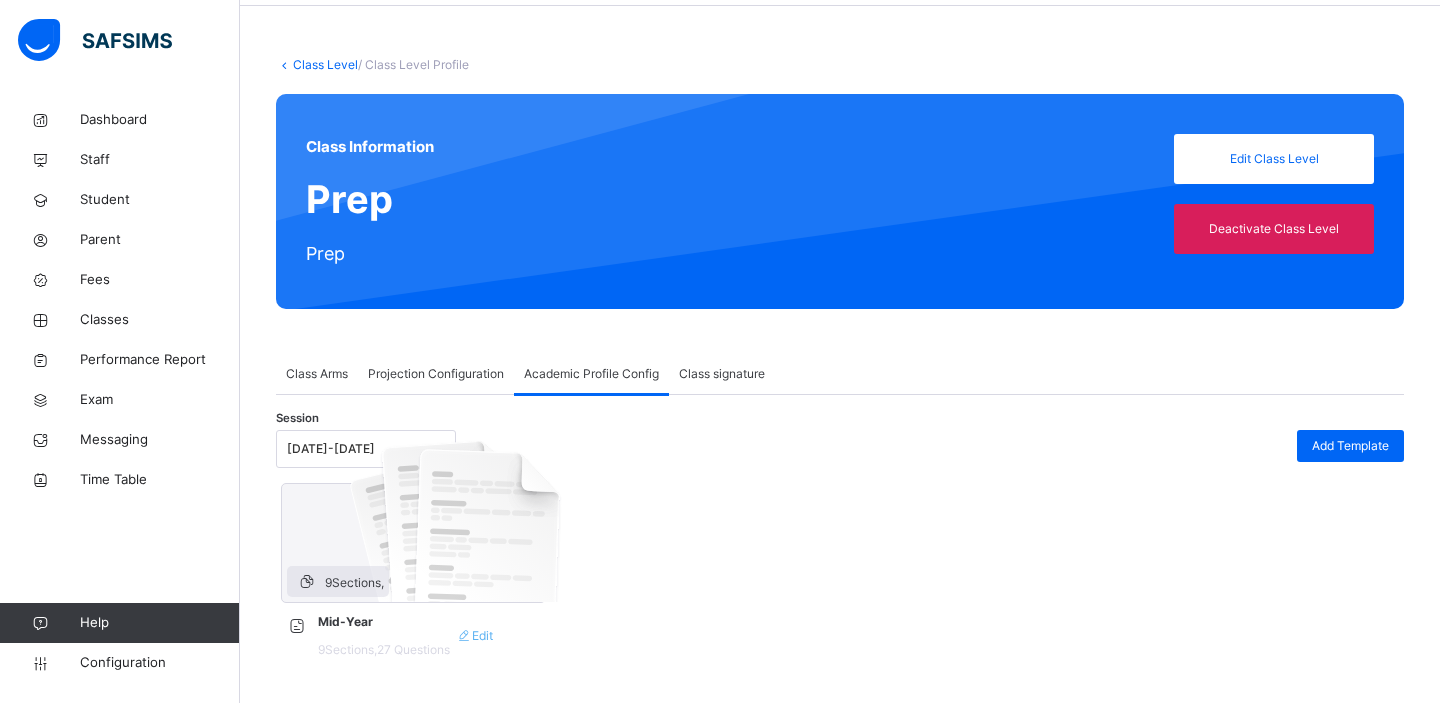 click at bounding box center (463, 635) 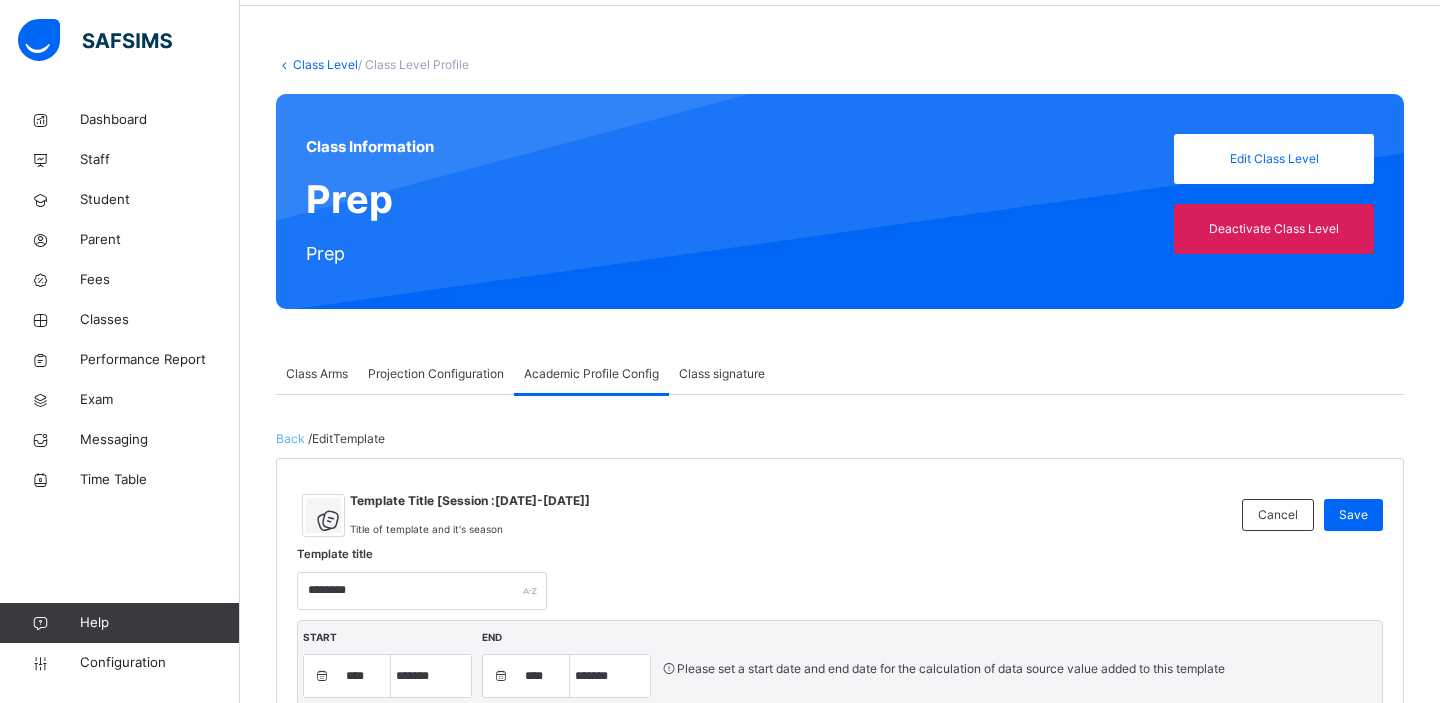 type on "********" 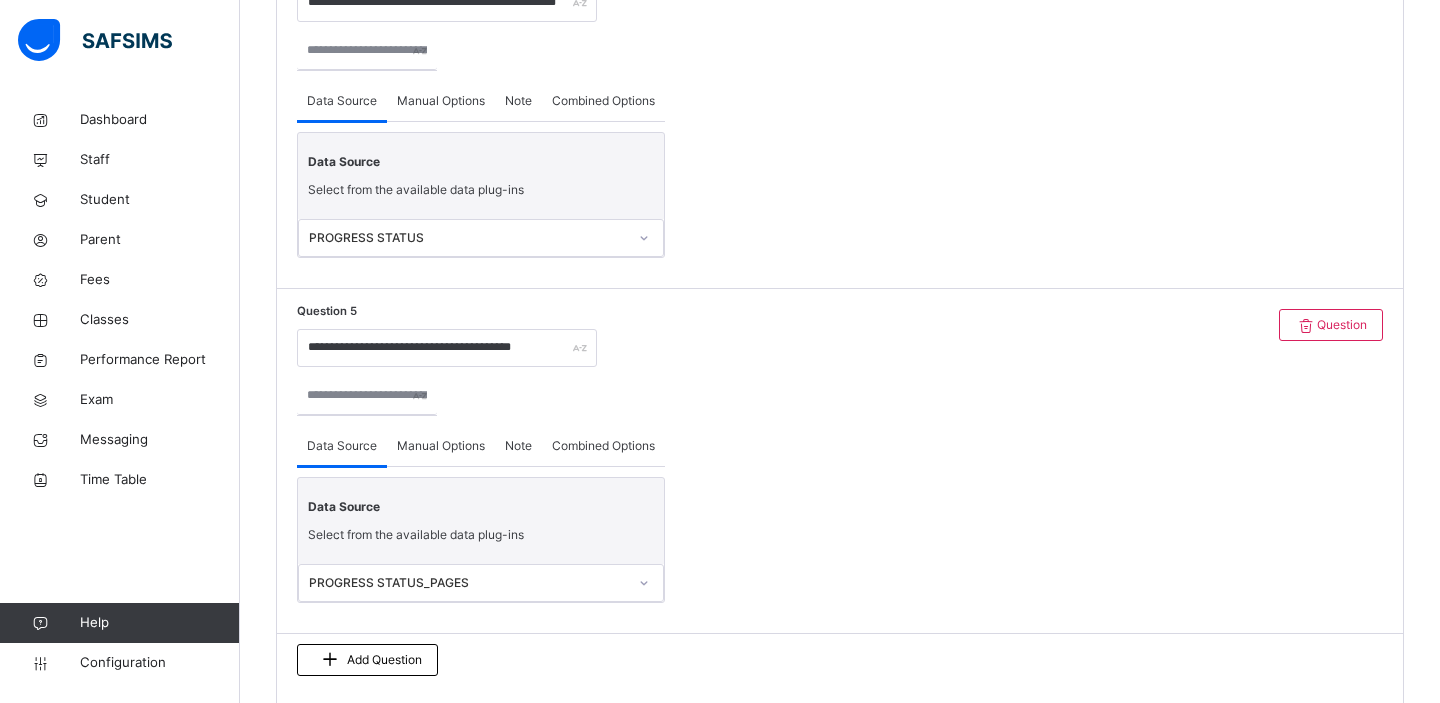 scroll, scrollTop: 4741, scrollLeft: 0, axis: vertical 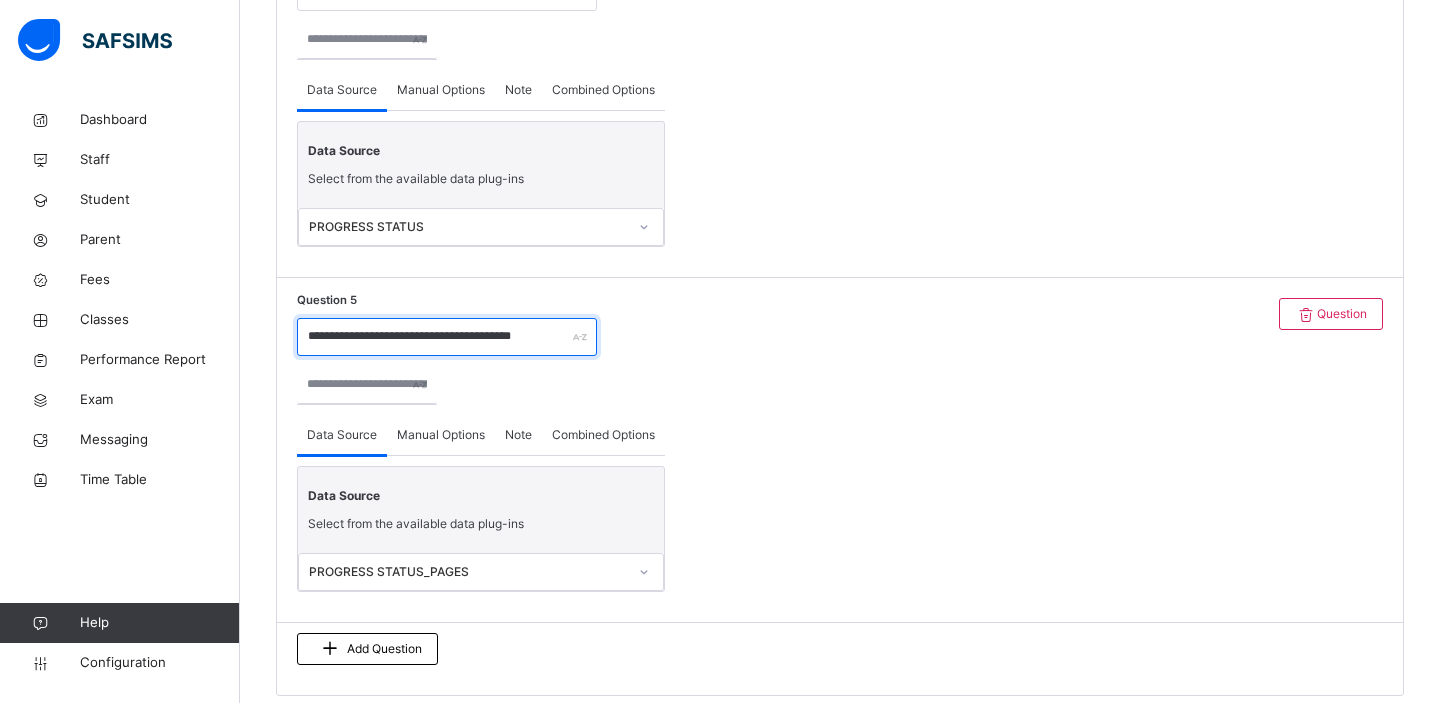 click on "**********" at bounding box center [447, 337] 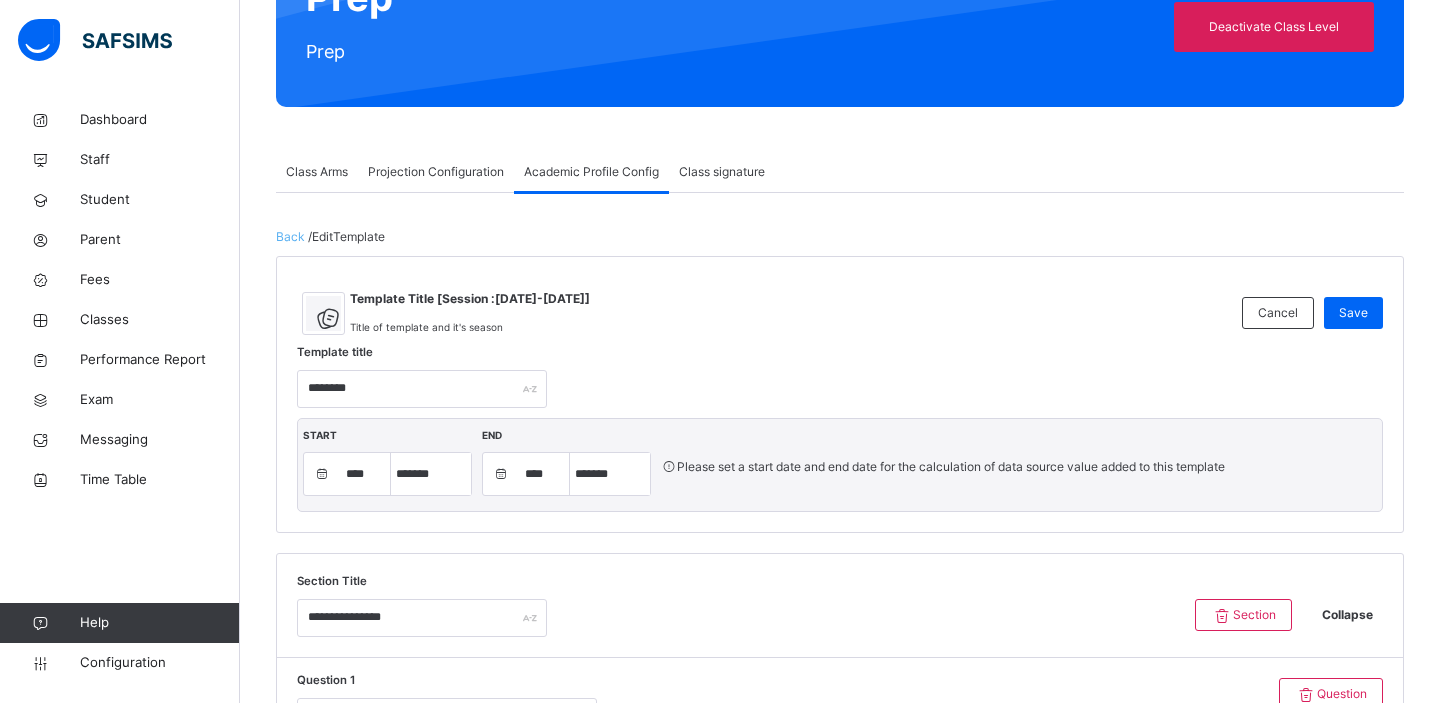 scroll, scrollTop: 315, scrollLeft: 0, axis: vertical 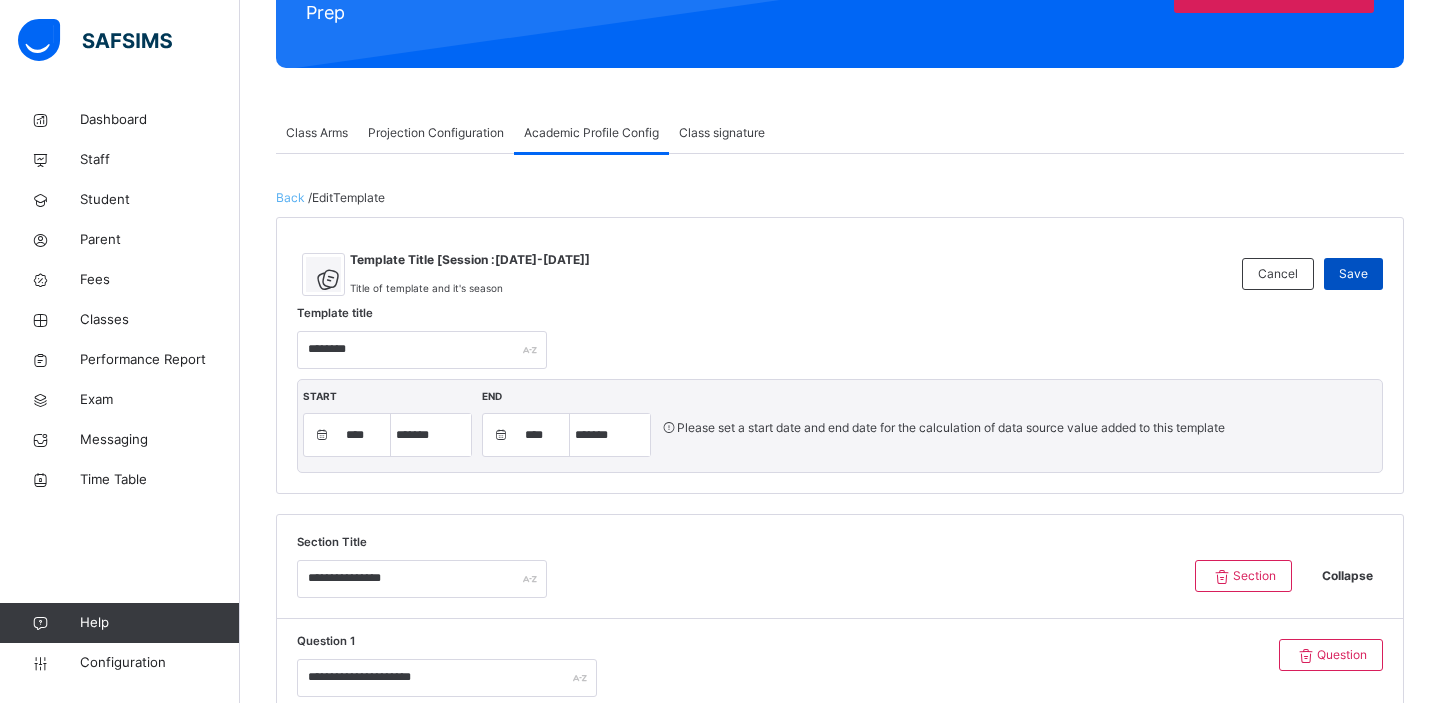 type on "**********" 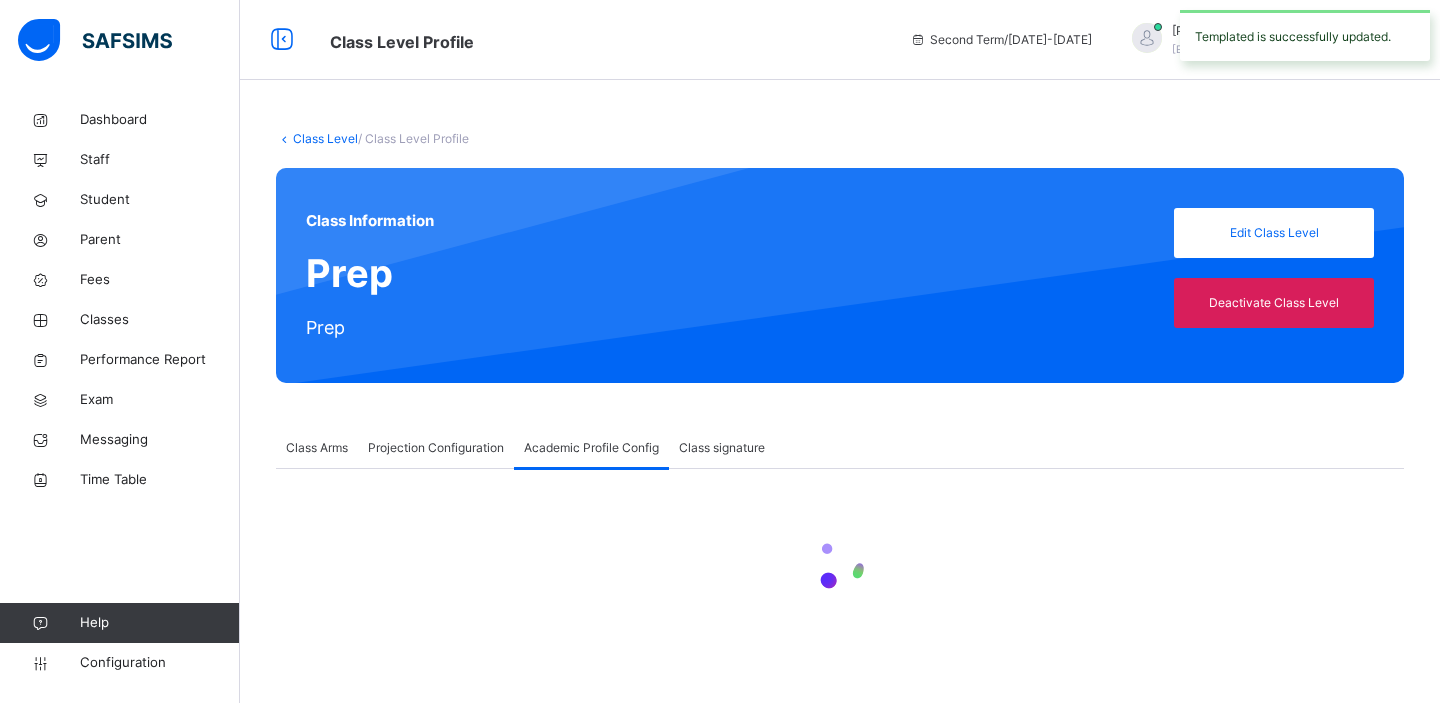 scroll, scrollTop: 0, scrollLeft: 0, axis: both 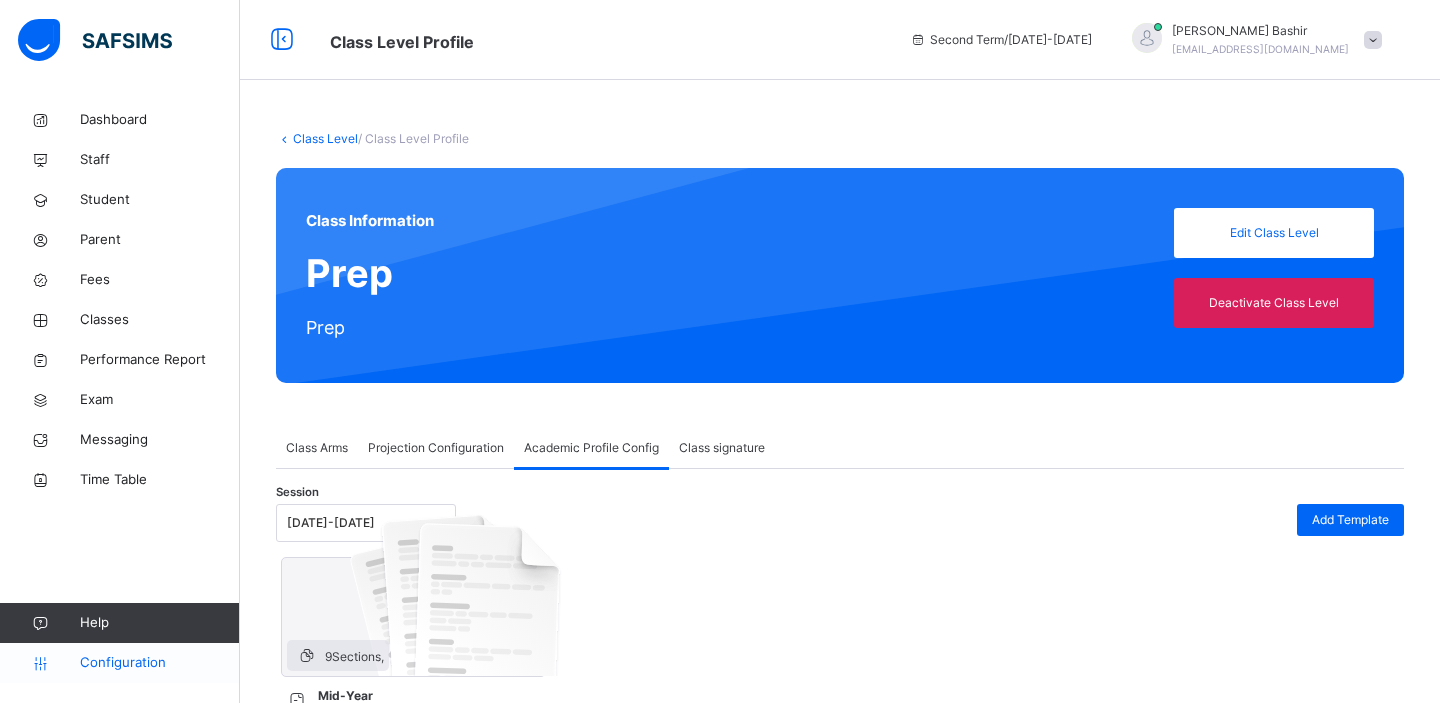 click on "Configuration" at bounding box center (159, 663) 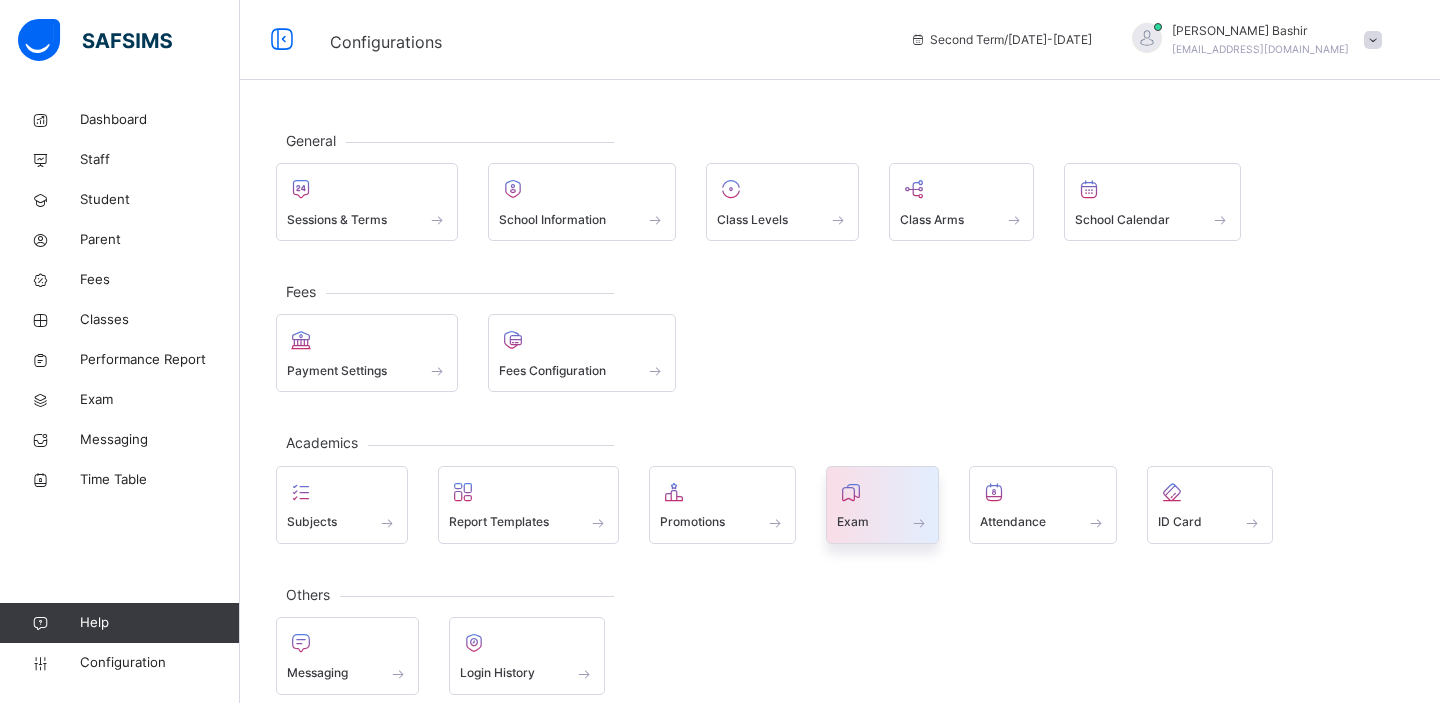 click on "Exam" at bounding box center [883, 505] 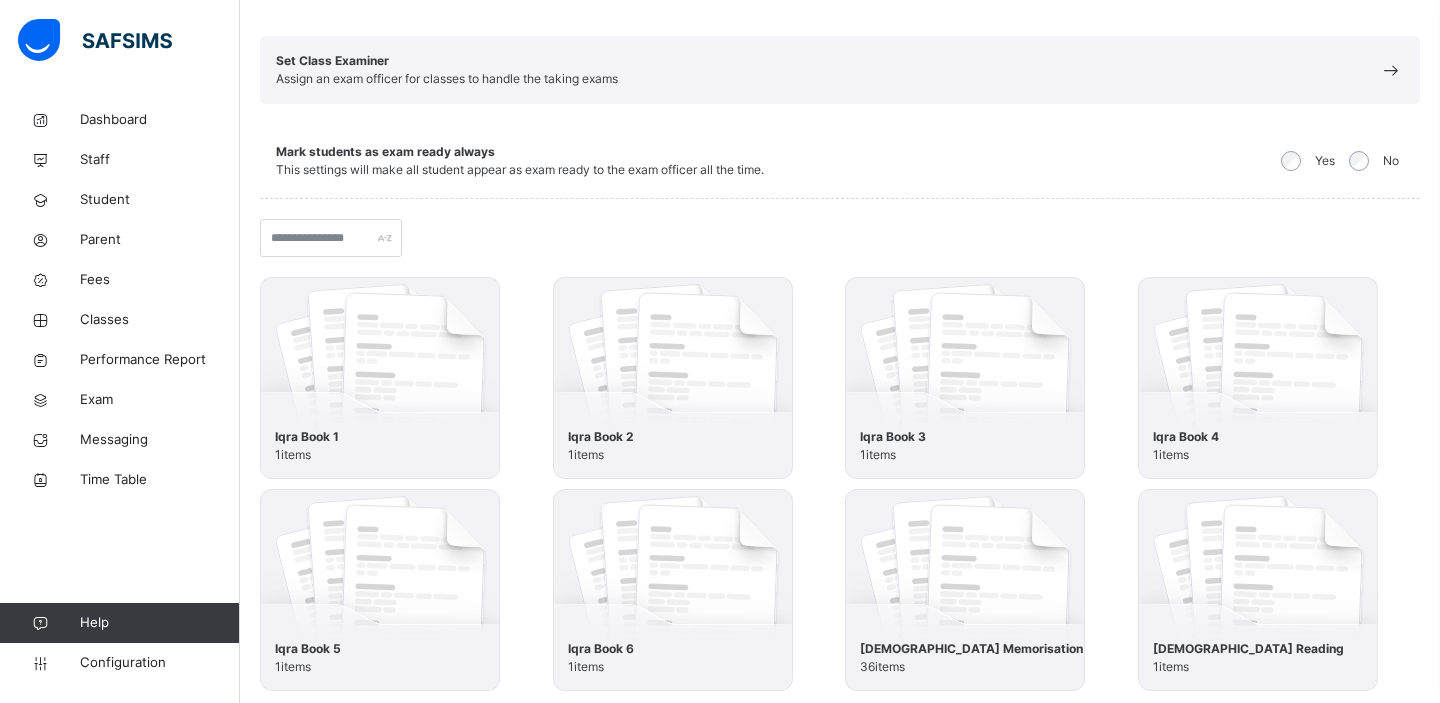 scroll, scrollTop: 249, scrollLeft: 0, axis: vertical 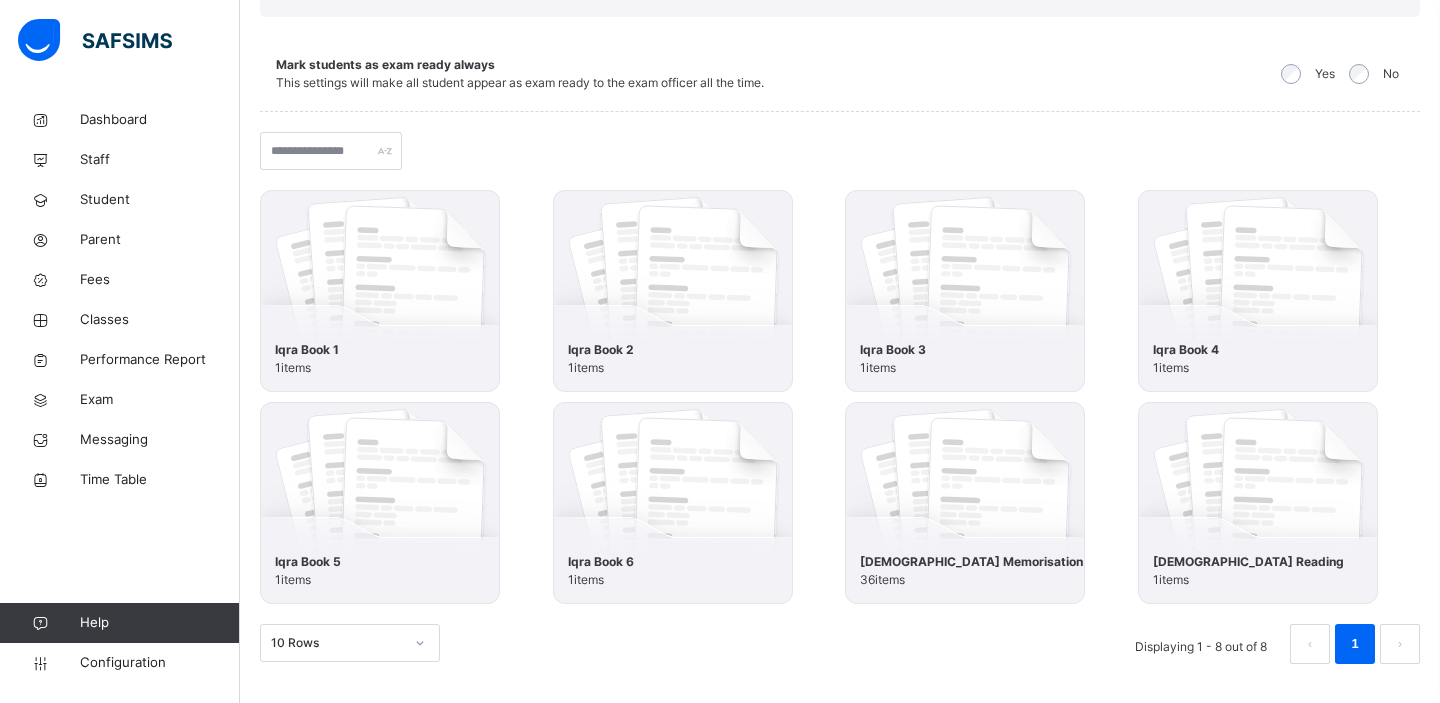 click at bounding box center [1258, 503] 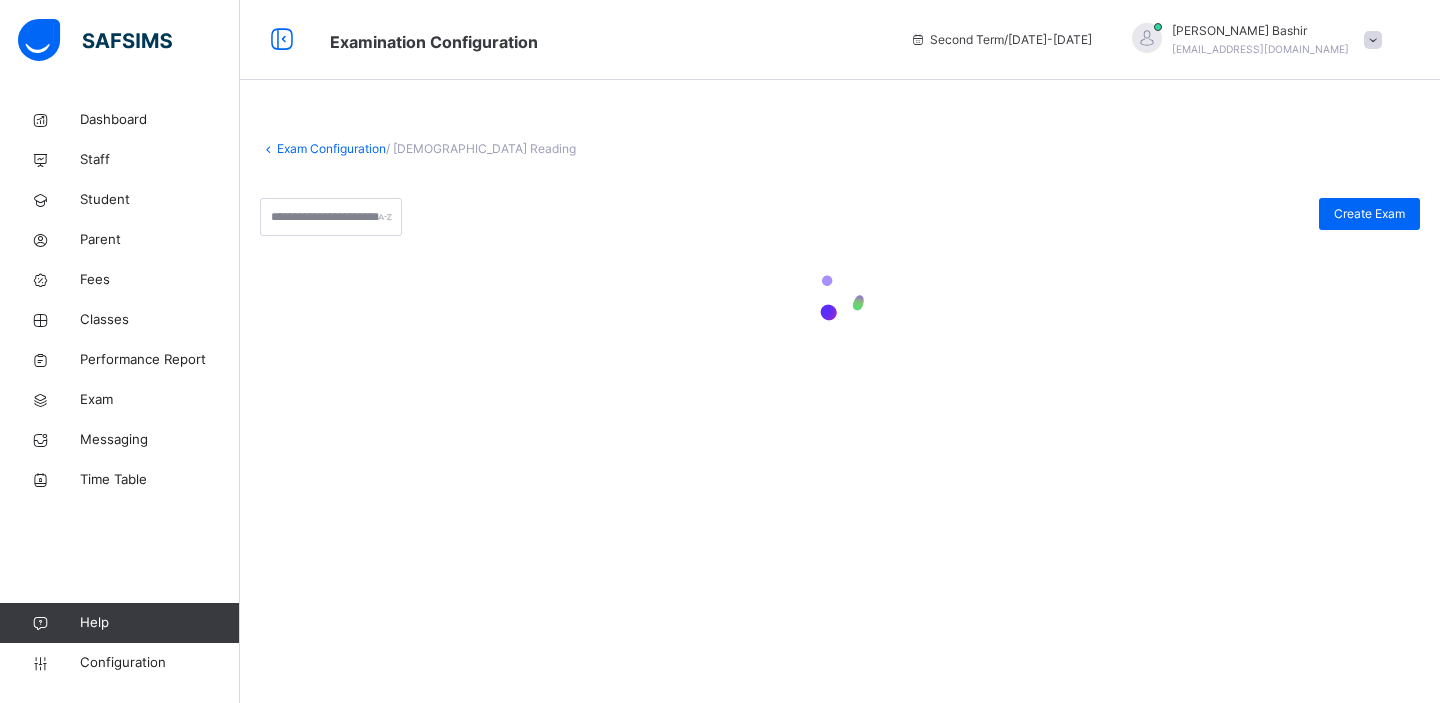 scroll, scrollTop: 0, scrollLeft: 0, axis: both 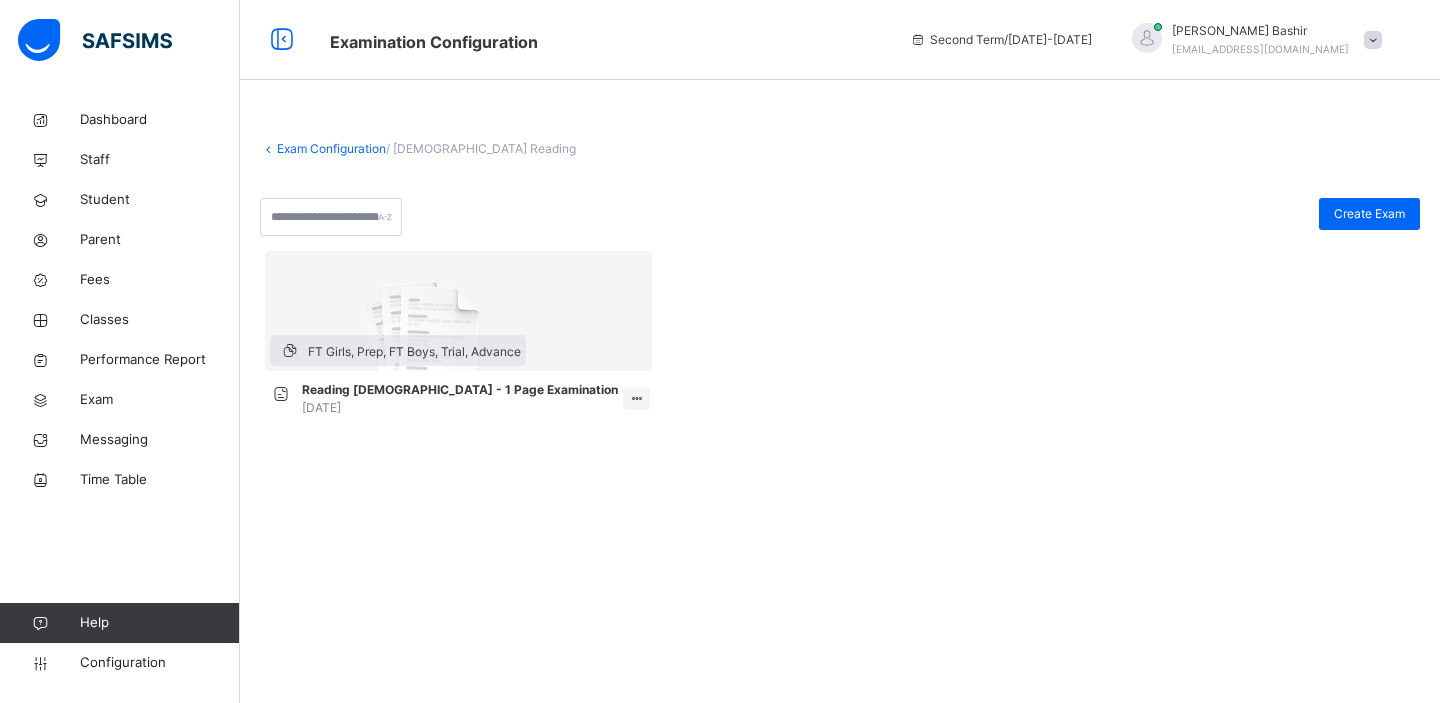 click on "Exam Configuration" at bounding box center [331, 148] 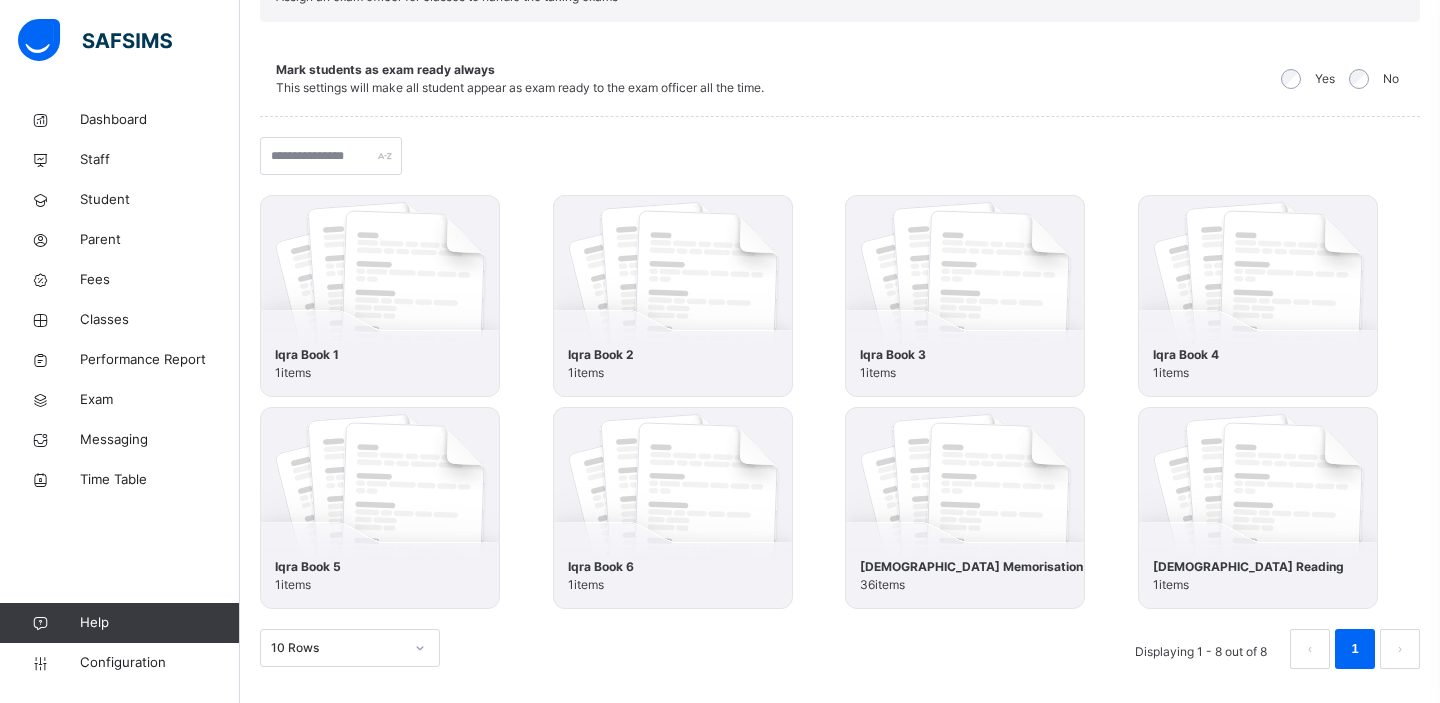 scroll, scrollTop: 249, scrollLeft: 0, axis: vertical 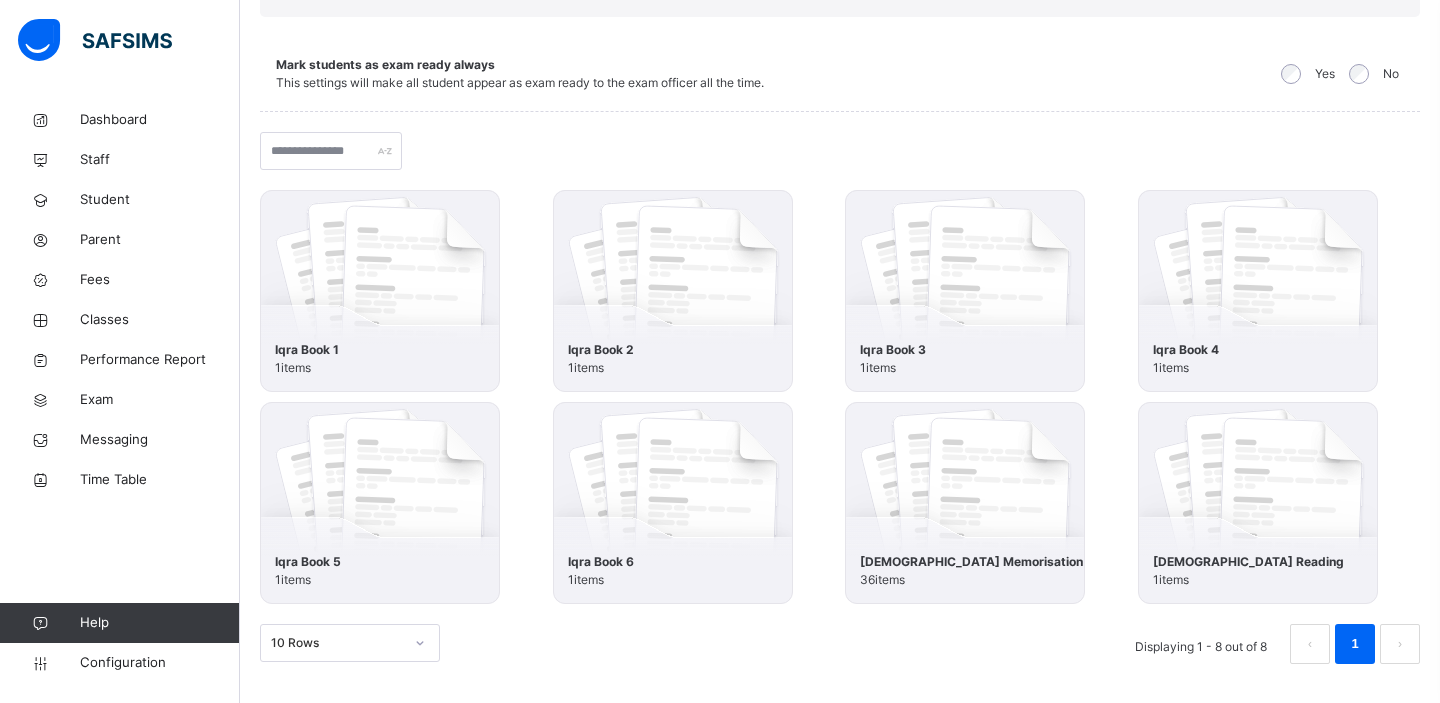 click at bounding box center (965, 503) 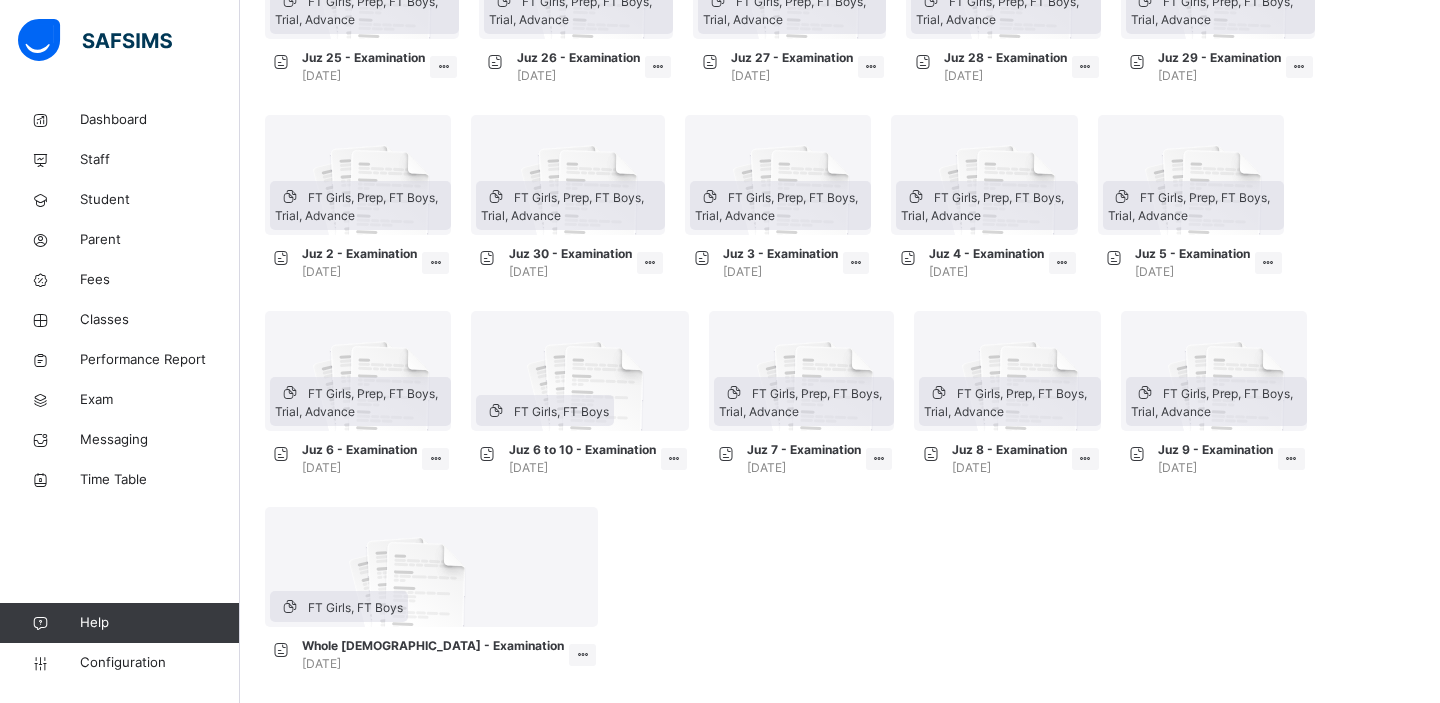 scroll, scrollTop: 1151, scrollLeft: 0, axis: vertical 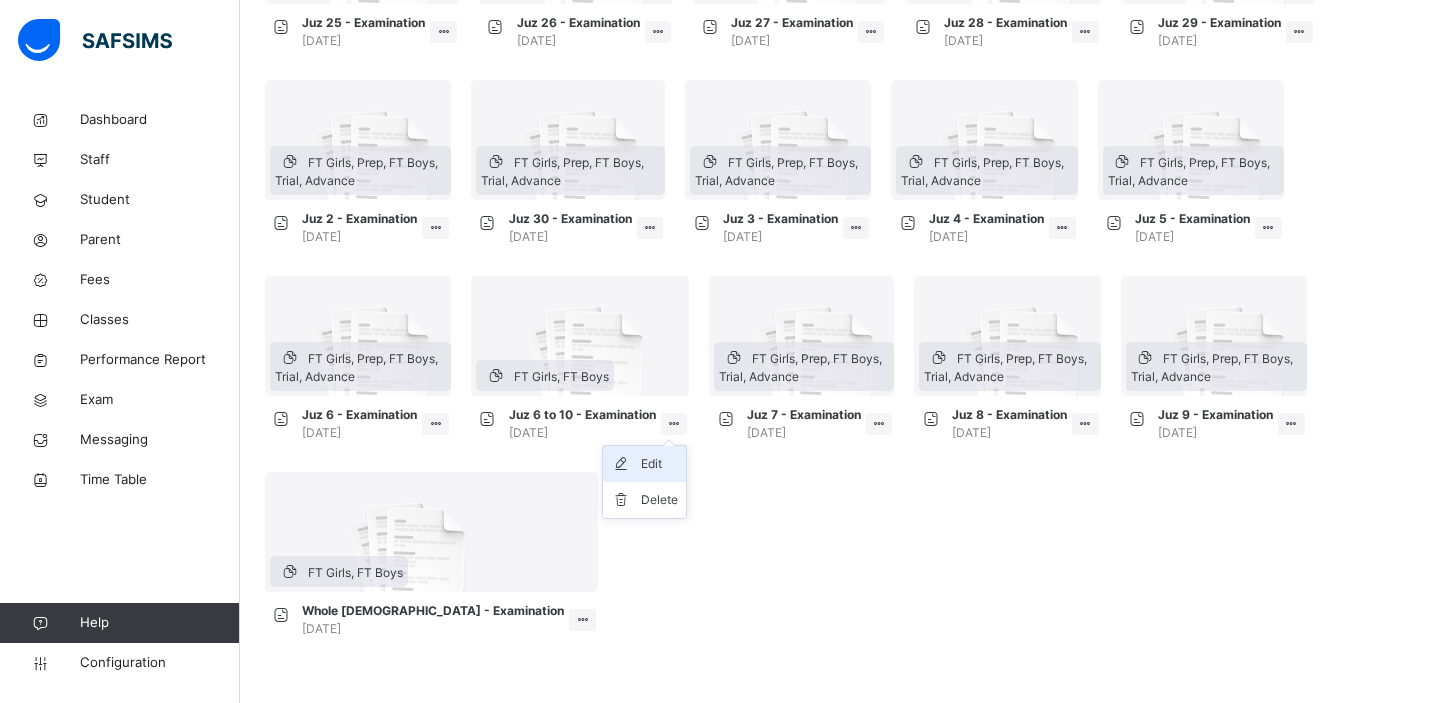 click on "Edit" at bounding box center (659, 464) 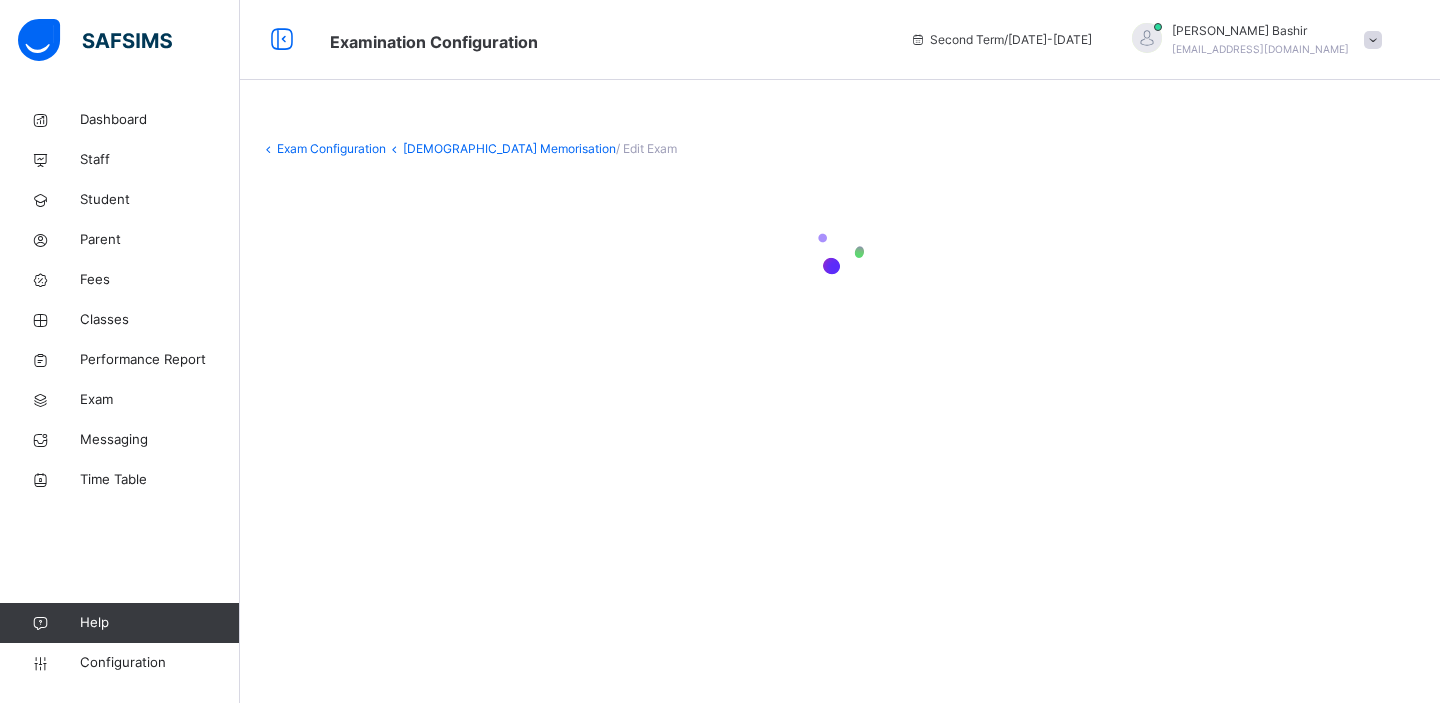 scroll, scrollTop: 0, scrollLeft: 0, axis: both 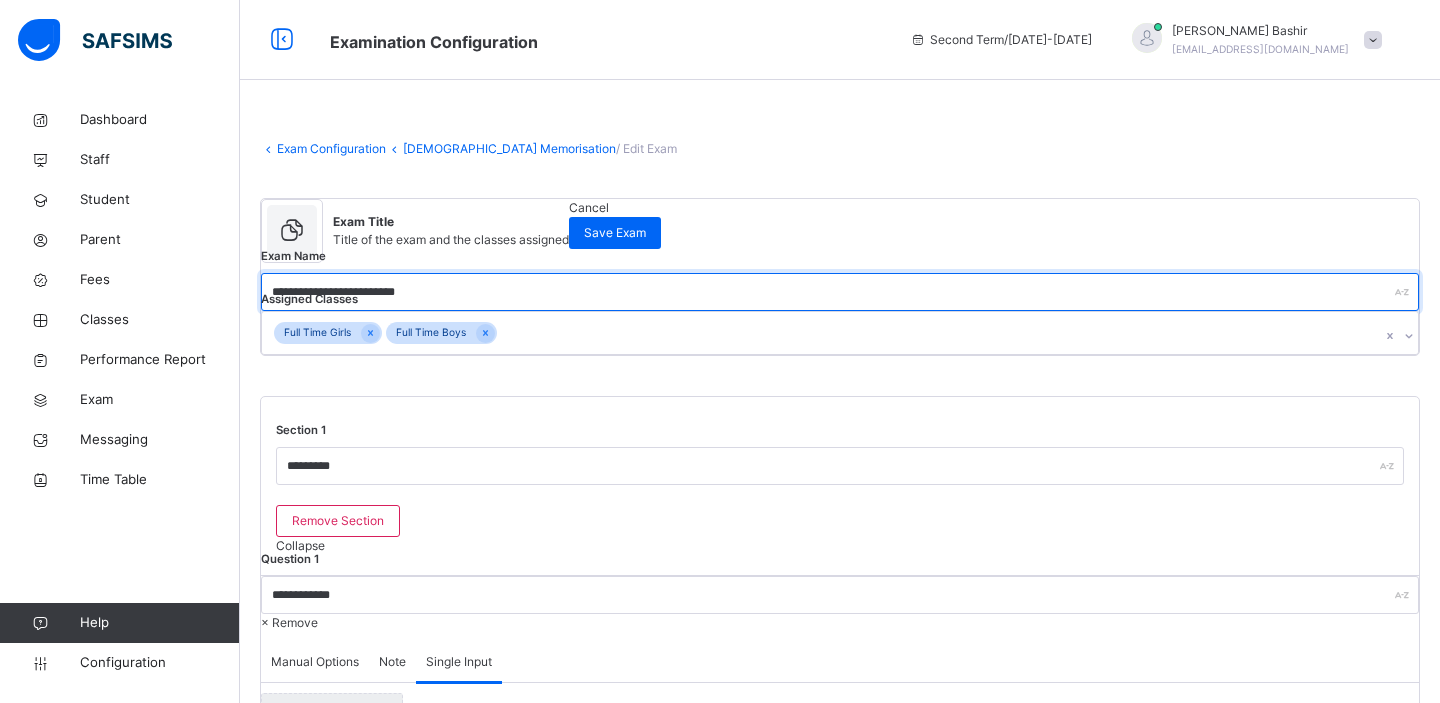 click on "**********" at bounding box center (840, 292) 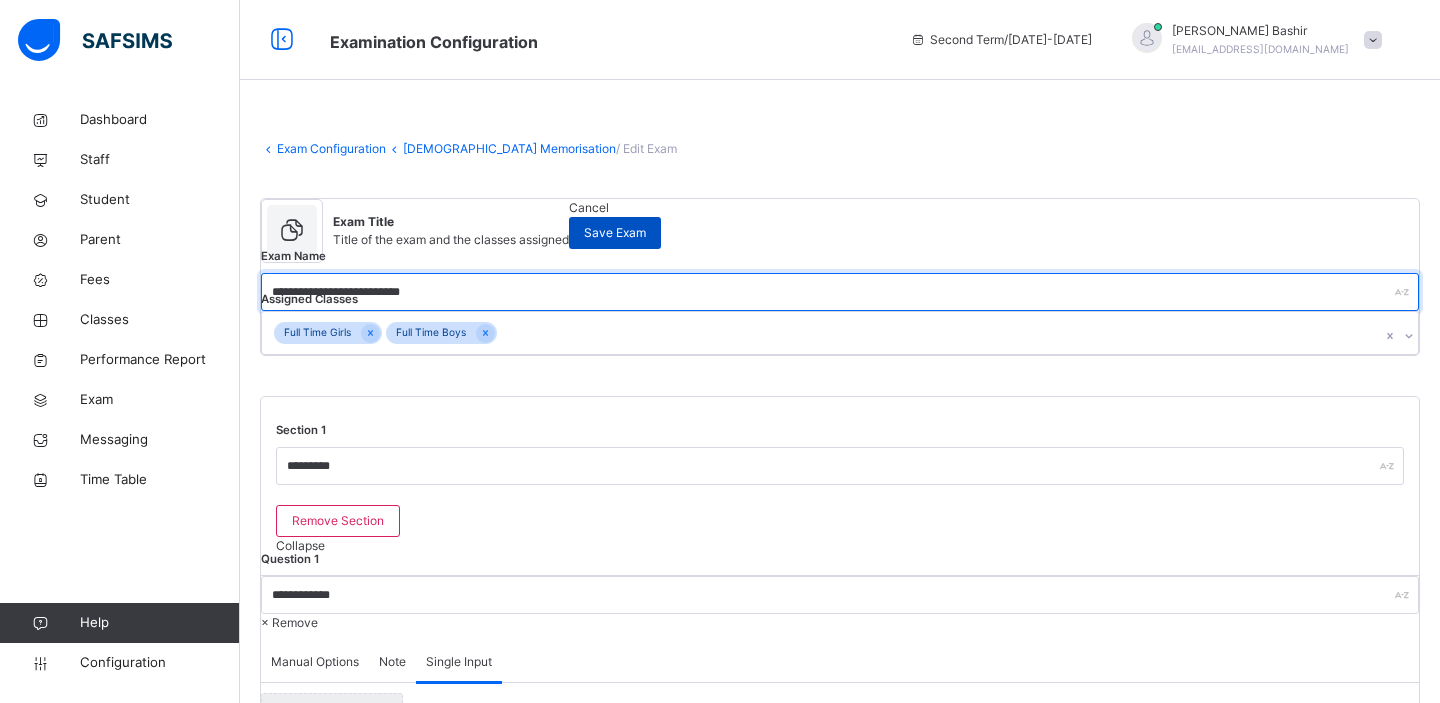 type on "**********" 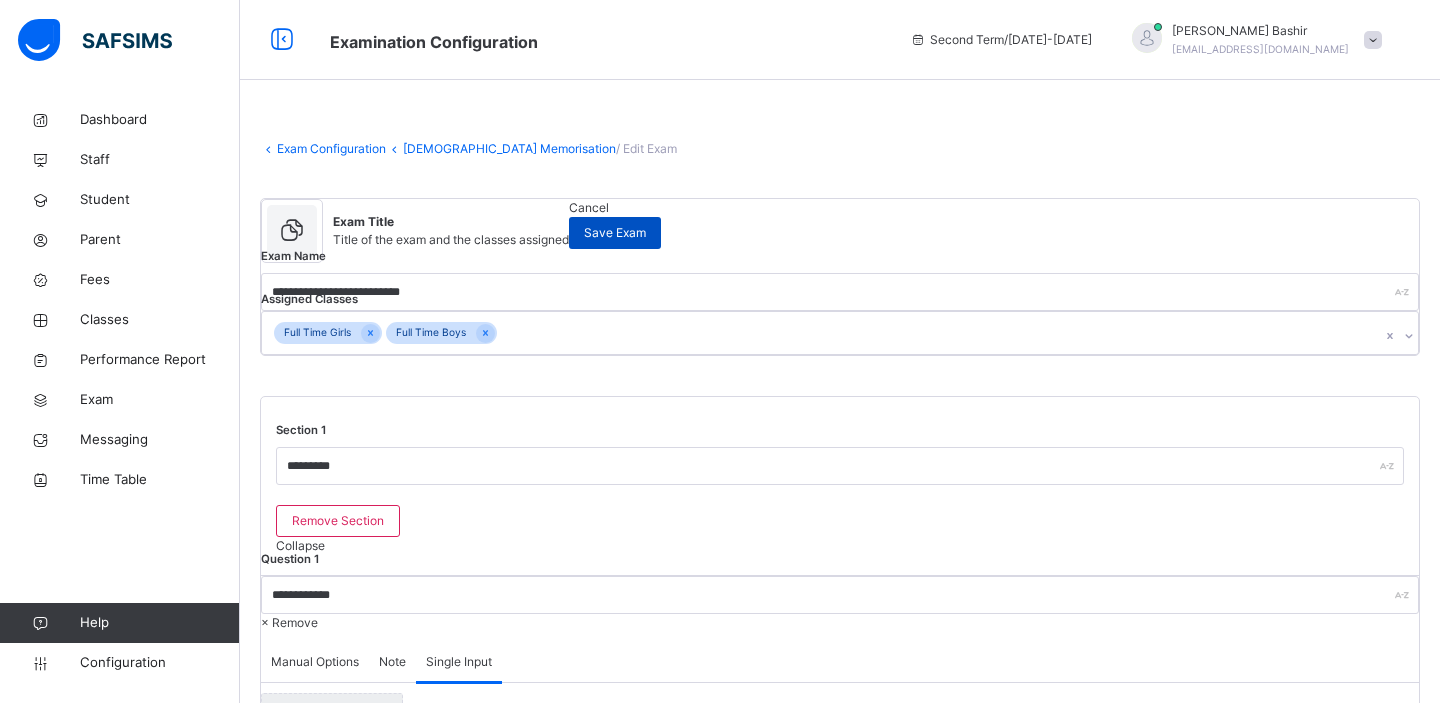 click on "Save Exam" at bounding box center (615, 233) 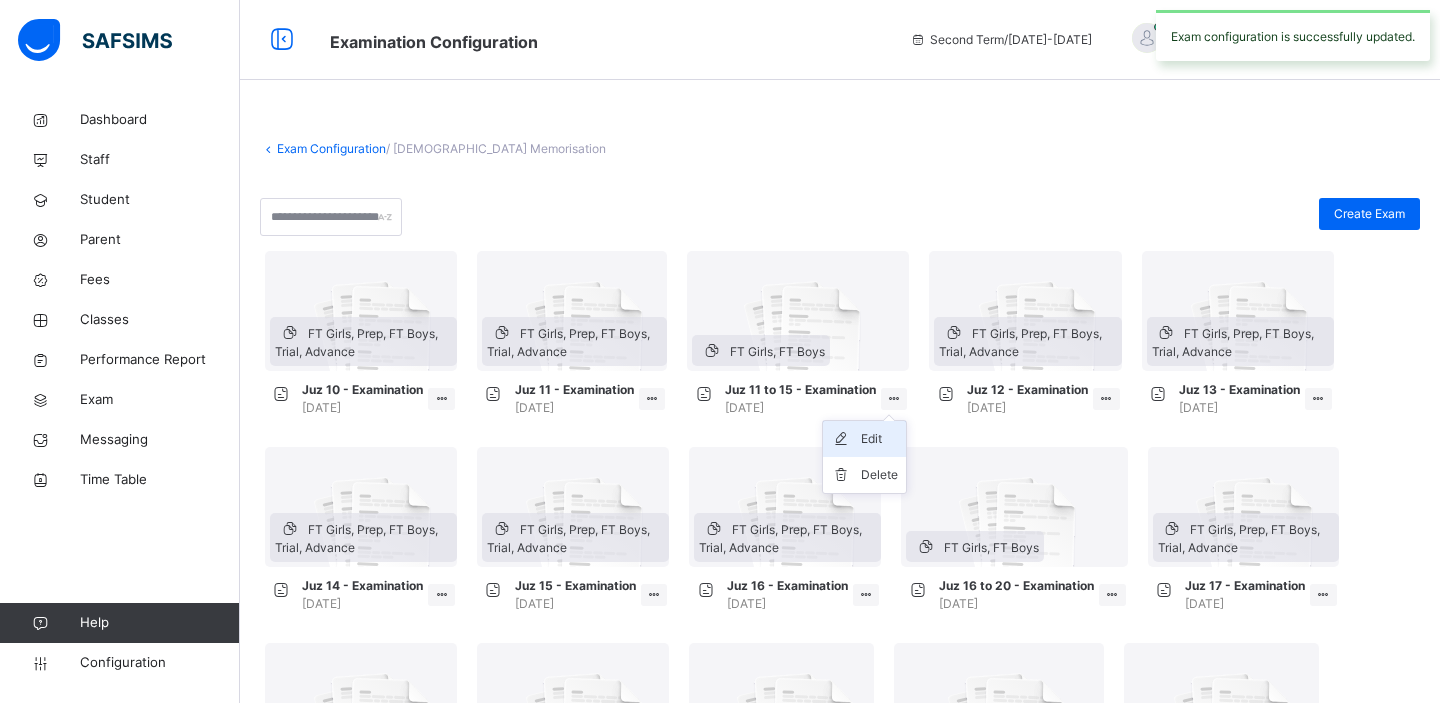 click on "Edit" at bounding box center (879, 439) 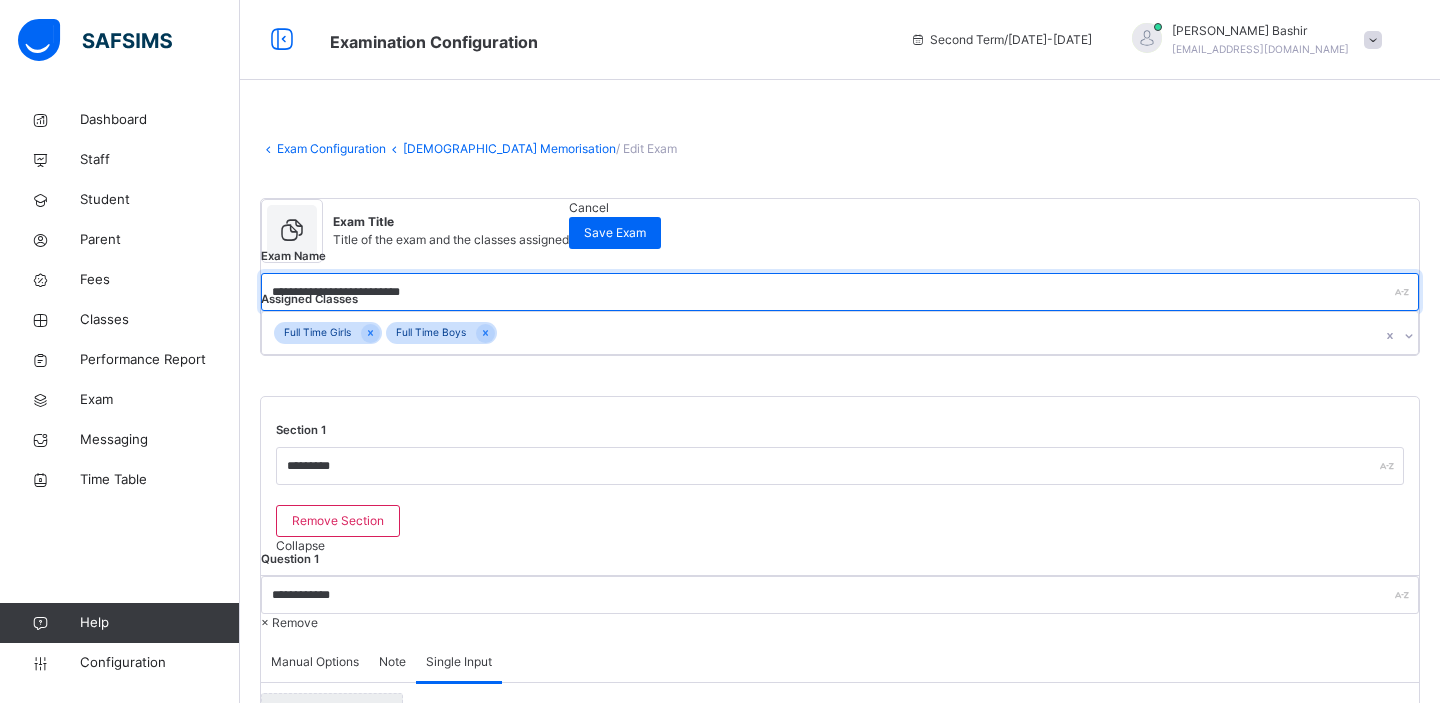 click on "**********" at bounding box center [840, 292] 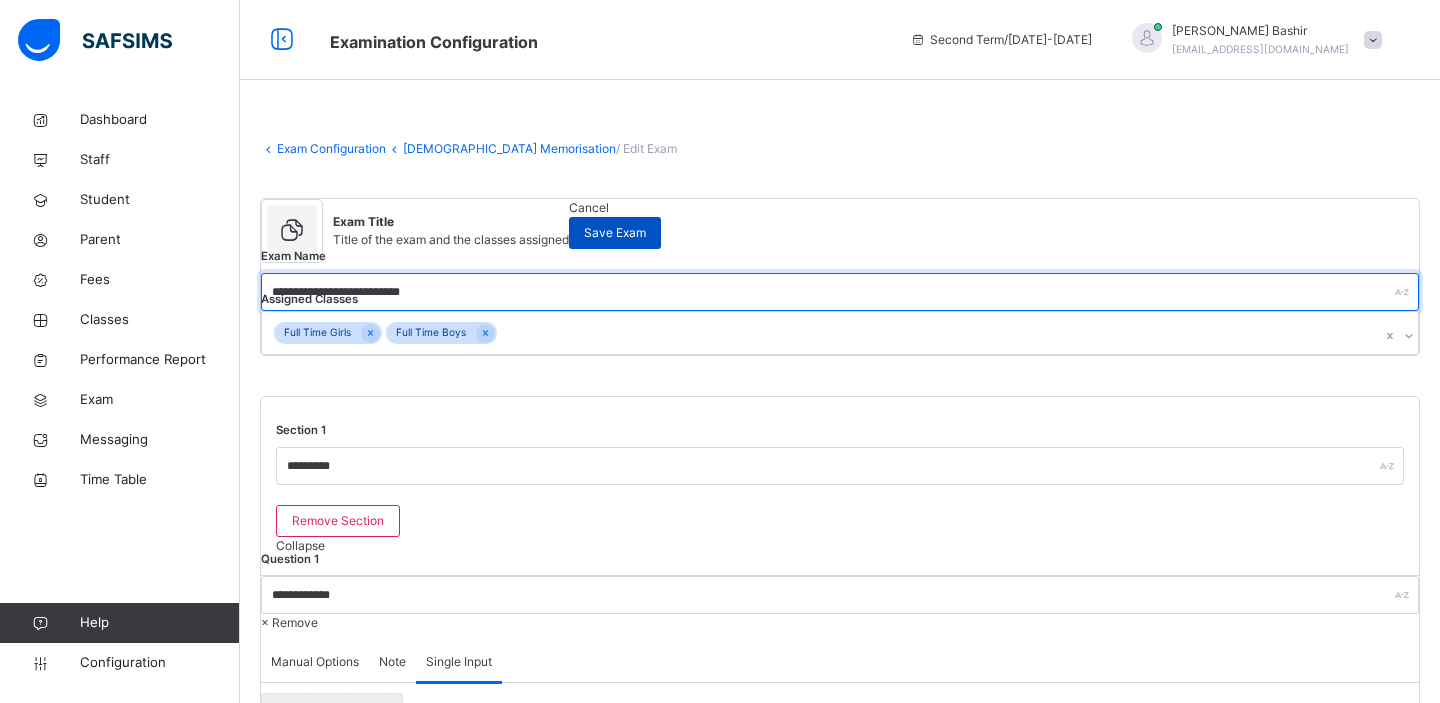 type on "**********" 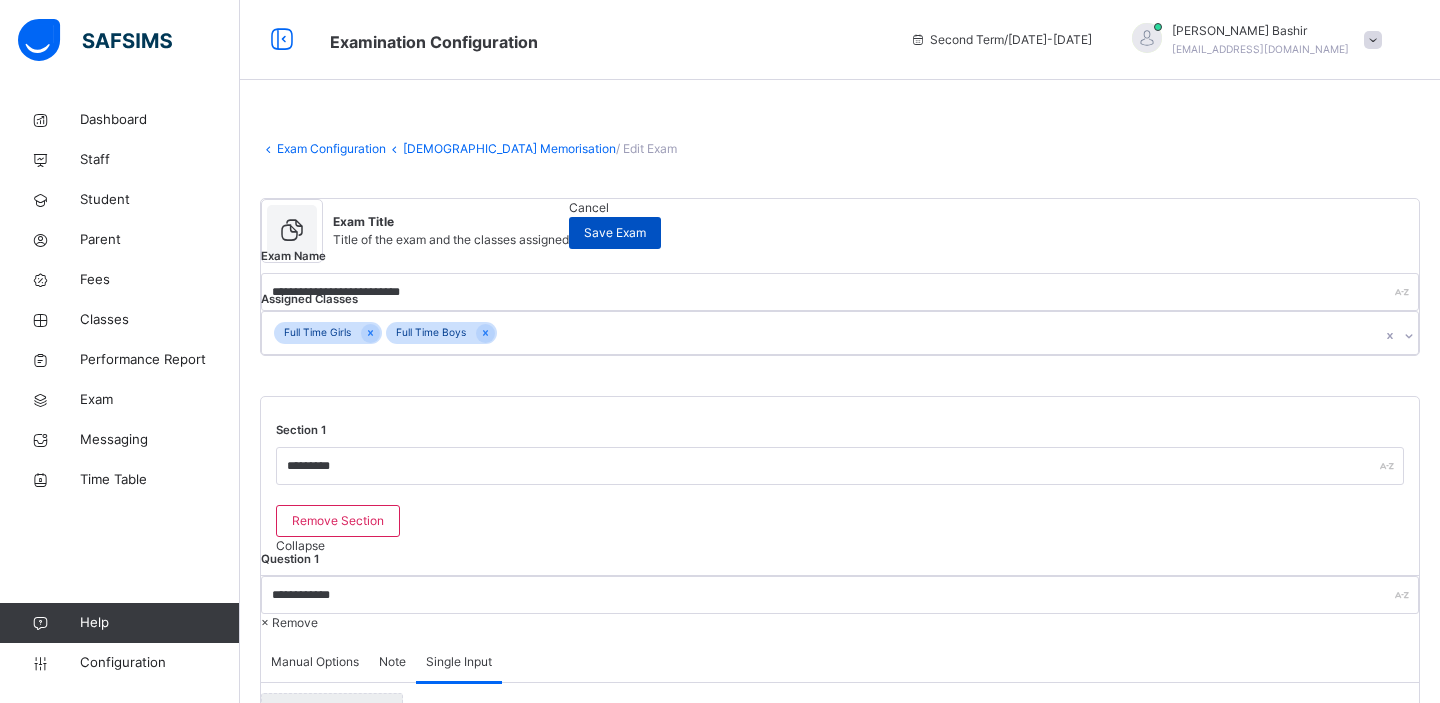 click on "Save Exam" at bounding box center (615, 233) 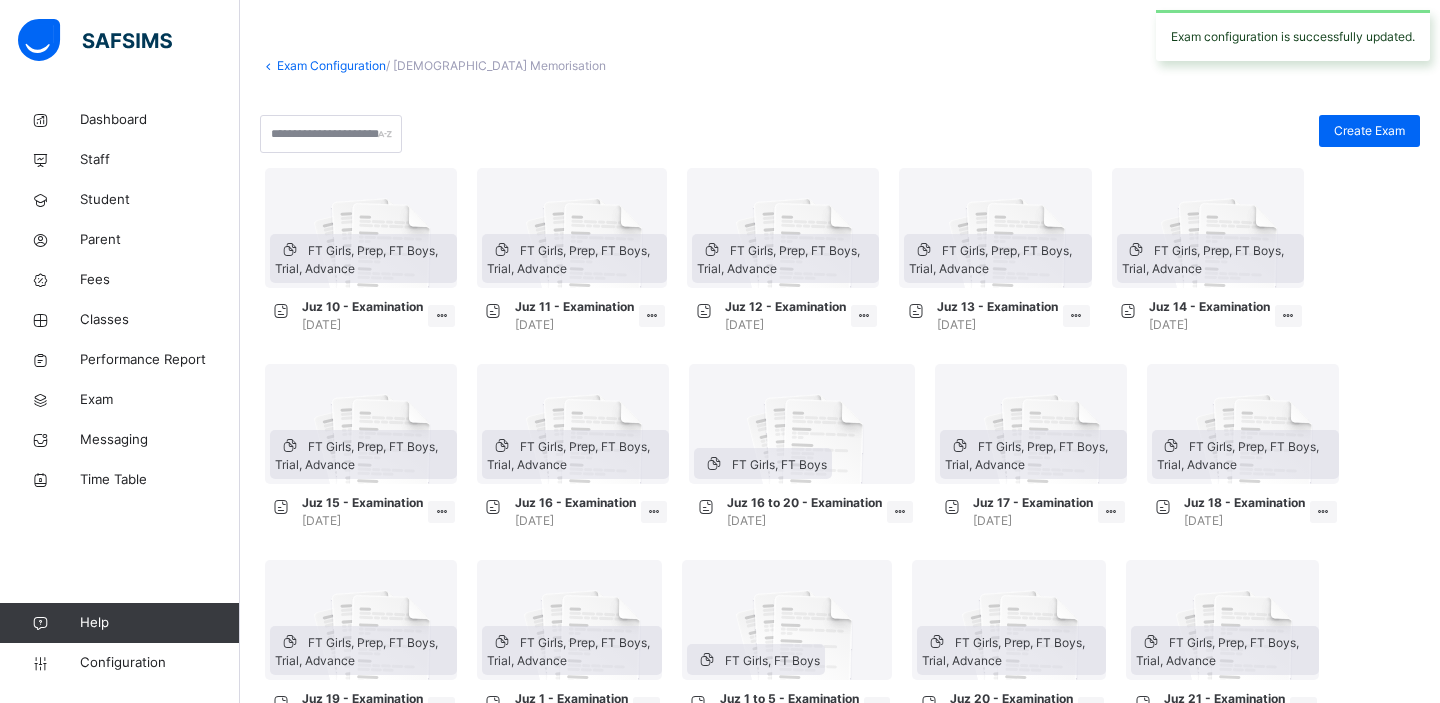 scroll, scrollTop: 168, scrollLeft: 0, axis: vertical 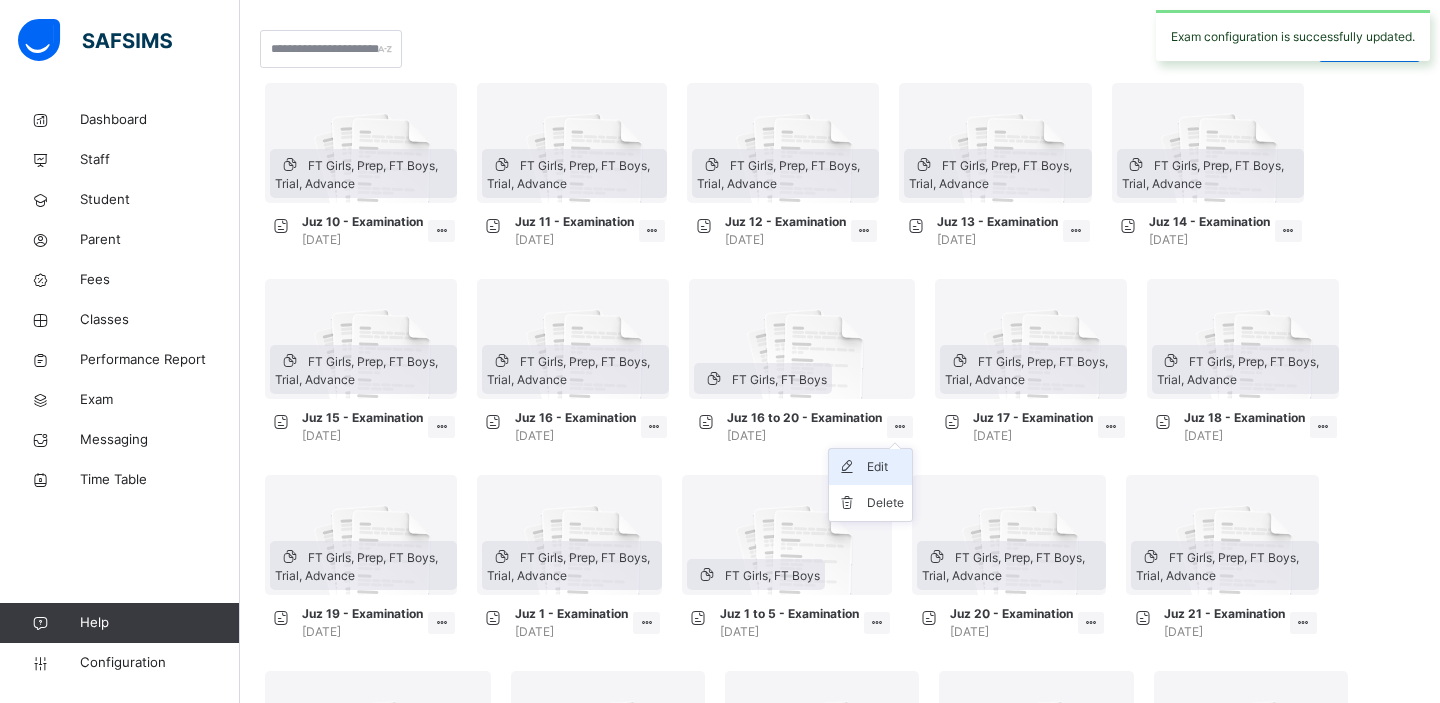 click on "Edit" at bounding box center (885, 467) 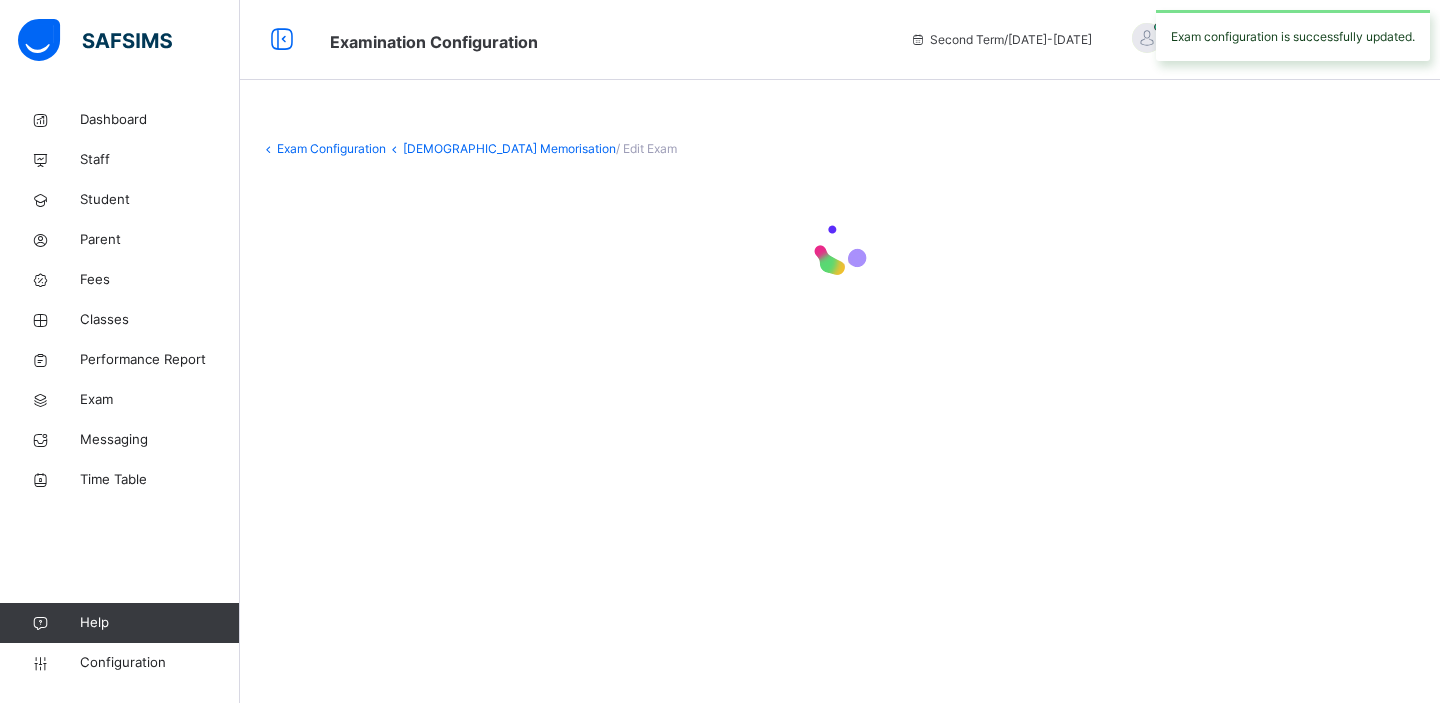 scroll, scrollTop: 0, scrollLeft: 0, axis: both 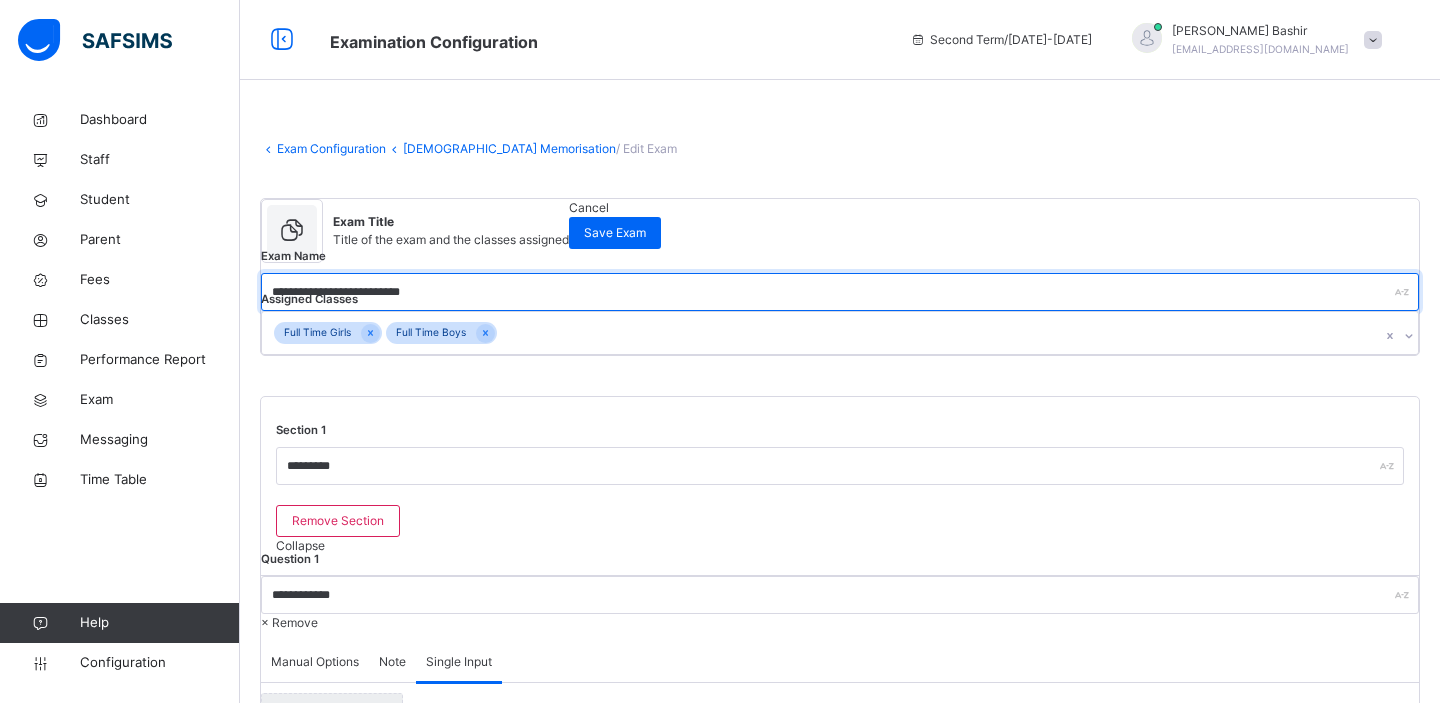 click on "**********" at bounding box center (840, 292) 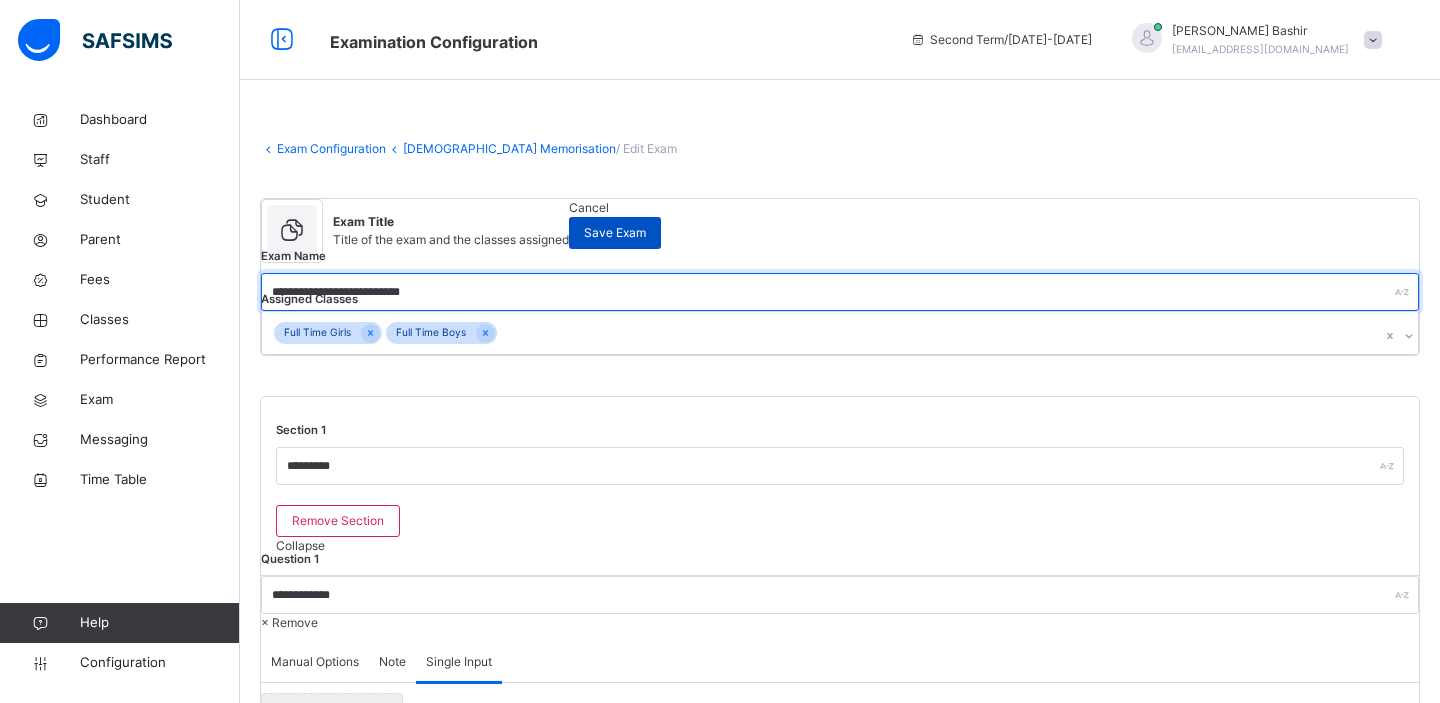 type on "**********" 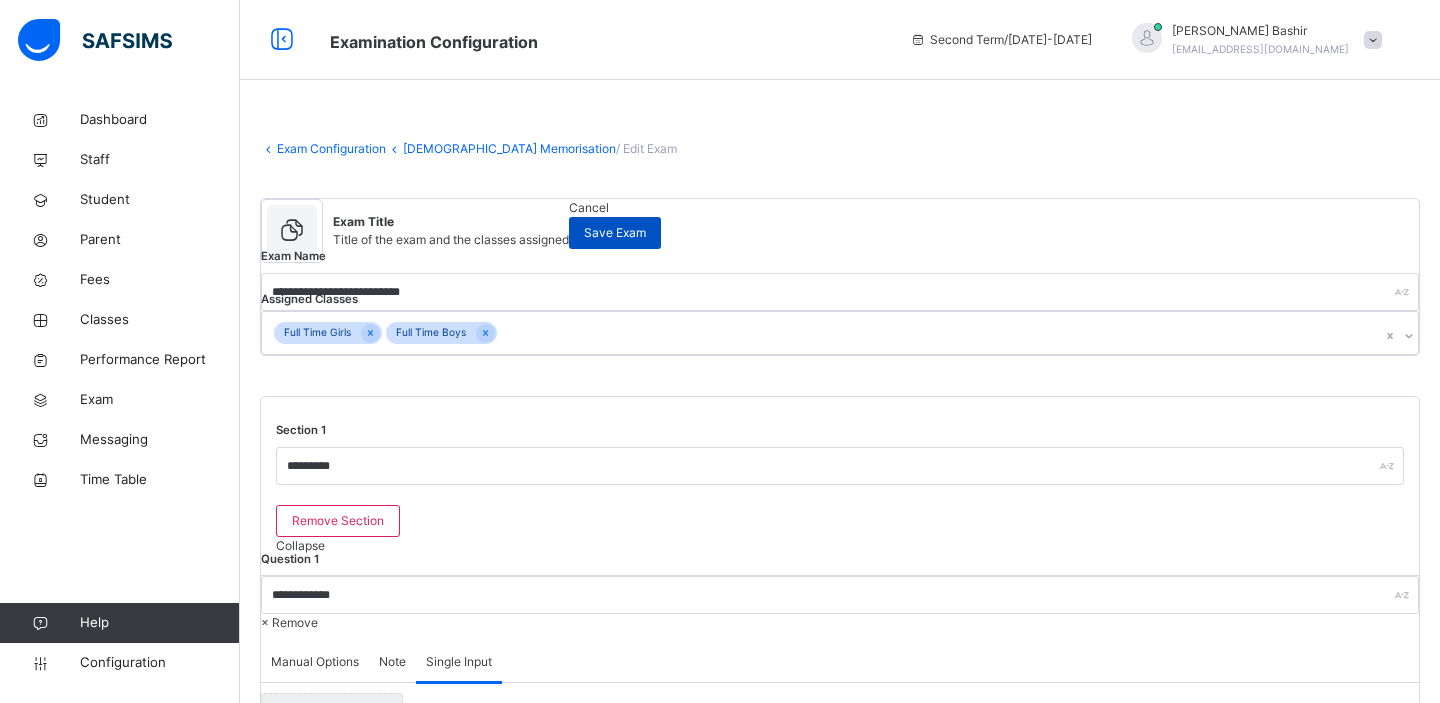 click on "Save Exam" at bounding box center [615, 233] 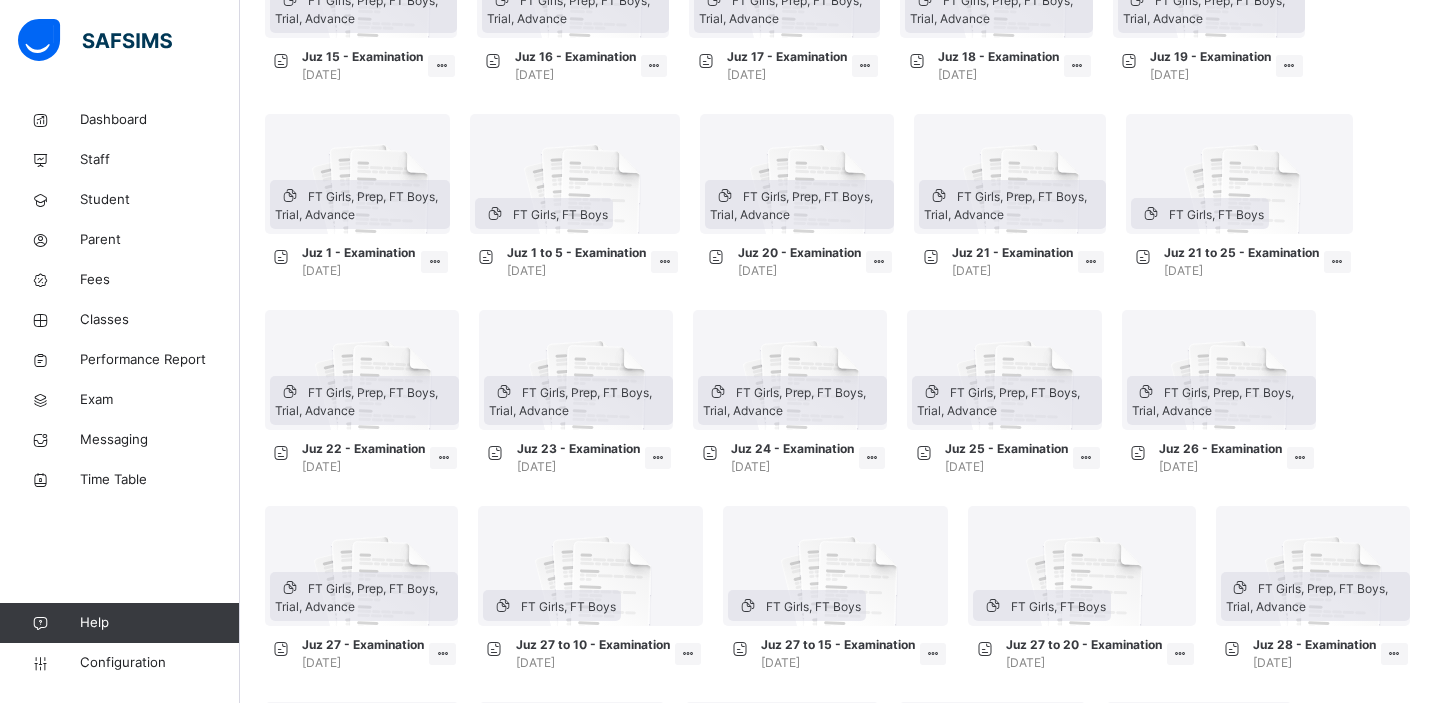 scroll, scrollTop: 496, scrollLeft: 0, axis: vertical 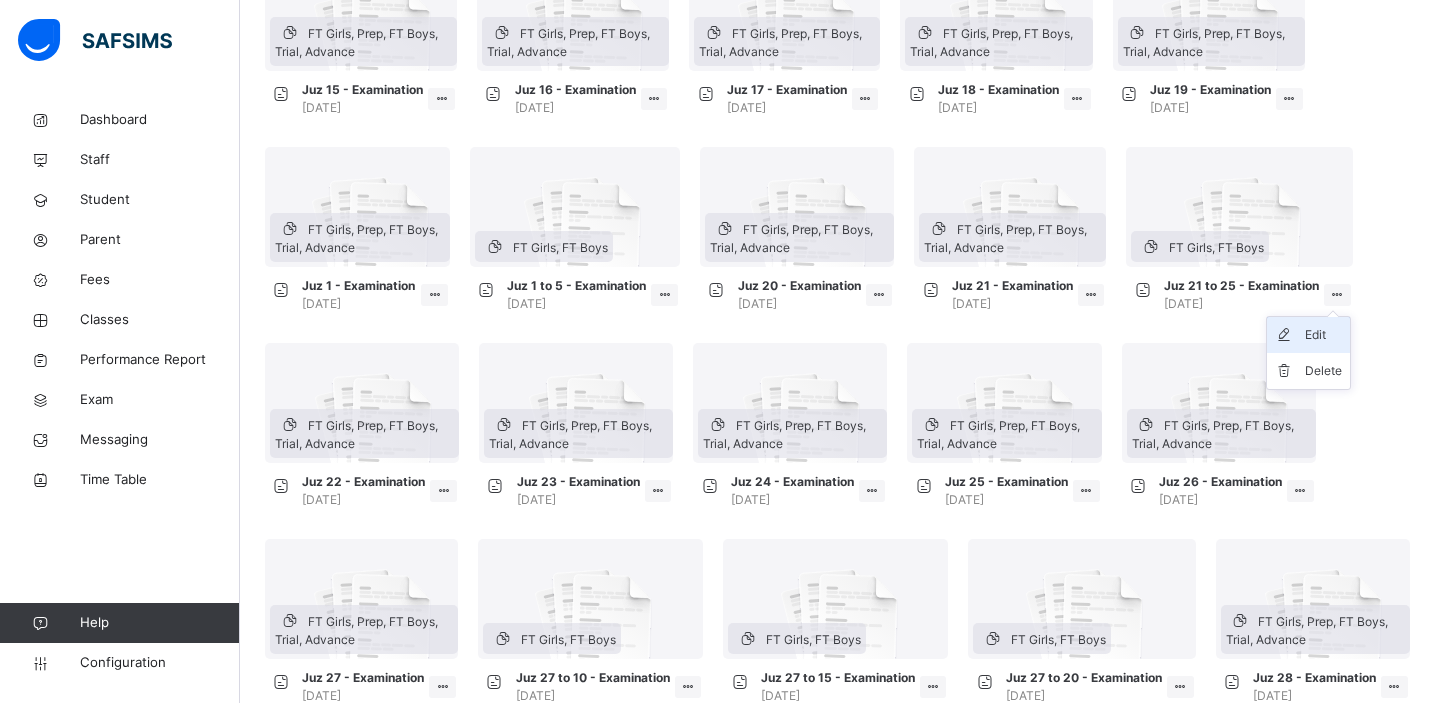 click on "Edit" at bounding box center (1323, 335) 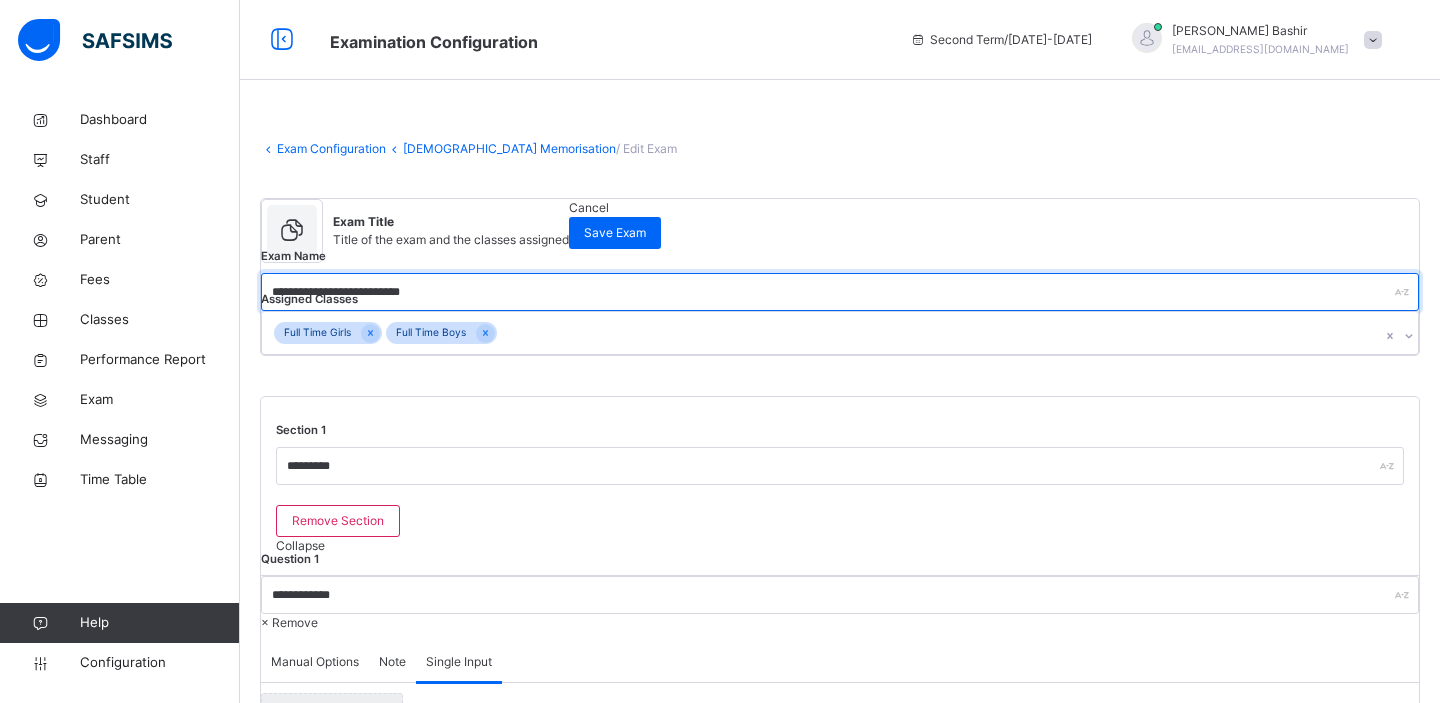 click on "**********" at bounding box center [840, 292] 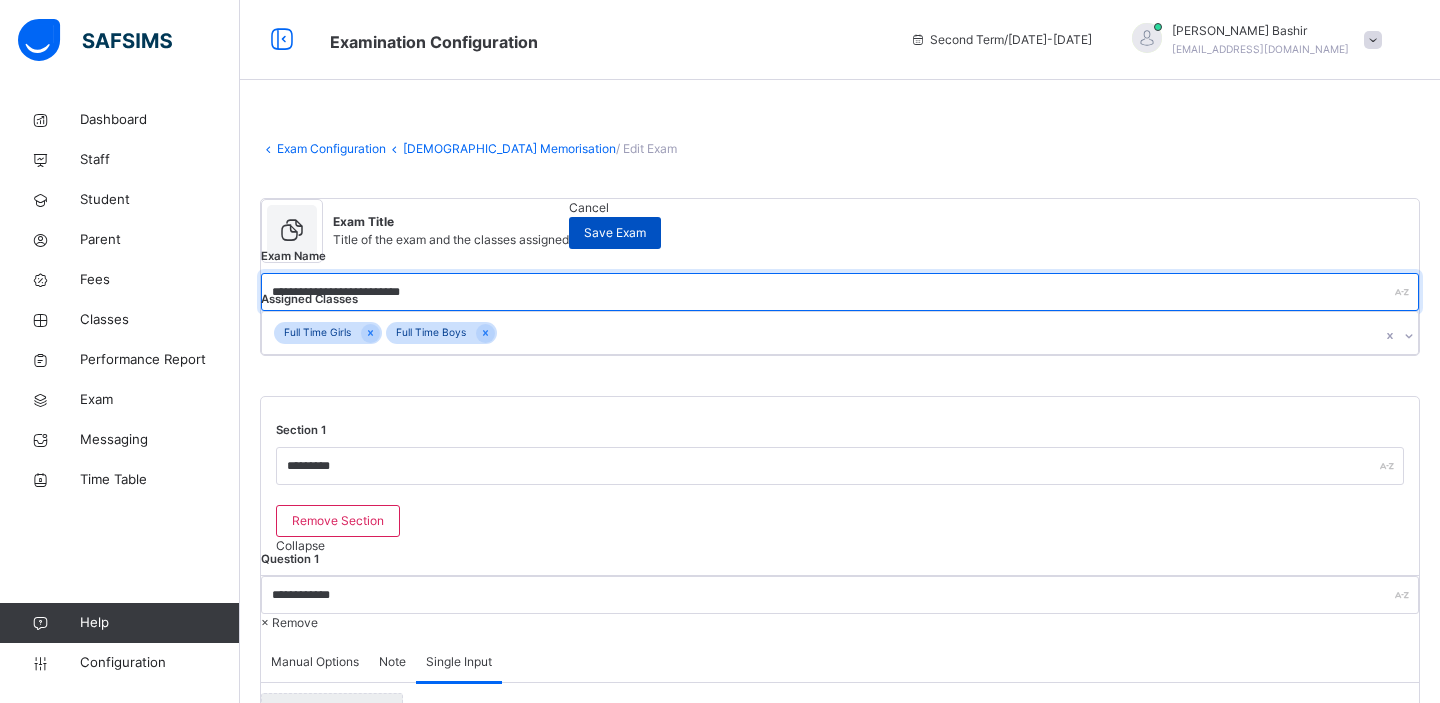 type on "**********" 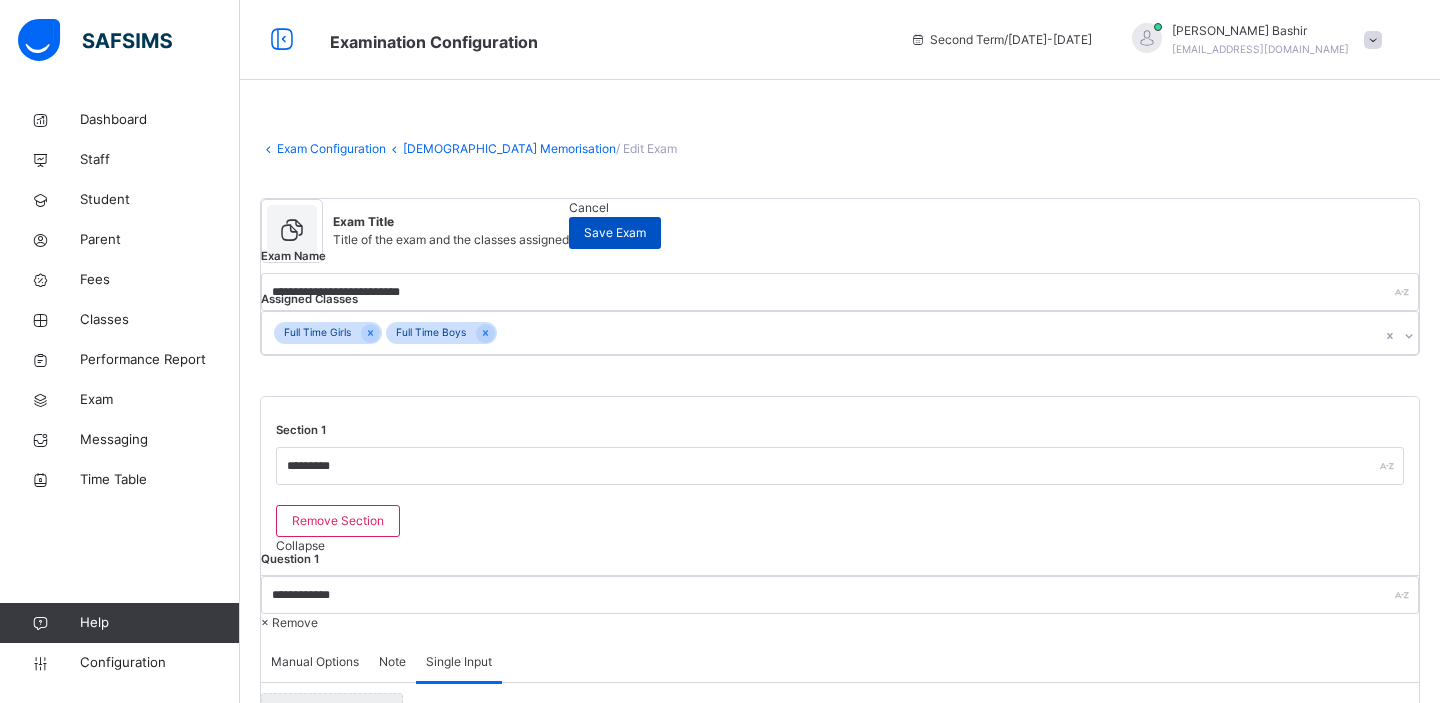 click on "Save Exam" at bounding box center (615, 233) 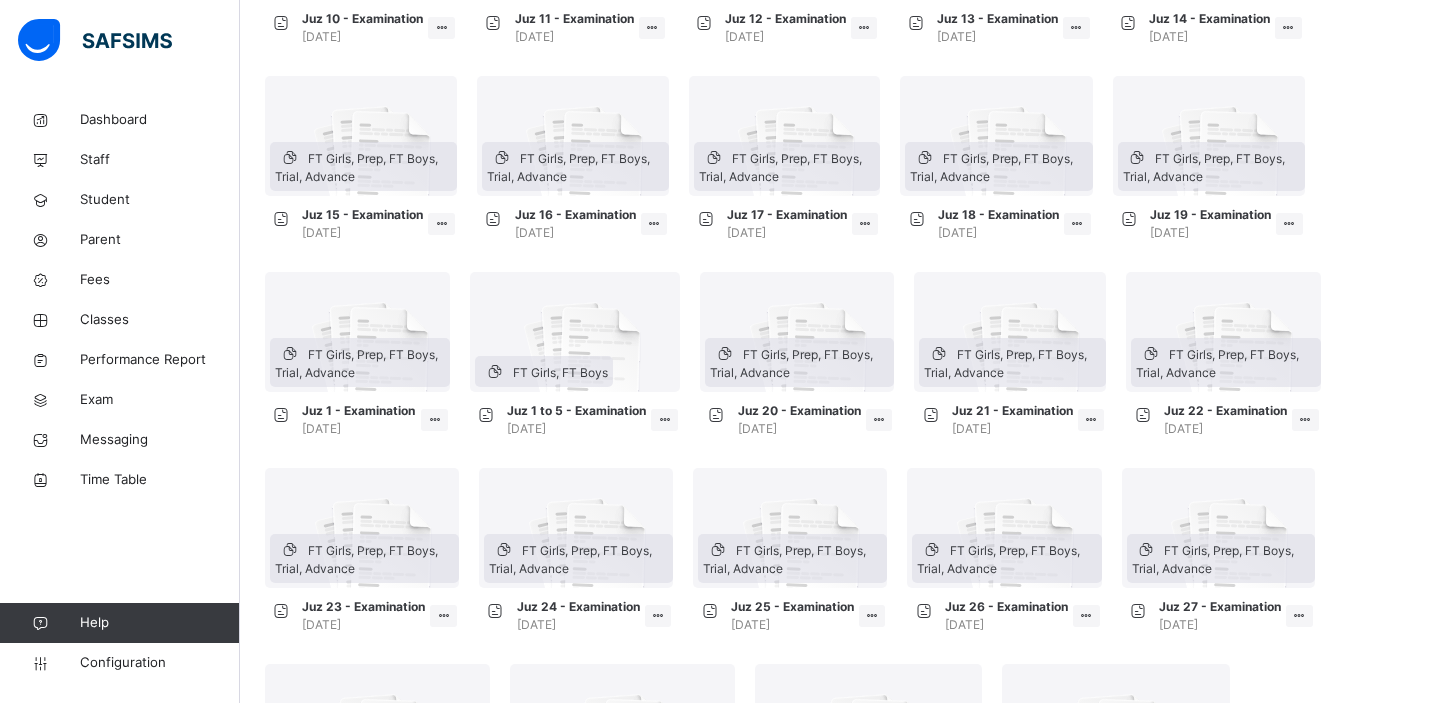 scroll, scrollTop: 377, scrollLeft: 0, axis: vertical 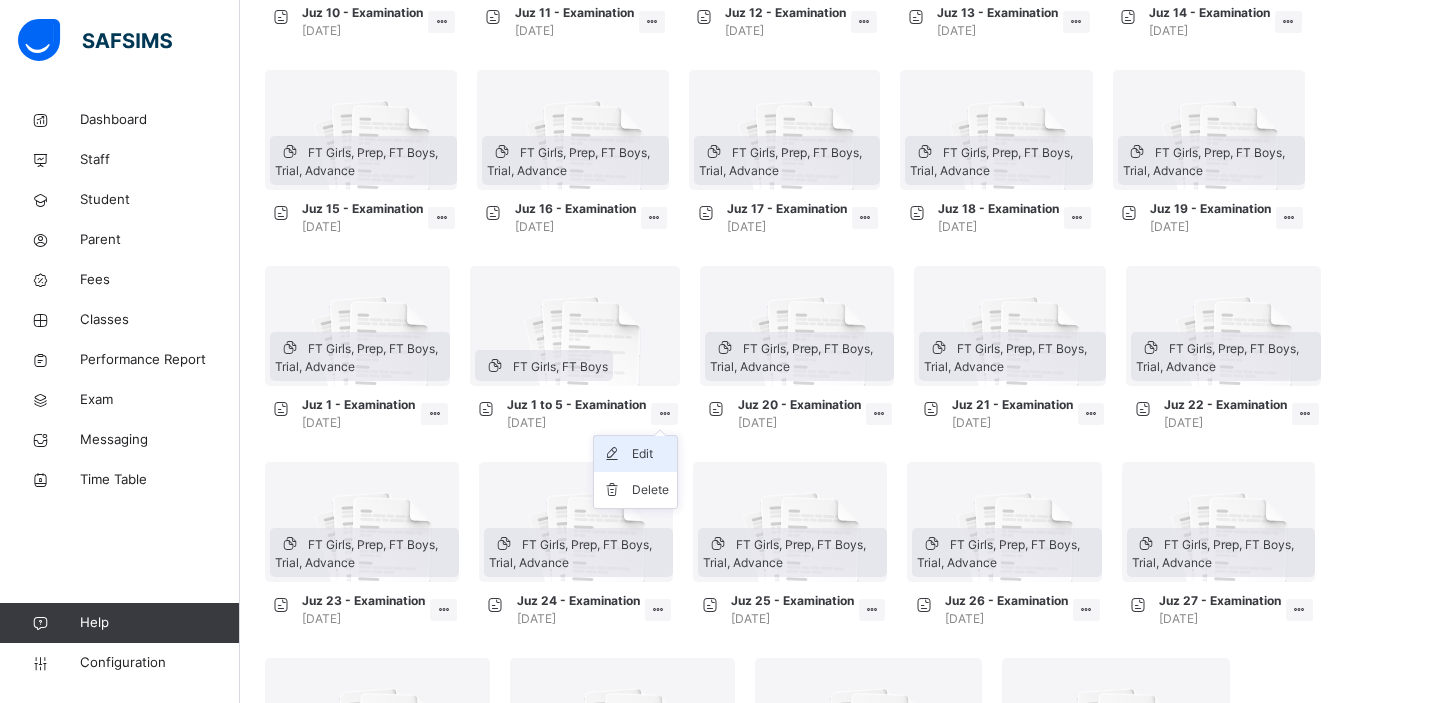 click on "Edit" at bounding box center [650, 454] 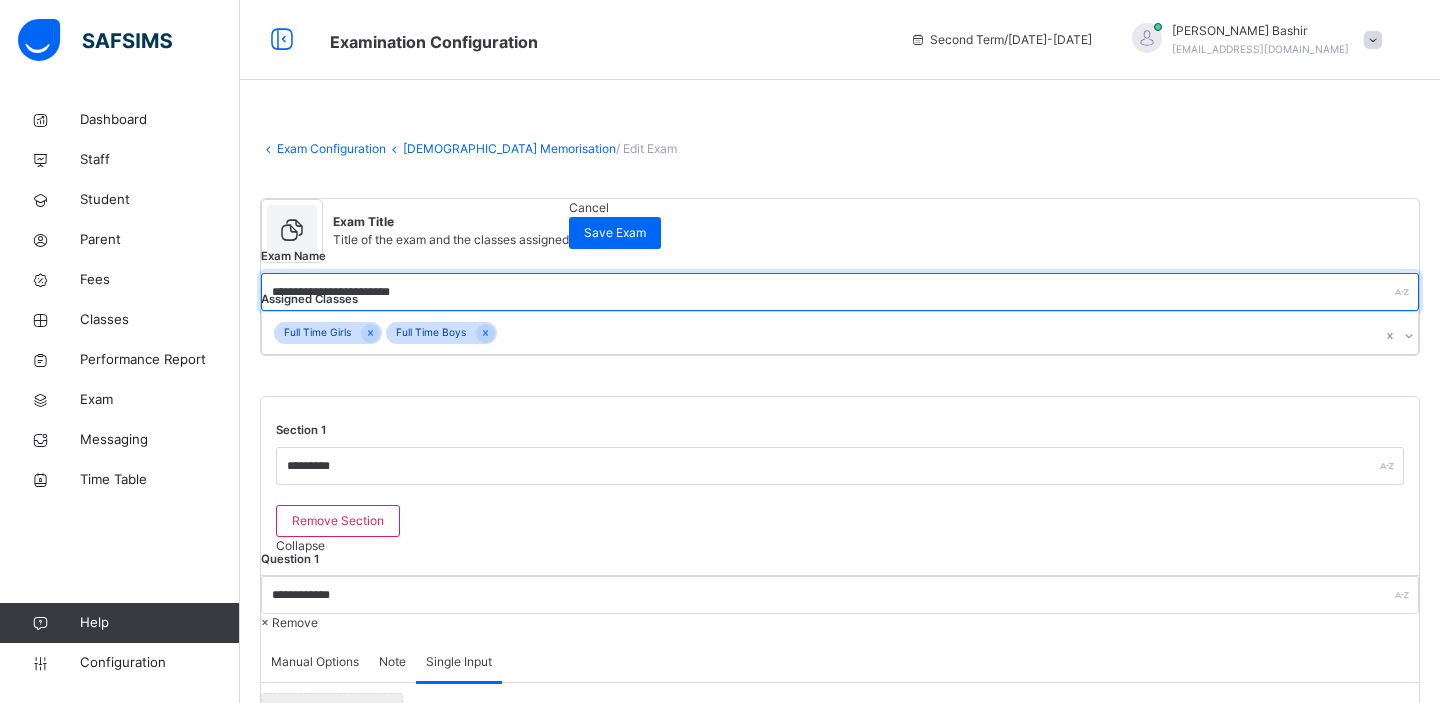 click on "**********" at bounding box center [840, 292] 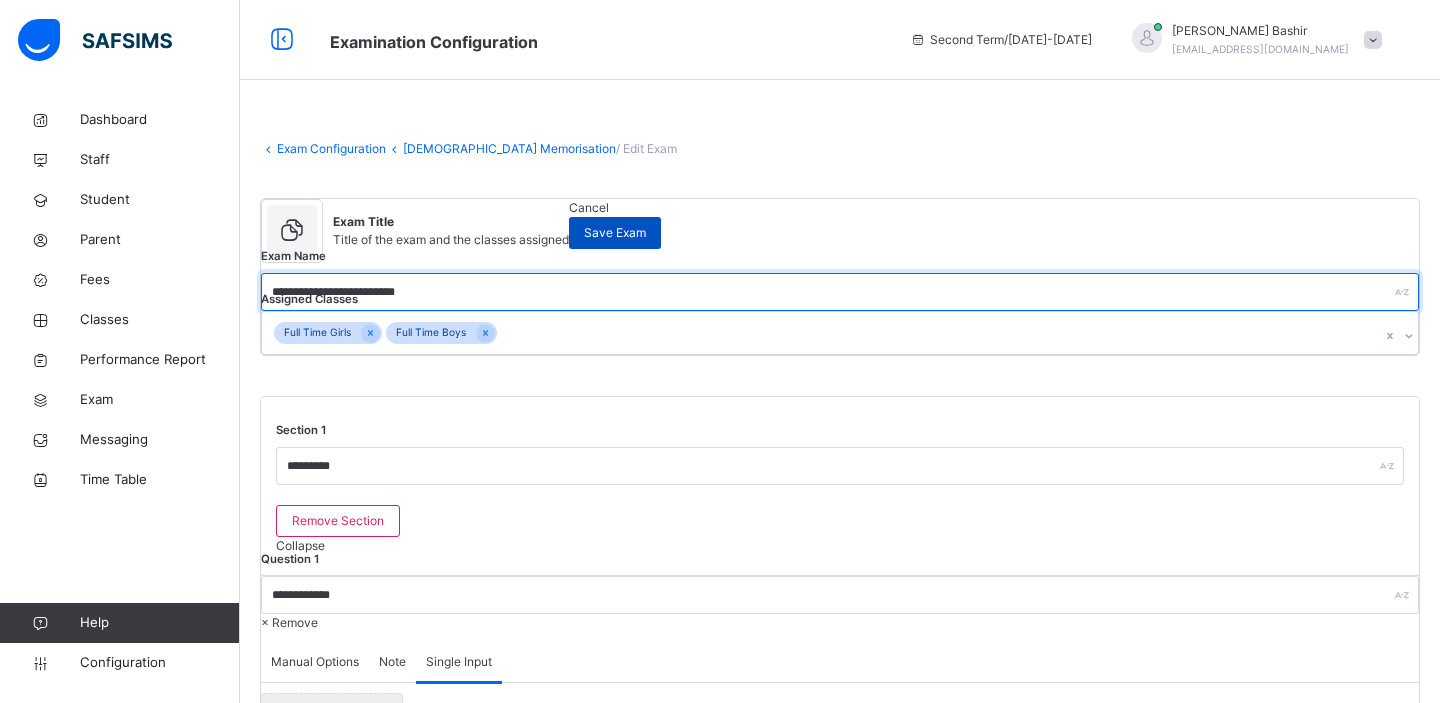 type on "**********" 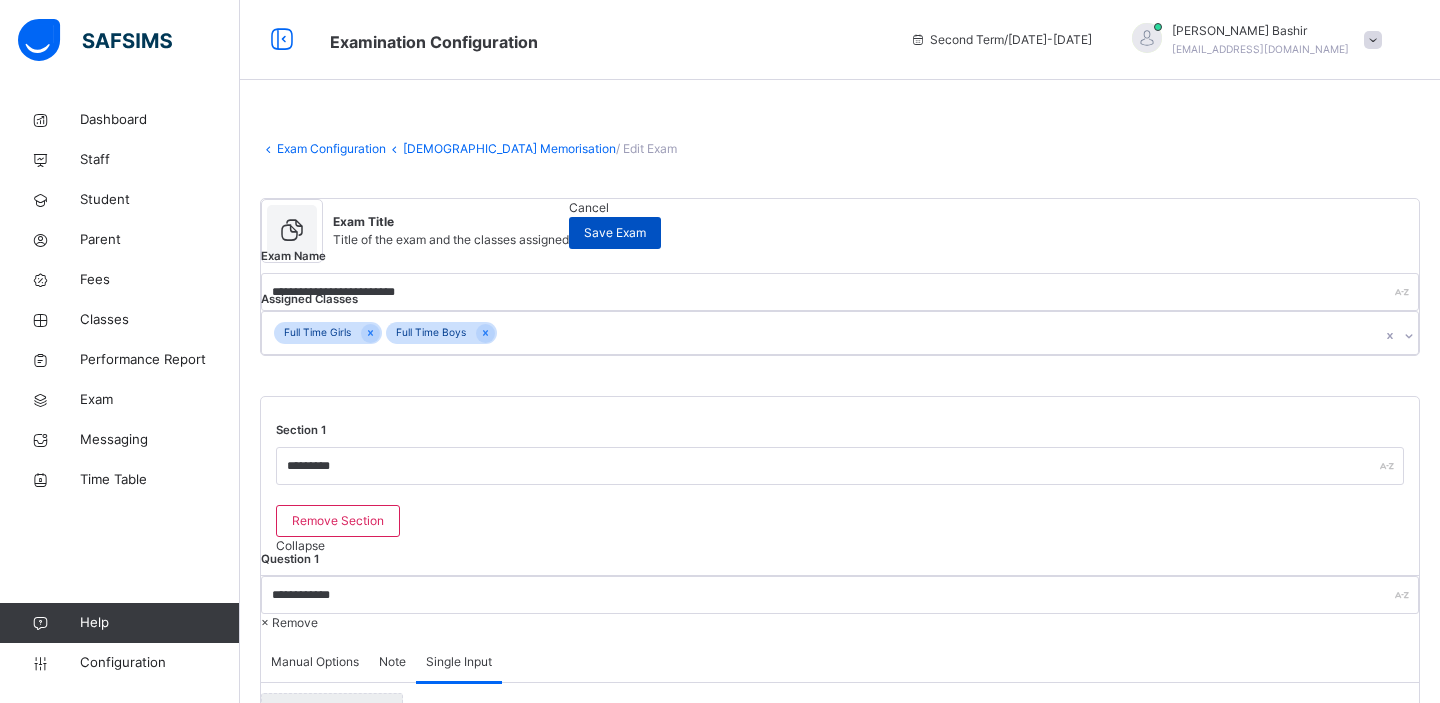 click on "Save Exam" at bounding box center (615, 233) 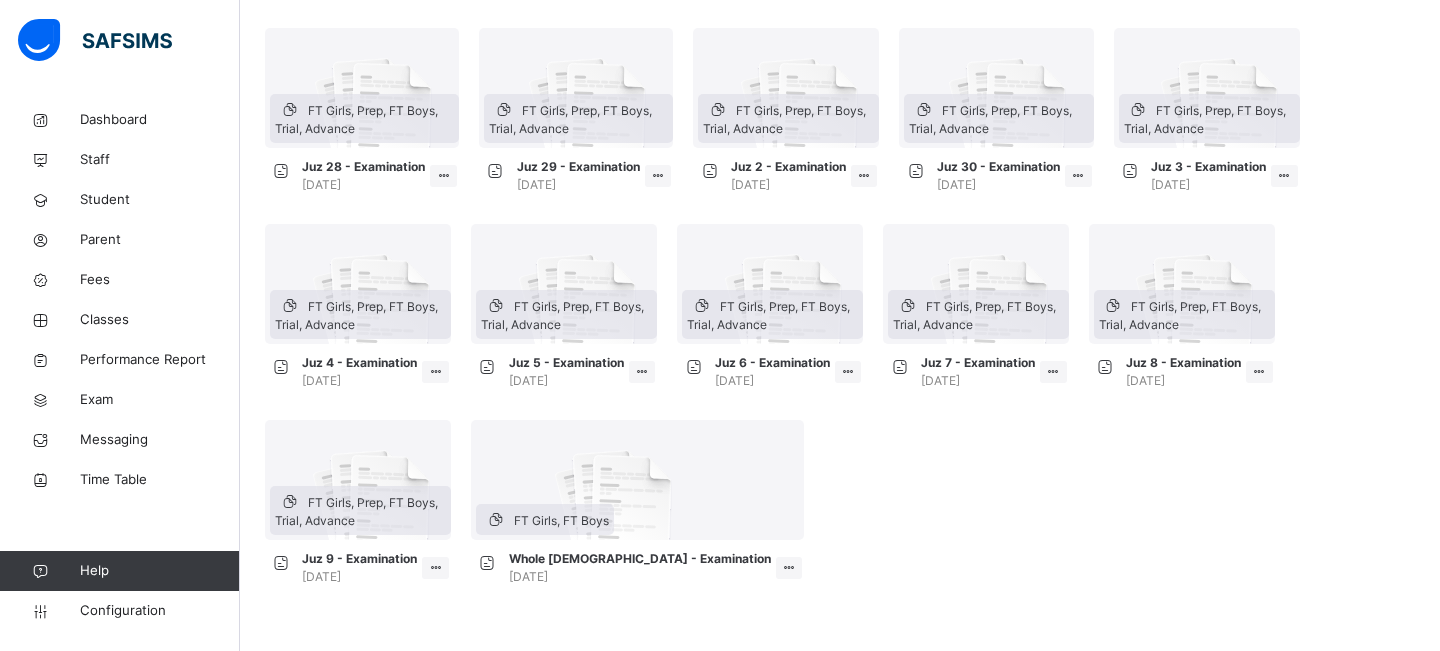 scroll, scrollTop: 1203, scrollLeft: 0, axis: vertical 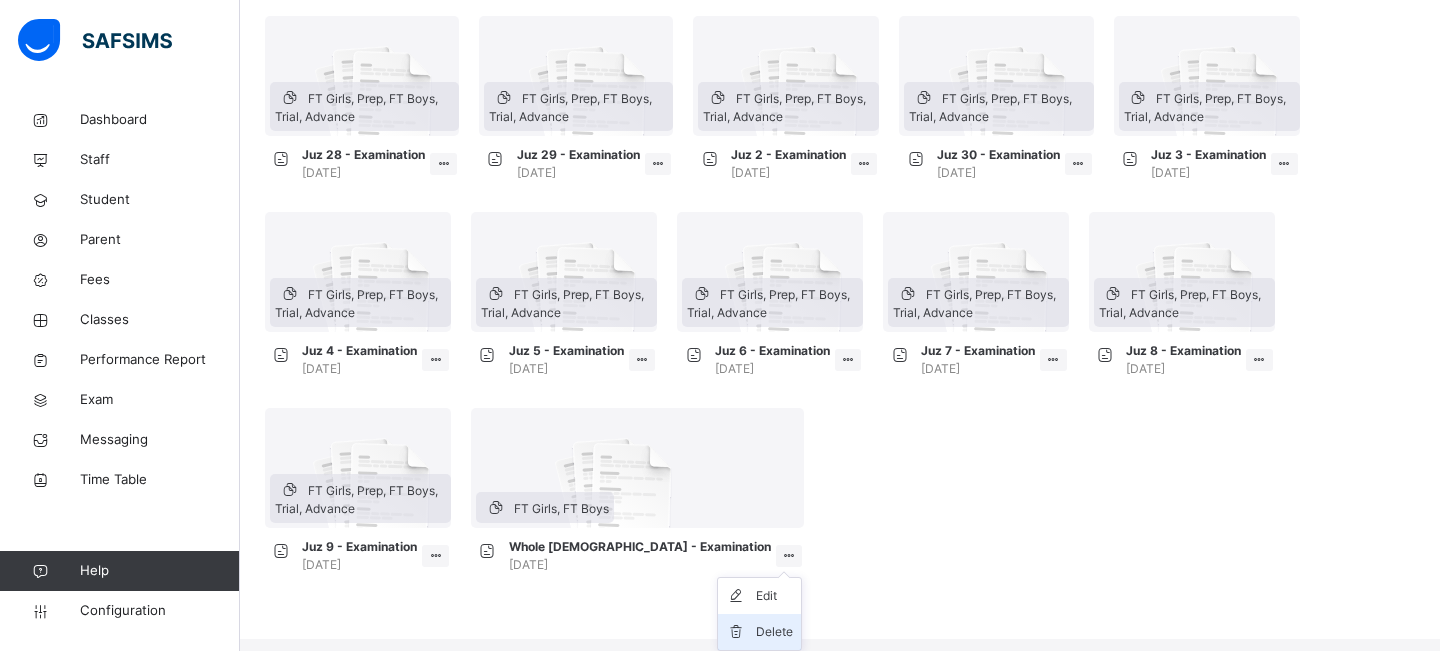click on "Delete" at bounding box center (774, 632) 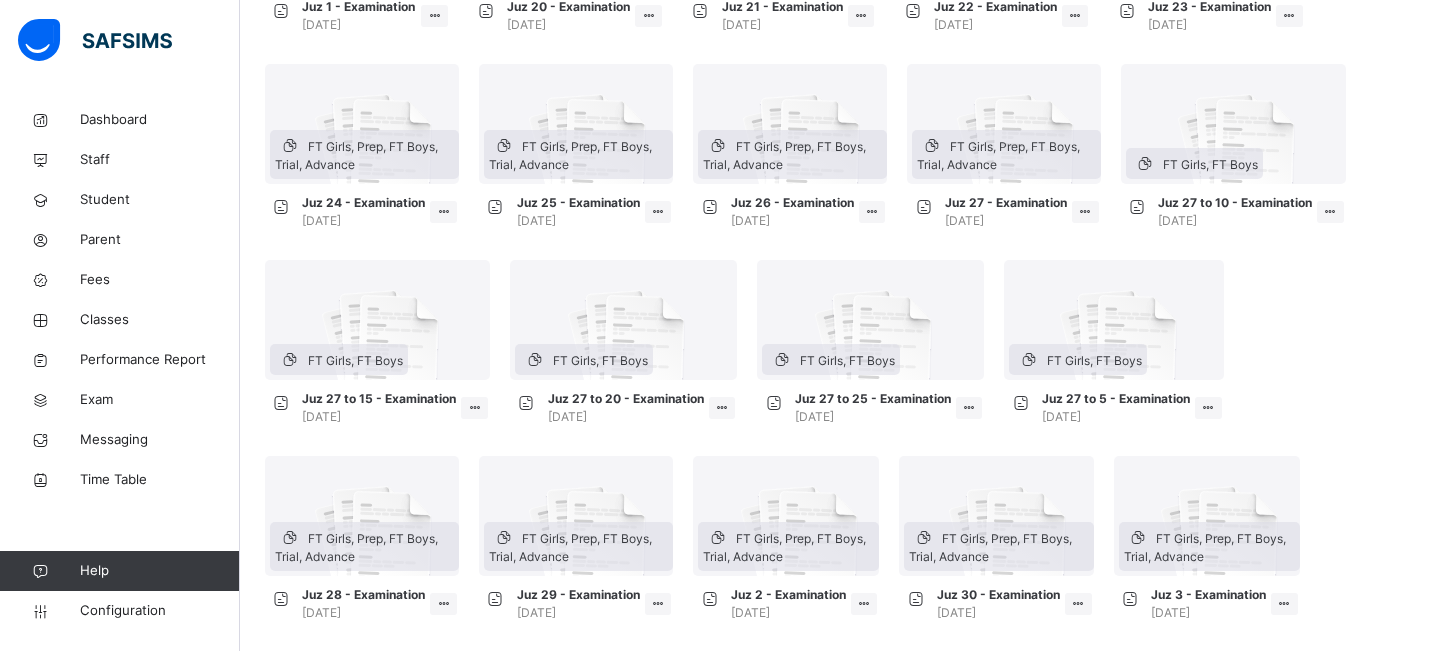 scroll, scrollTop: 756, scrollLeft: 0, axis: vertical 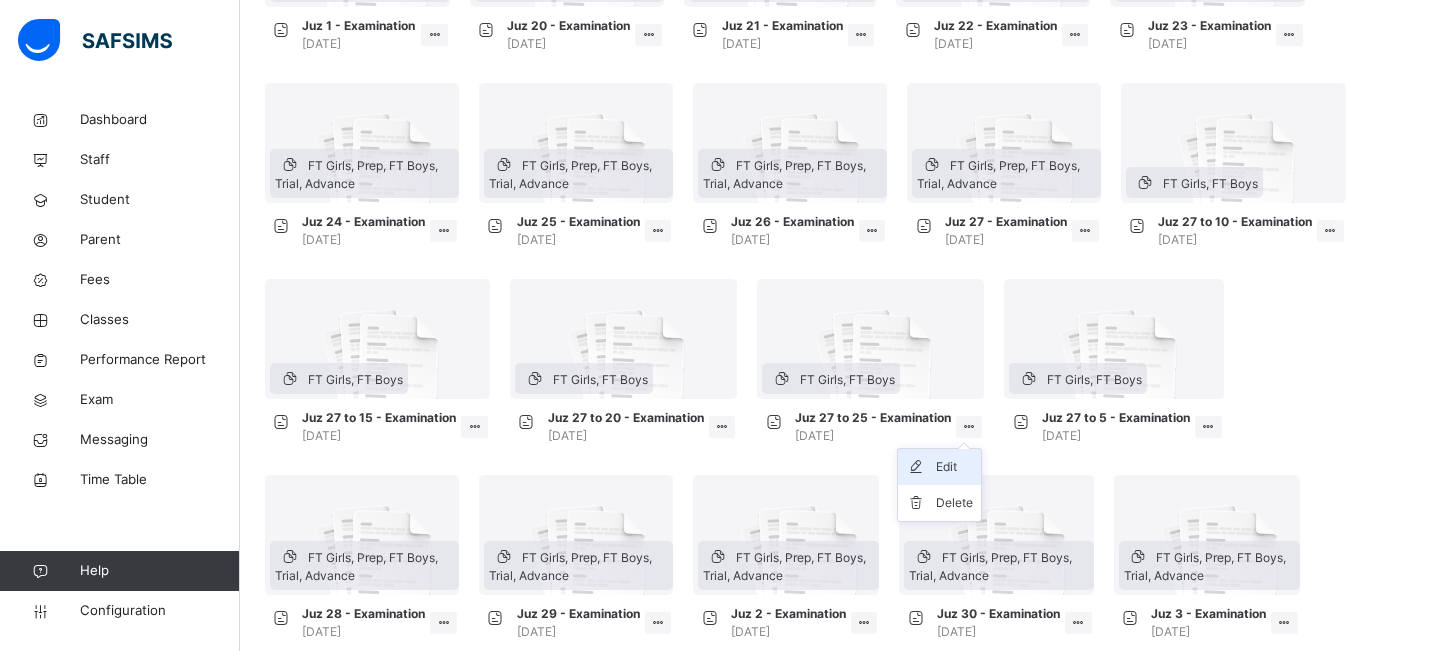 click on "Edit" at bounding box center [954, 467] 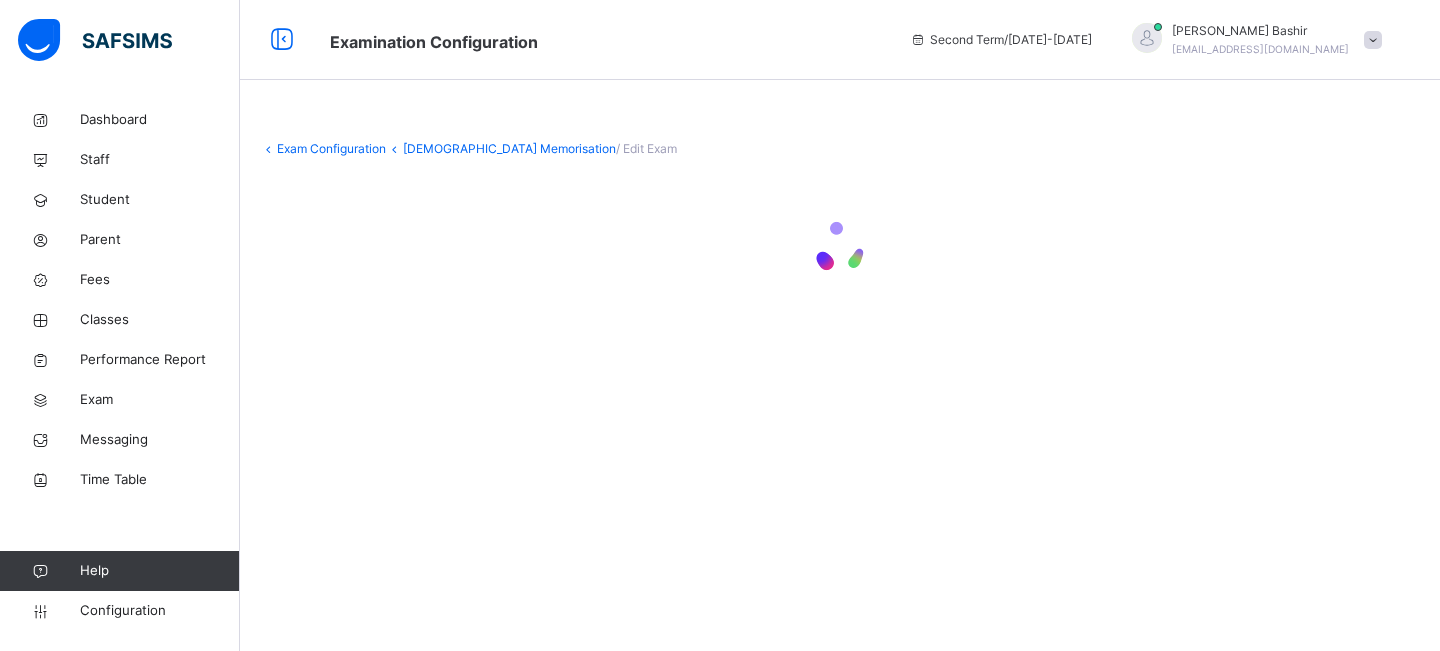 scroll, scrollTop: 0, scrollLeft: 0, axis: both 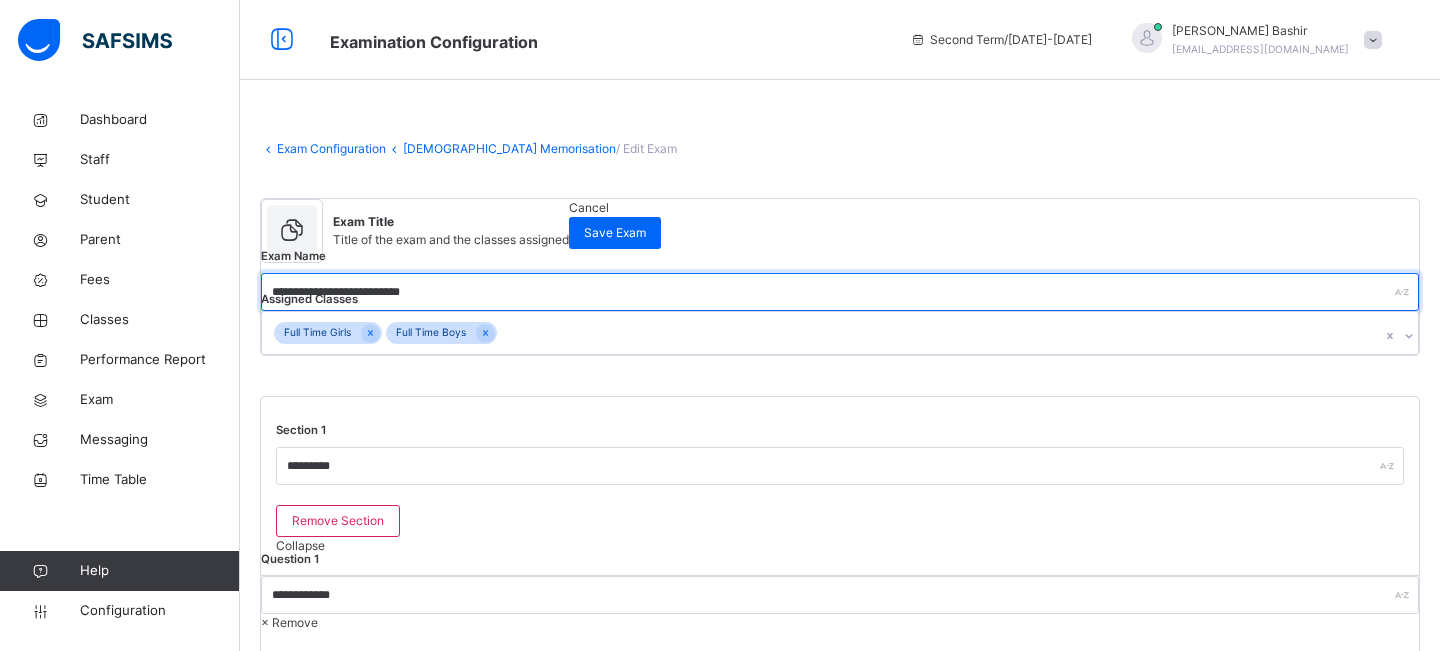 click on "**********" at bounding box center [840, 292] 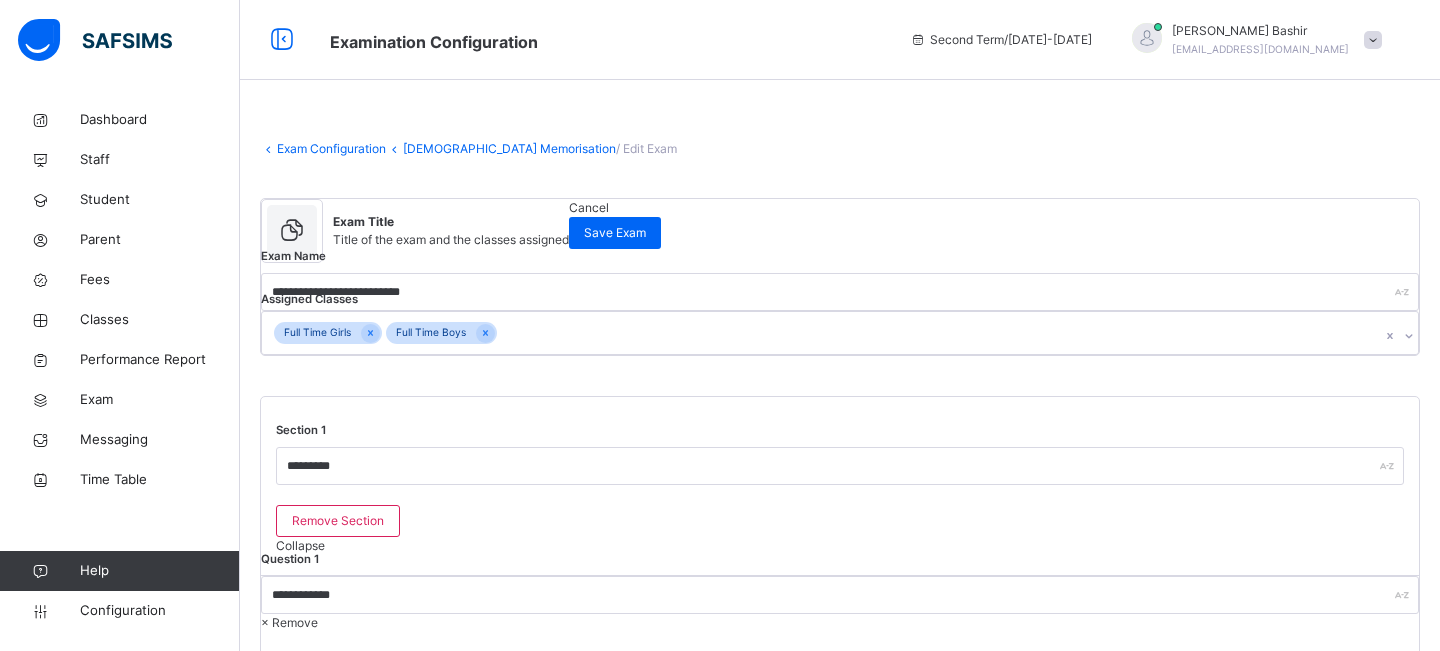 click 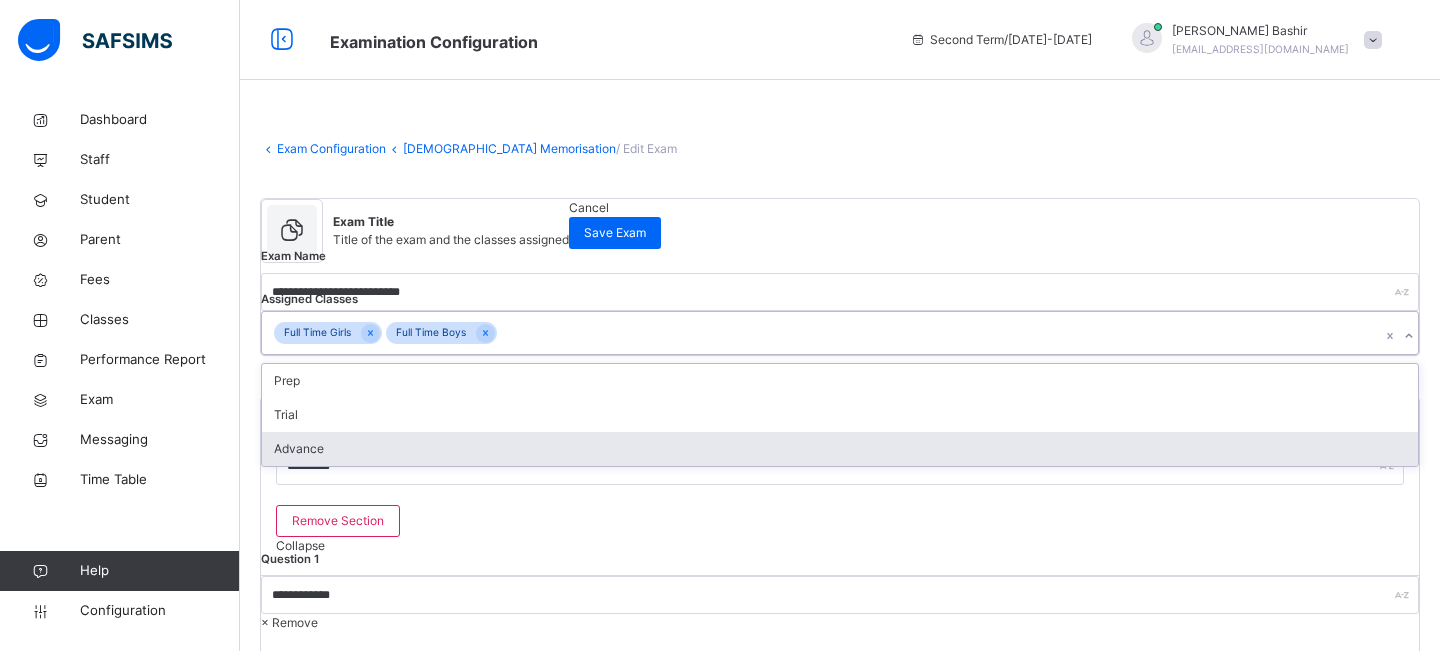 click on "Advance" at bounding box center [840, 449] 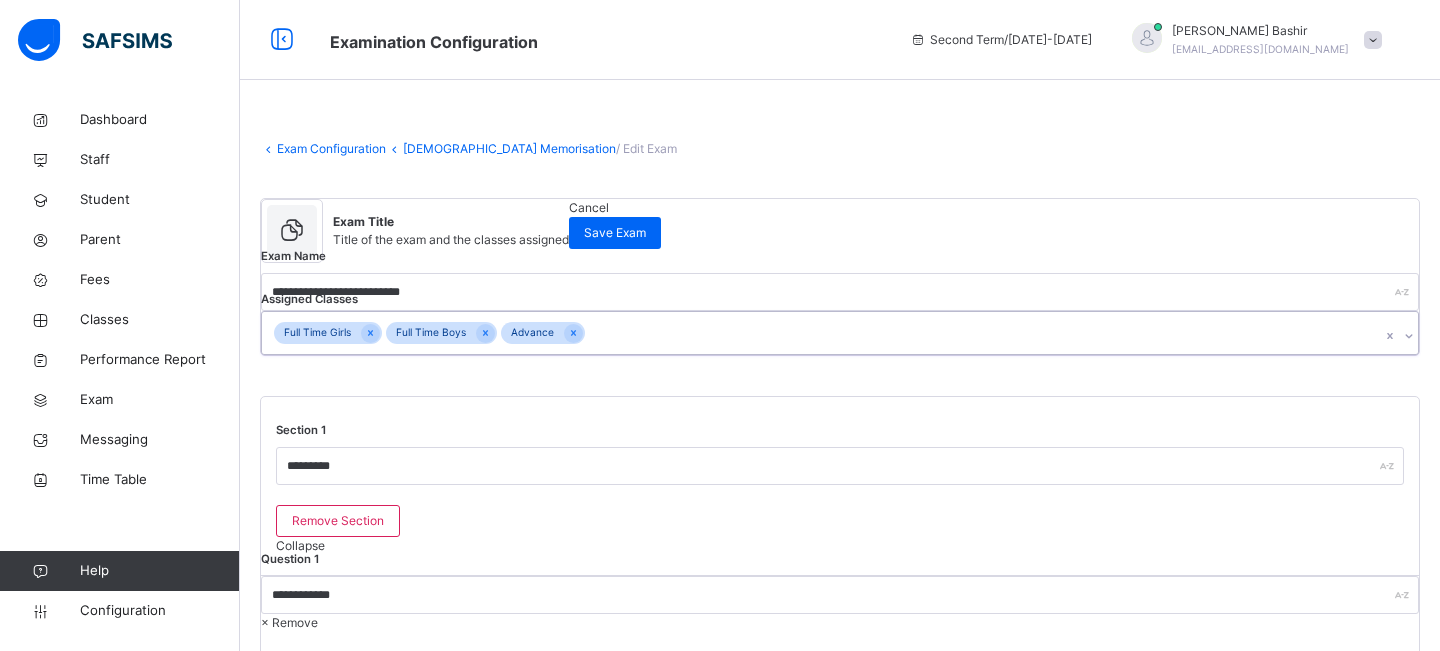 click on "Full Time Girls Full Time Boys Advance" at bounding box center [821, 333] 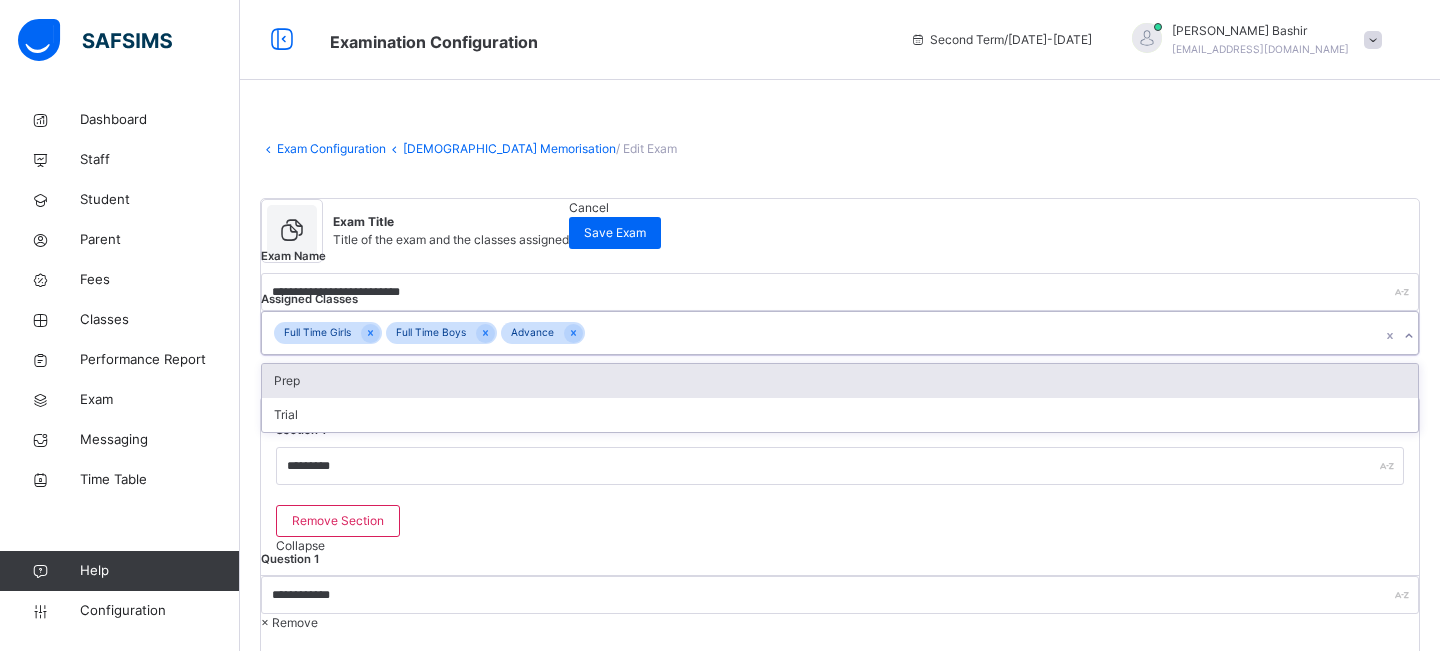 click on "Prep" at bounding box center [840, 381] 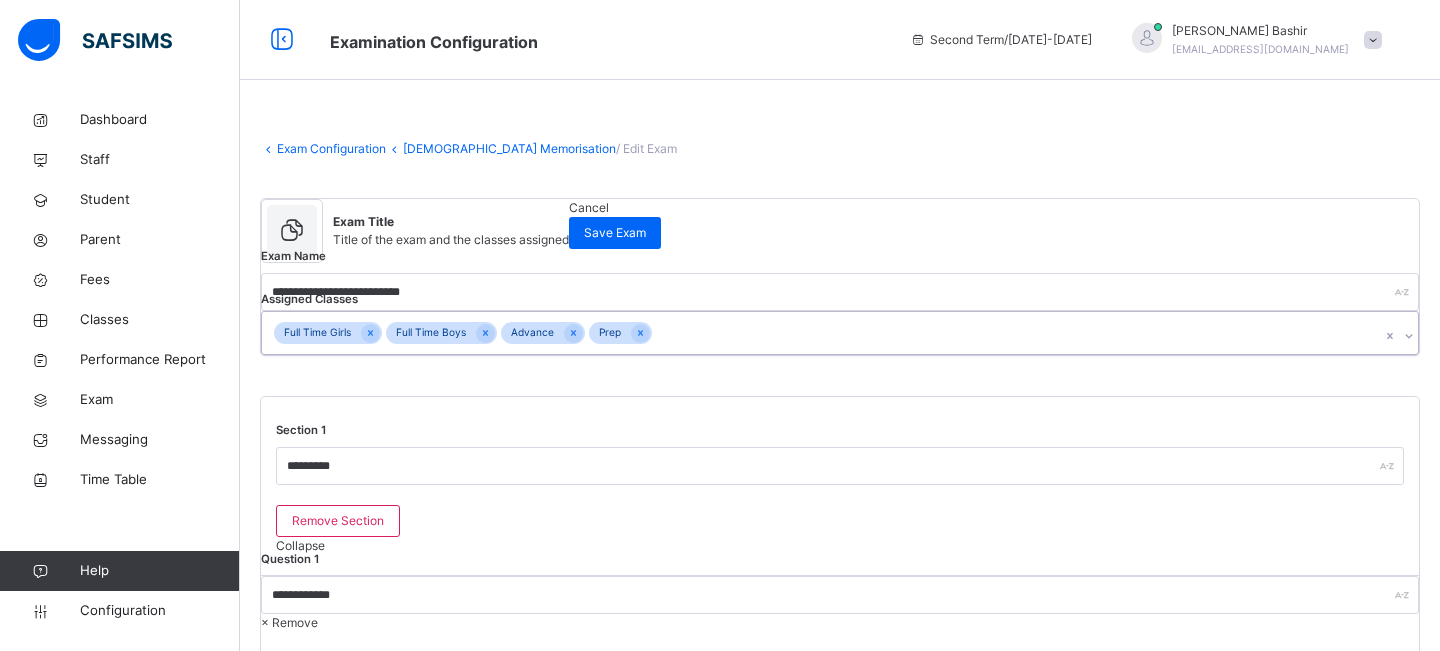 click on "Full Time Girls Full Time Boys Advance Prep" at bounding box center [821, 333] 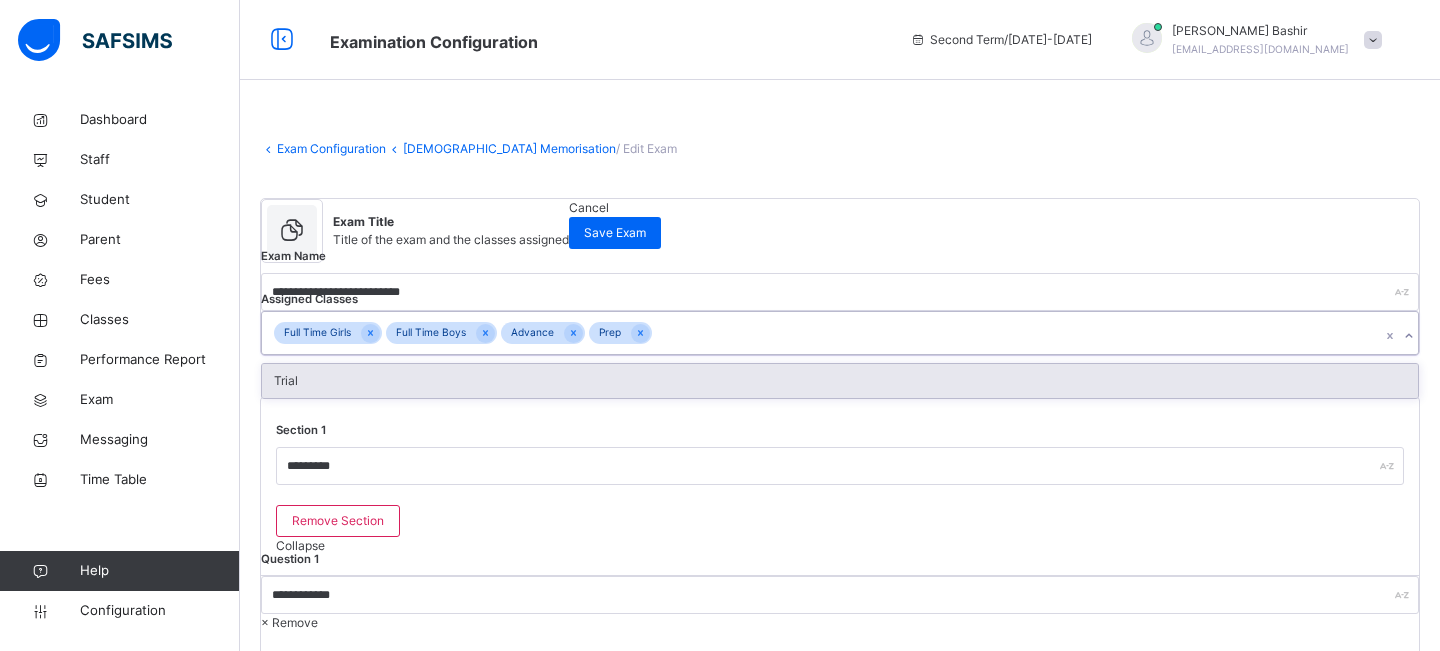 click on "Trial" at bounding box center [840, 381] 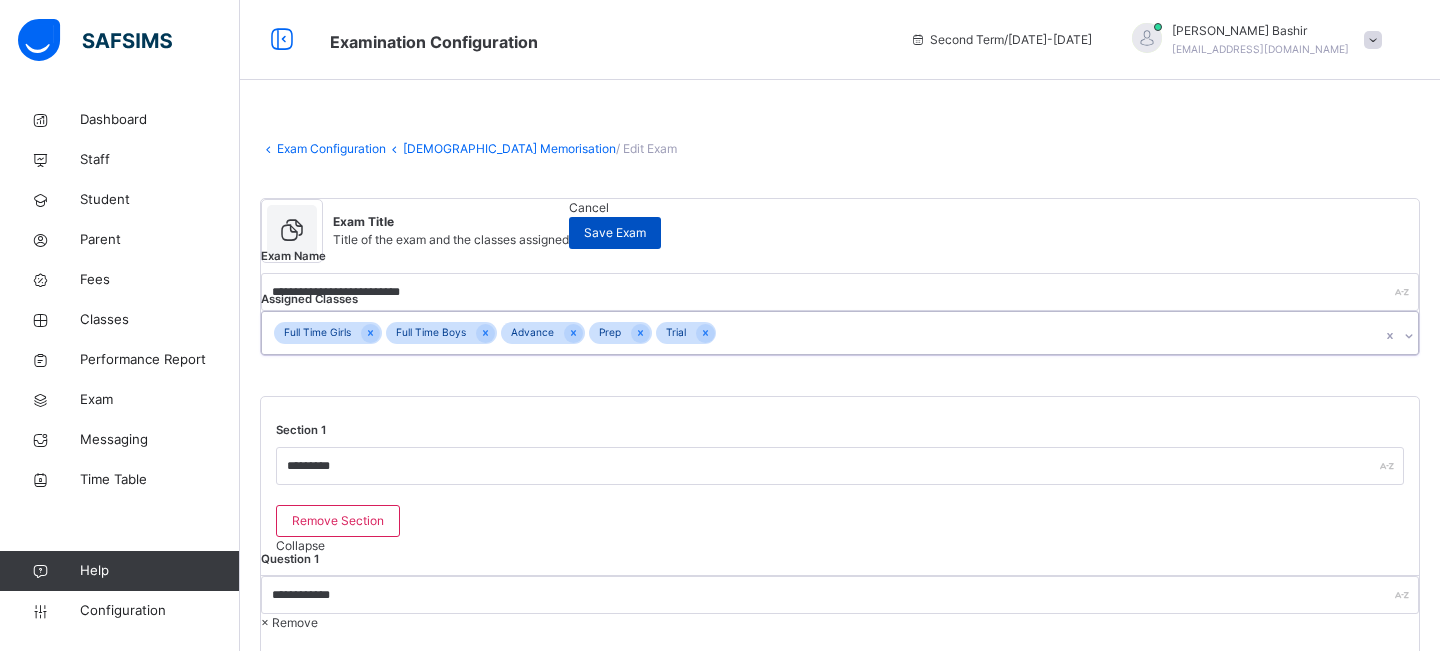 click on "Save Exam" at bounding box center (615, 233) 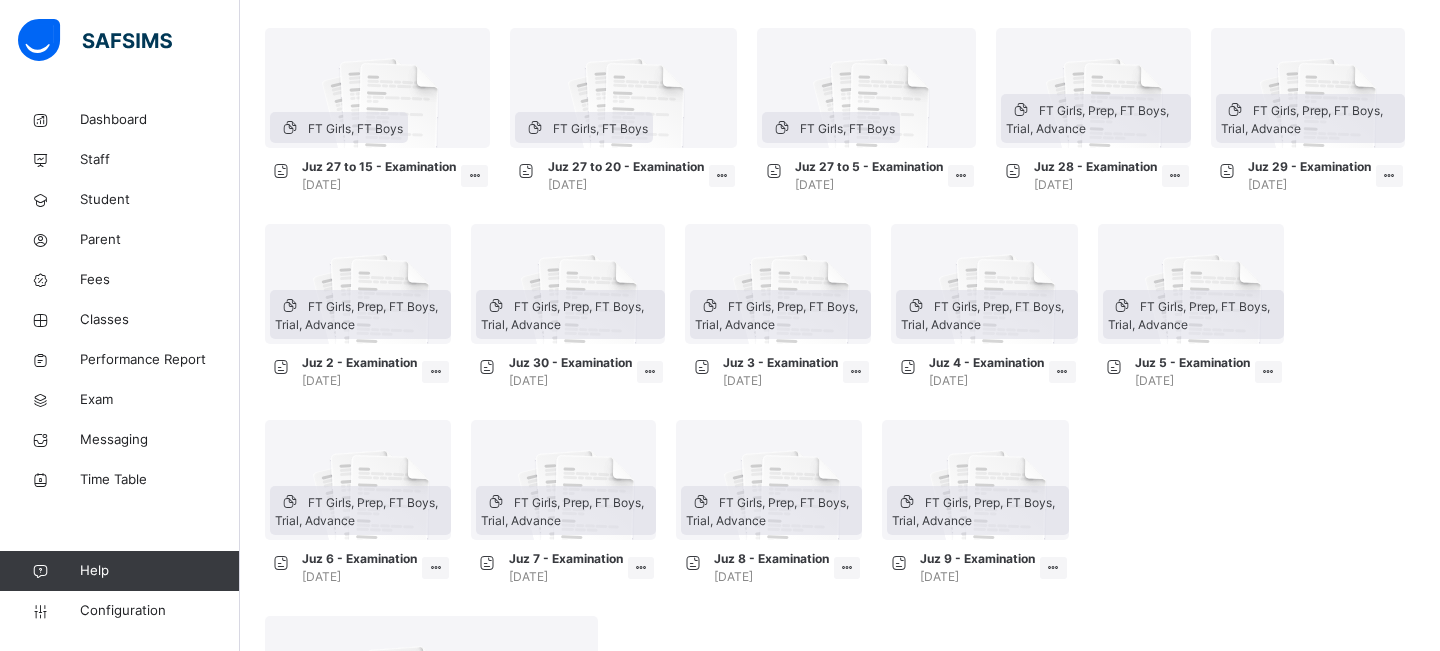 scroll, scrollTop: 0, scrollLeft: 0, axis: both 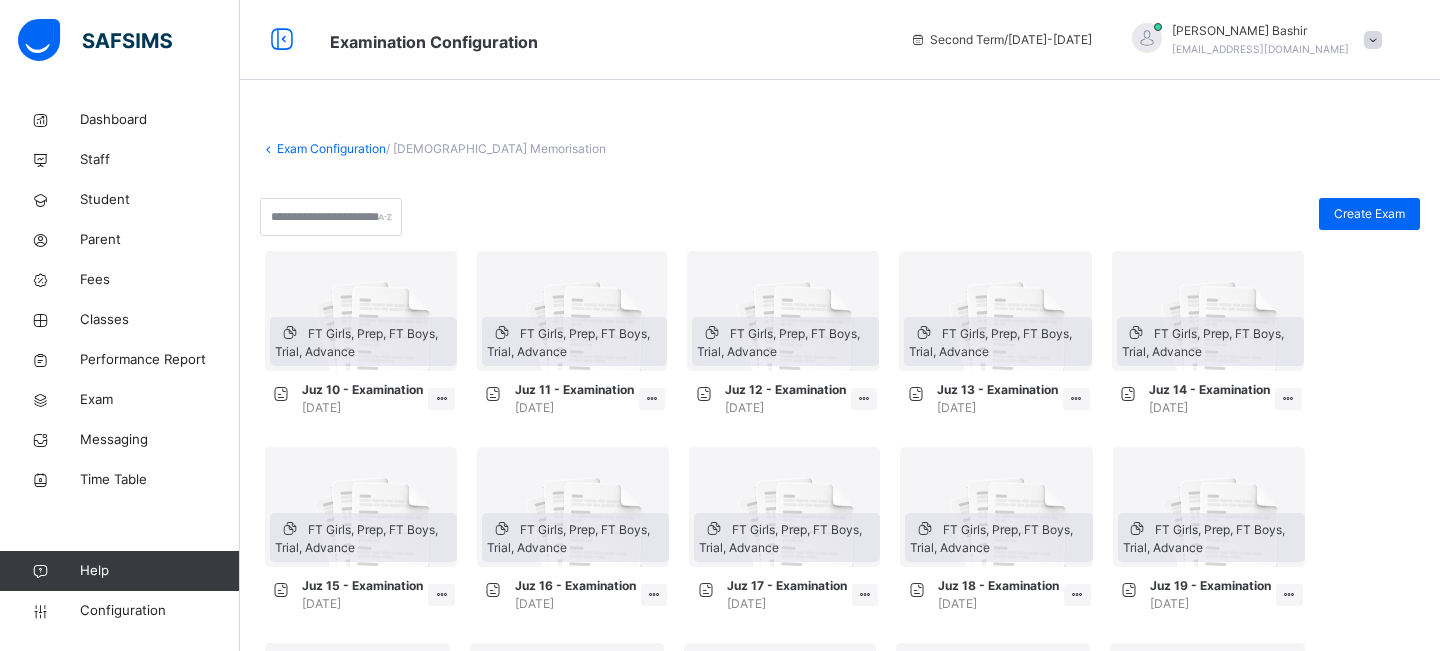 click on "Exam Configuration" at bounding box center [331, 148] 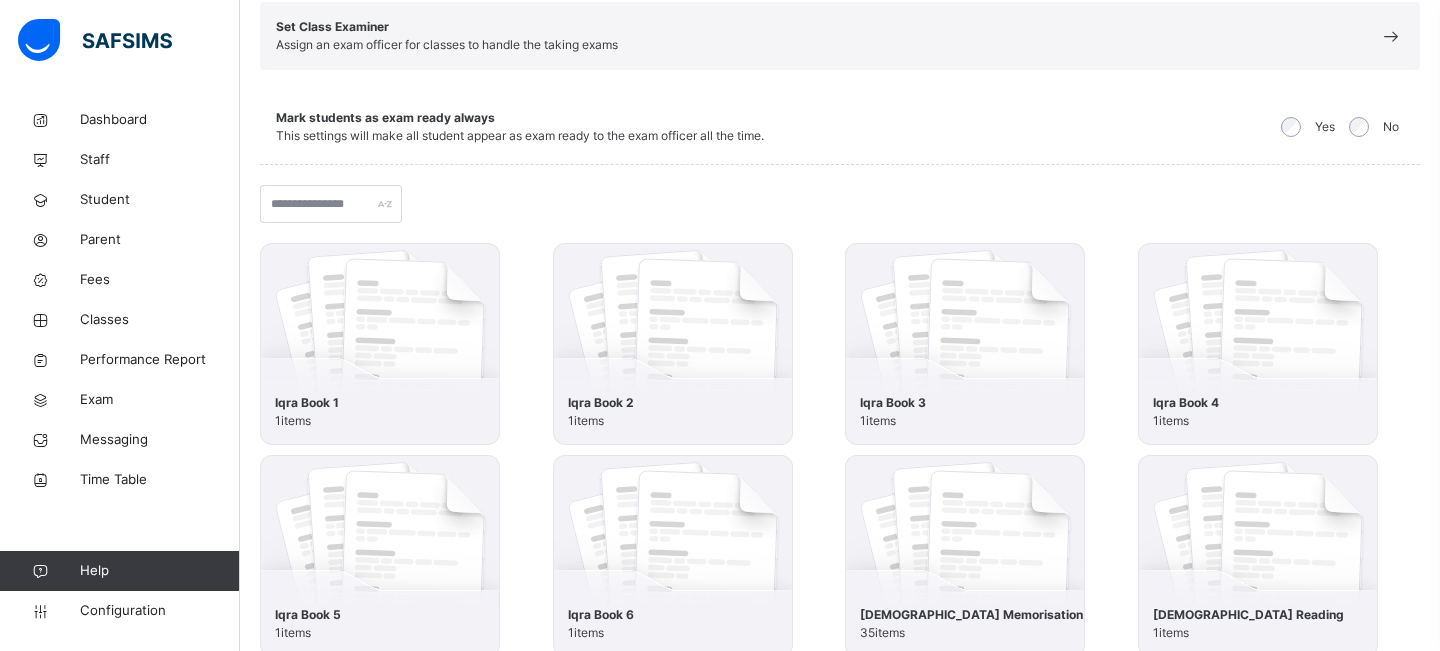 scroll, scrollTop: 301, scrollLeft: 0, axis: vertical 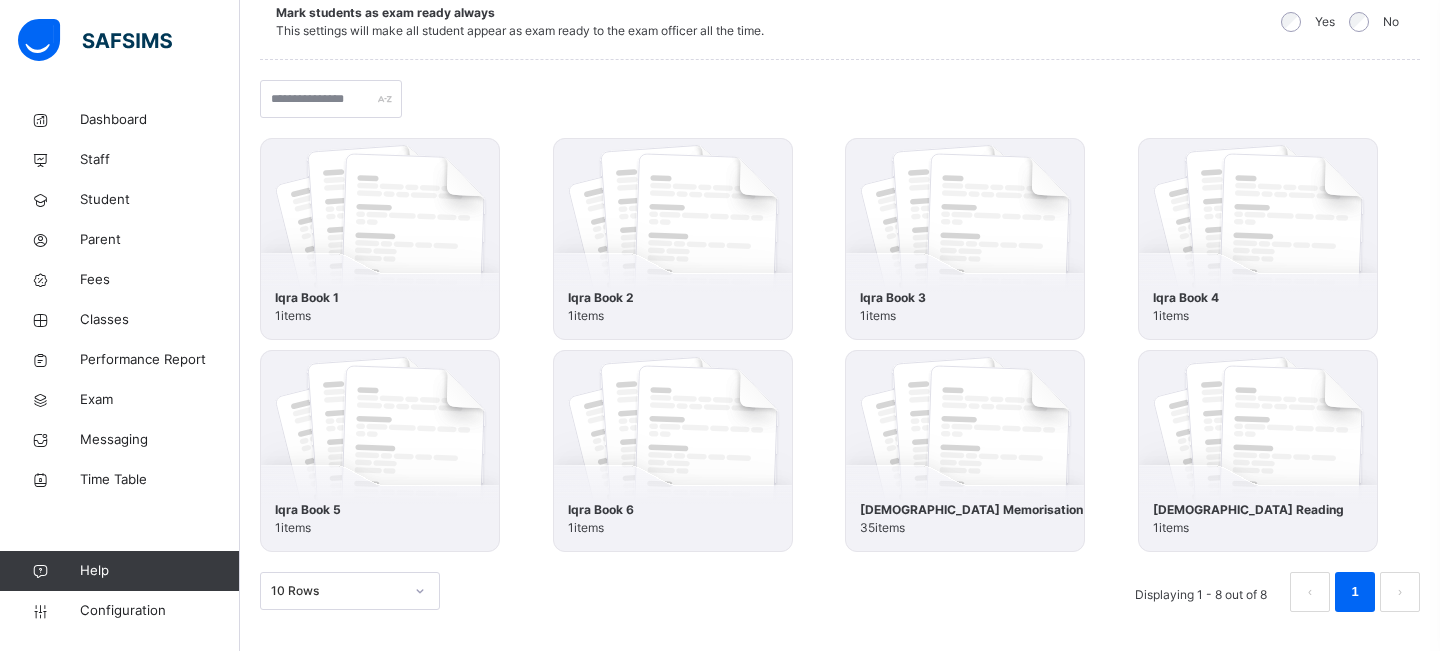 click at bounding box center (1258, 451) 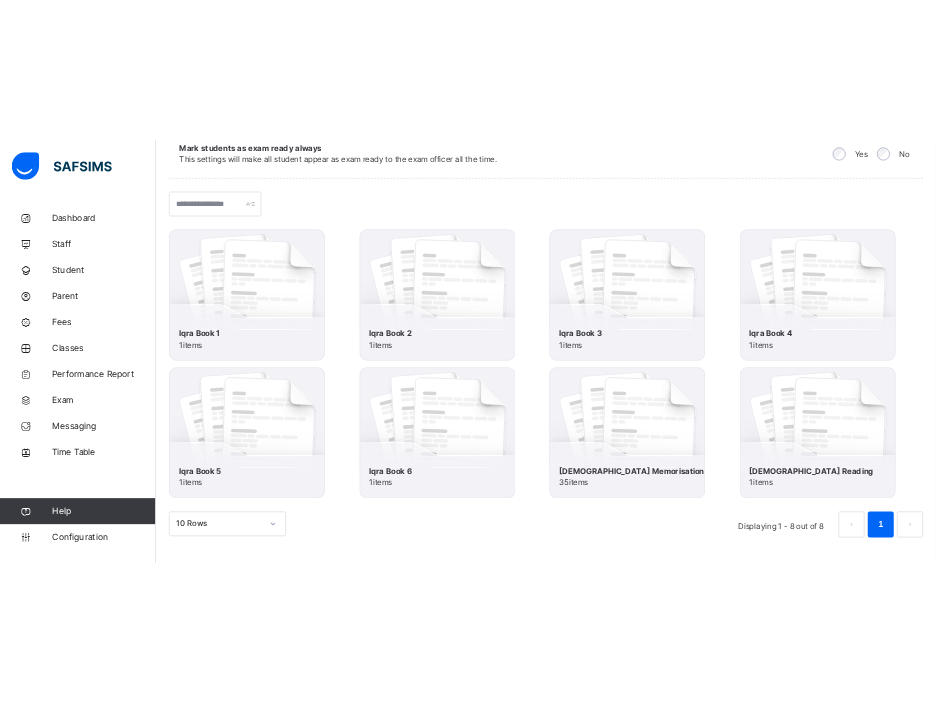 scroll, scrollTop: 0, scrollLeft: 0, axis: both 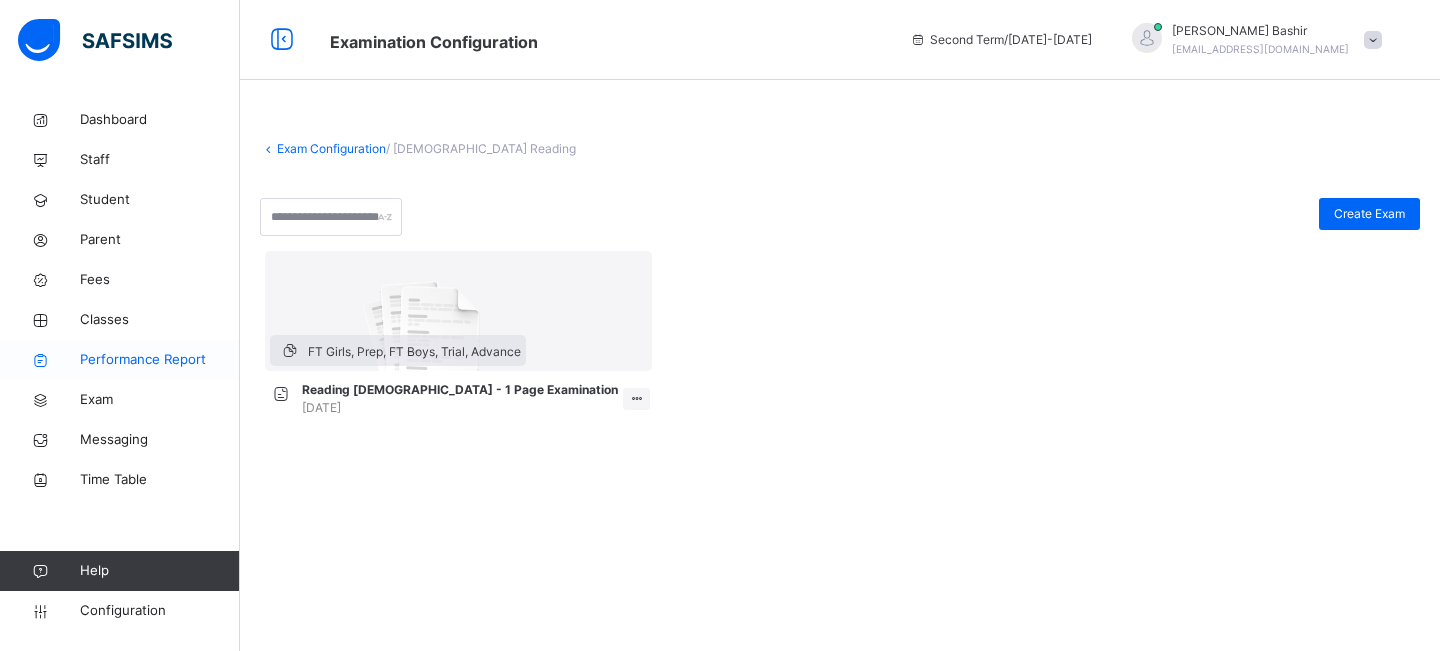 click on "Performance Report" at bounding box center [160, 360] 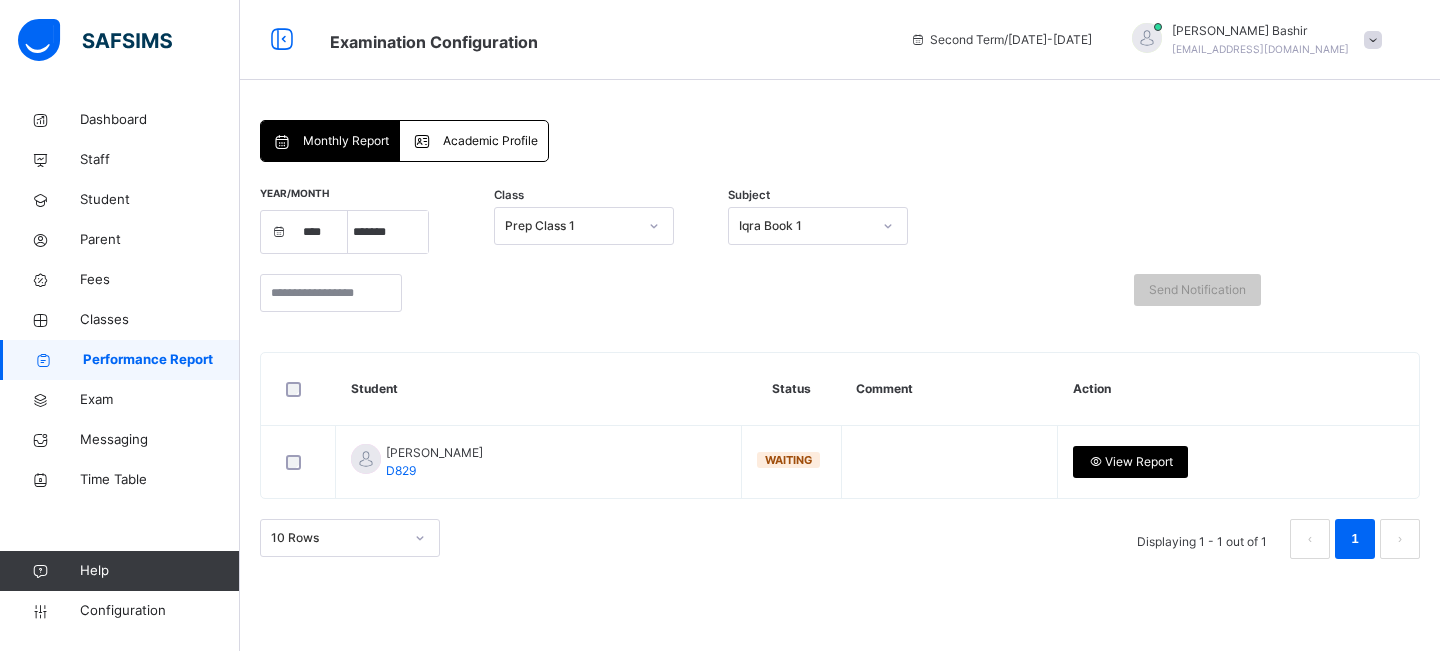 click on "Academic Profile" at bounding box center (473, 141) 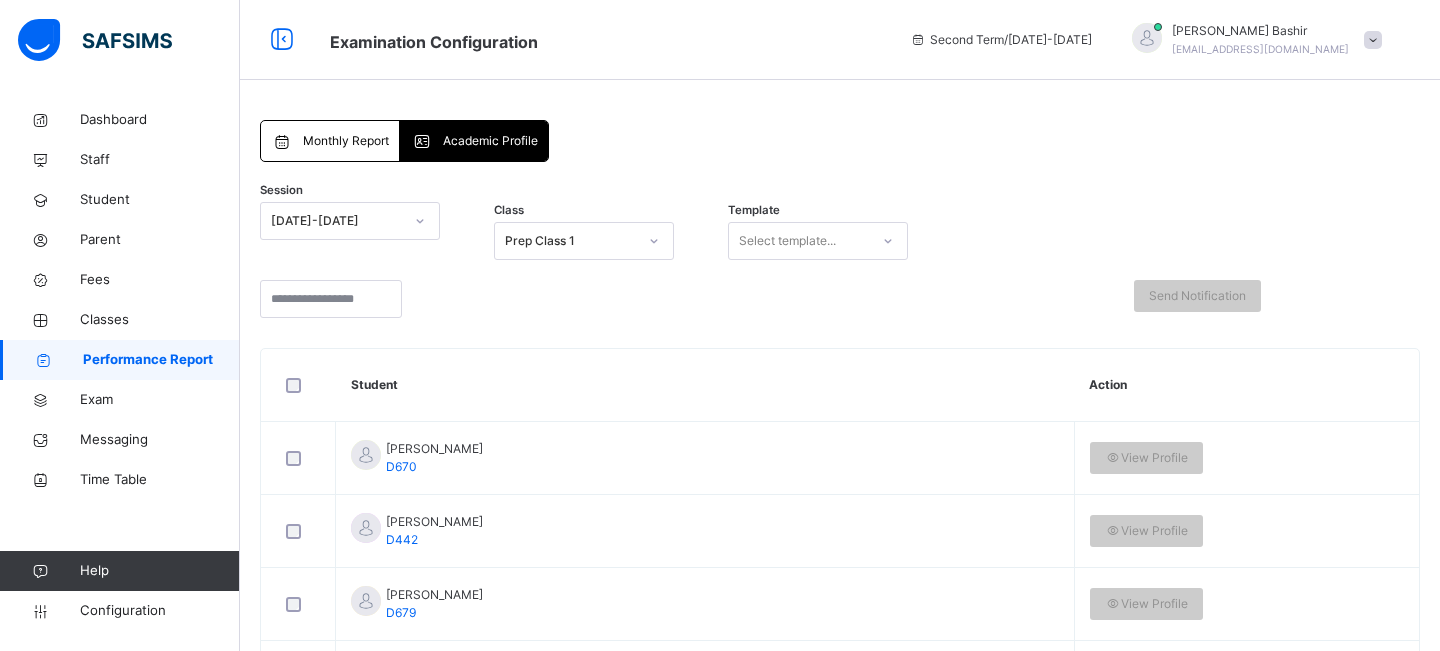 click at bounding box center [420, 221] 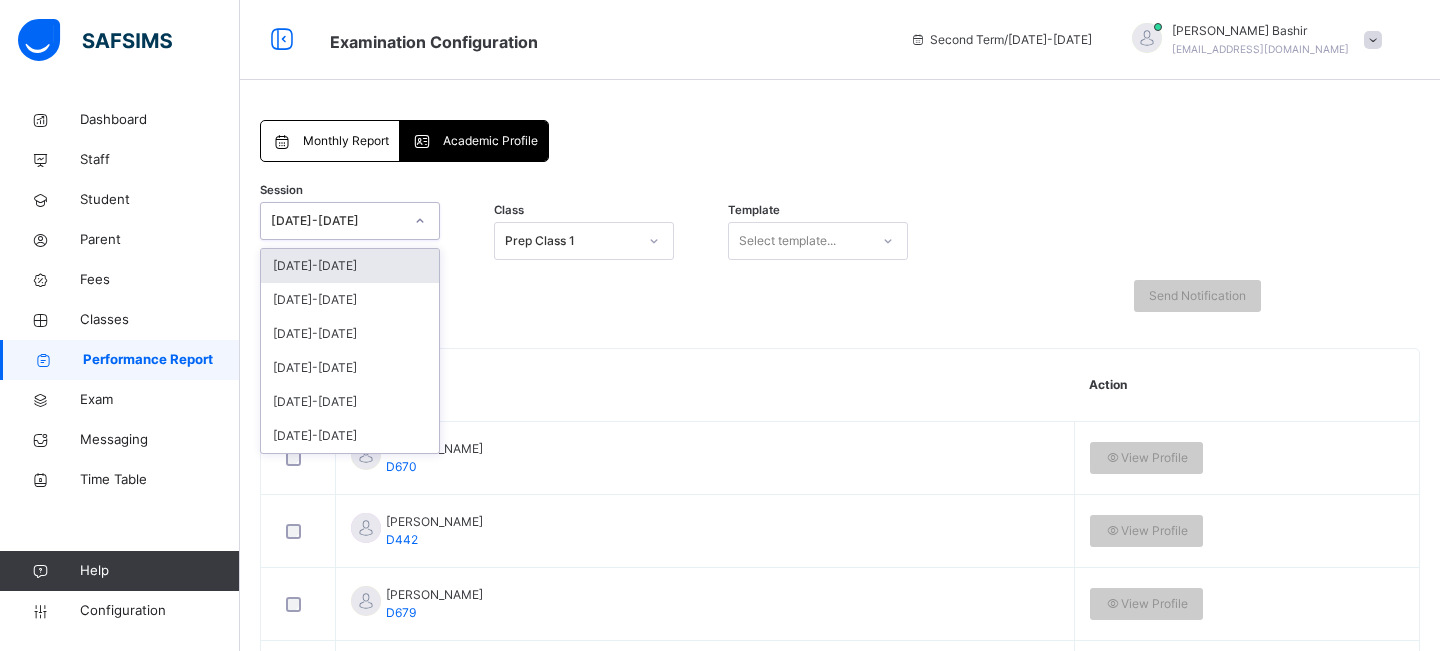 click at bounding box center [420, 221] 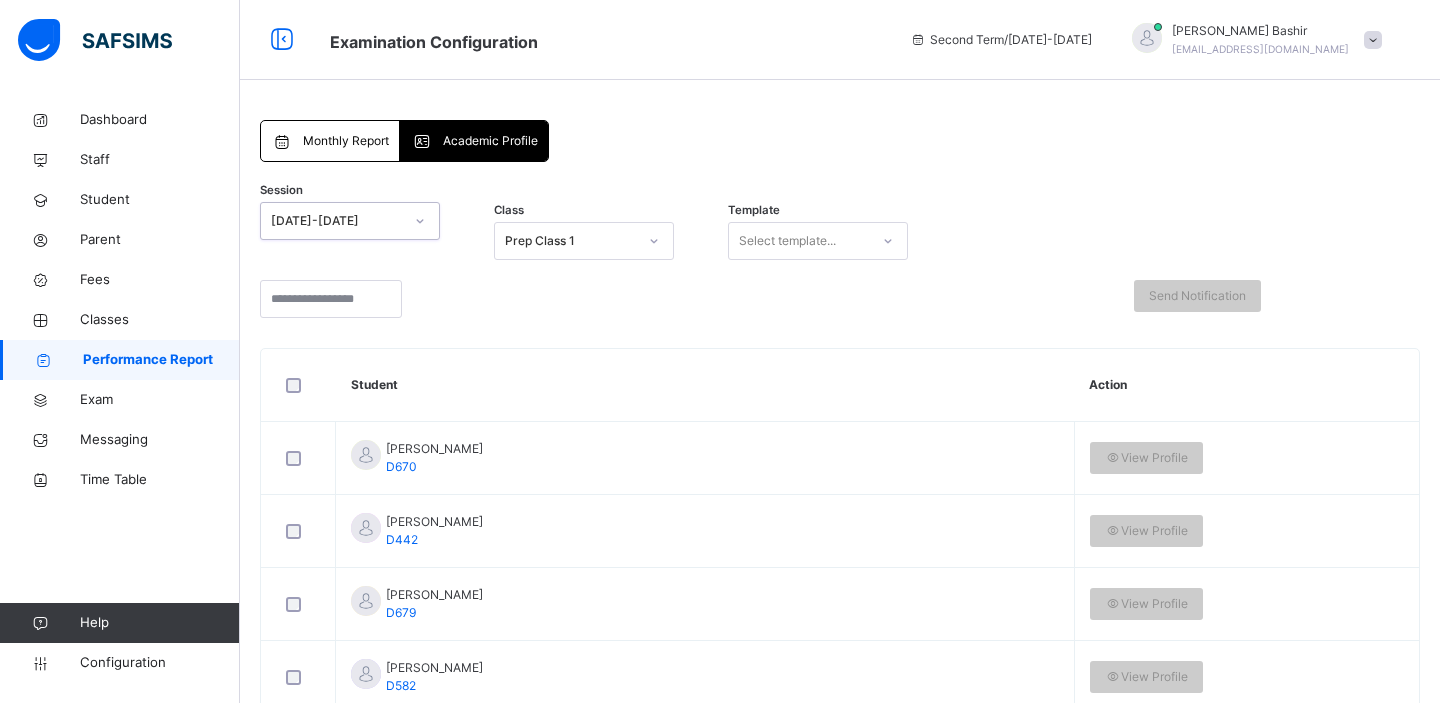 click on "Select template..." at bounding box center (787, 241) 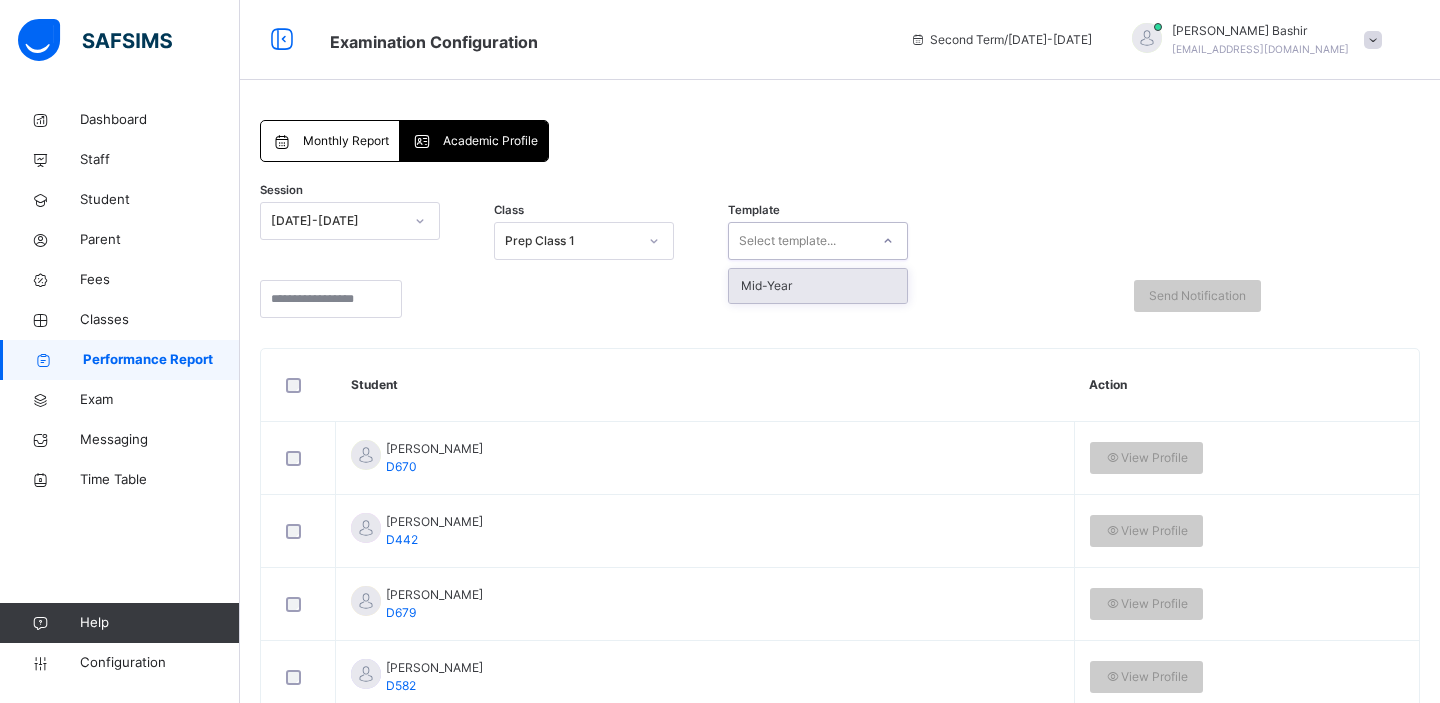 click on "Mid-Year" at bounding box center [818, 286] 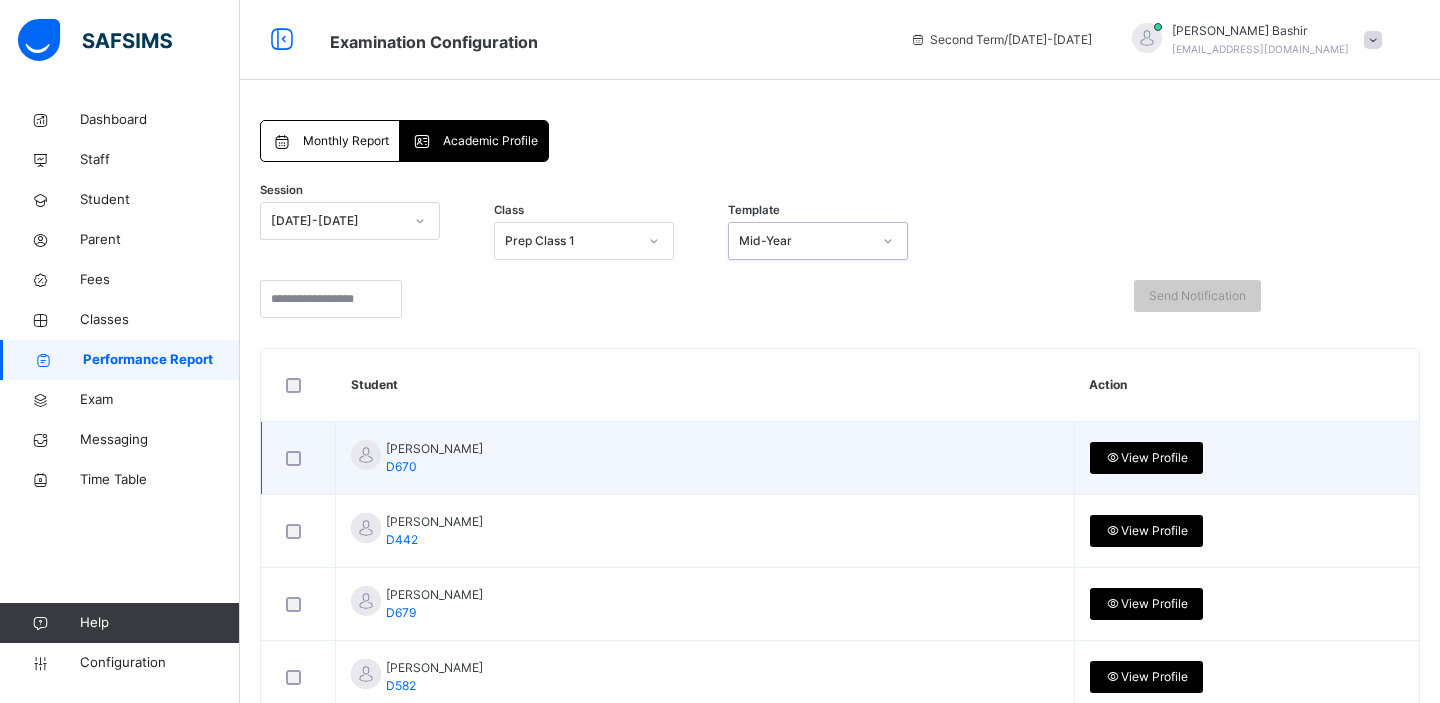 click on "View Profile" at bounding box center (1147, 458) 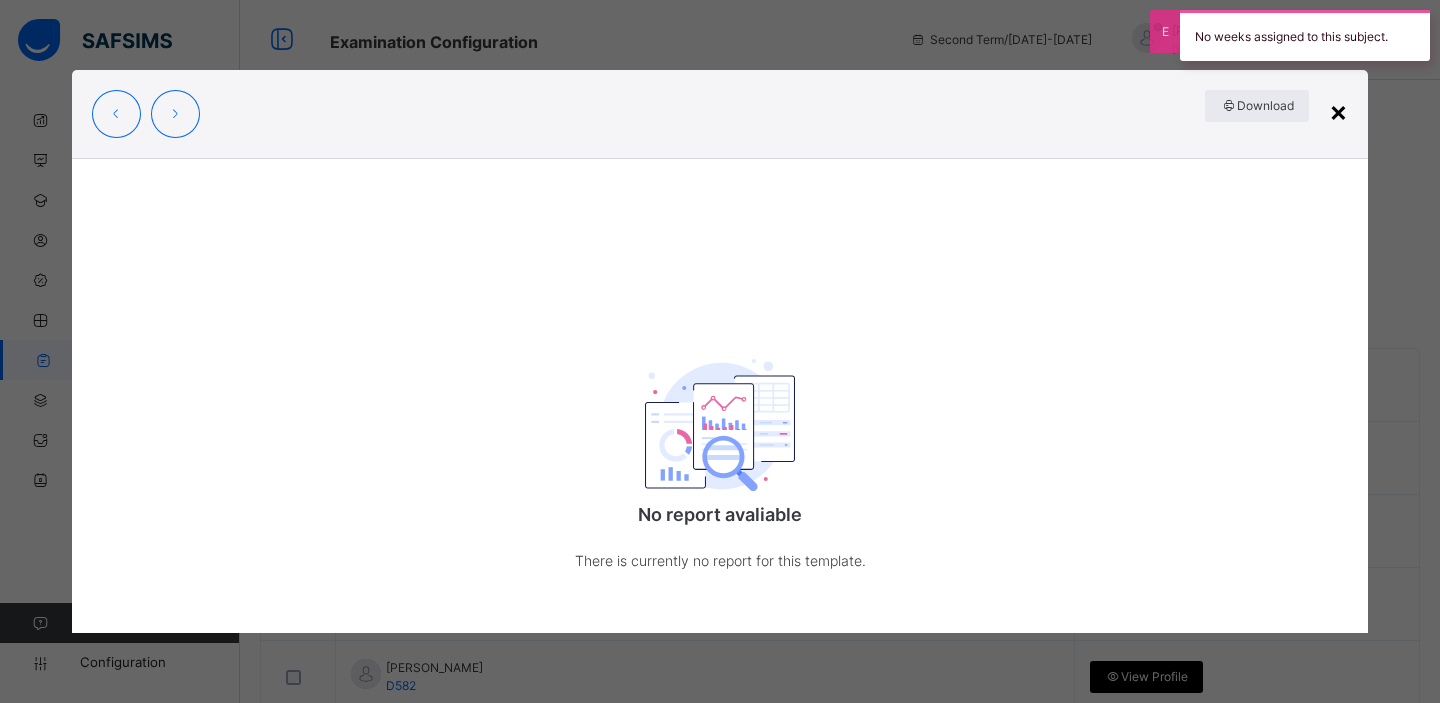 click on "×" at bounding box center [1338, 111] 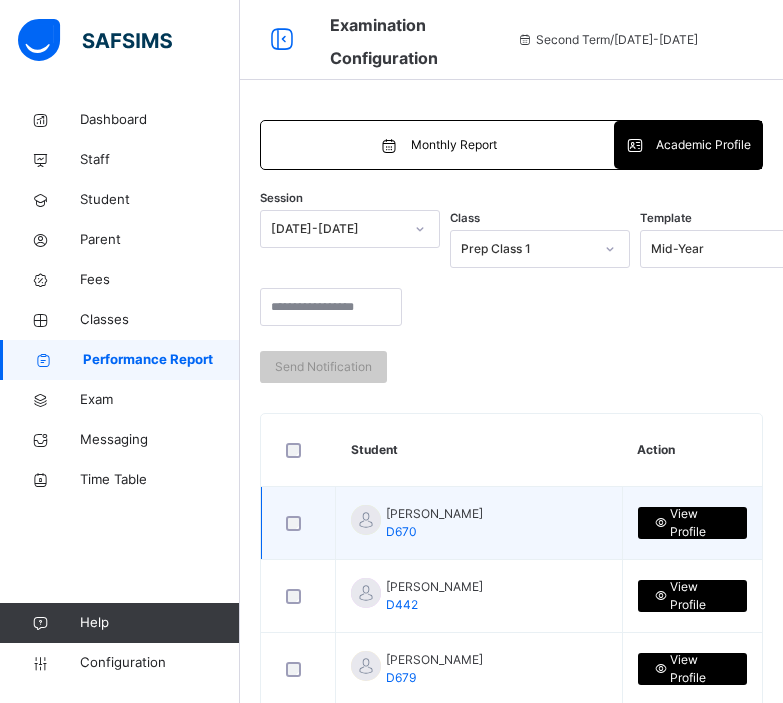 click on "View Profile" at bounding box center (692, 523) 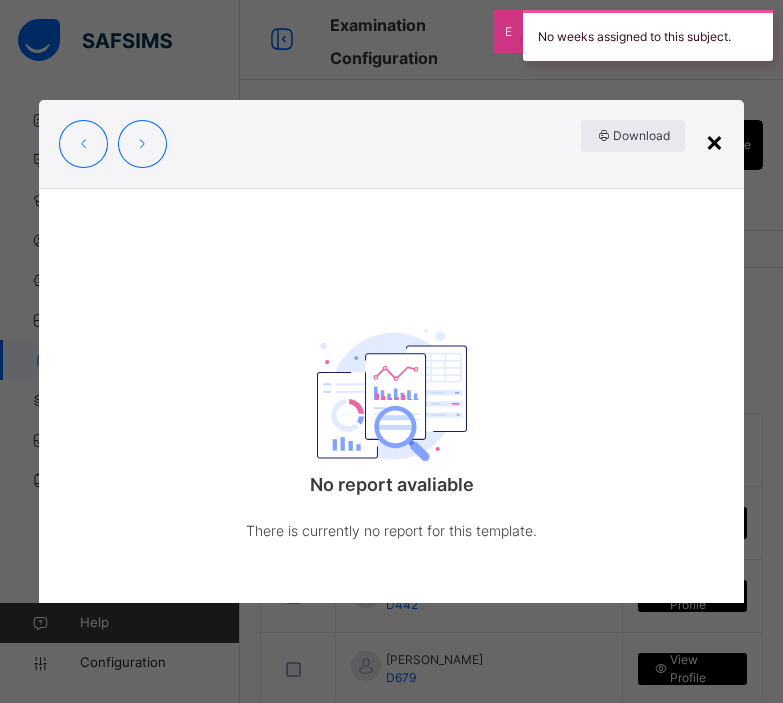 click on "×" at bounding box center (714, 141) 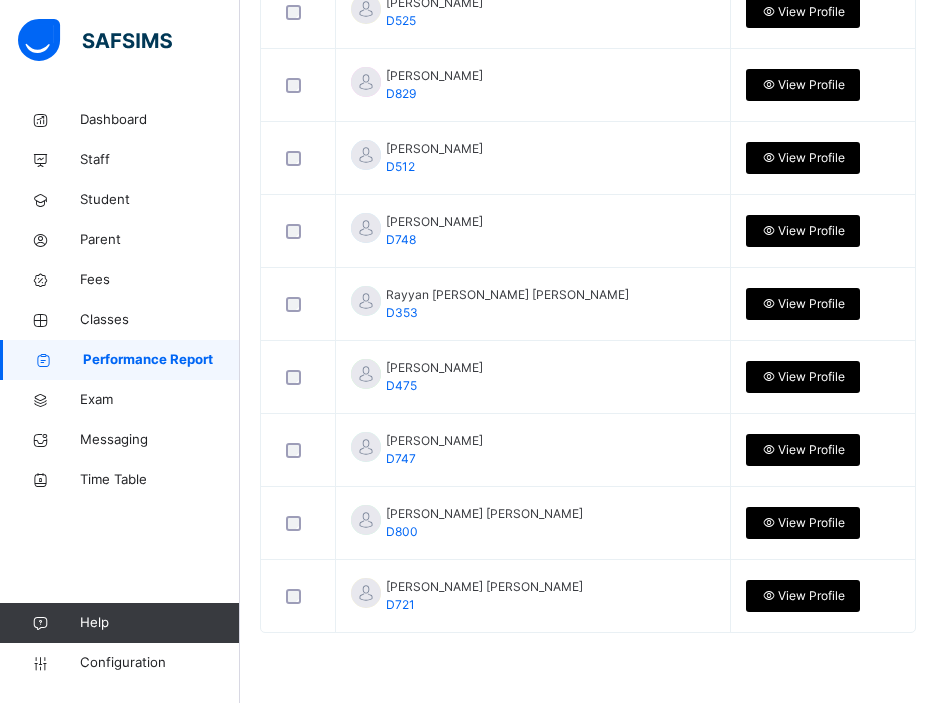 scroll, scrollTop: 0, scrollLeft: 0, axis: both 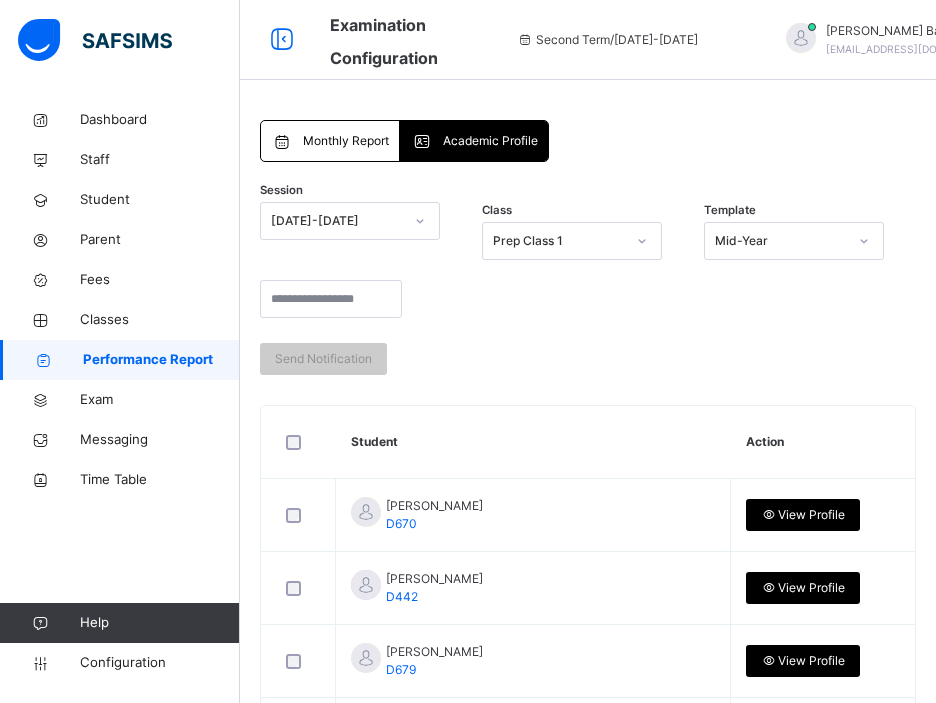 click on "Monthly Report" at bounding box center [346, 141] 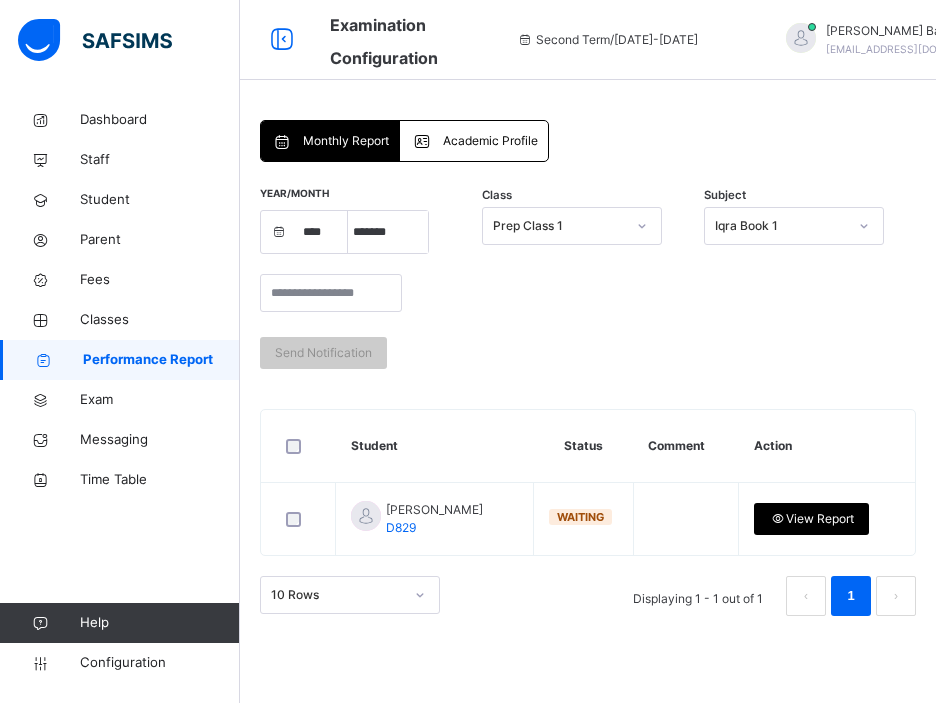 click at bounding box center (426, 141) 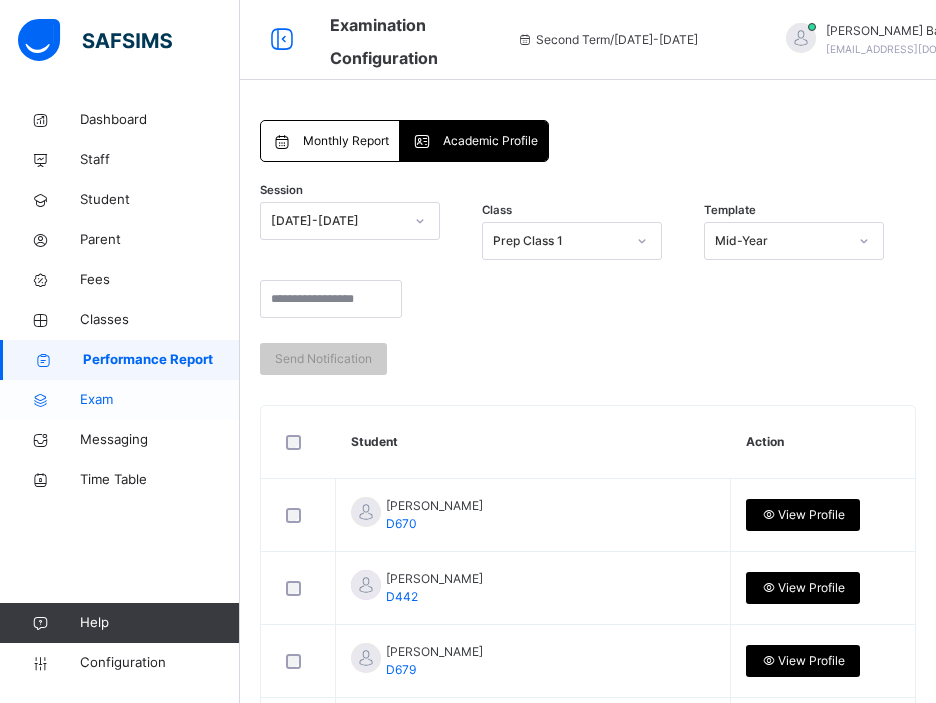click on "Exam" at bounding box center [160, 400] 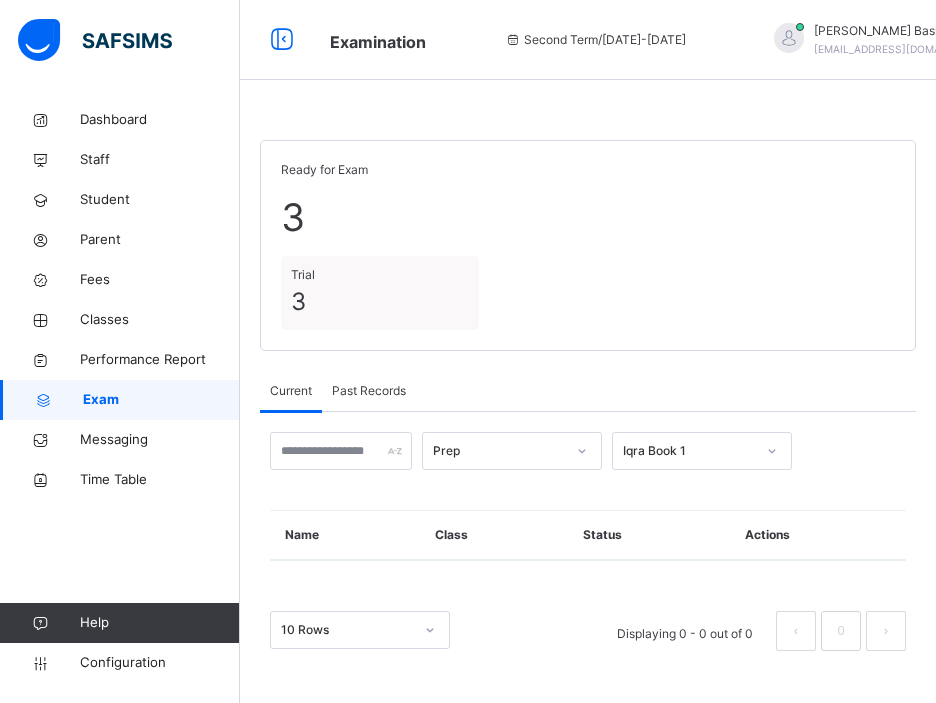 click on "Past Records" at bounding box center (369, 391) 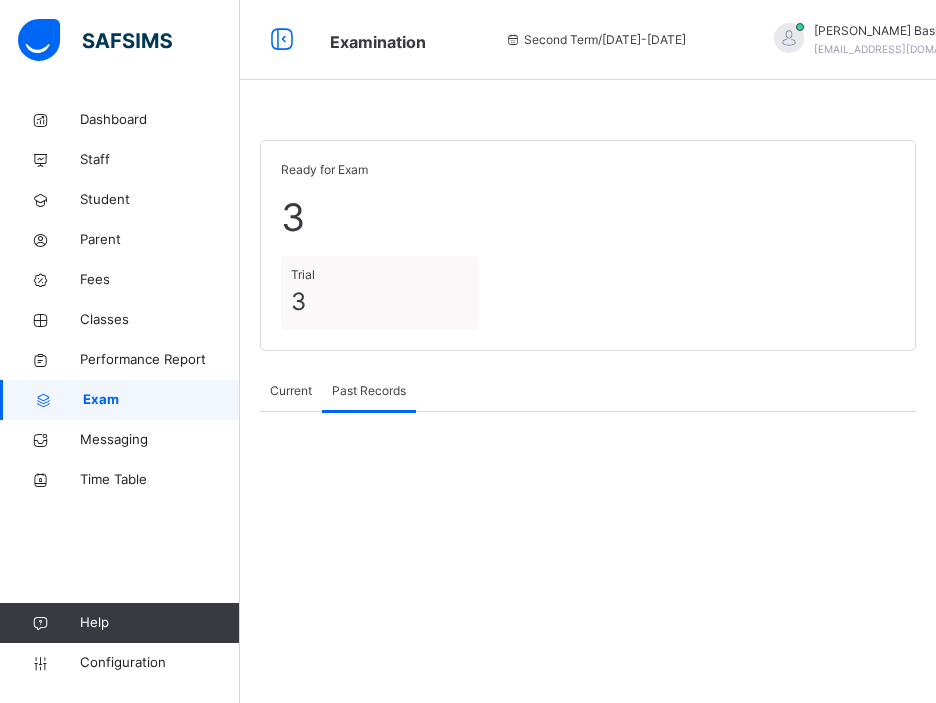 click on "Current" at bounding box center [291, 391] 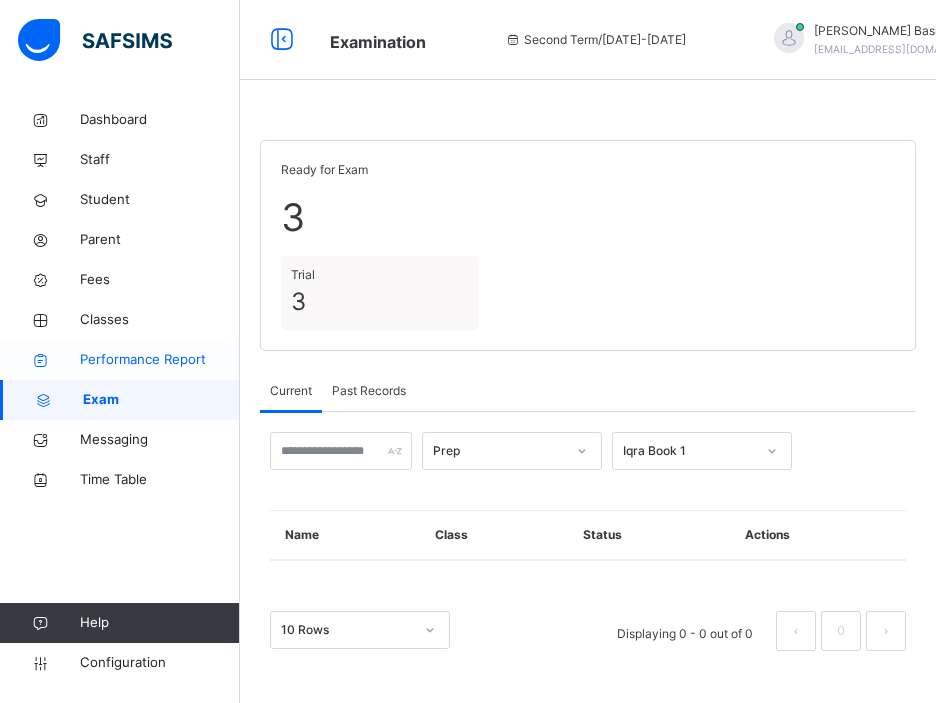 click on "Performance Report" at bounding box center (160, 360) 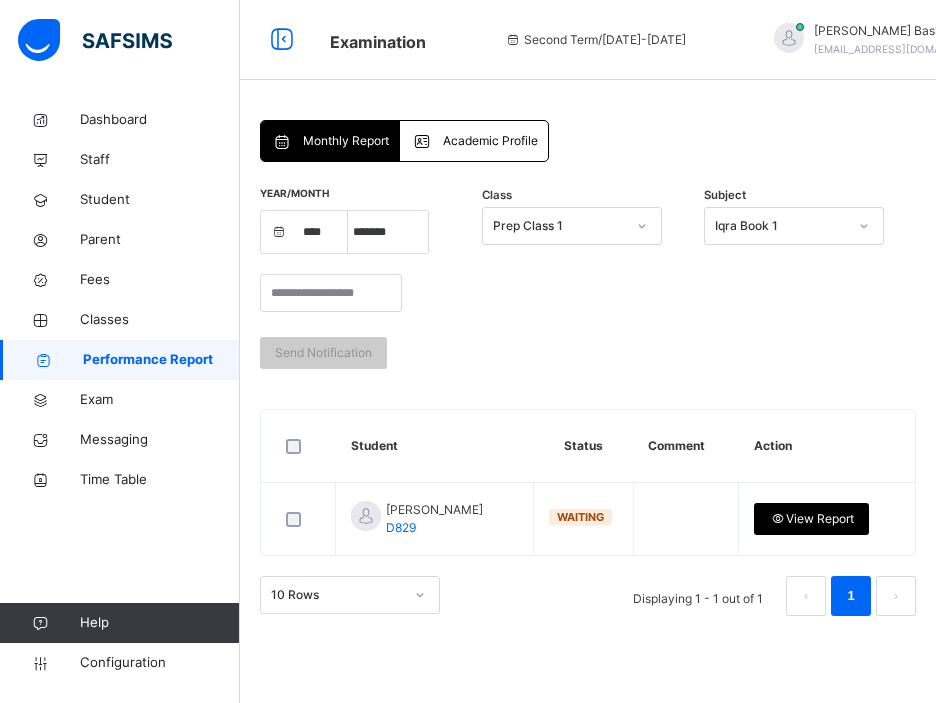click on "Academic Profile" at bounding box center (490, 141) 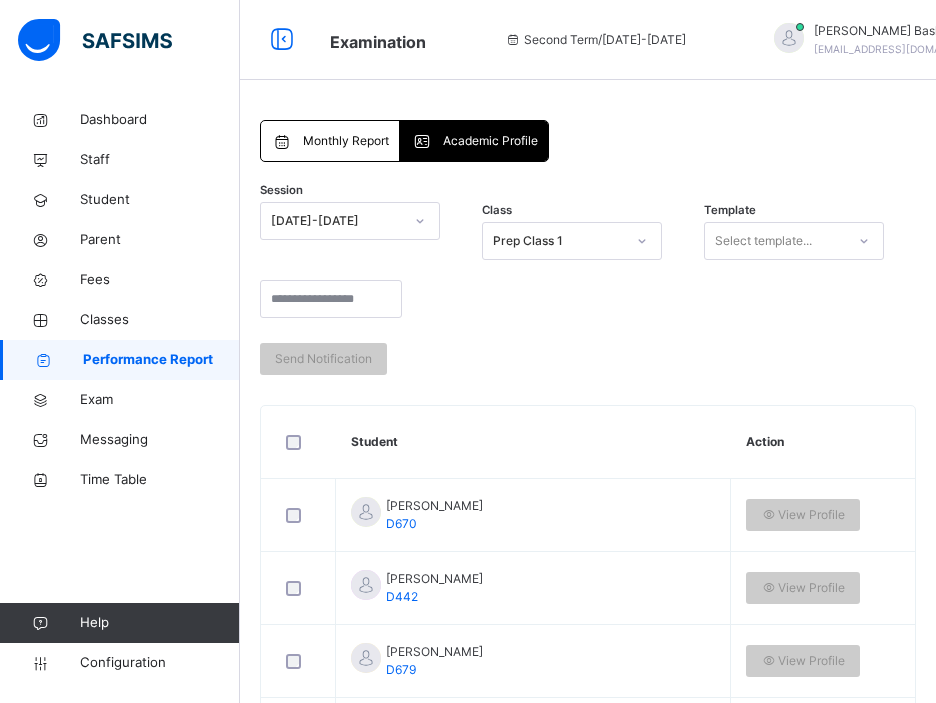 click on "Monthly Report" at bounding box center (346, 141) 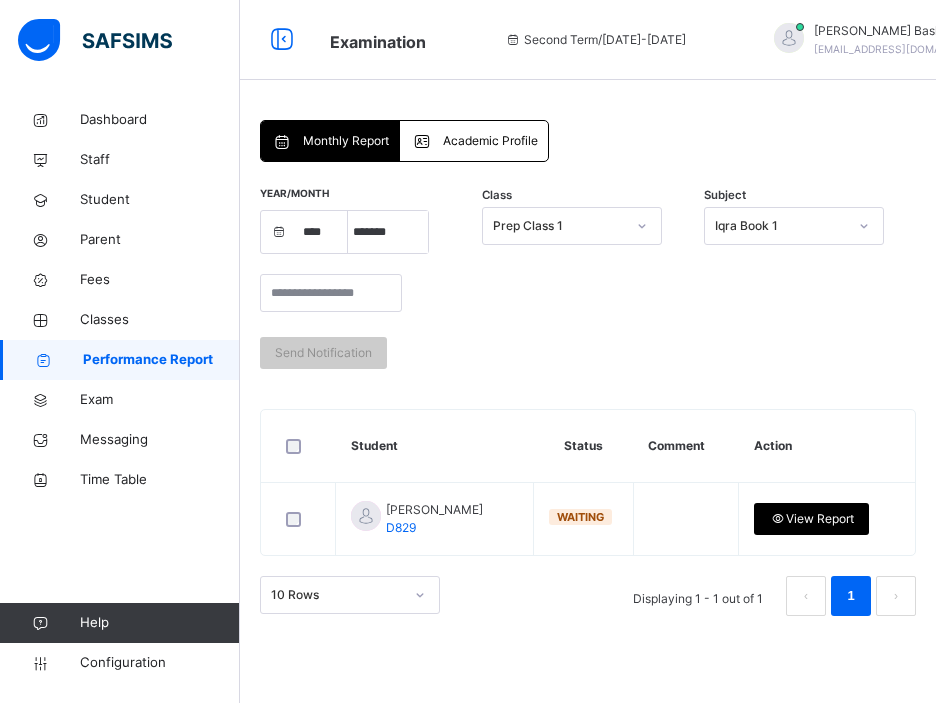 click on "Academic Profile" at bounding box center (490, 141) 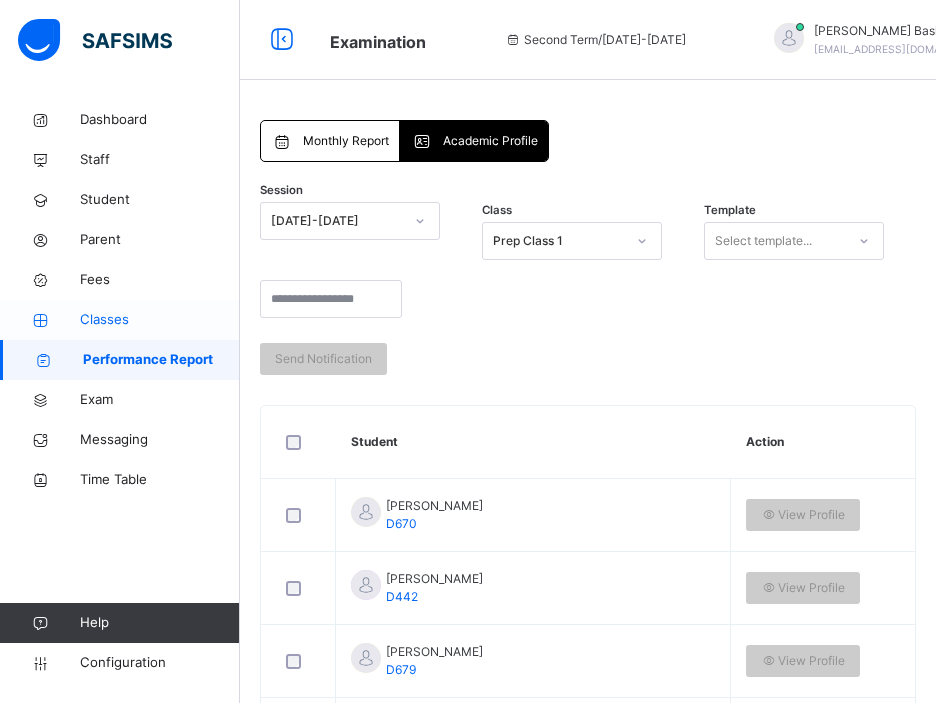 click on "Classes" at bounding box center (160, 320) 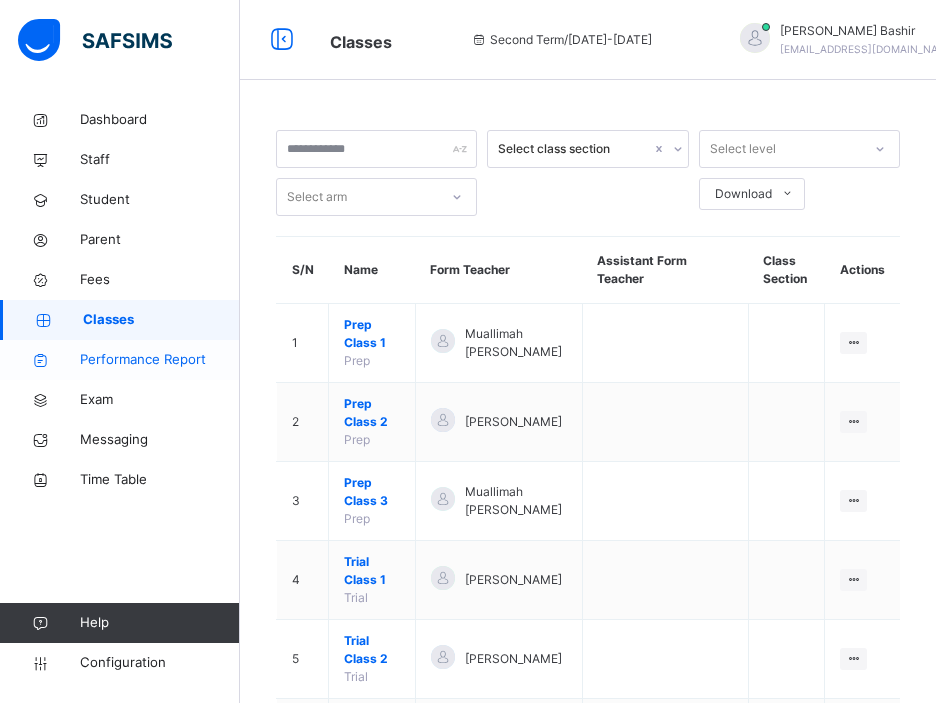 click on "Performance Report" at bounding box center [160, 360] 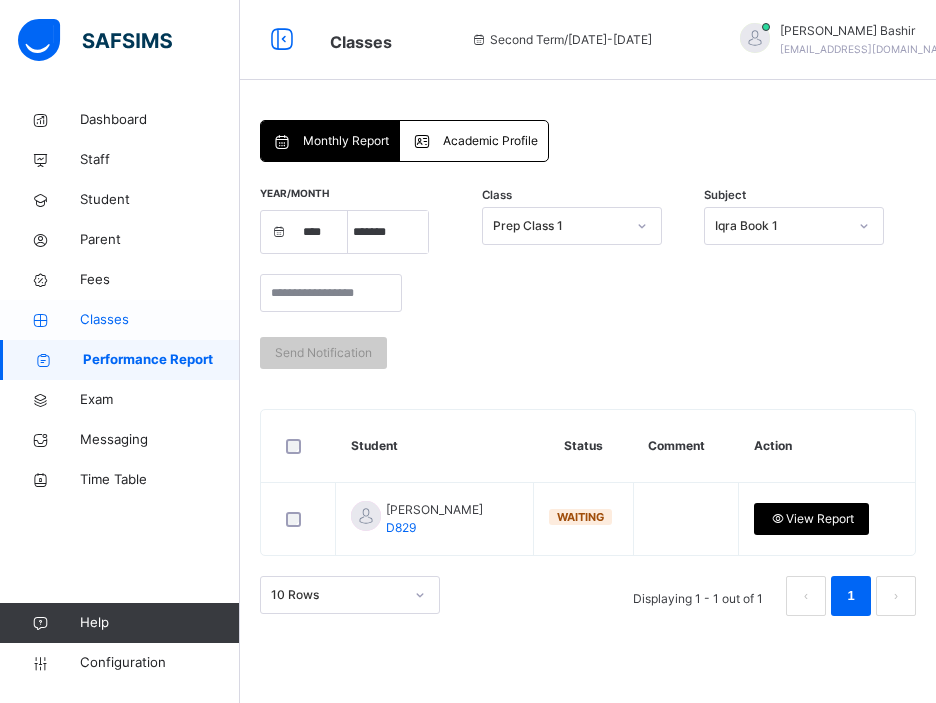 click on "Classes" at bounding box center (160, 320) 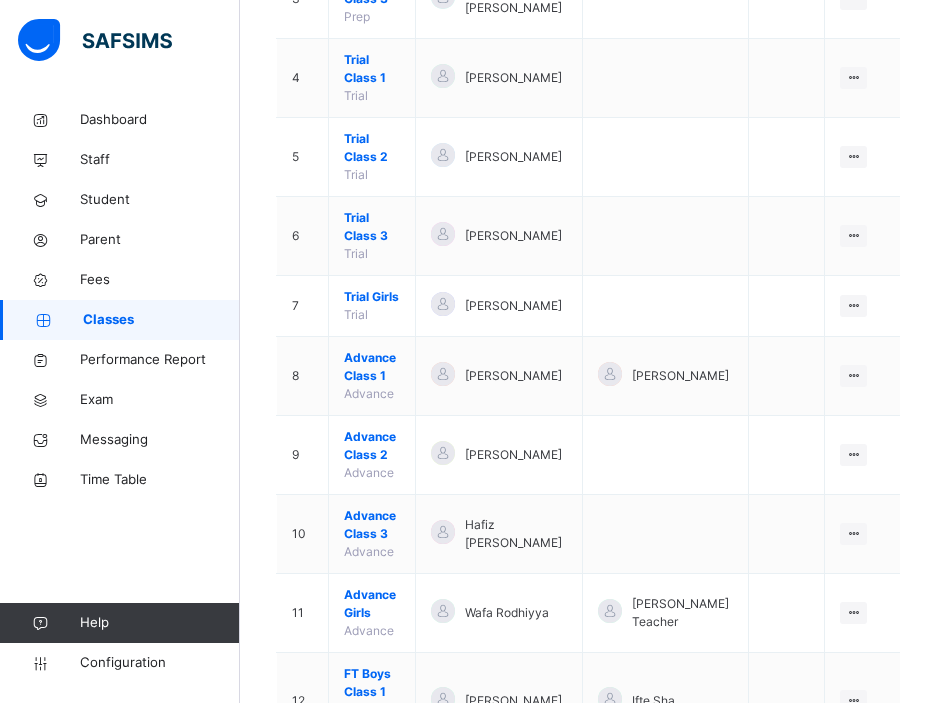 scroll, scrollTop: 987, scrollLeft: 0, axis: vertical 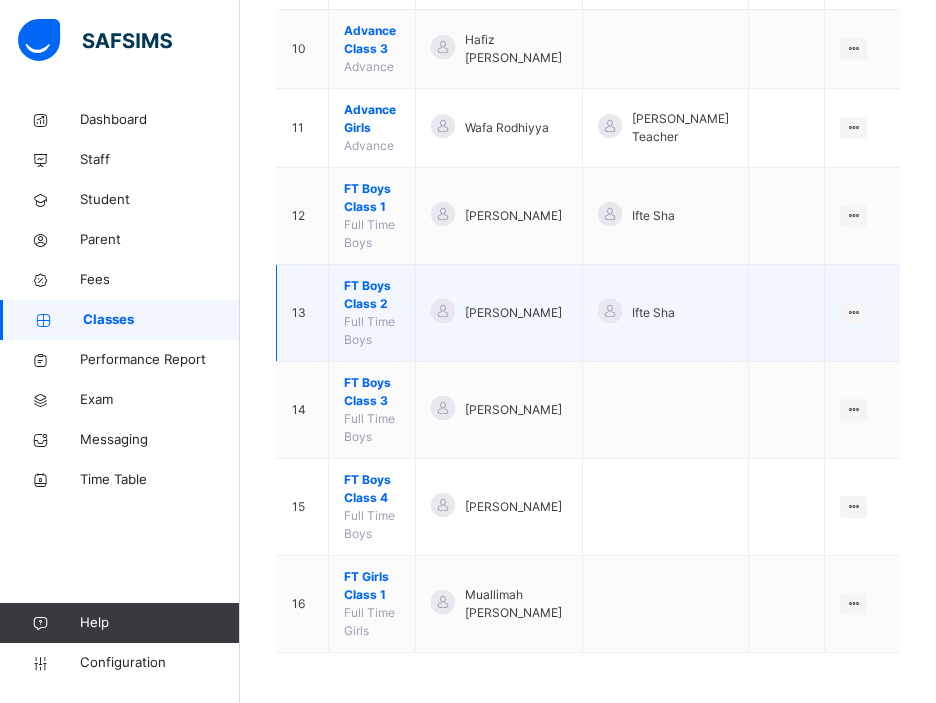 click on "FT Boys   Class 2" at bounding box center [372, 295] 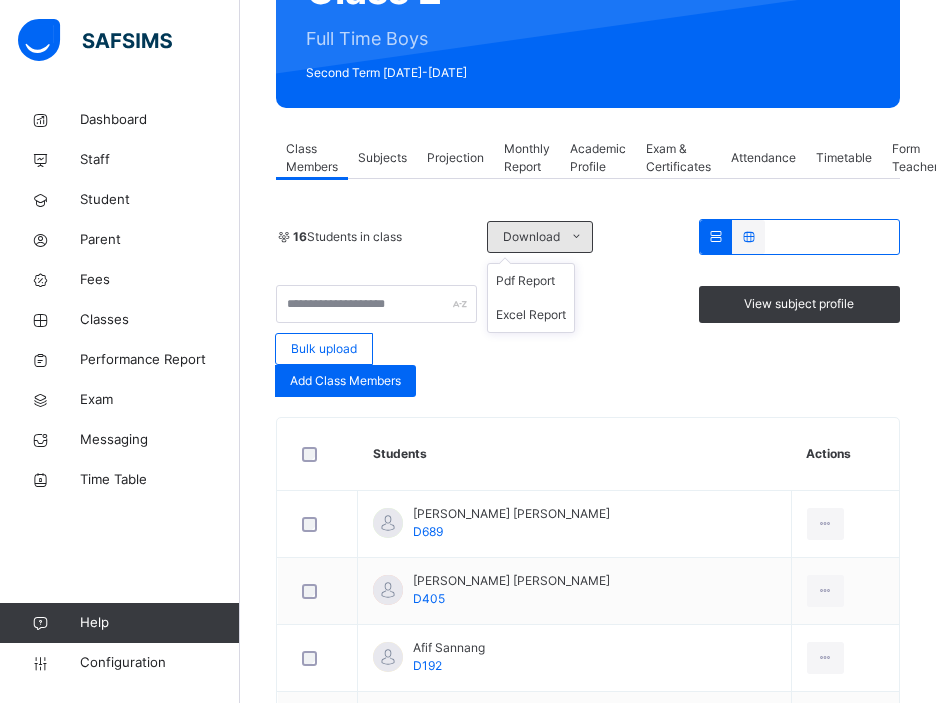 scroll, scrollTop: 292, scrollLeft: 0, axis: vertical 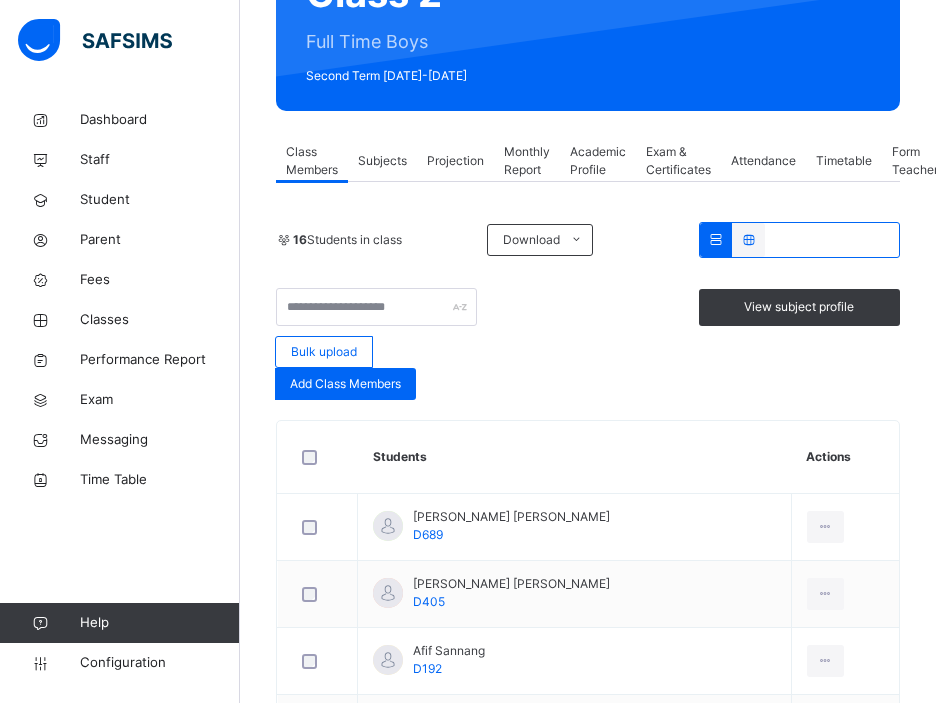 click on "Exam & Certificates" at bounding box center [678, 161] 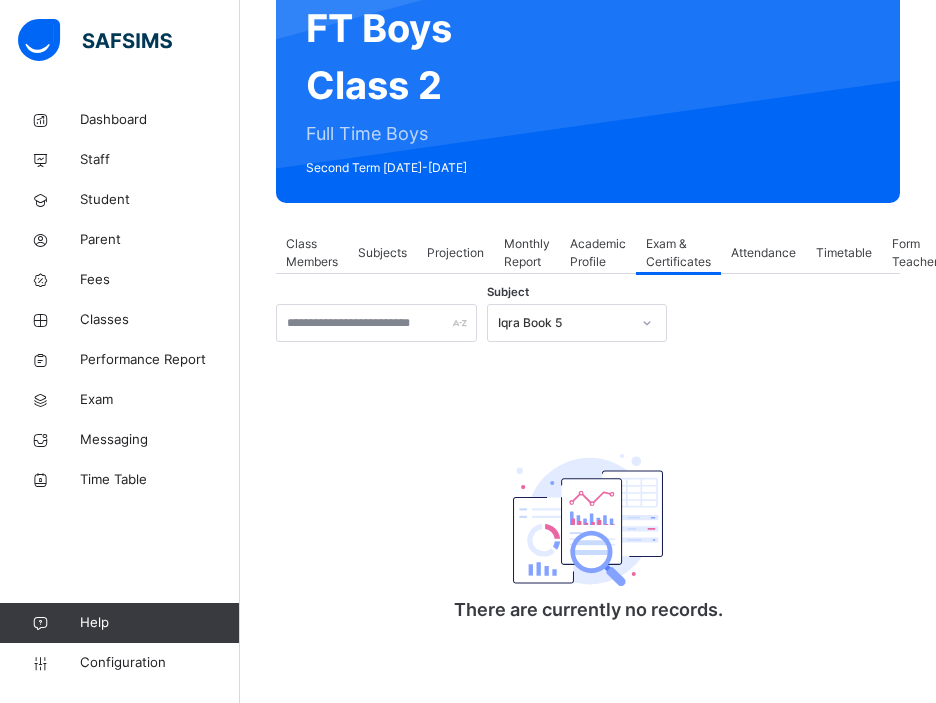 scroll, scrollTop: 200, scrollLeft: 0, axis: vertical 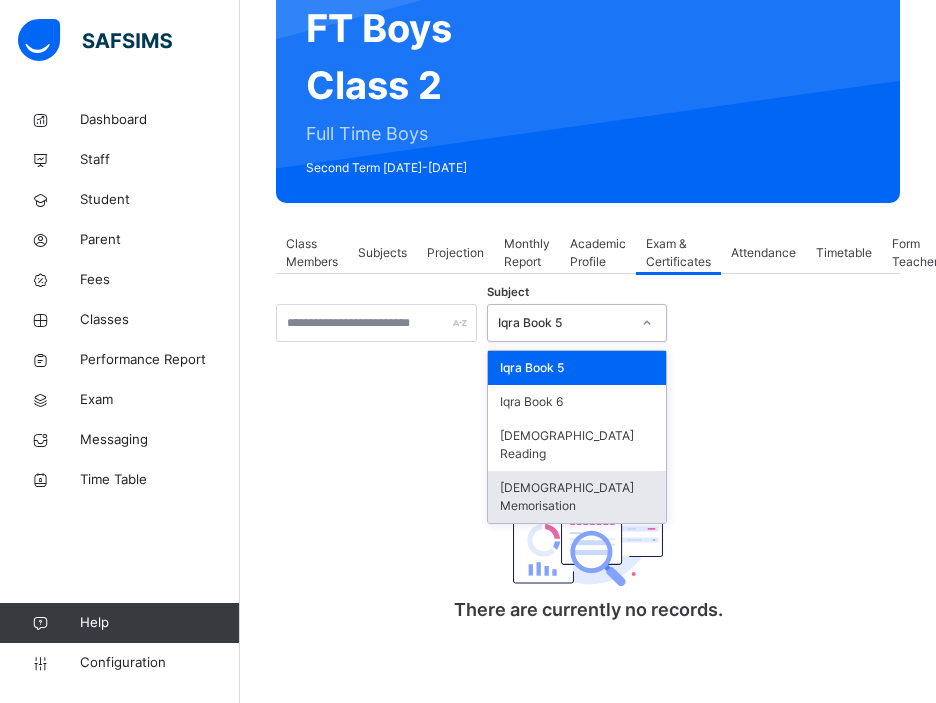 click on "Quran Memorisation" at bounding box center [577, 497] 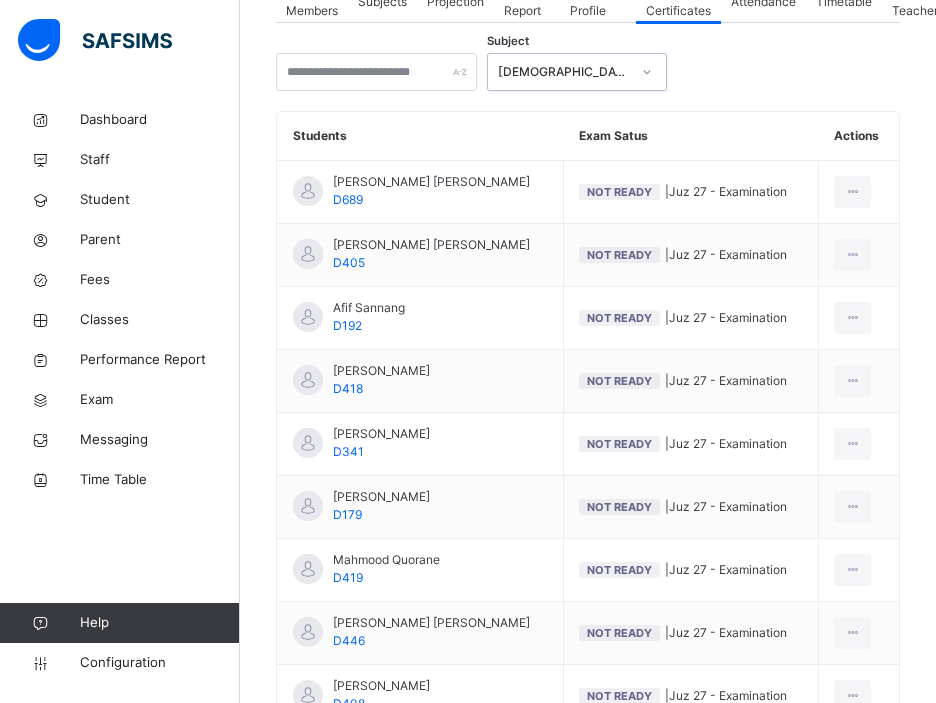 scroll, scrollTop: 437, scrollLeft: 0, axis: vertical 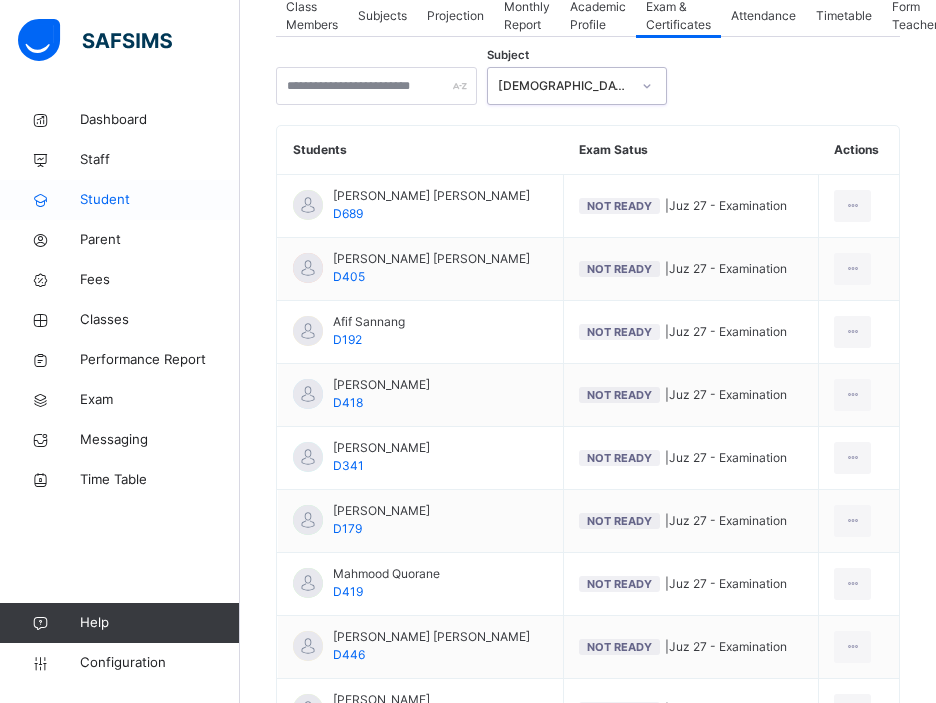 click on "Student" at bounding box center (160, 200) 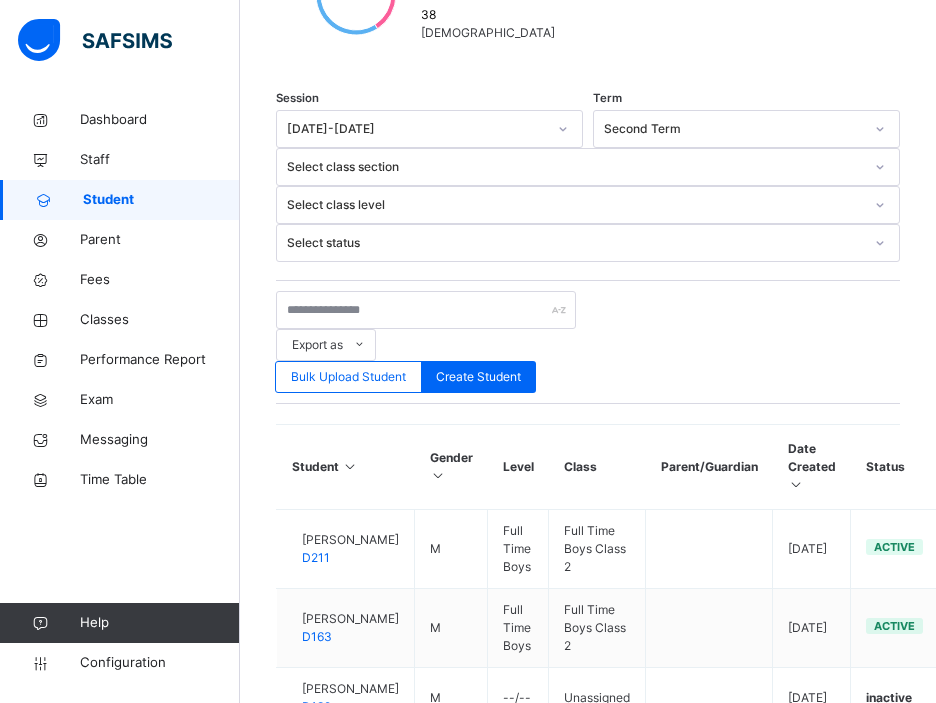 click on "Select class level" at bounding box center (575, 205) 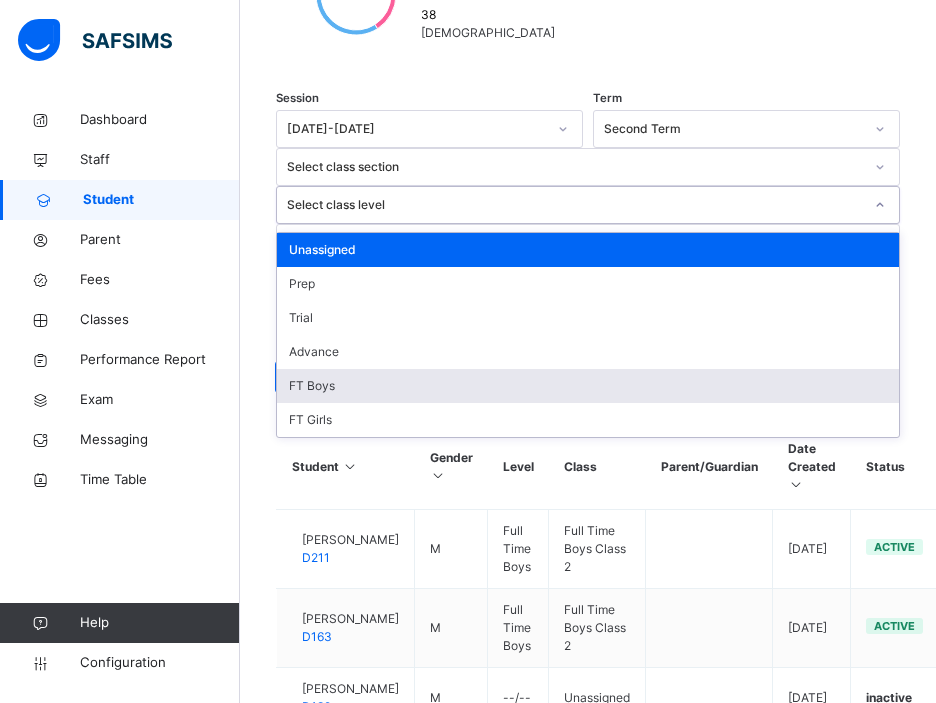 click on "FT Boys" at bounding box center (588, 386) 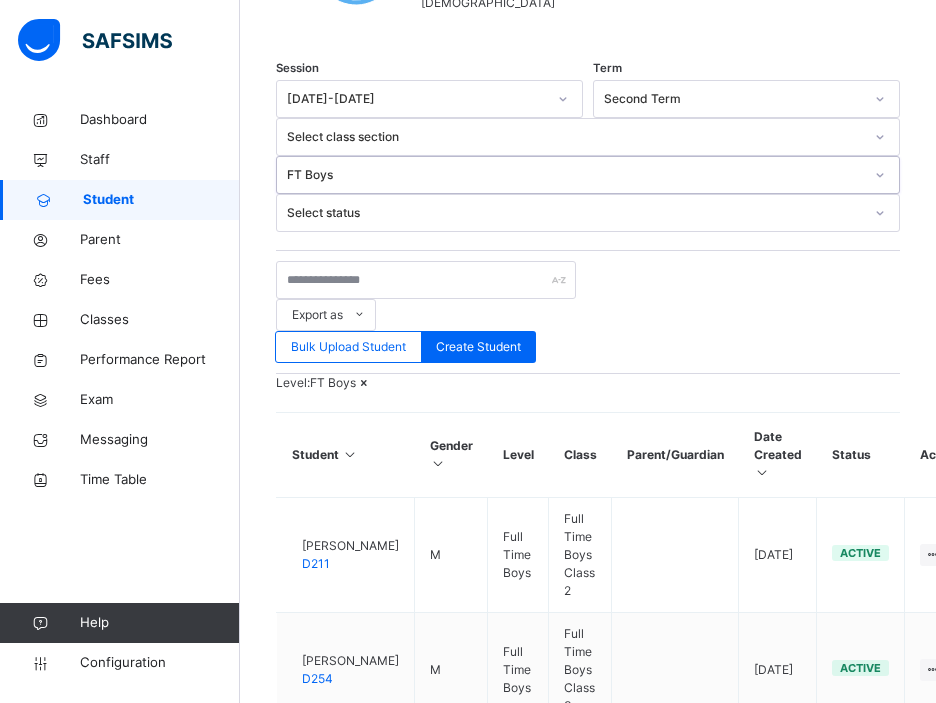 scroll, scrollTop: 469, scrollLeft: 0, axis: vertical 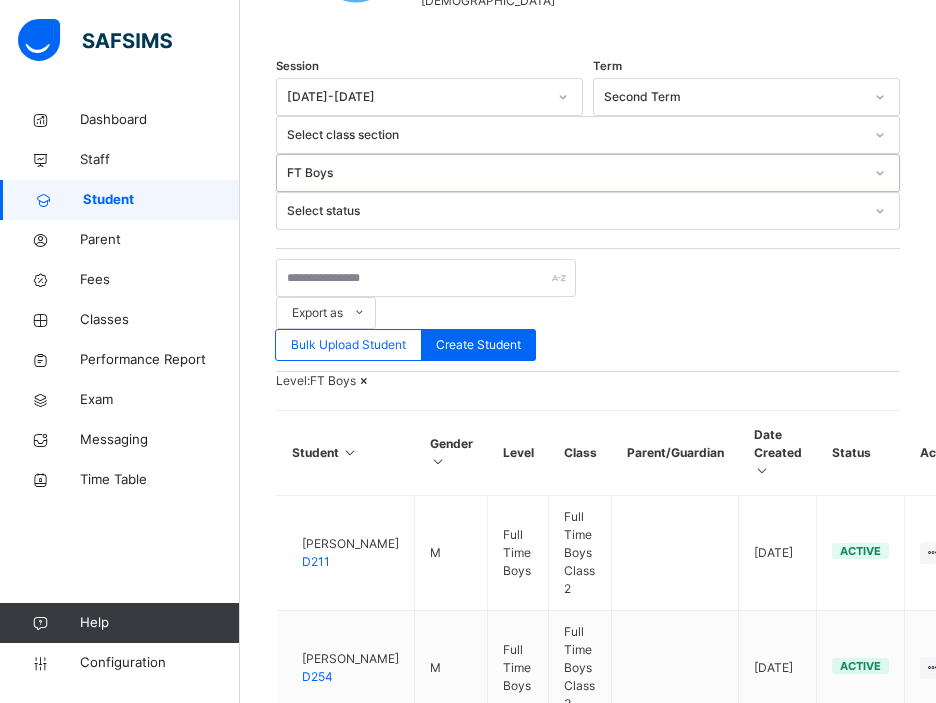 click on "FT Boys" at bounding box center (575, 173) 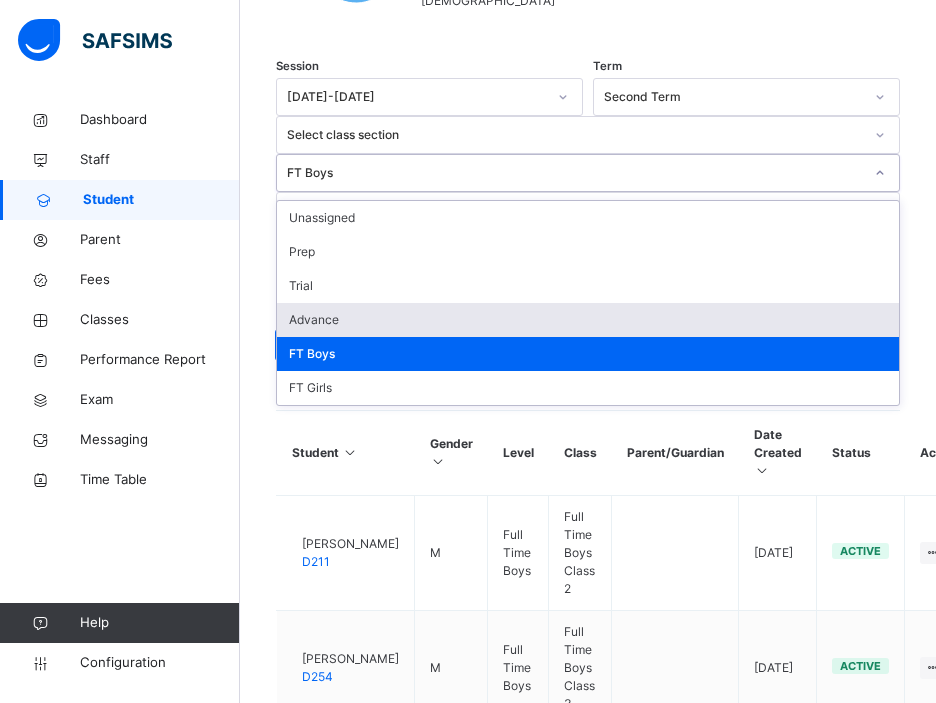 click on "Session 2024-2025 Term Second Term Select class section   option FT Boys, selected.    option Advance focused, 4 of 6. 6 results available. Use Up and Down to choose options, press Enter to select the currently focused option, press Escape to exit the menu, press Tab to select the option and exit the menu. FT Boys Unassigned Prep Trial Advance FT Boys FT Girls Select status Export as Pdf Report Excel Report Excel Report  (LMS)   Bulk Upload Student Create Student Level:  FT Boys Student   Gender   Level   Class   Parent/Guardian   Date Created   Status   Actions   Muhammad Ibraahiim  Abdullahi D211 M Full Time Boys Full Time Boys Class 2 2024-02-13 active View Profile Edit Student Link Parent/Guardian Delete Student Abubakr Adem  Ali D254 M Full Time Boys Full Time Boys Class 3 2024-02-13 active View Profile Edit Student Link Parent/Guardian Delete Student Muhammad Bilal  Siddiqui D163 M Full Time Boys Full Time Boys Class 2 2024-02-13 active View Profile Edit Student Link Parent/Guardian Delete Student M M" at bounding box center [588, 907] 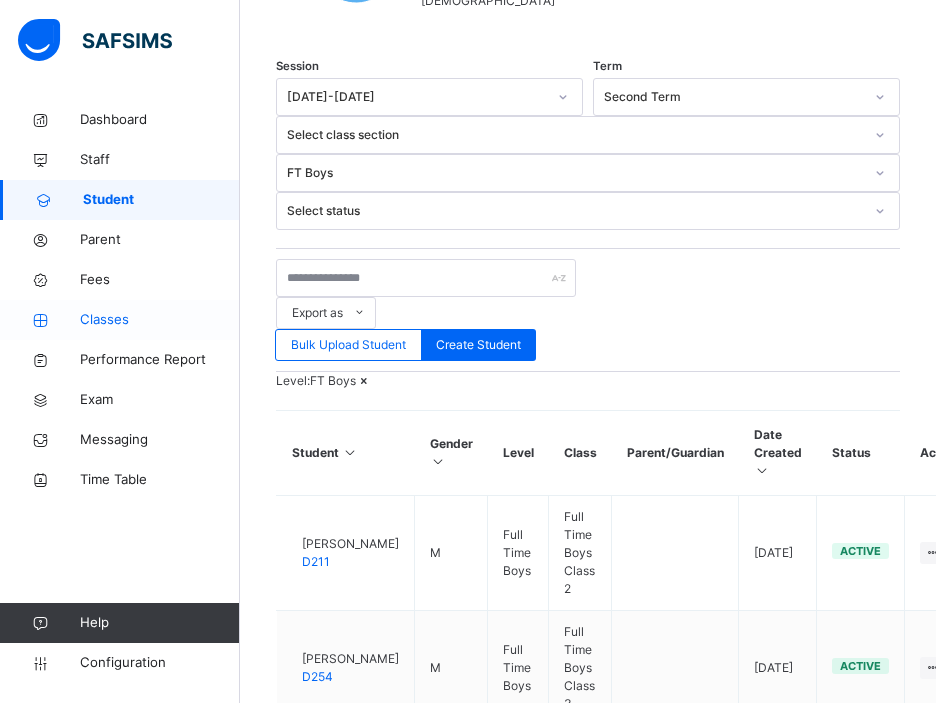 click on "Classes" at bounding box center [160, 320] 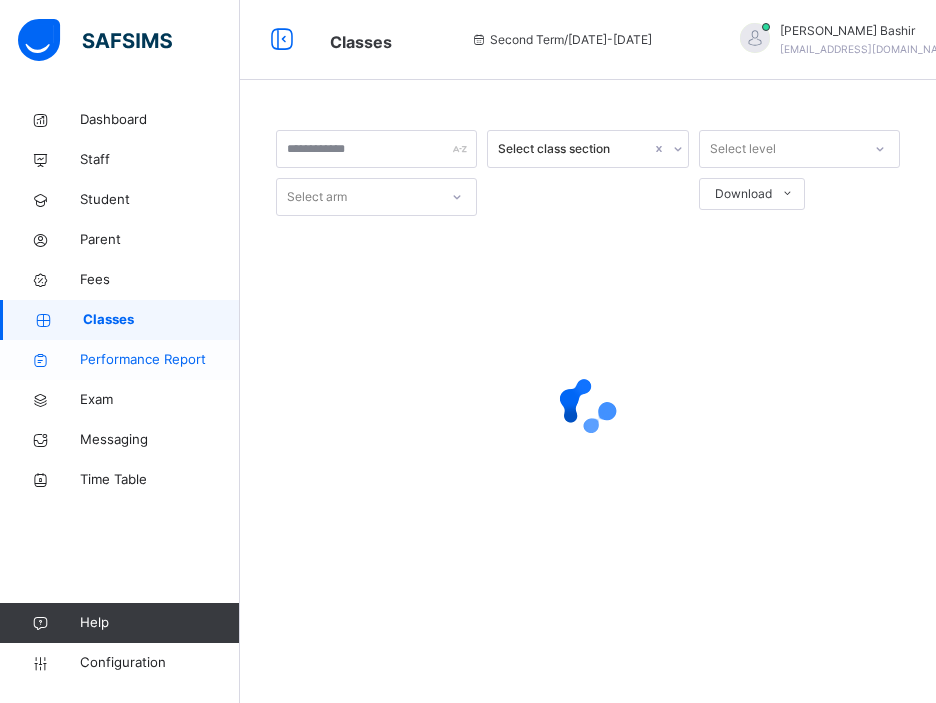 click on "Performance Report" at bounding box center (160, 360) 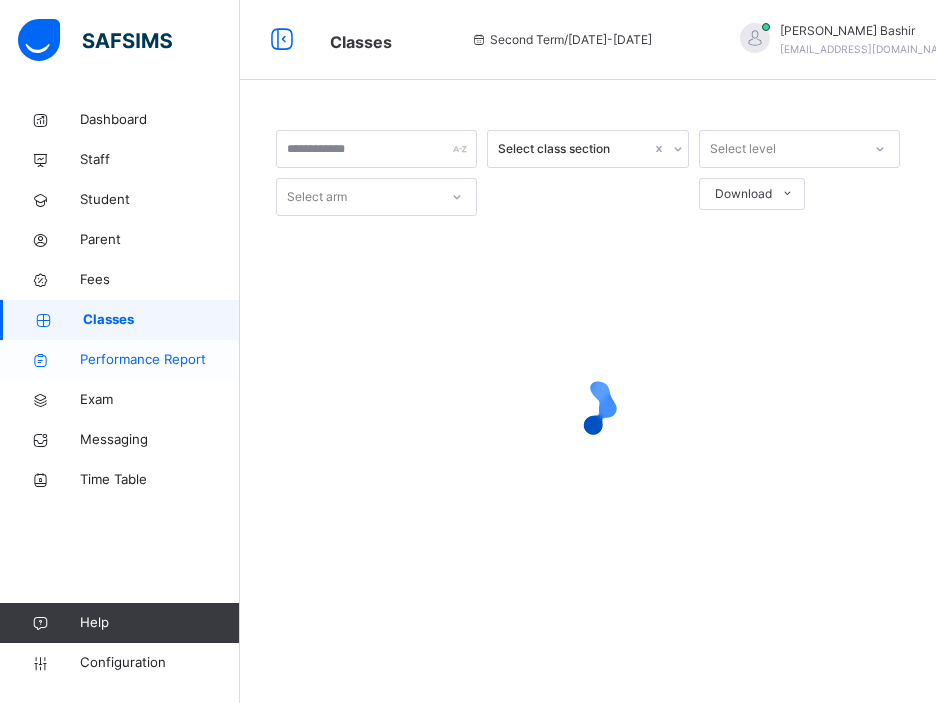 select on "****" 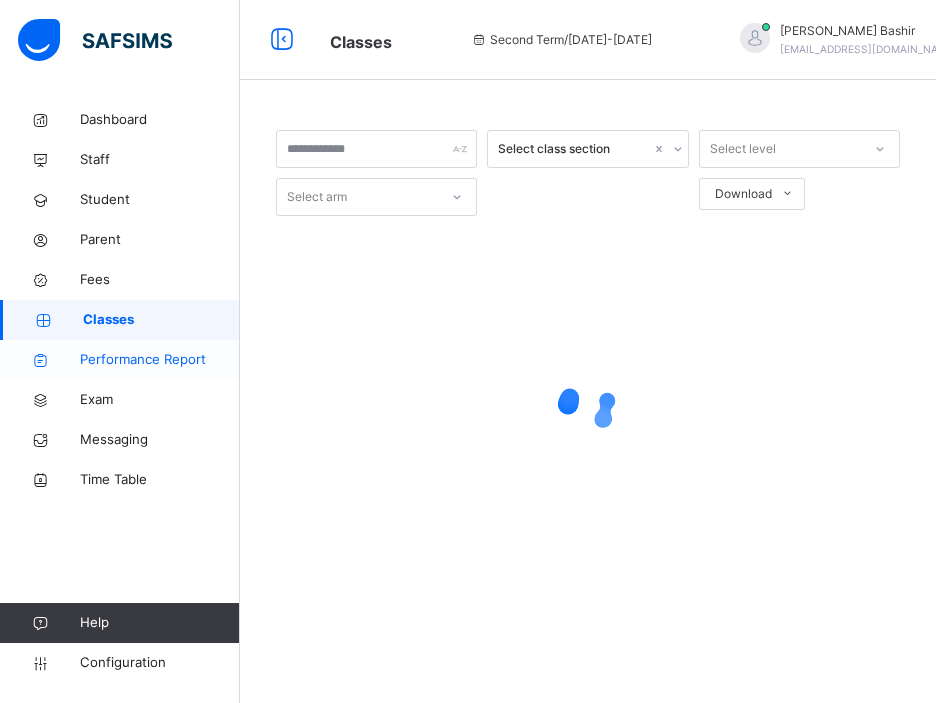 select on "*" 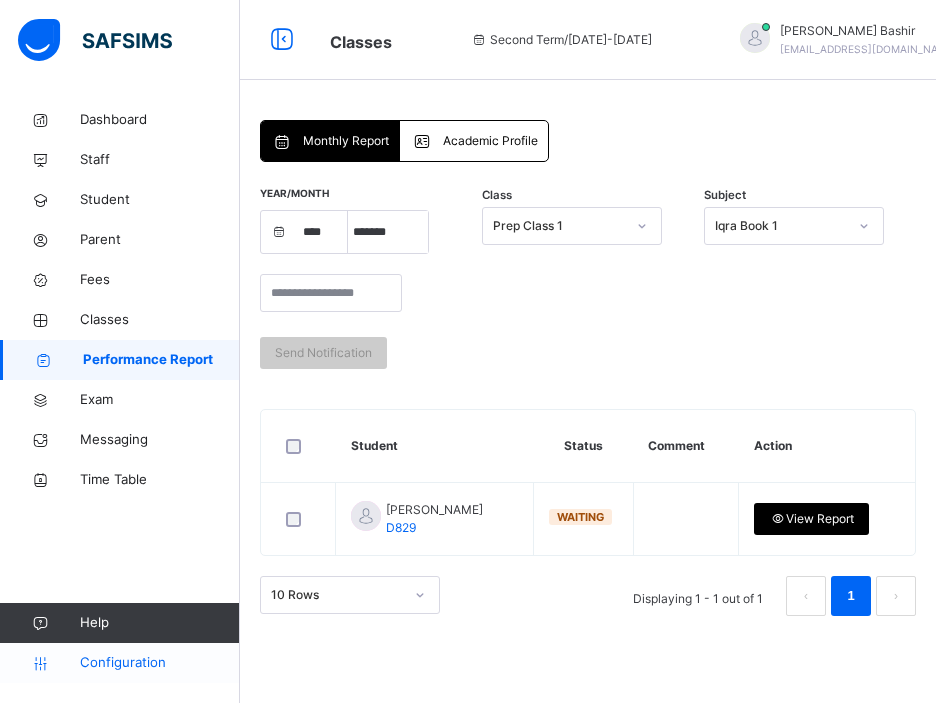 click on "Configuration" at bounding box center [159, 663] 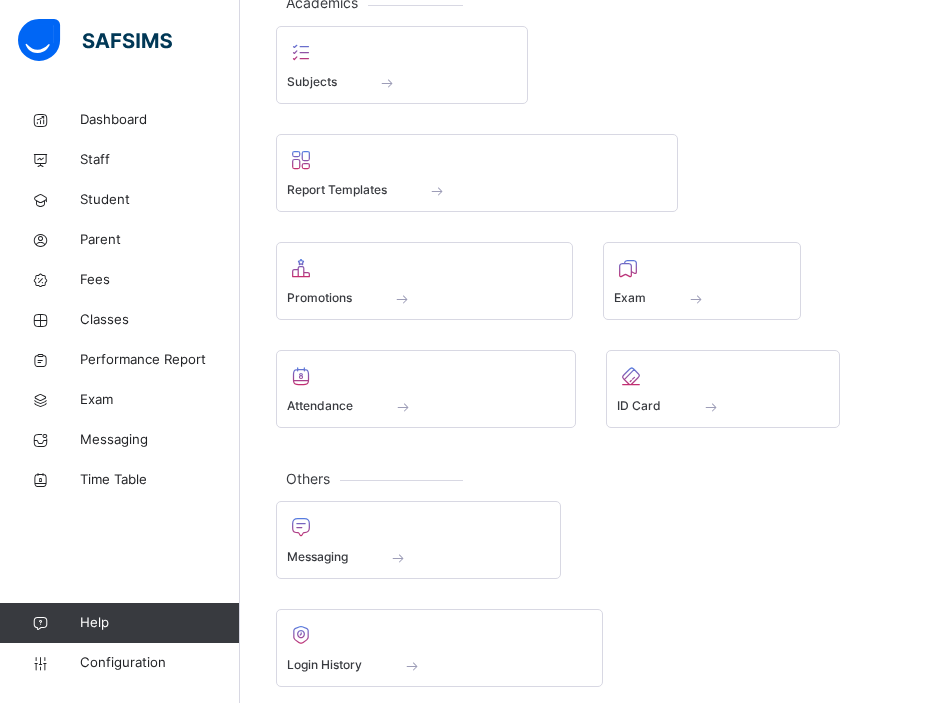 scroll, scrollTop: 985, scrollLeft: 0, axis: vertical 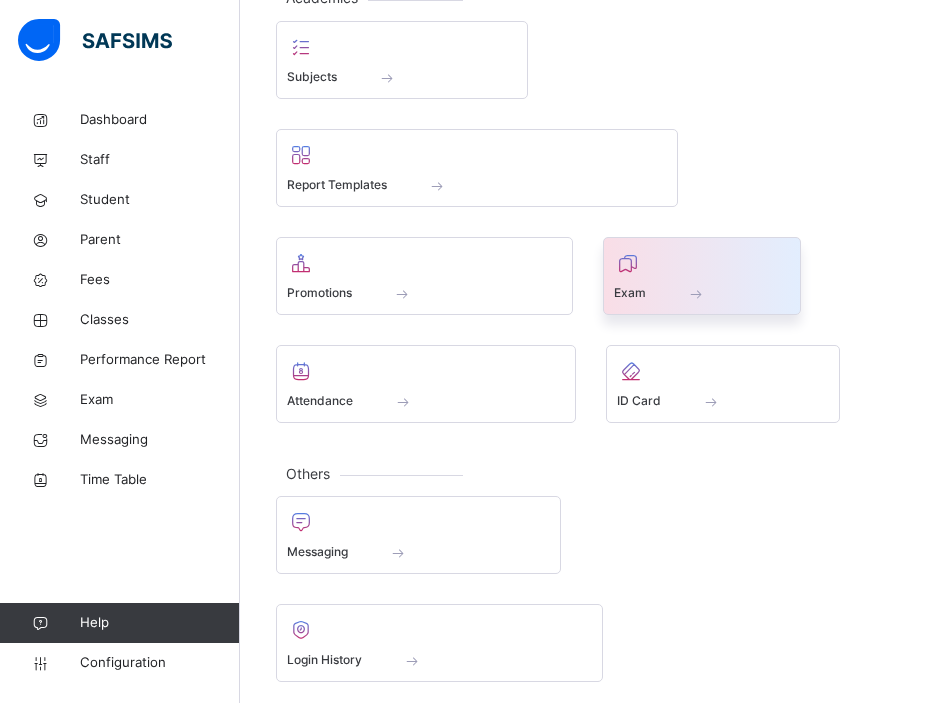 click at bounding box center (702, 280) 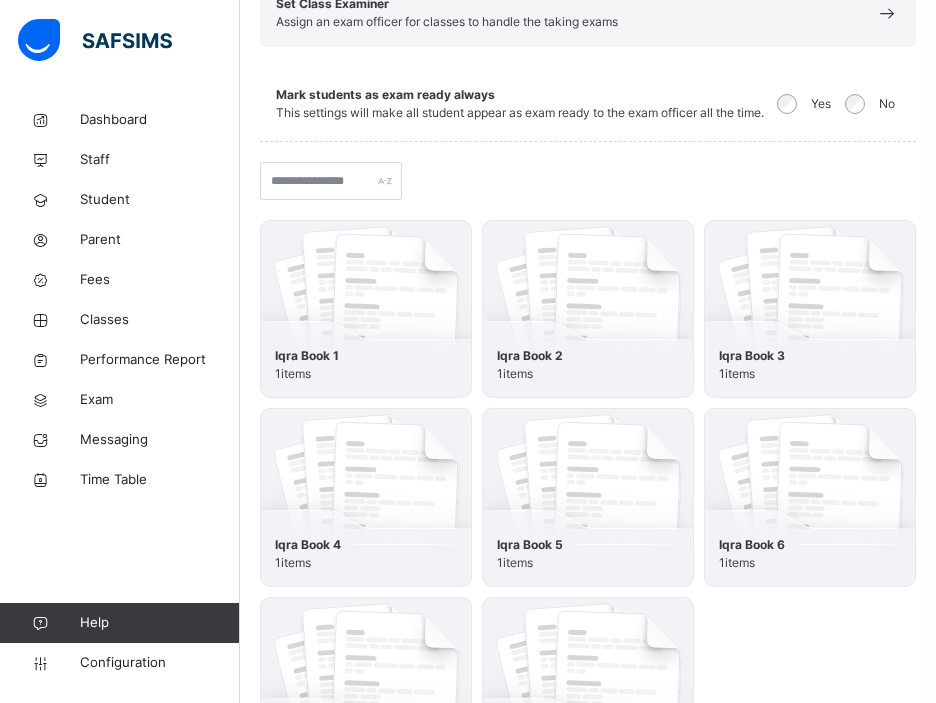 scroll, scrollTop: 433, scrollLeft: 0, axis: vertical 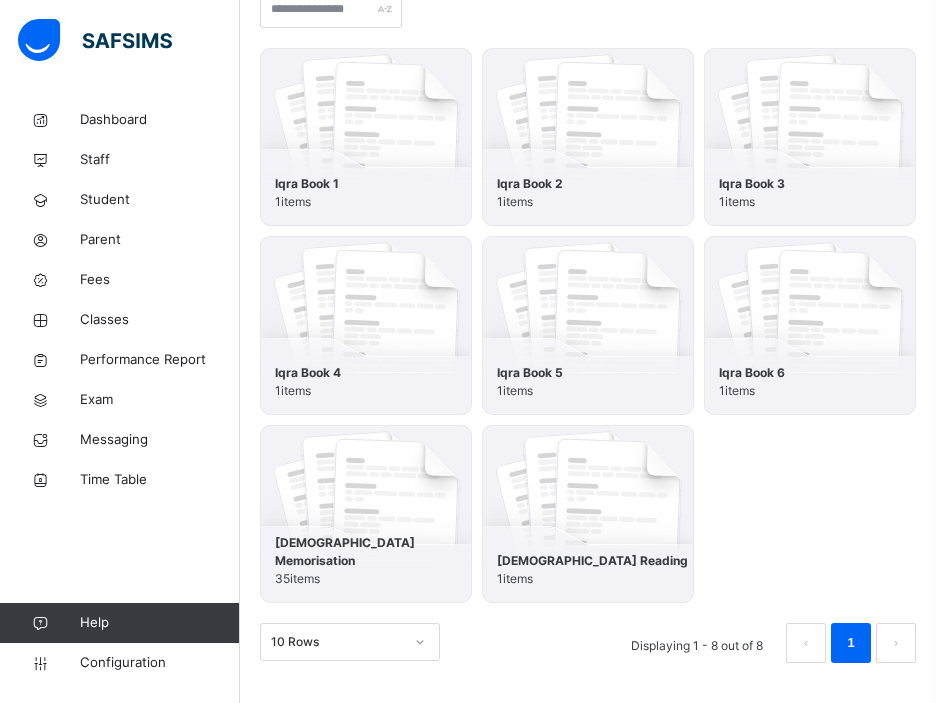 click at bounding box center (588, 514) 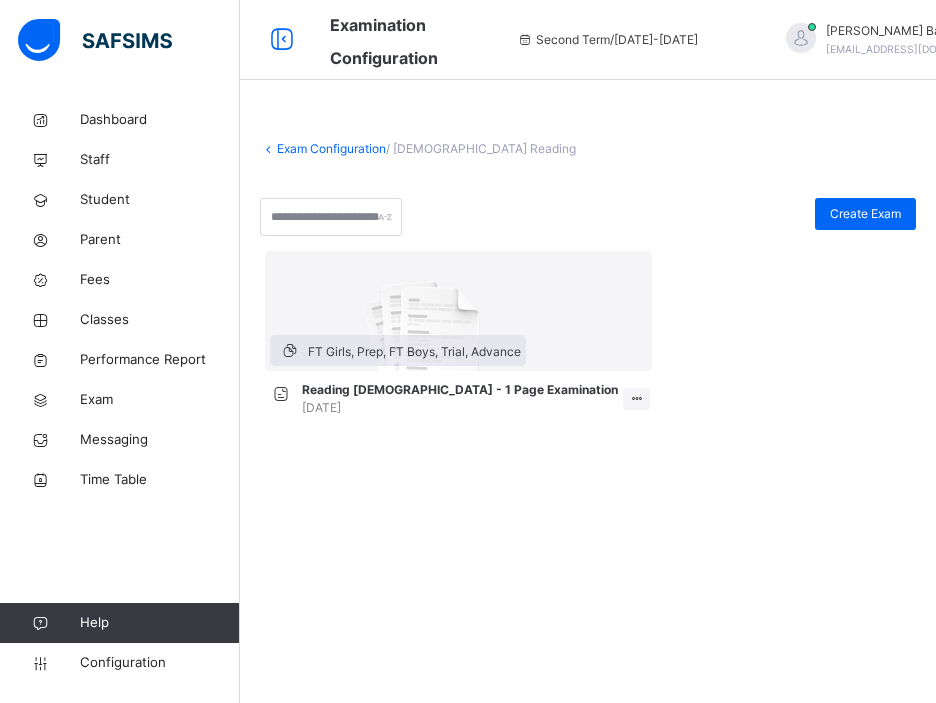 click on "Exam Configuration" at bounding box center (331, 148) 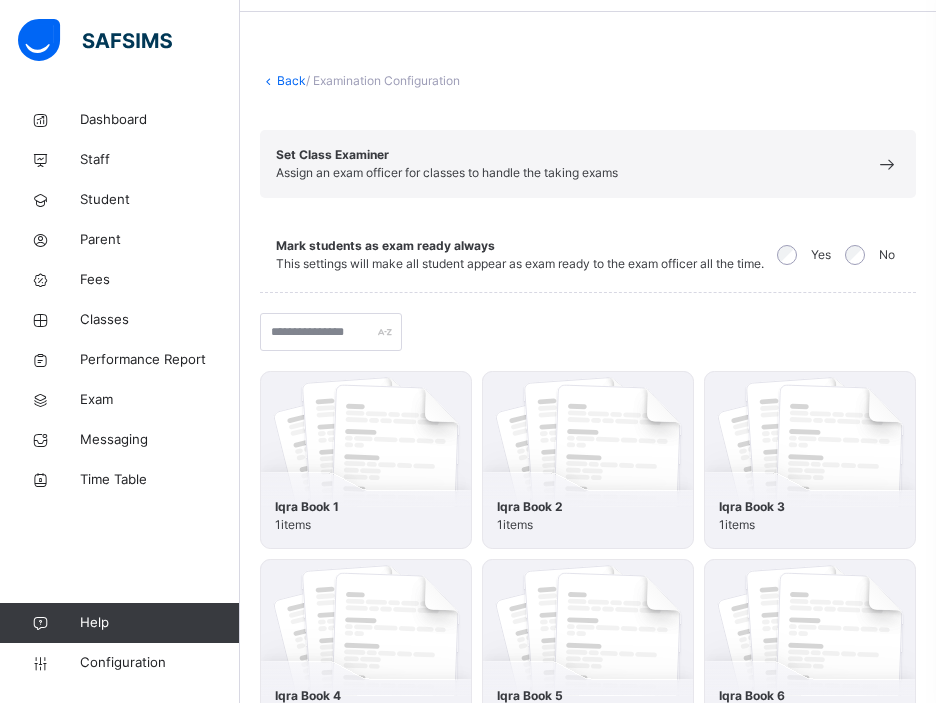 scroll, scrollTop: 433, scrollLeft: 0, axis: vertical 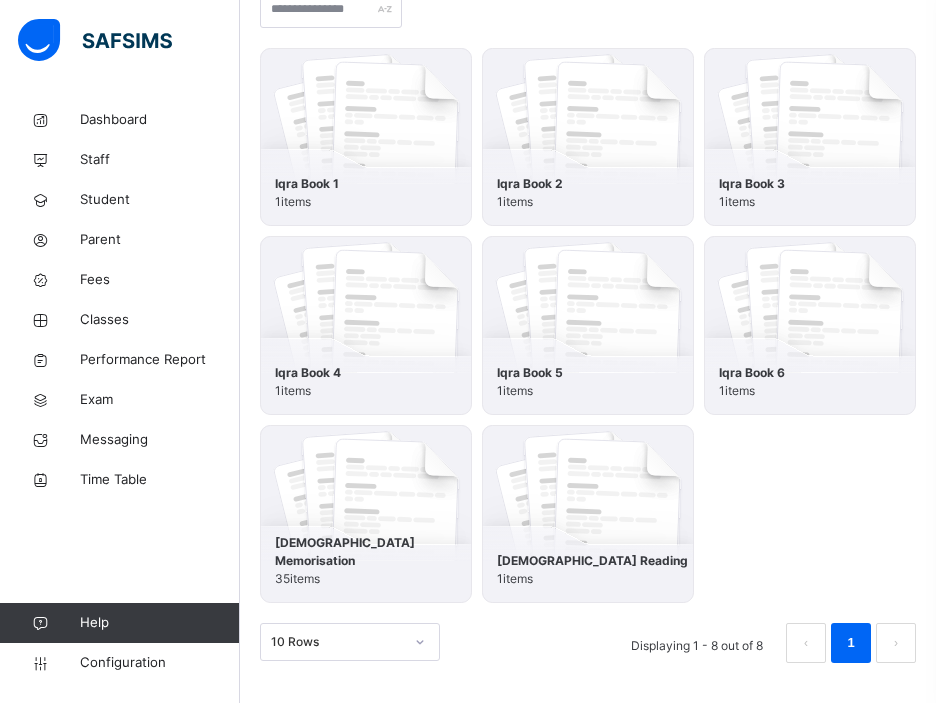 click at bounding box center [588, 514] 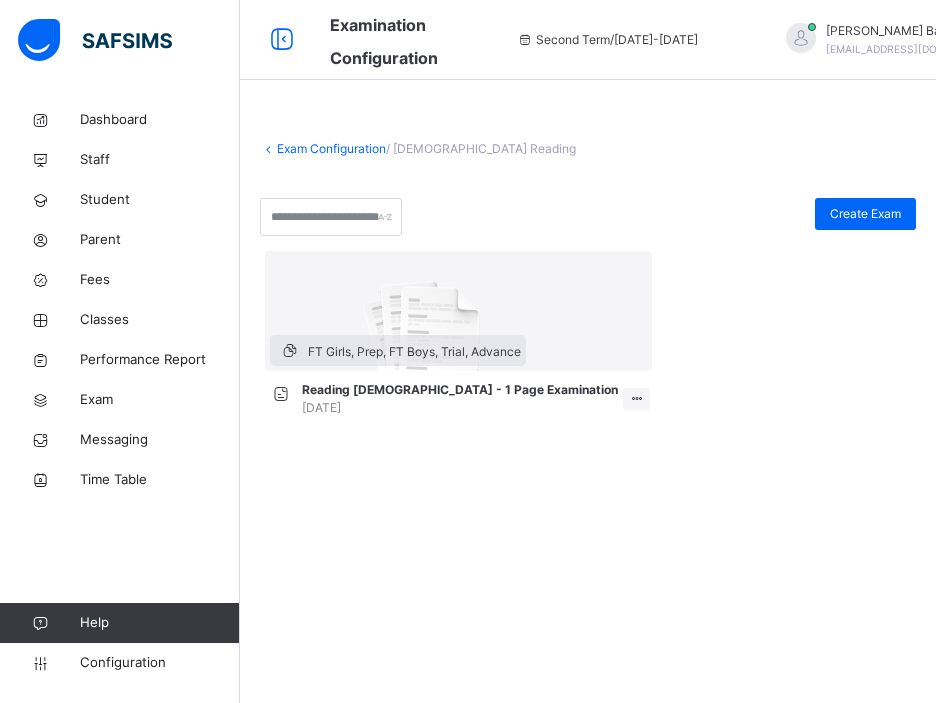 click on "Exam Configuration  / Quran Reading Create Exam    FT Girls ,  Prep ,  FT Boys ,  Trial ,  Advance Reading Qur'an - 1 Page Examination Jul 10, 2025   Edit Delete" at bounding box center [588, 291] 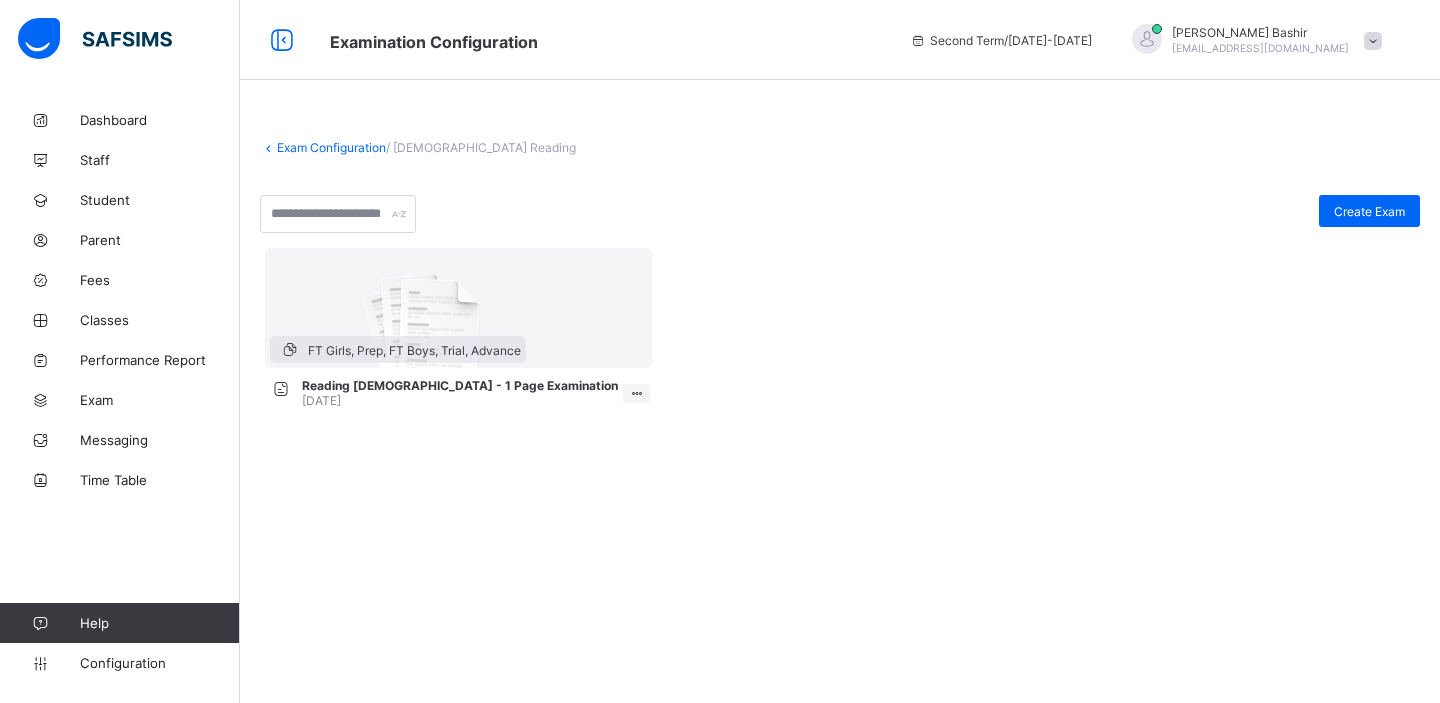 scroll, scrollTop: 0, scrollLeft: 0, axis: both 